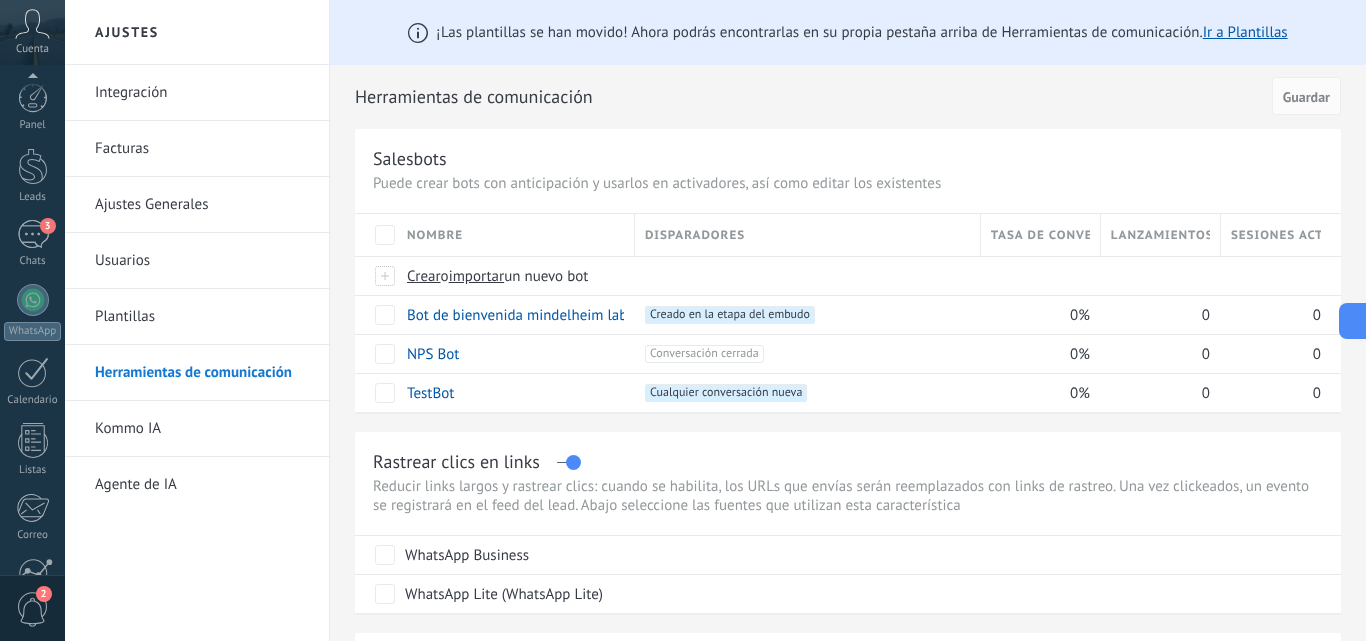 scroll, scrollTop: 0, scrollLeft: 0, axis: both 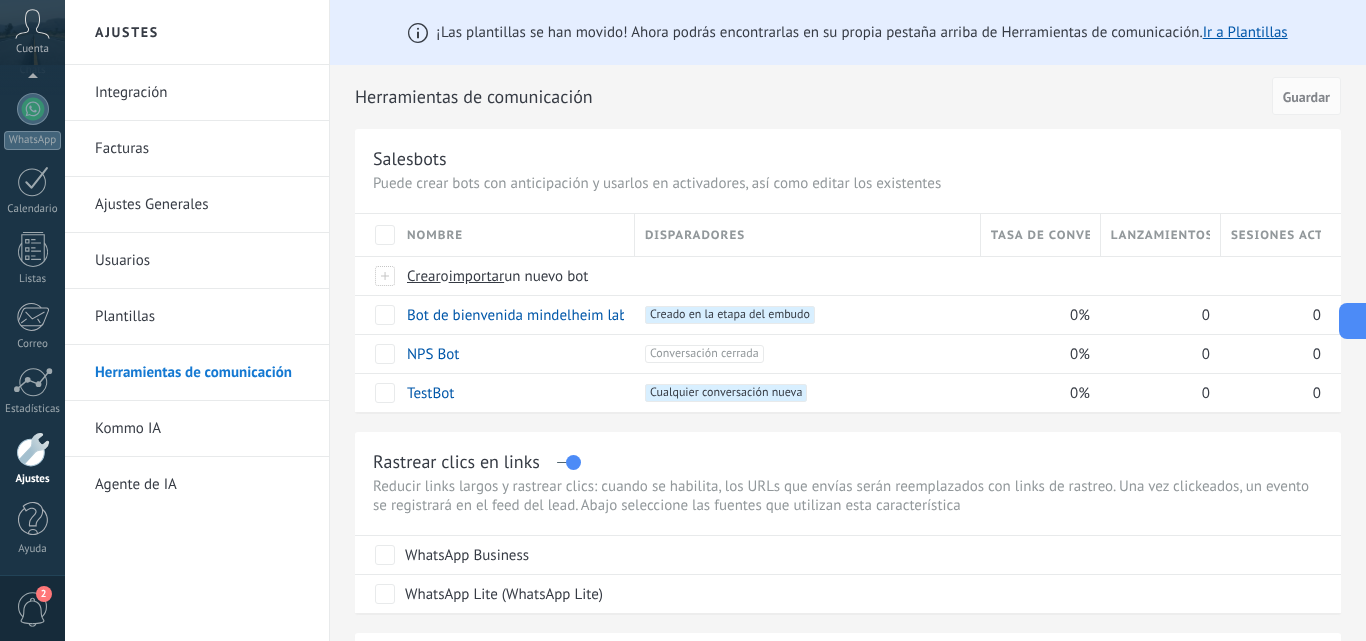 click 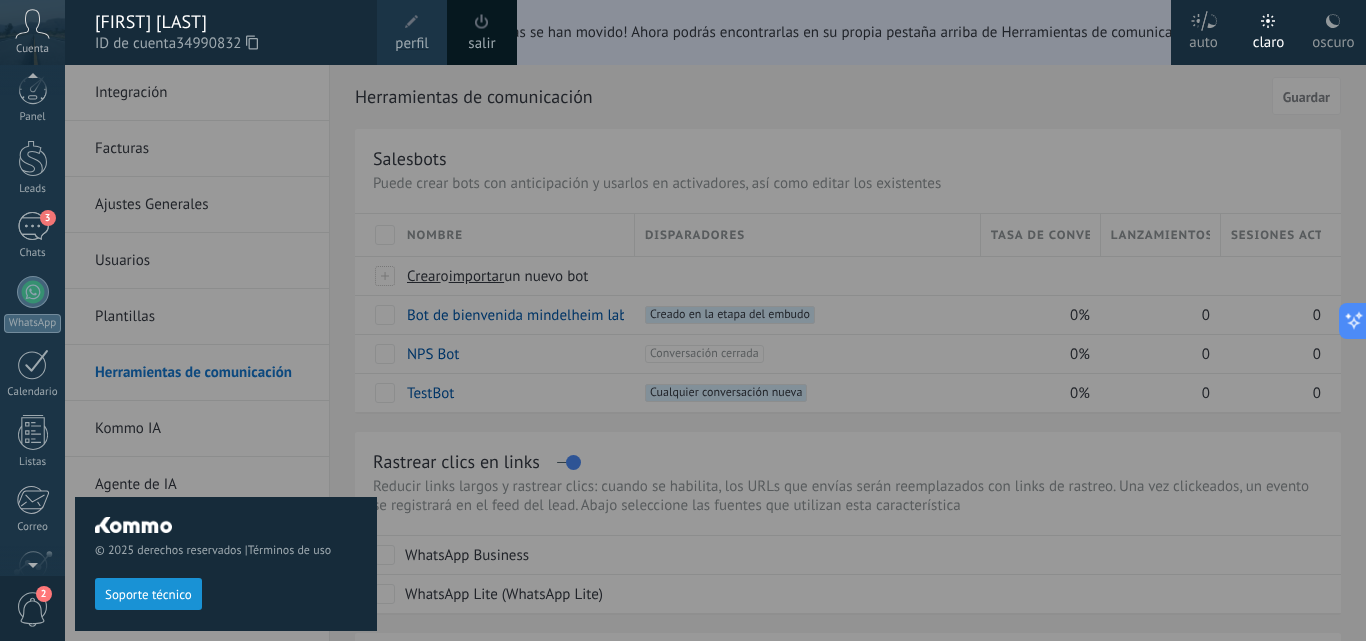 scroll, scrollTop: 0, scrollLeft: 0, axis: both 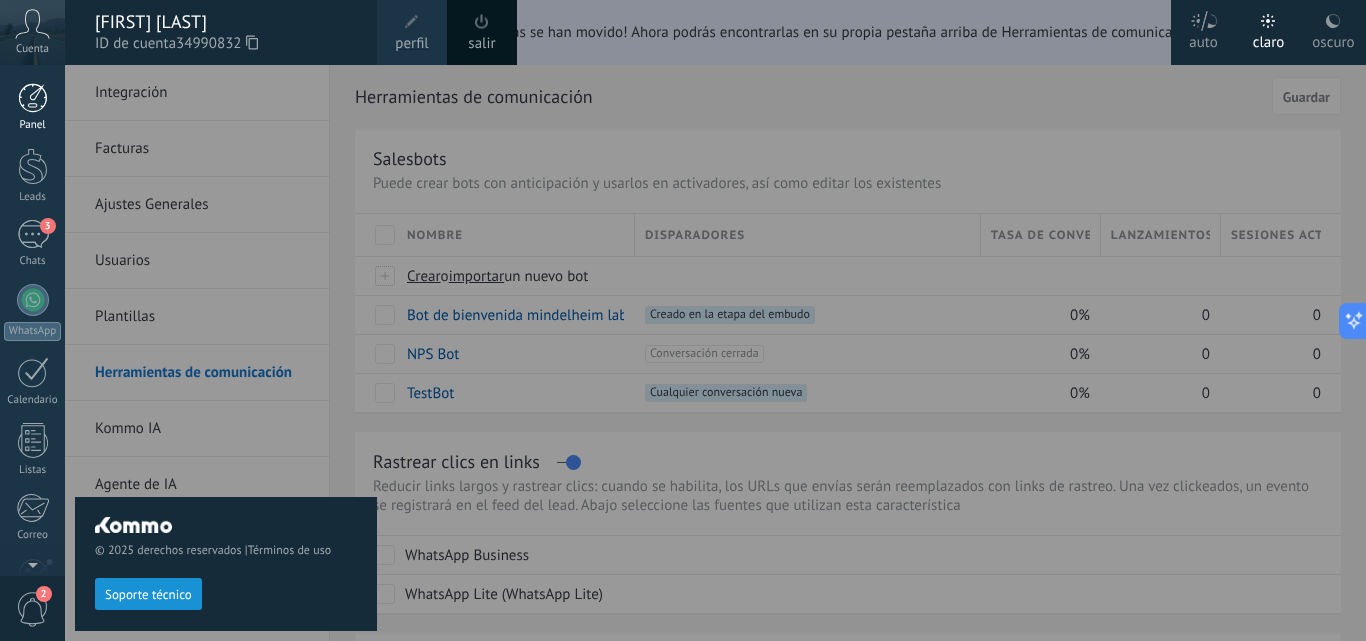 click at bounding box center [33, 98] 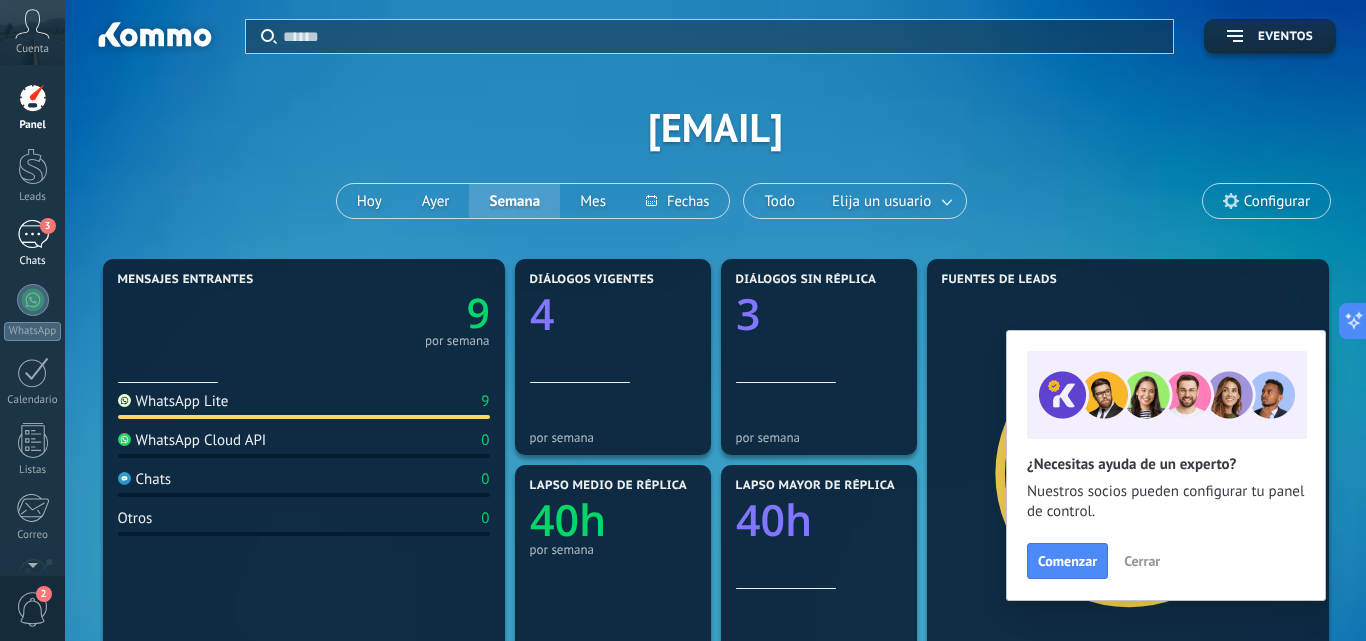 click on "3" at bounding box center [33, 234] 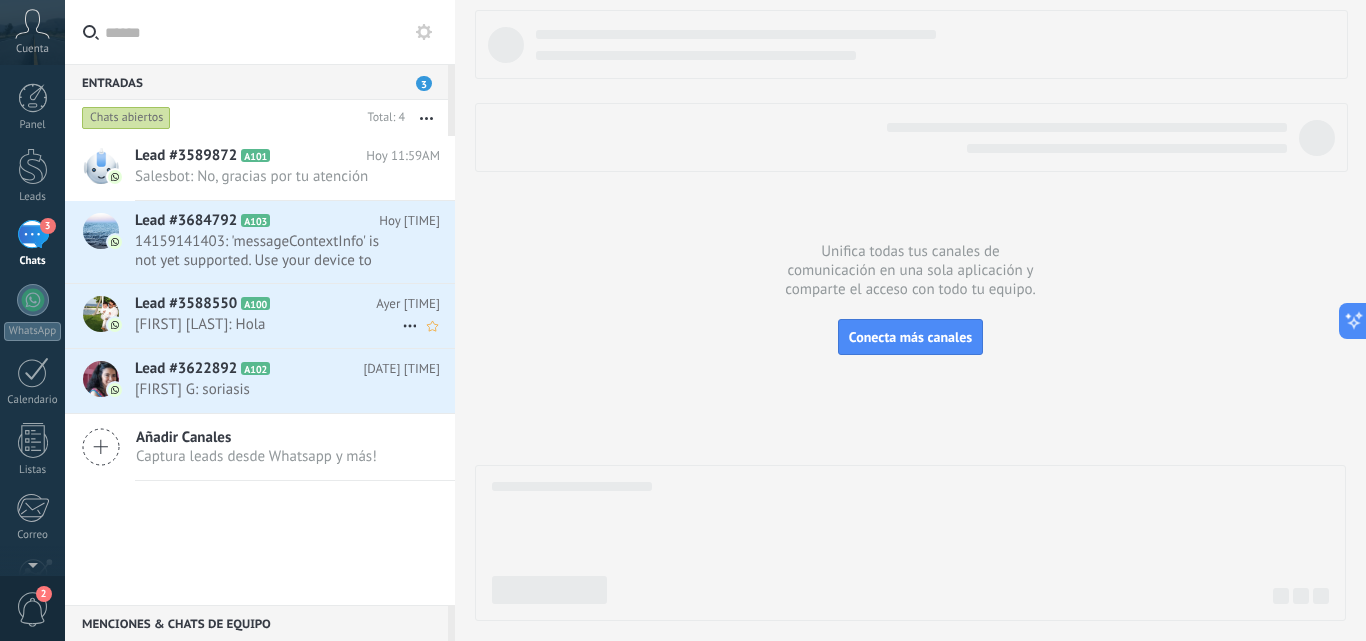 click on "[FIRST] [LAST]: Hola" at bounding box center (268, 324) 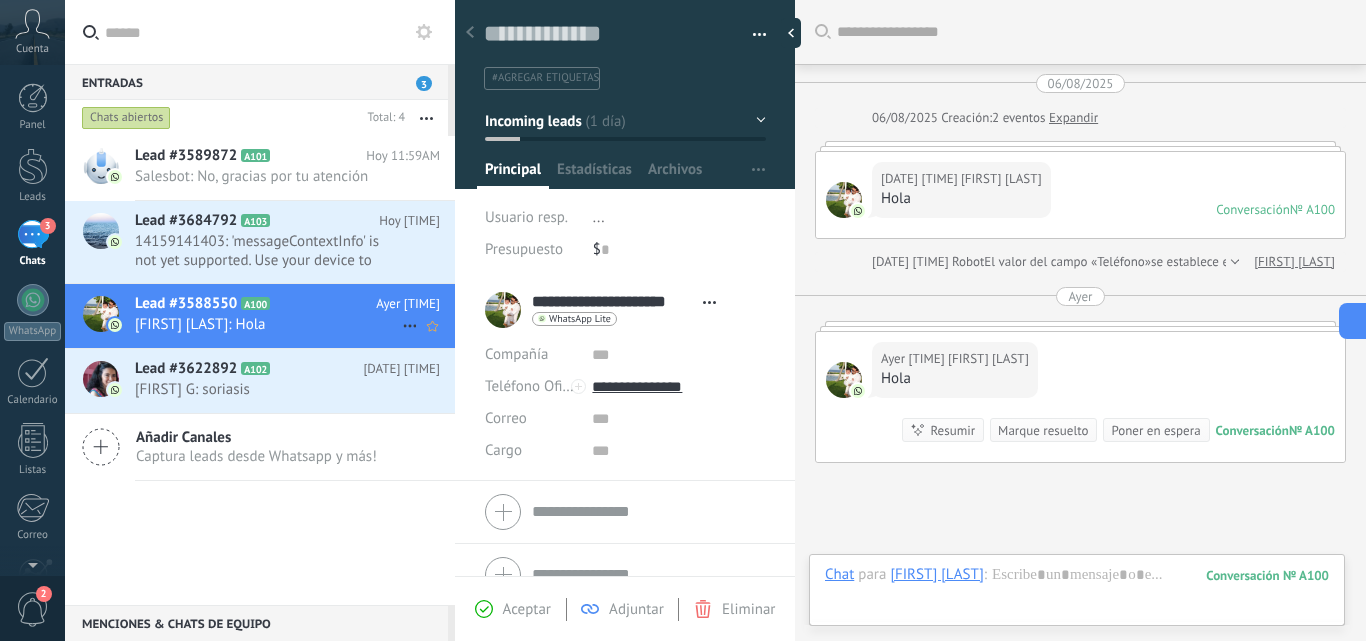 scroll, scrollTop: 30, scrollLeft: 0, axis: vertical 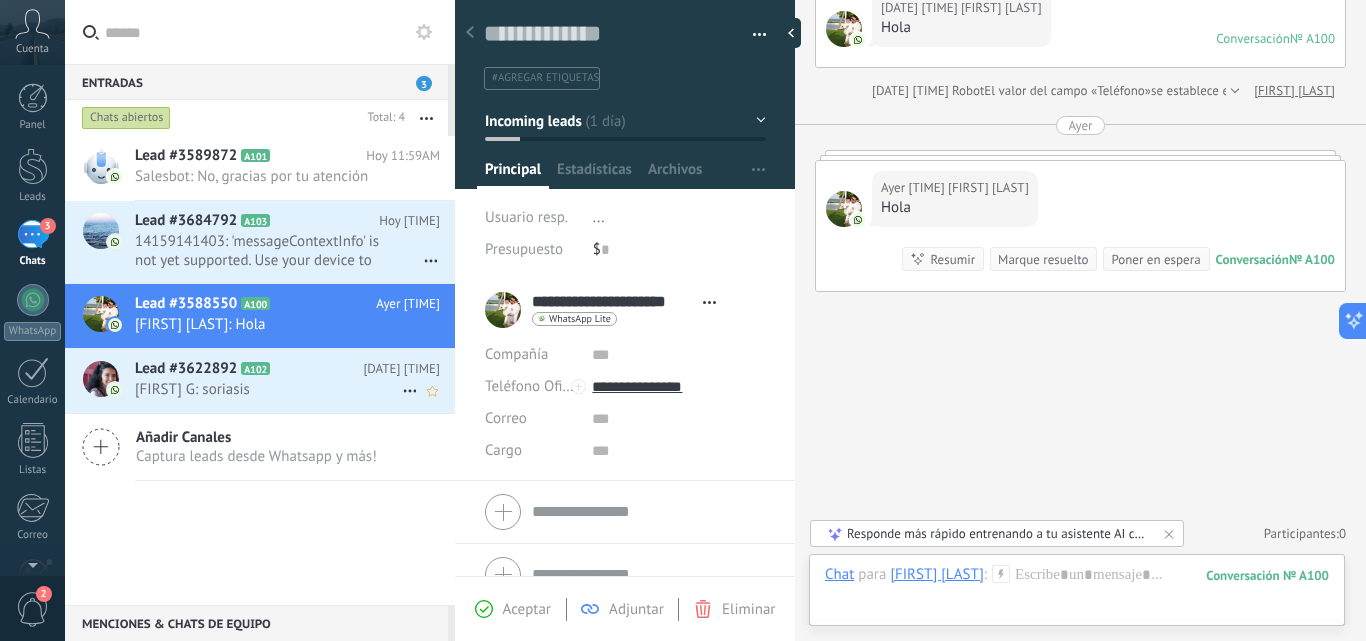 click on "Carmen G: soriasis" at bounding box center [268, 389] 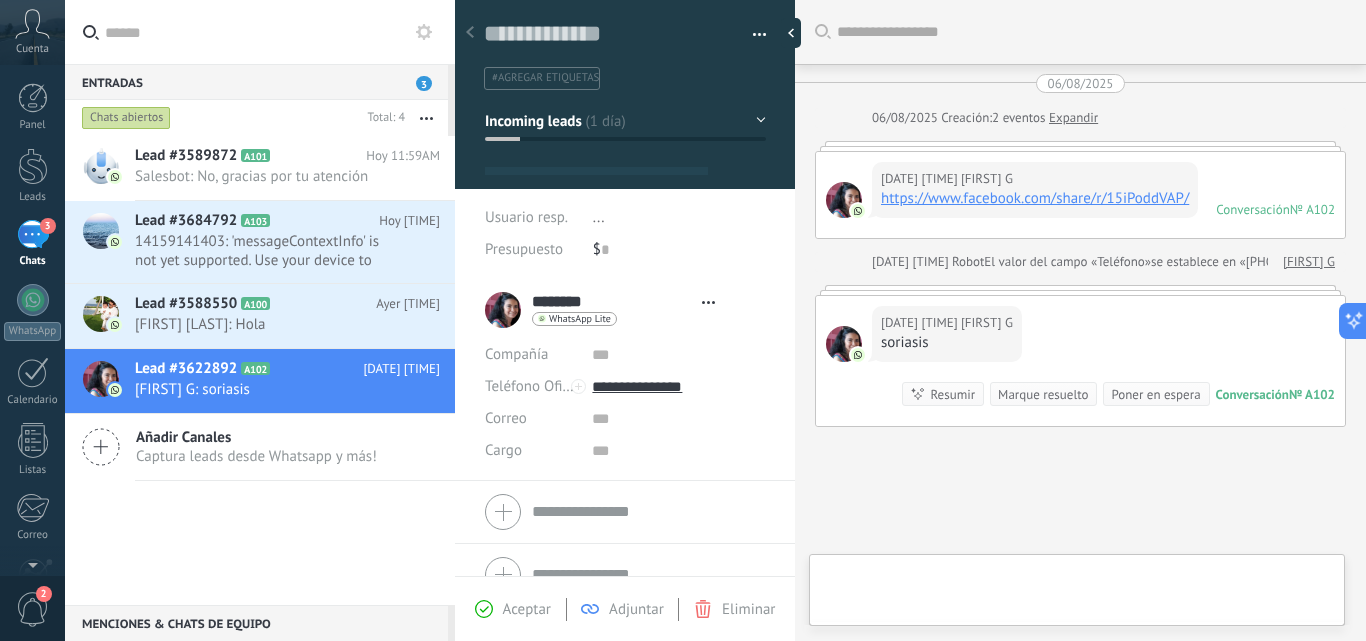 type on "**********" 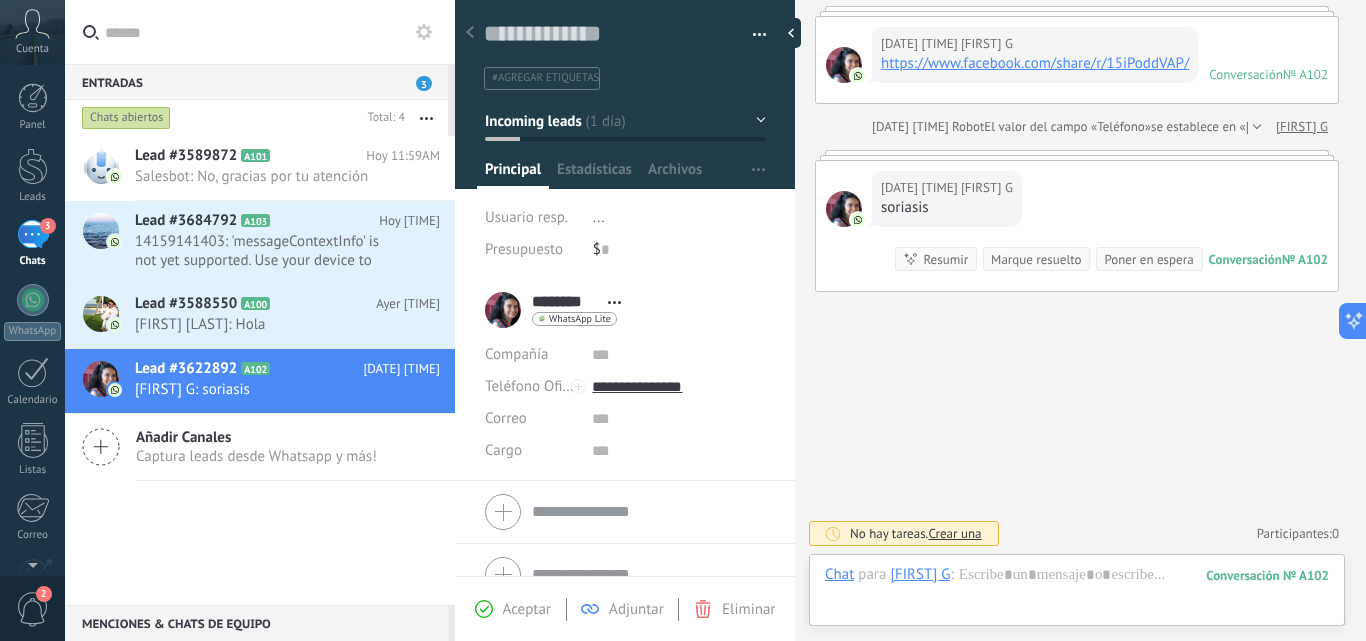 scroll, scrollTop: 30, scrollLeft: 0, axis: vertical 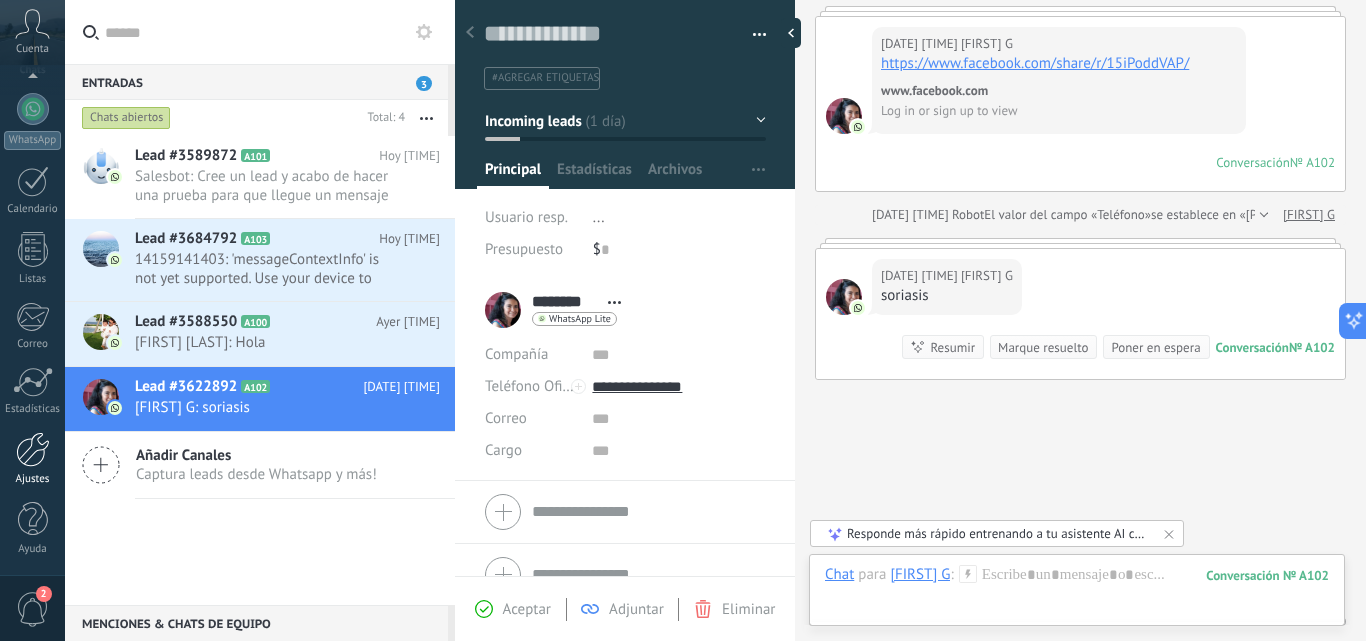 click at bounding box center [33, 449] 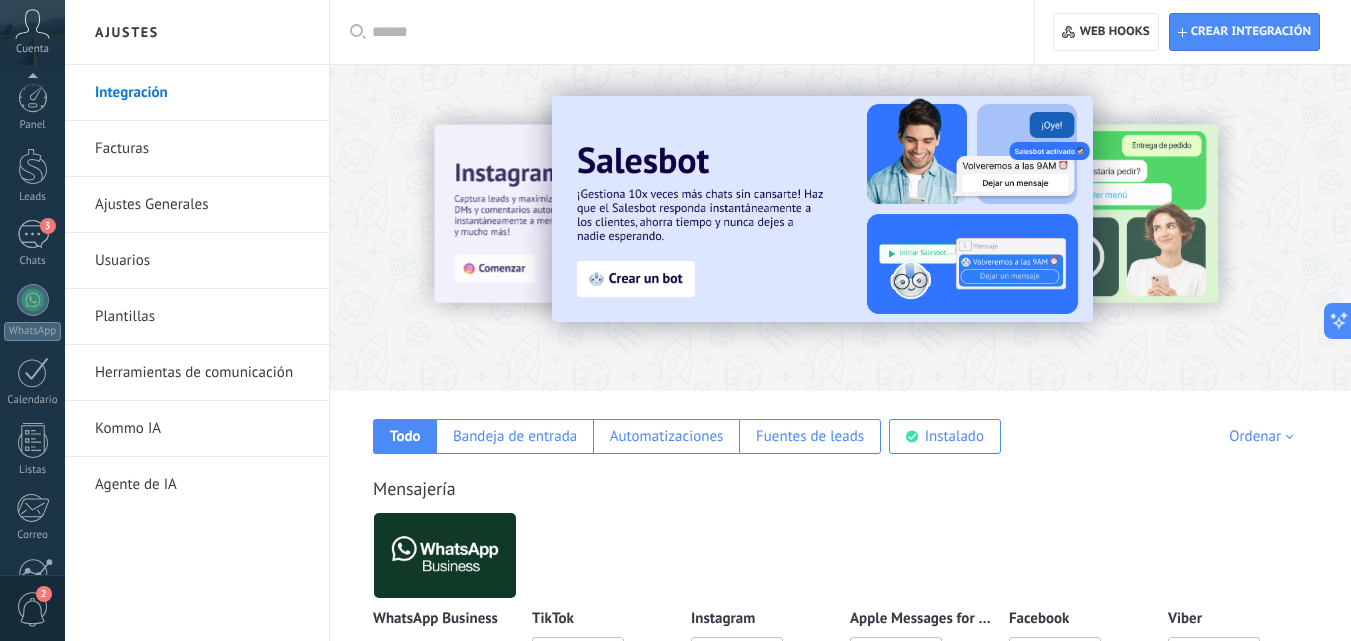 scroll, scrollTop: 191, scrollLeft: 0, axis: vertical 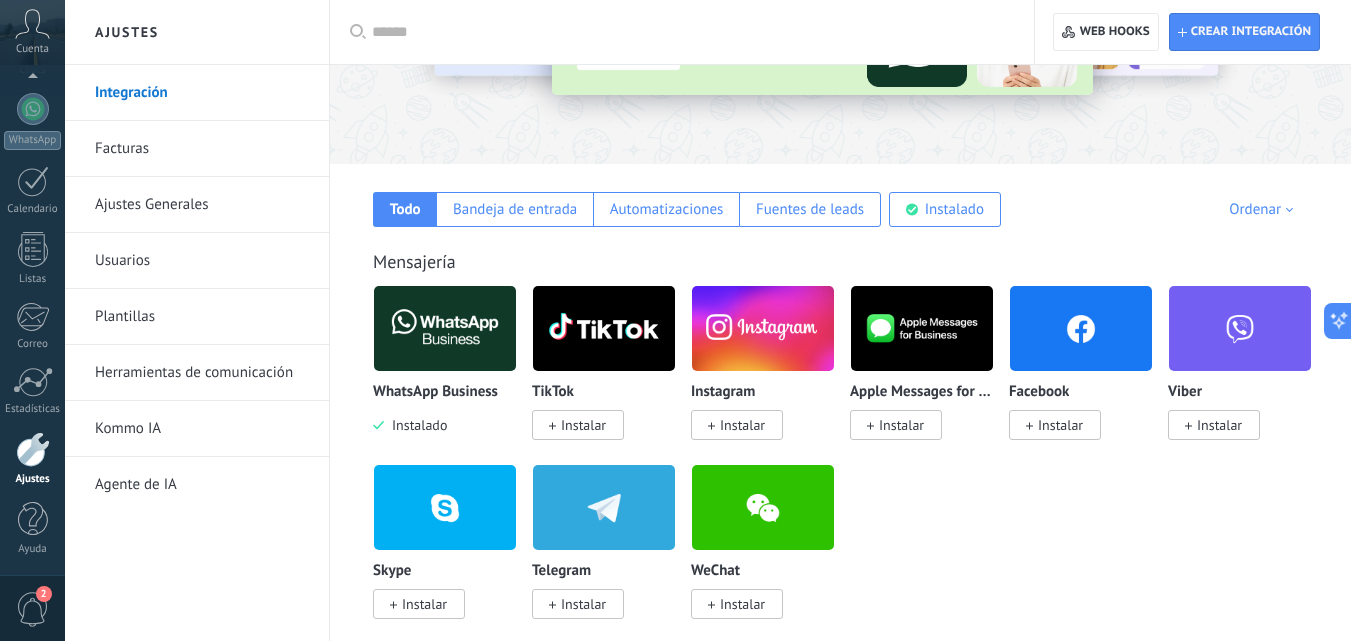 click on "Herramientas de comunicación" at bounding box center [202, 373] 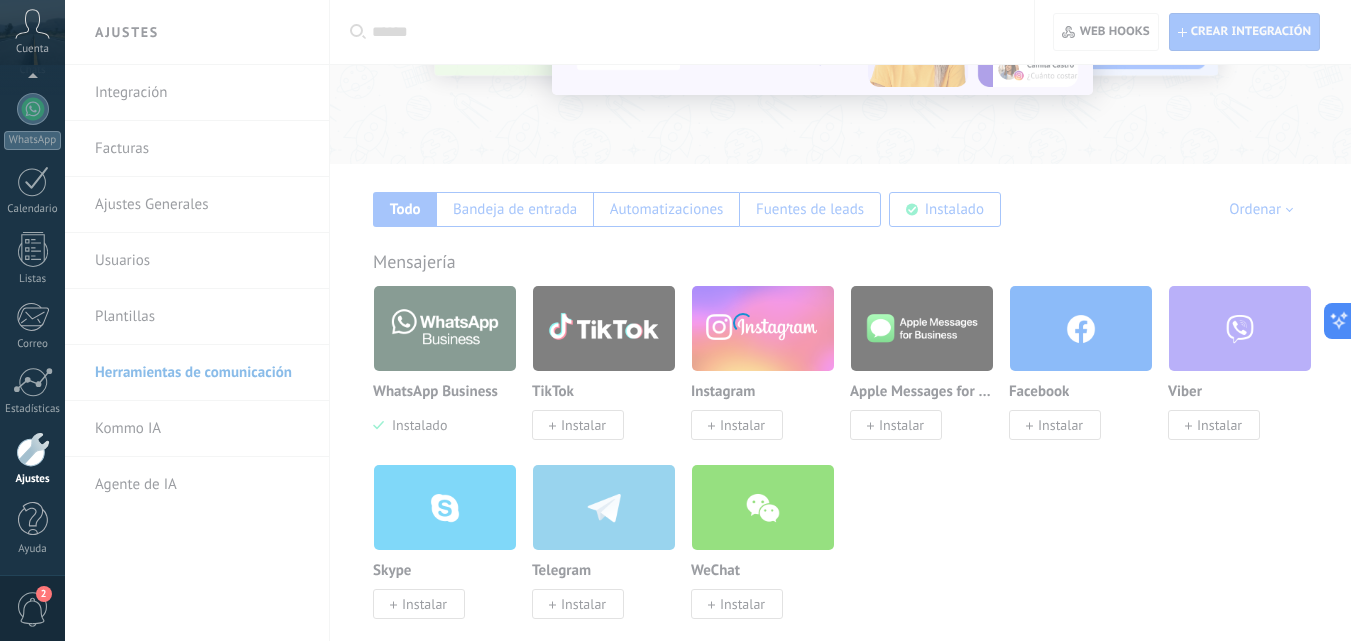 scroll, scrollTop: 0, scrollLeft: 0, axis: both 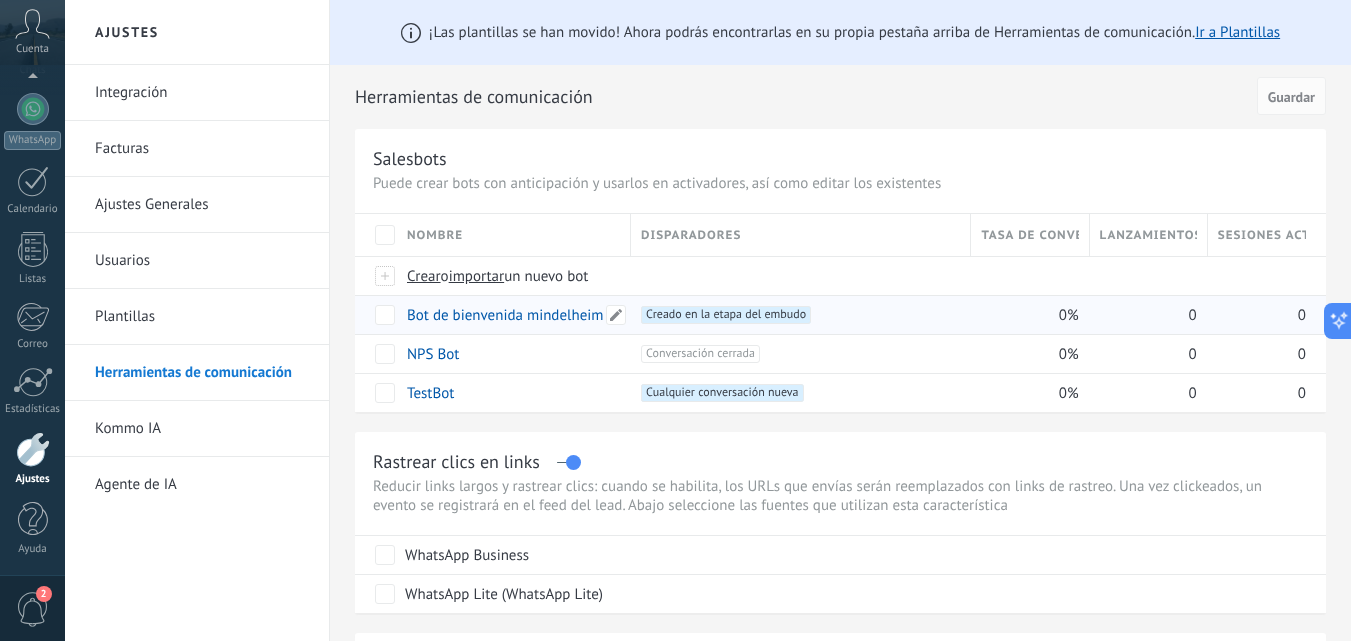 click on "Bot de bienvenida mindelheim labs." at bounding box center (522, 315) 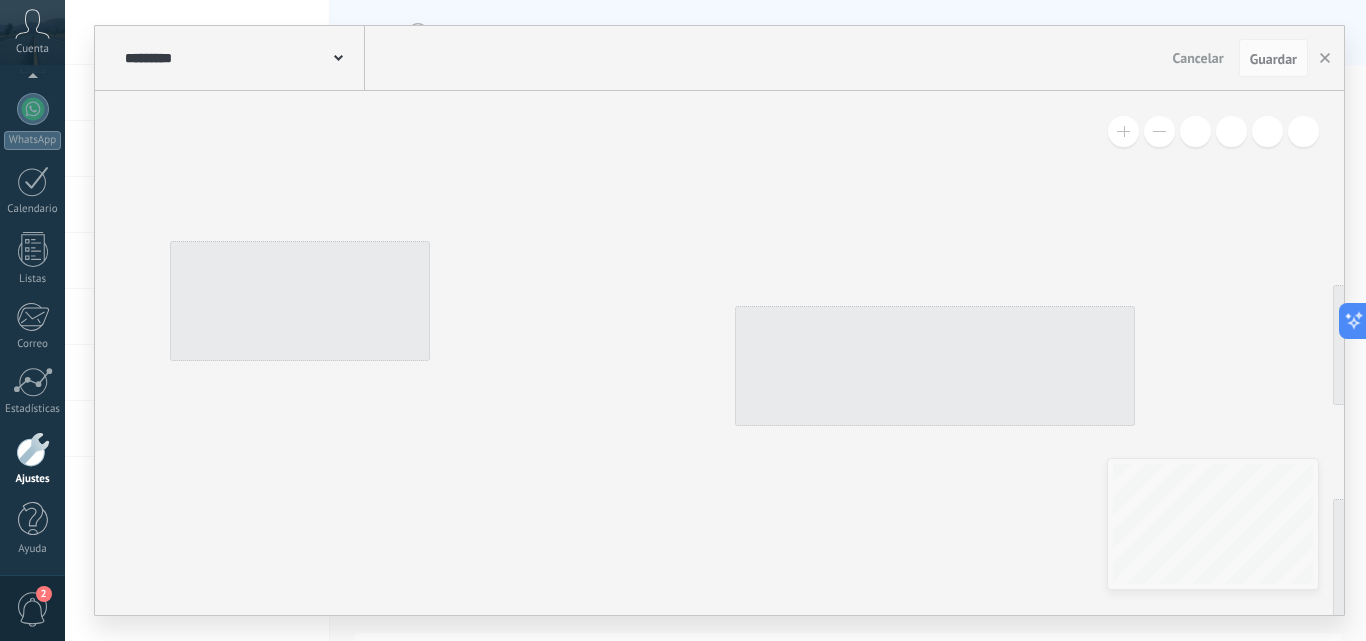 type on "**********" 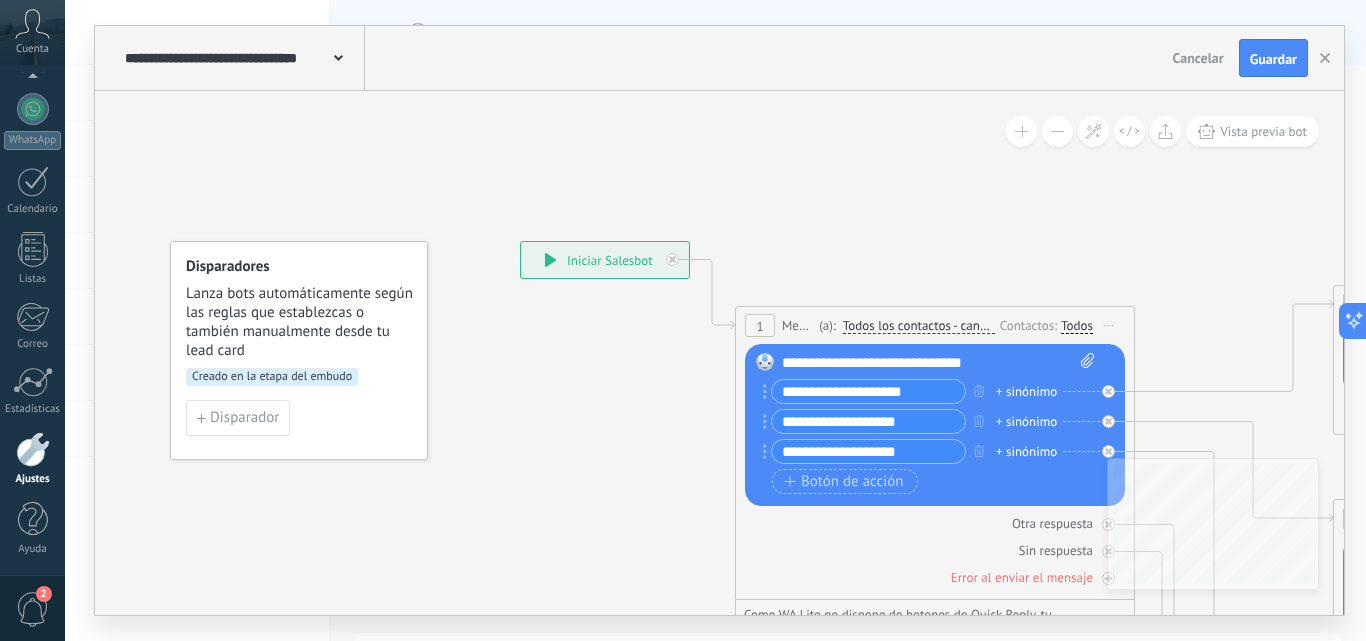 click 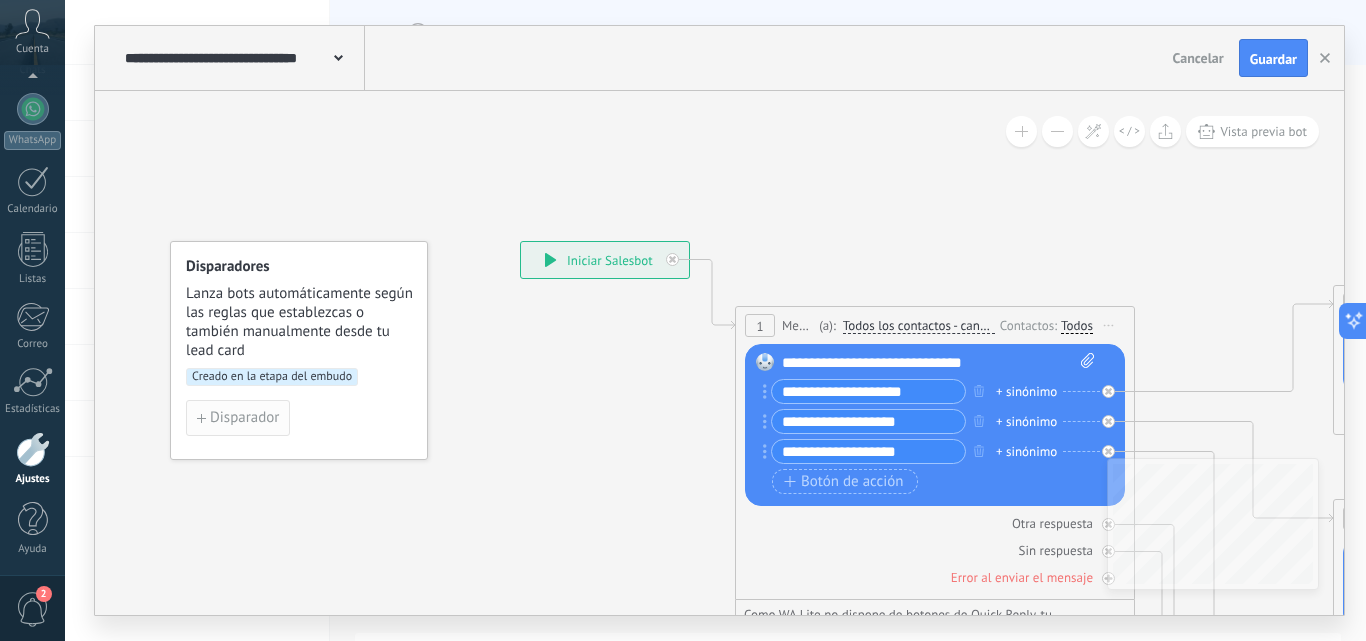click on "Disparador" at bounding box center [244, 418] 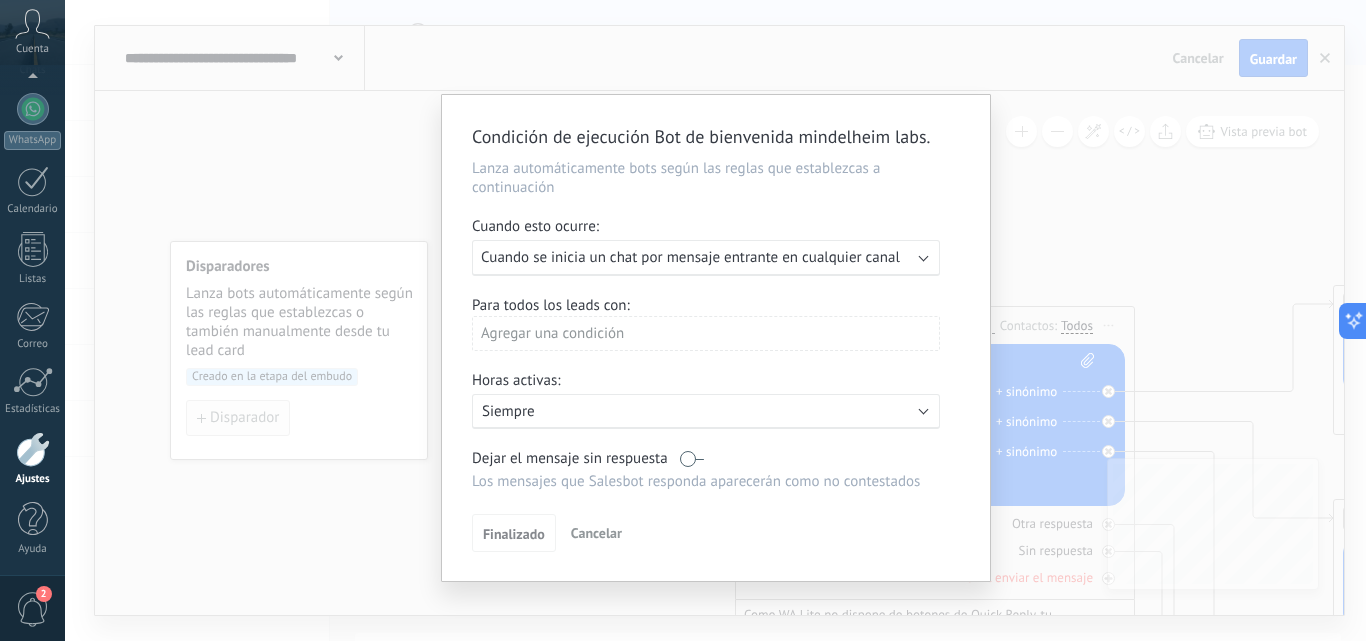 type 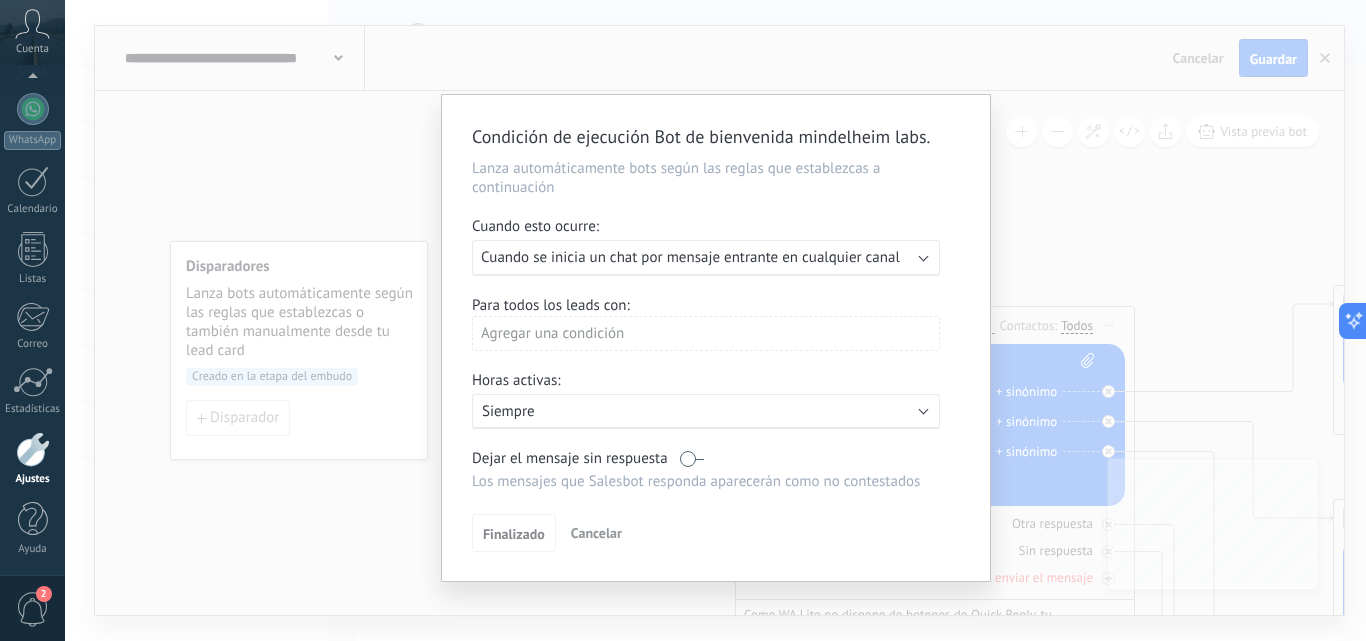 click on "Cancelar" at bounding box center (596, 533) 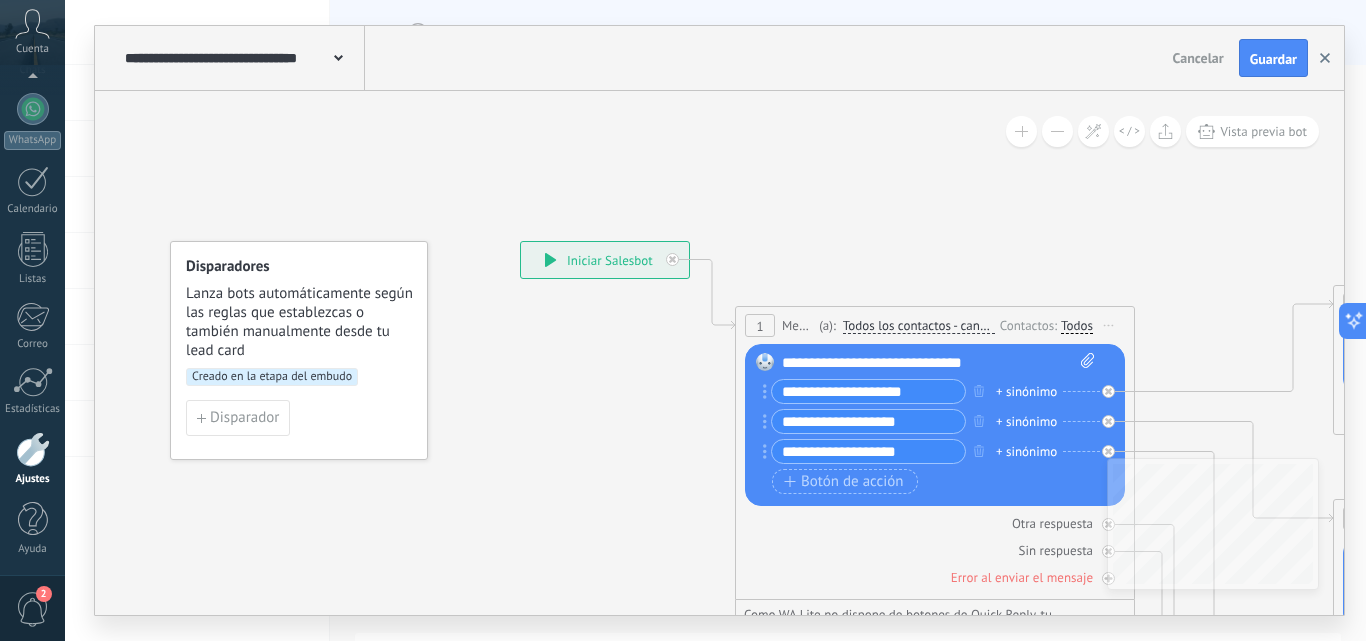 click 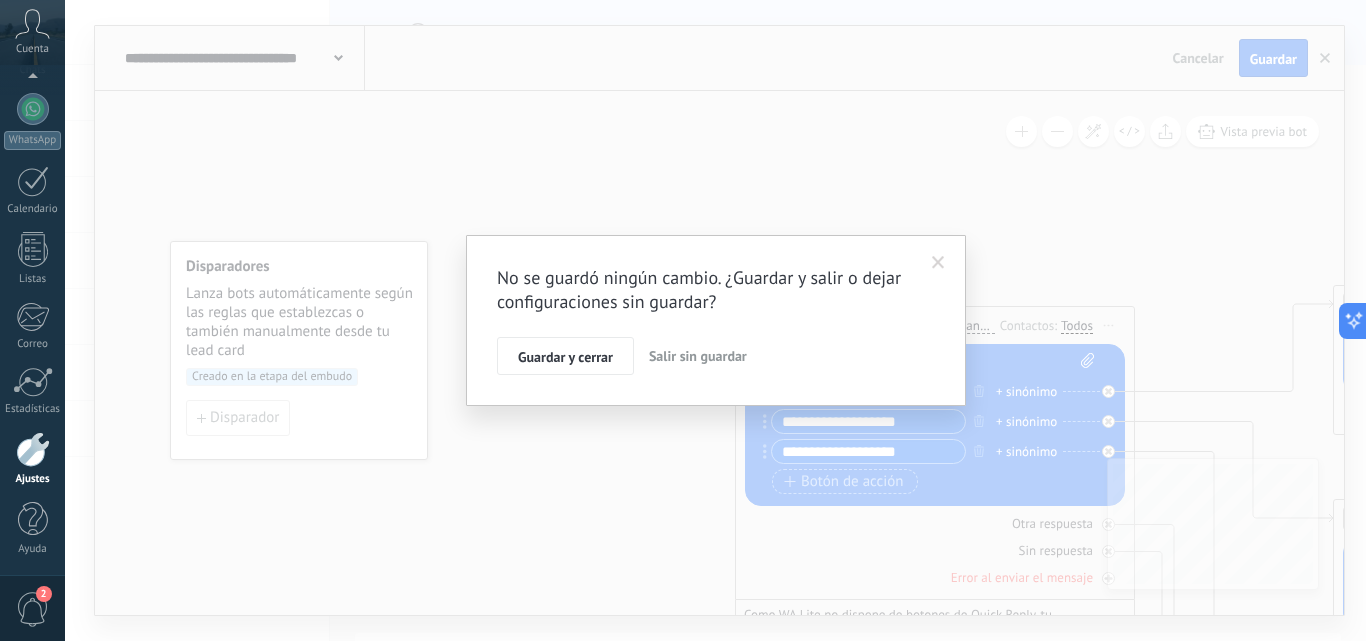 click on "Salir sin guardar" at bounding box center (698, 356) 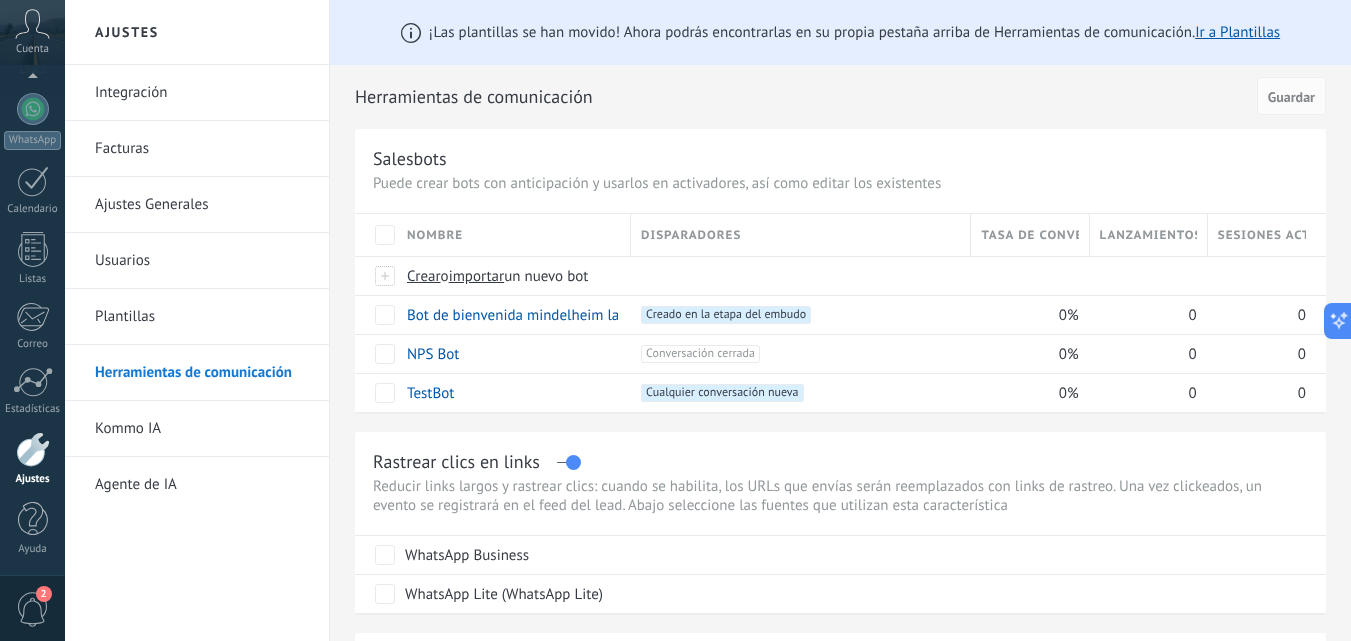 click on "Herramientas de comunicación" at bounding box center (202, 373) 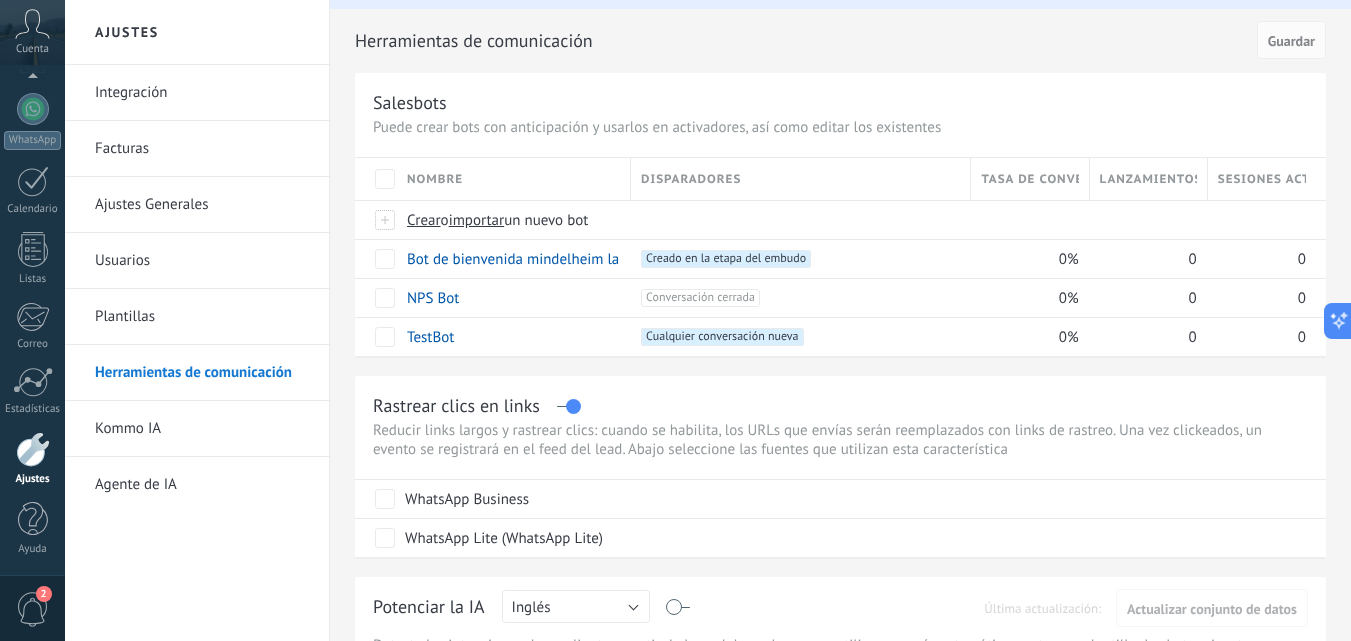 scroll, scrollTop: 0, scrollLeft: 0, axis: both 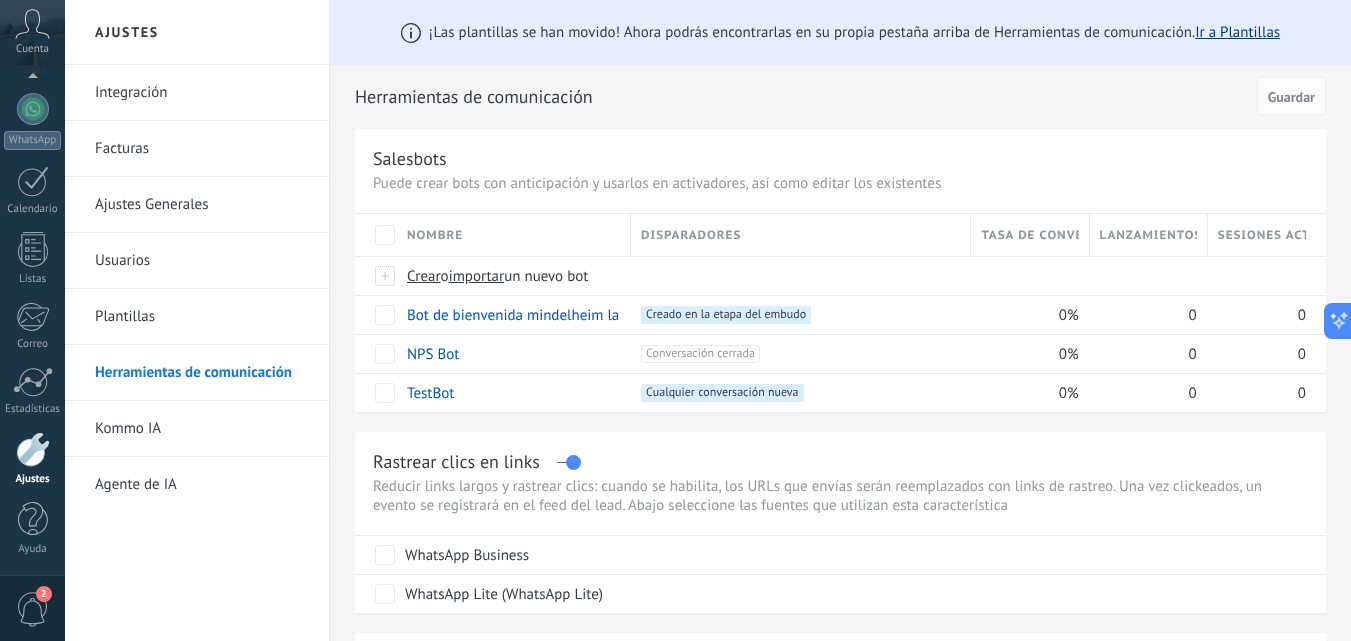 click on "Ir a Plantillas" at bounding box center (1237, 32) 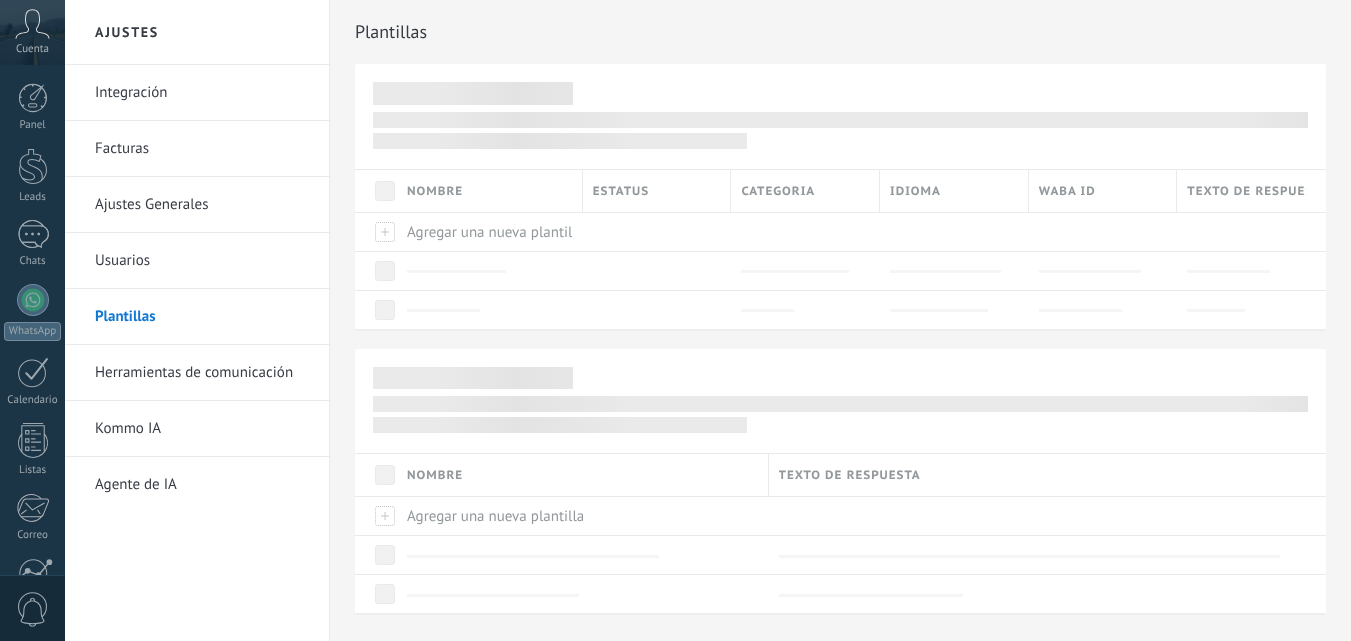 scroll, scrollTop: 0, scrollLeft: 0, axis: both 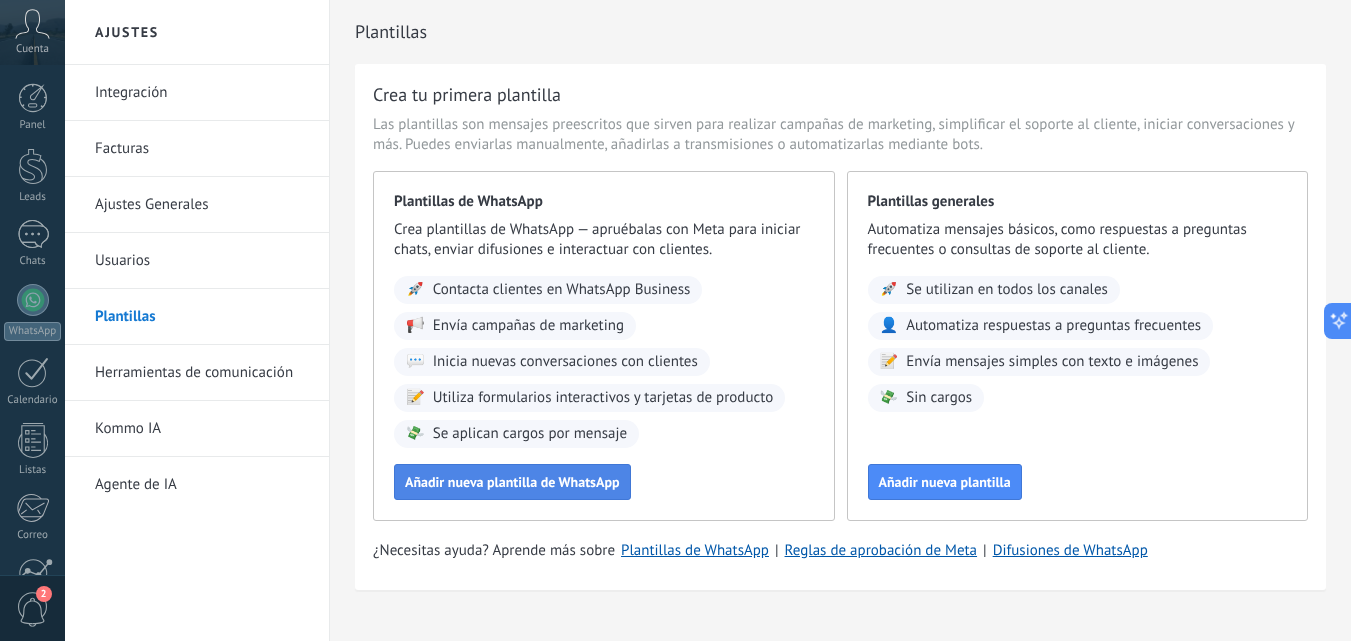 click on "Añadir nueva plantilla de WhatsApp" at bounding box center (512, 482) 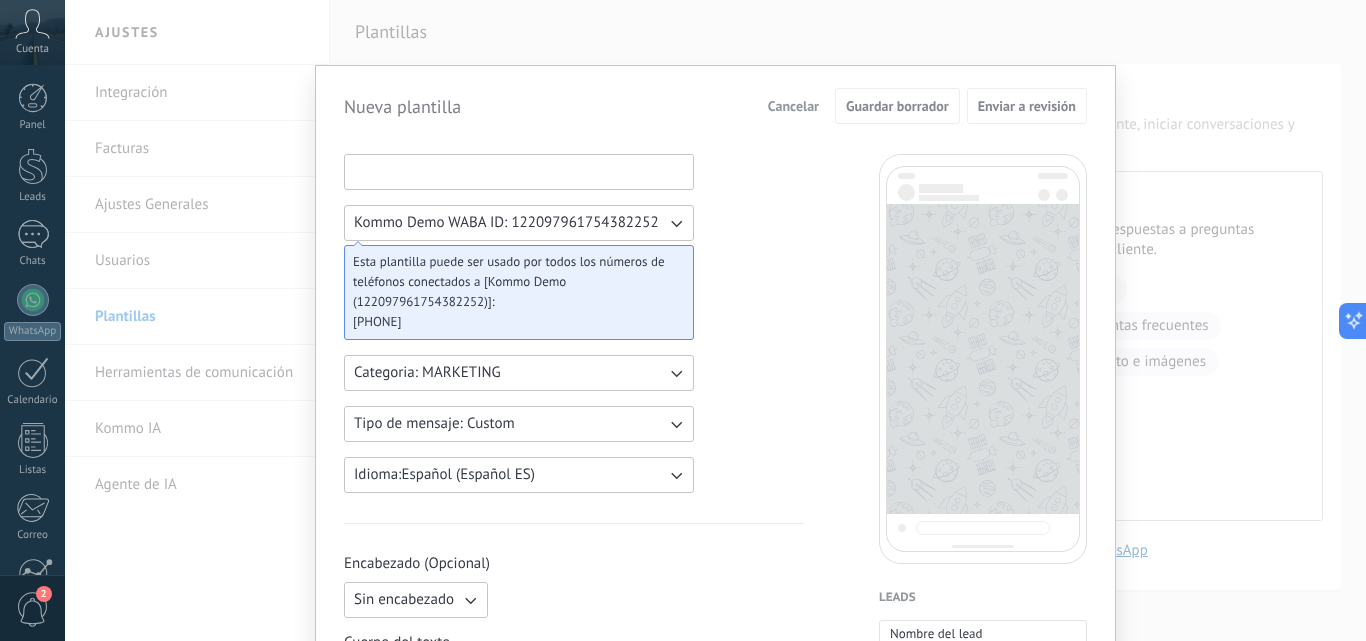 click at bounding box center [519, 171] 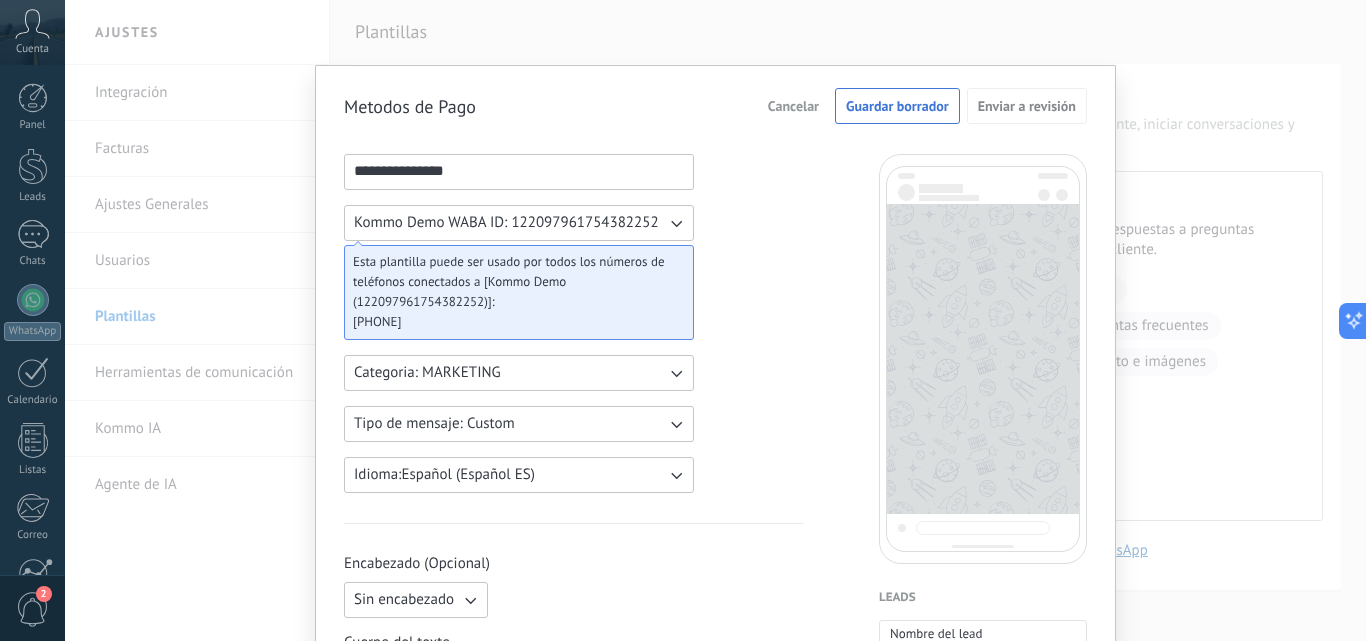 type on "**********" 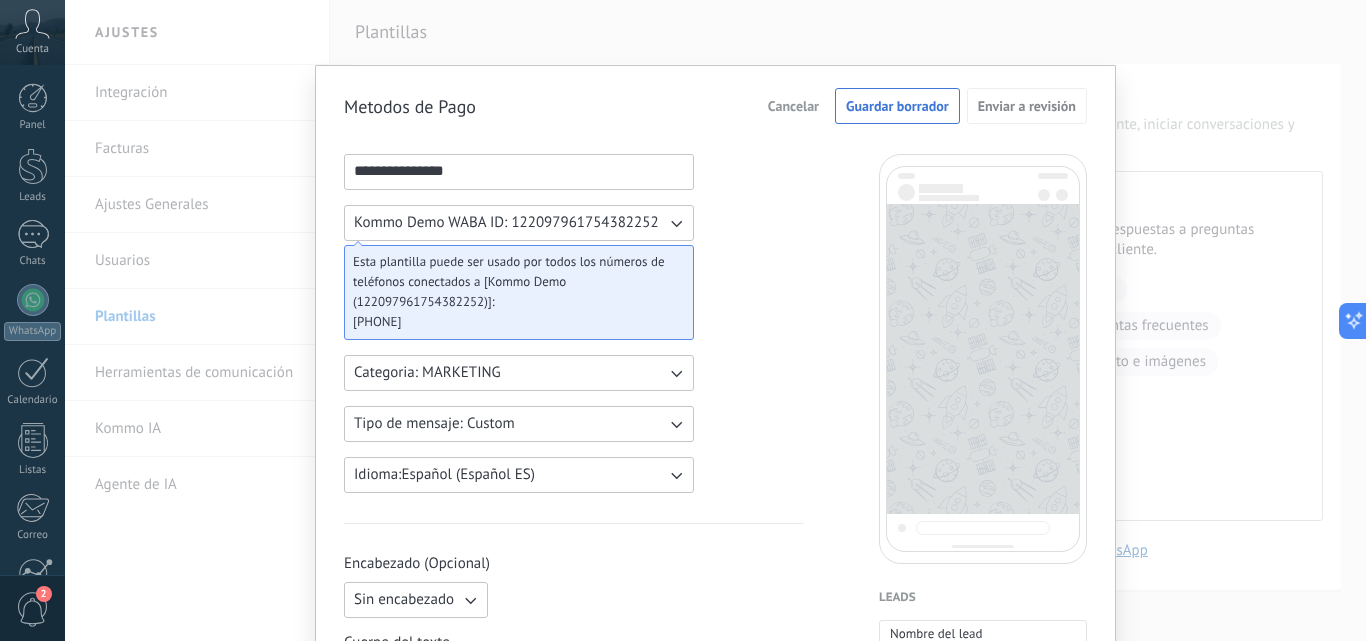 click 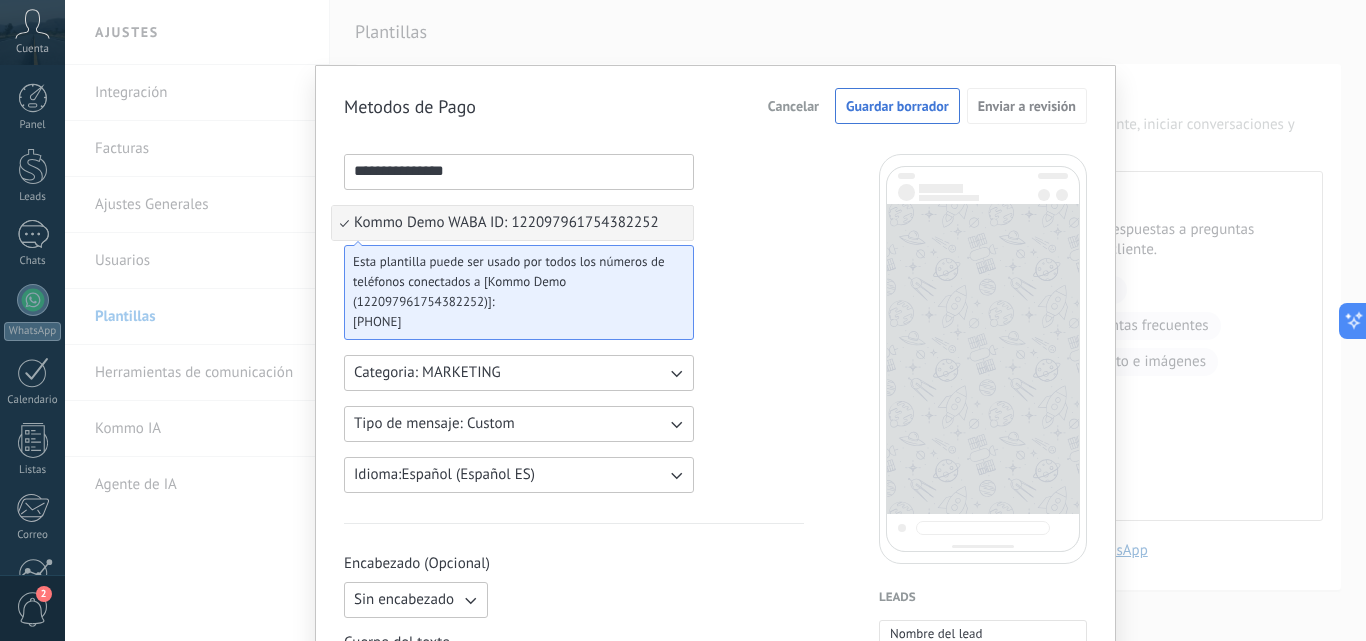 click on "Kommo Demo WABA ID: 122097961754382252" at bounding box center [512, 223] 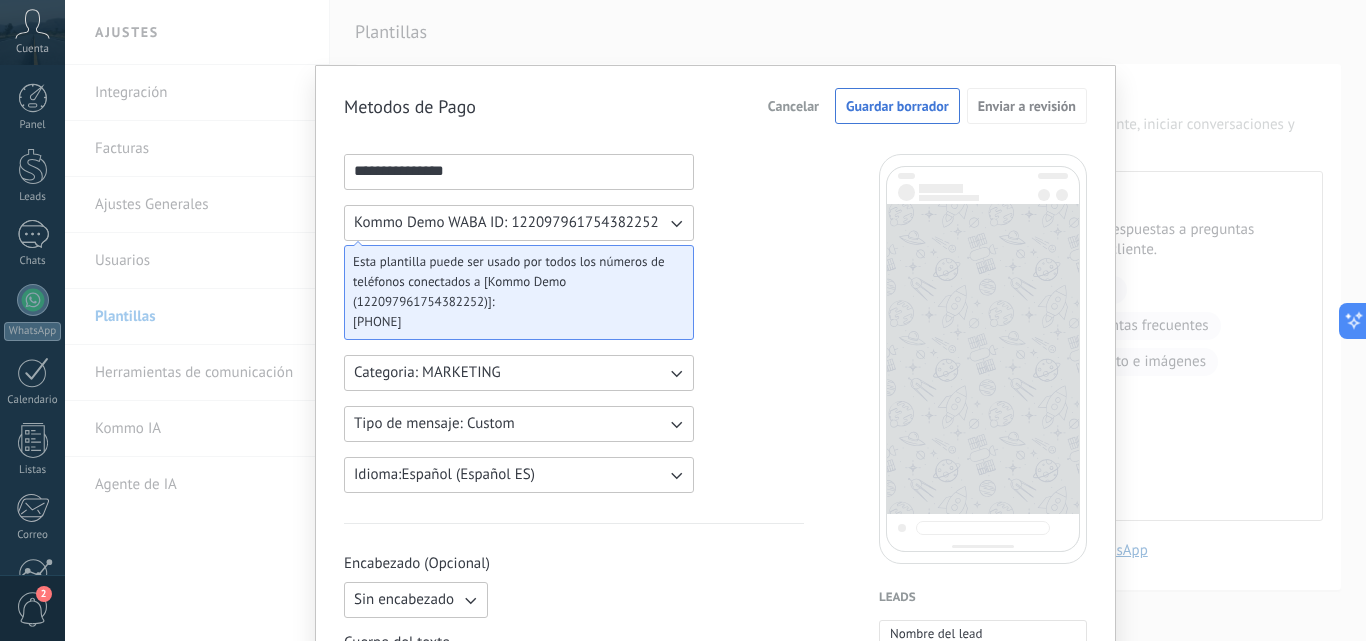 type 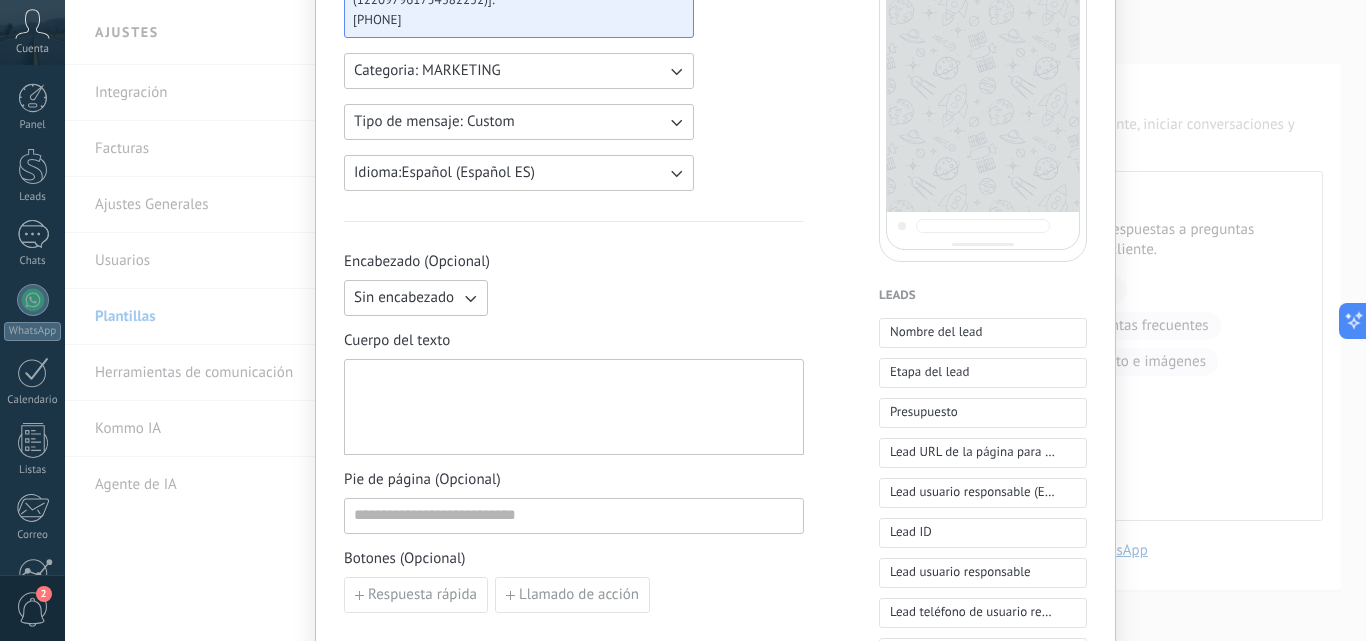 scroll, scrollTop: 357, scrollLeft: 0, axis: vertical 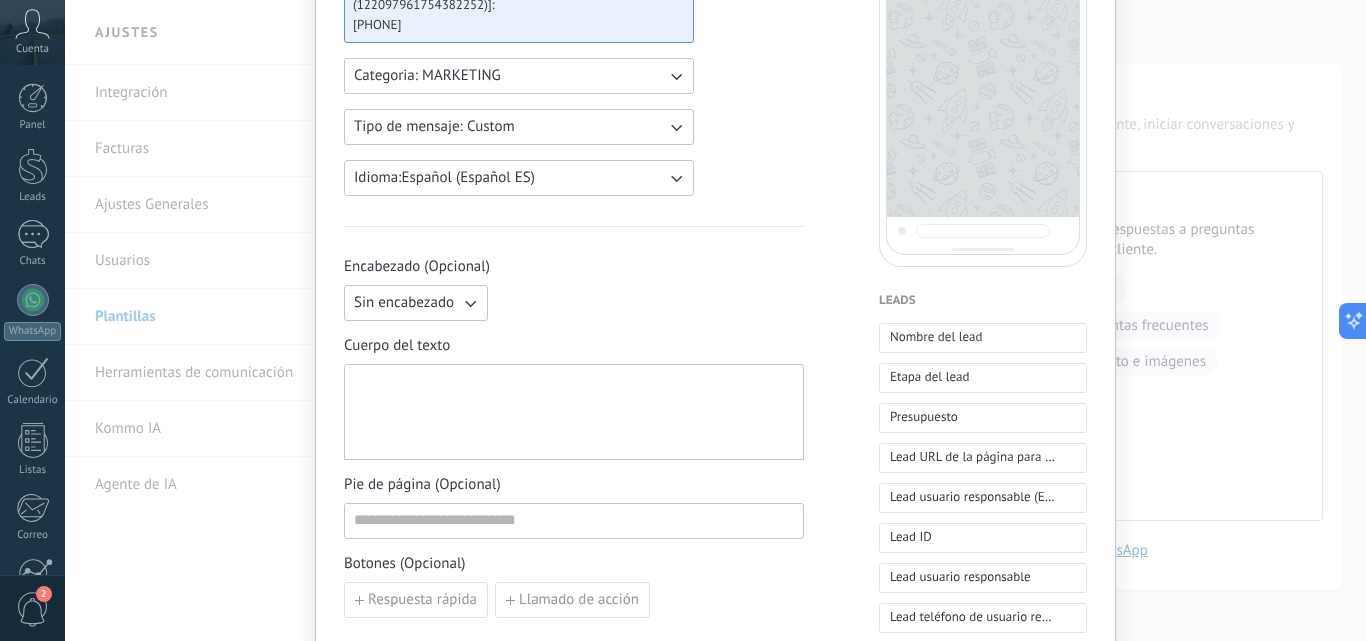 click at bounding box center [574, 412] 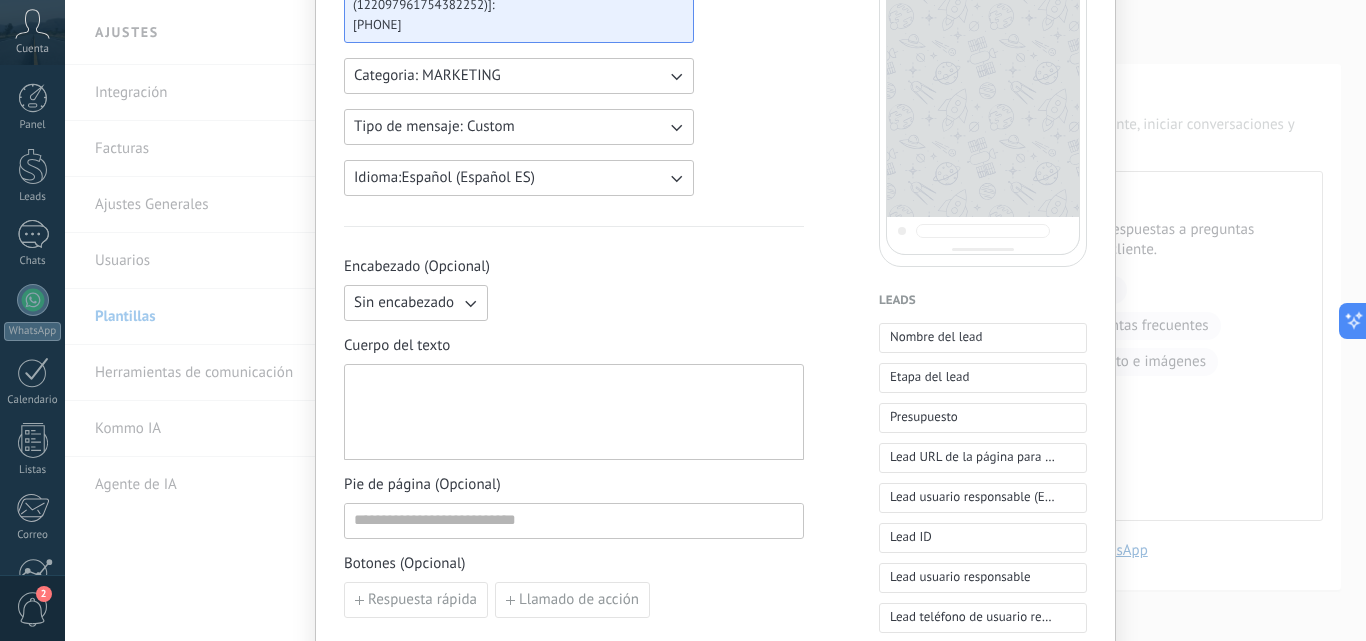 type 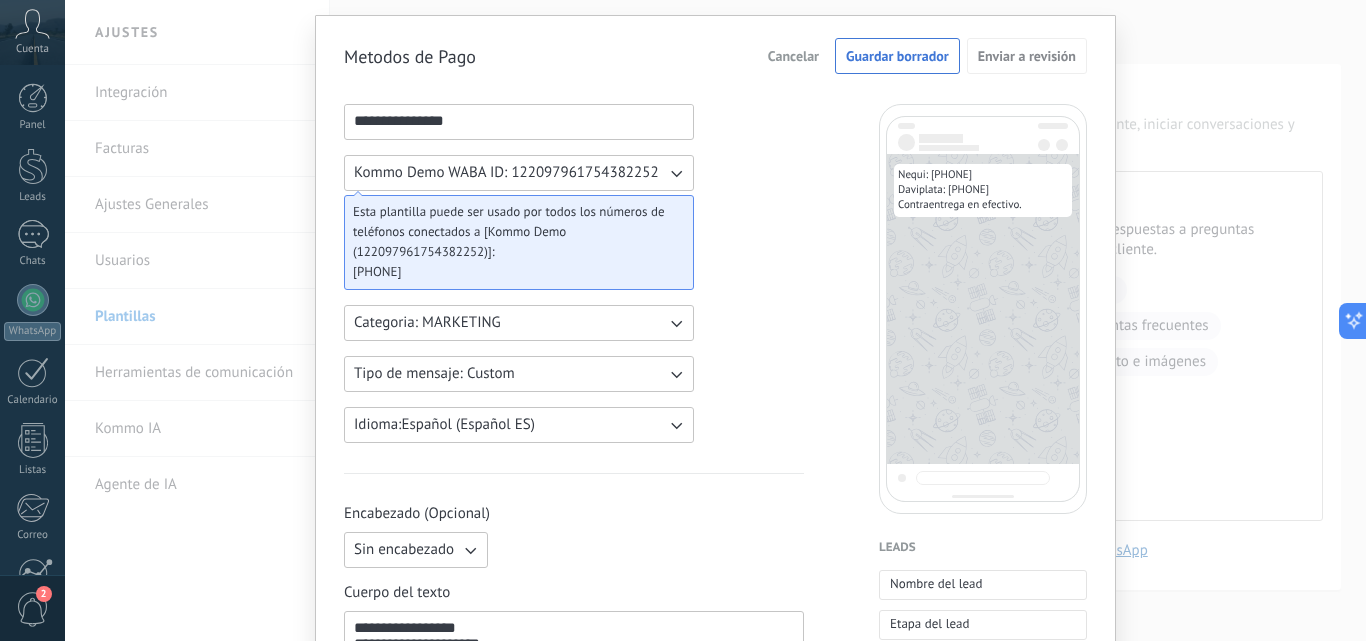 scroll, scrollTop: 0, scrollLeft: 0, axis: both 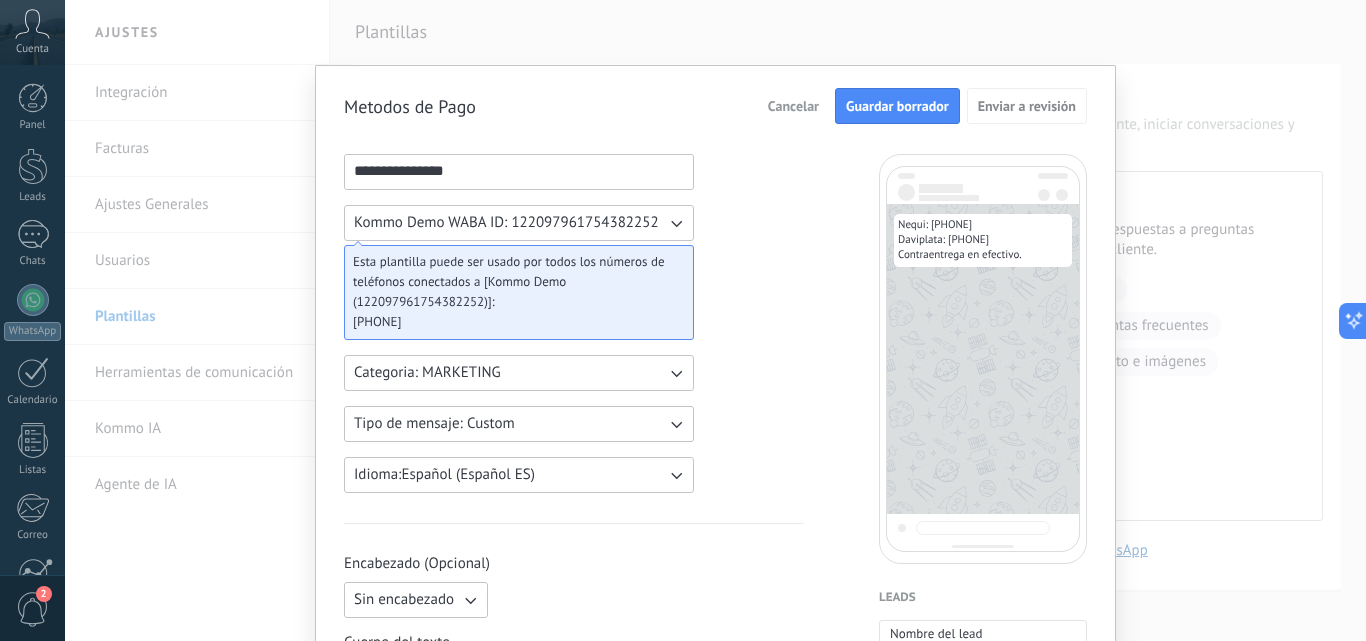 click on "Guardar borrador" at bounding box center (897, 106) 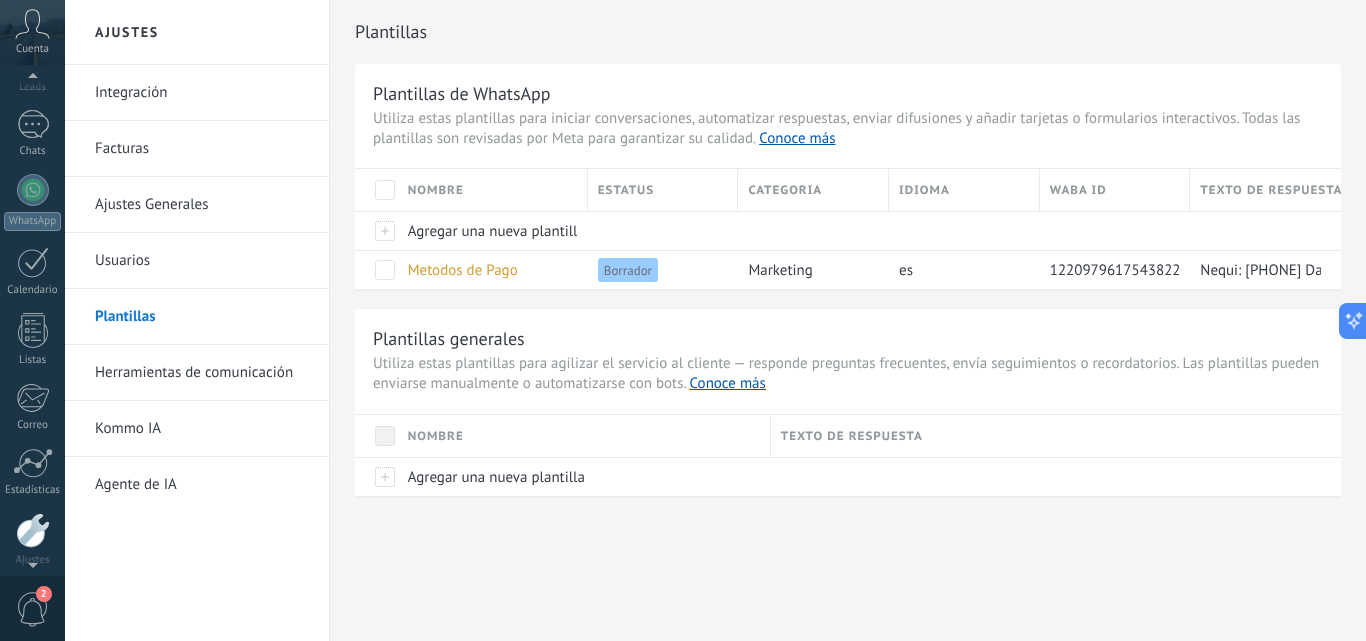 scroll, scrollTop: 0, scrollLeft: 0, axis: both 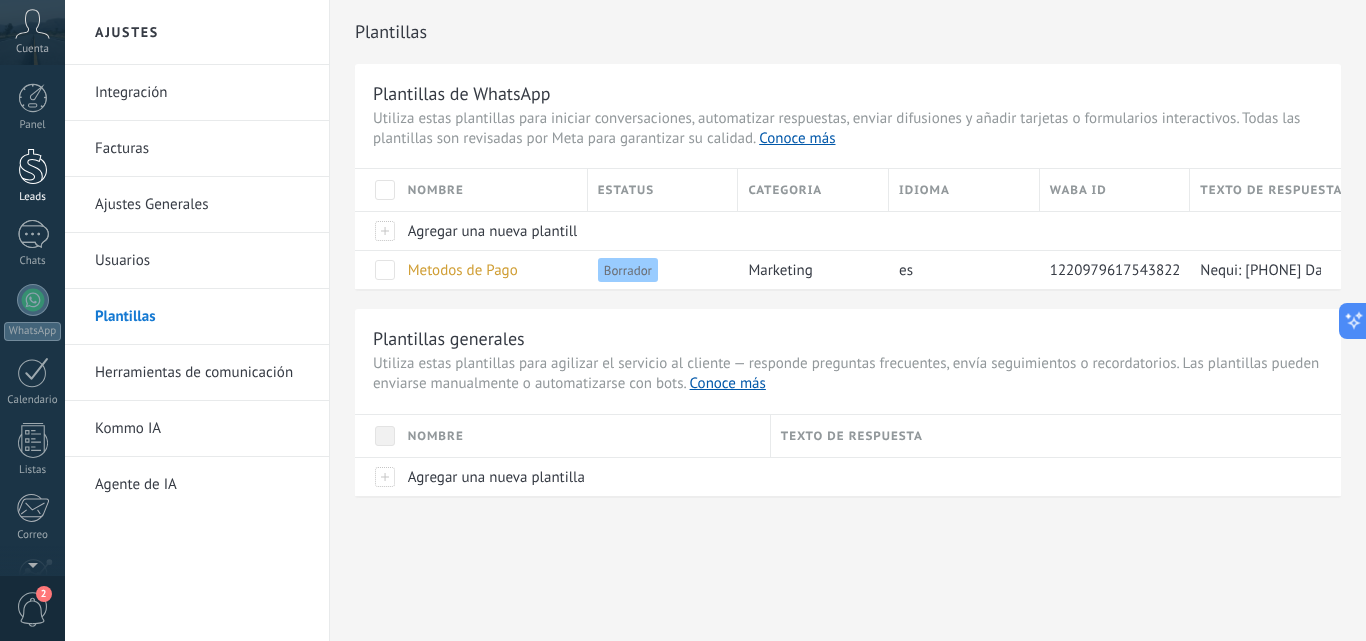 click at bounding box center [33, 166] 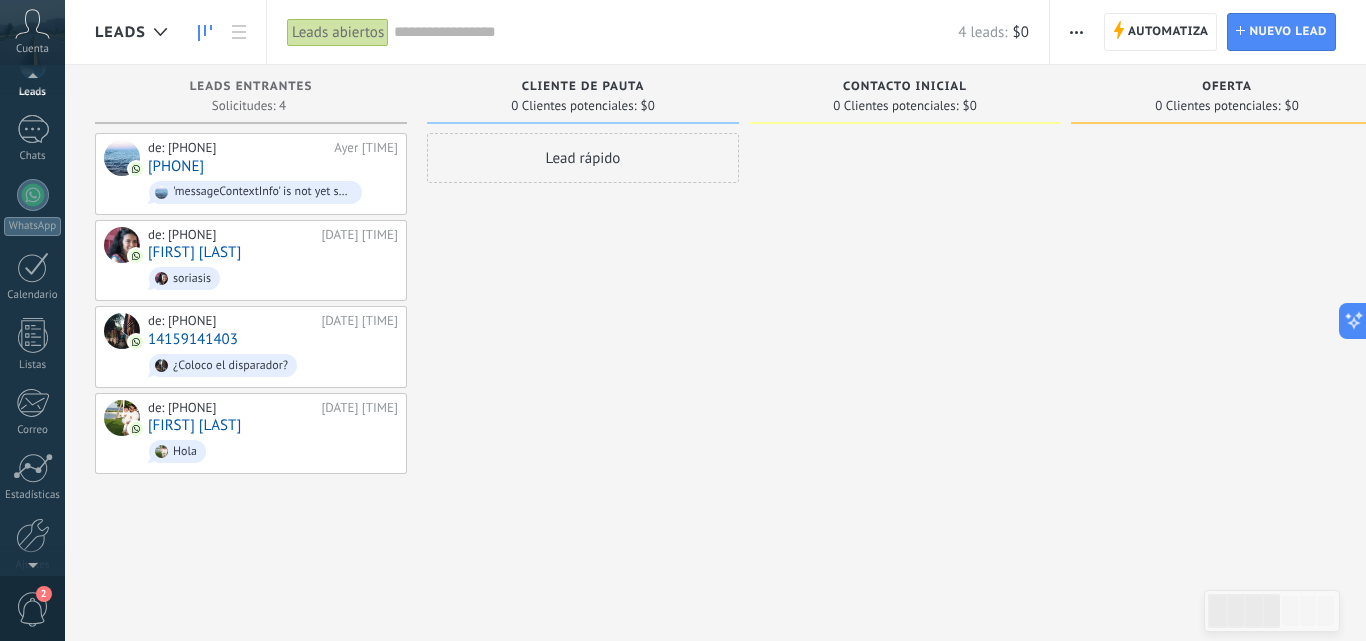 scroll, scrollTop: 191, scrollLeft: 0, axis: vertical 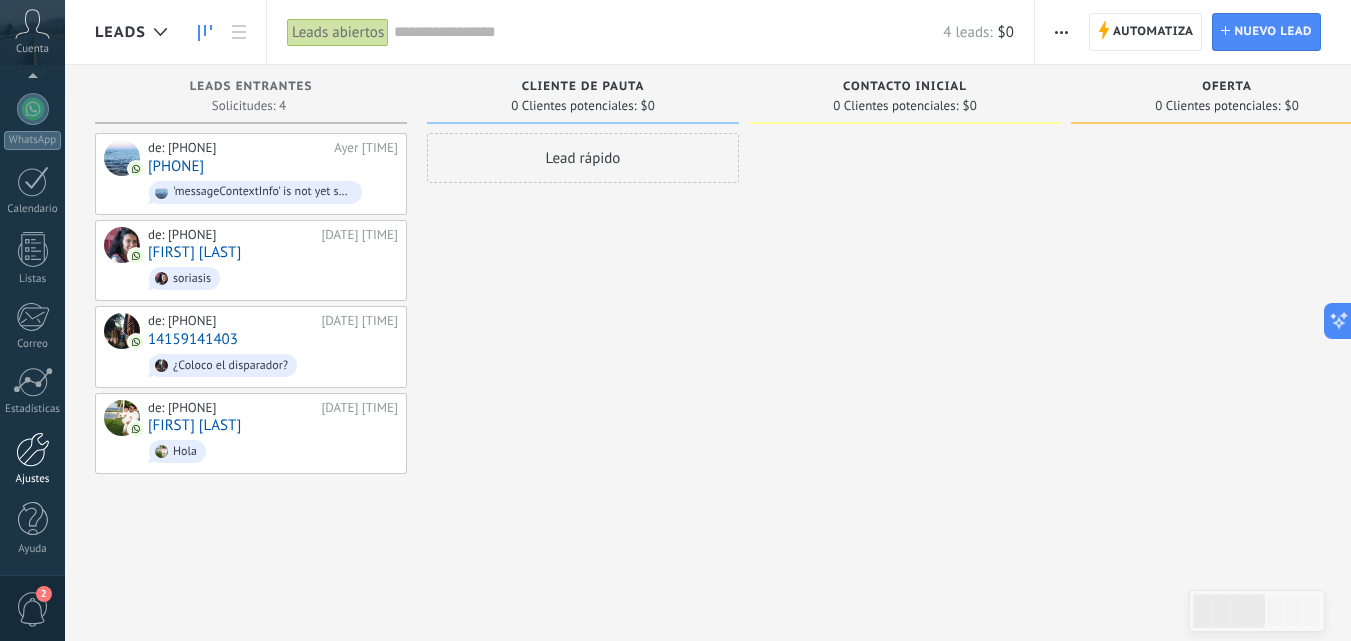 click at bounding box center [33, 449] 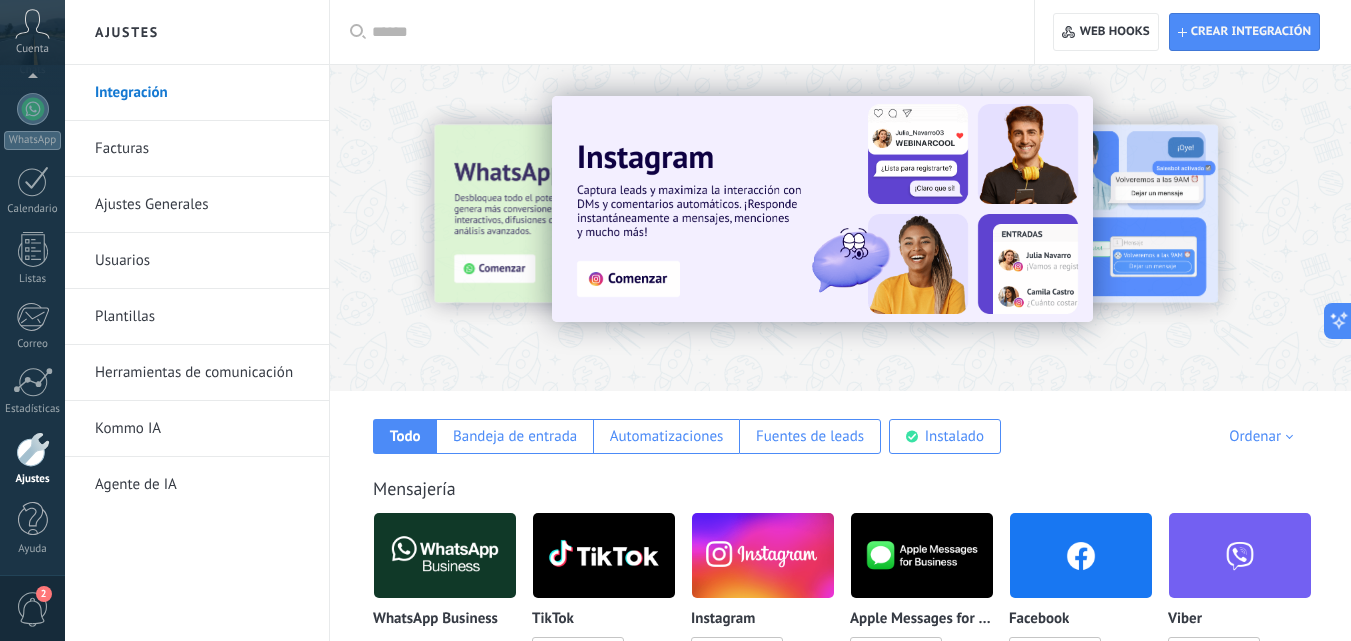 click on "Plantillas" at bounding box center (202, 317) 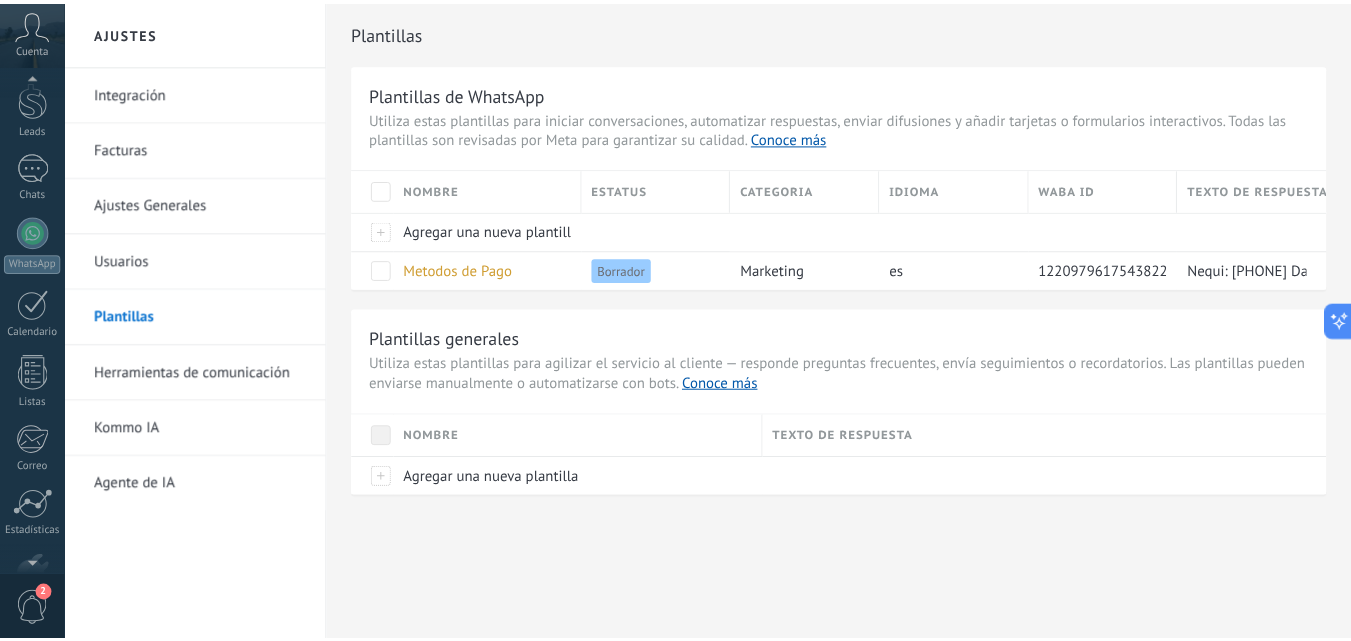 scroll, scrollTop: 2, scrollLeft: 0, axis: vertical 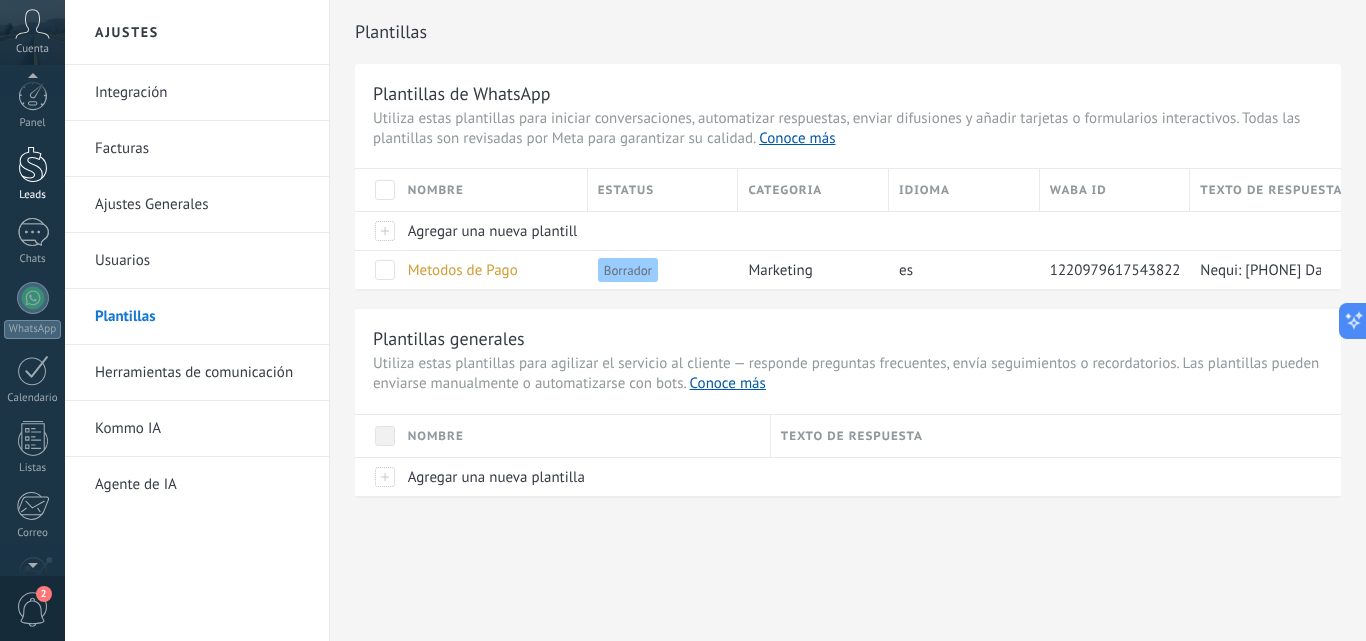 click at bounding box center (33, 164) 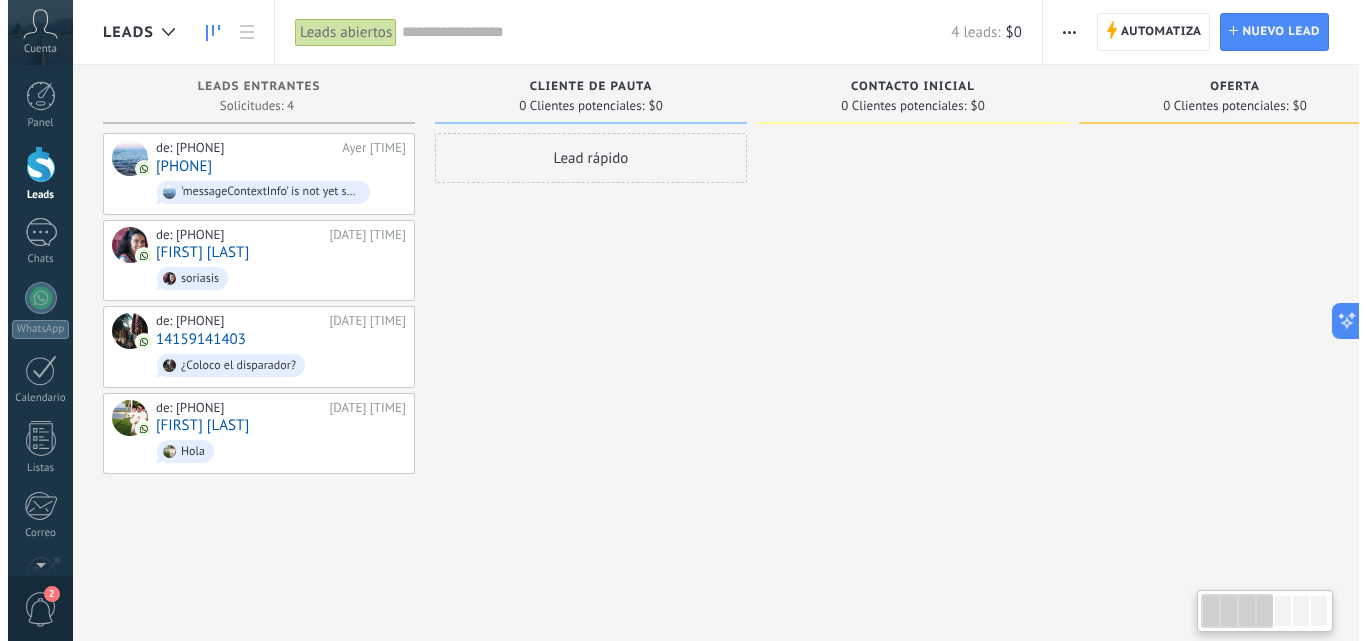 scroll, scrollTop: 0, scrollLeft: 0, axis: both 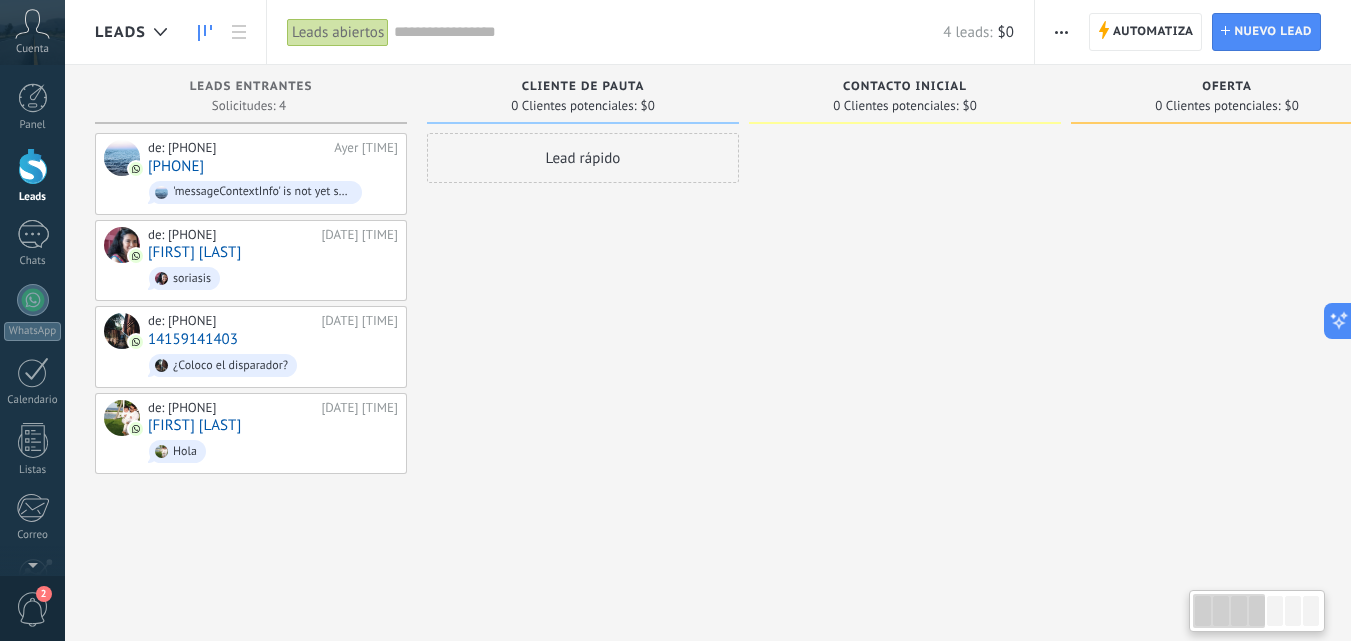 click at bounding box center (1229, 611) 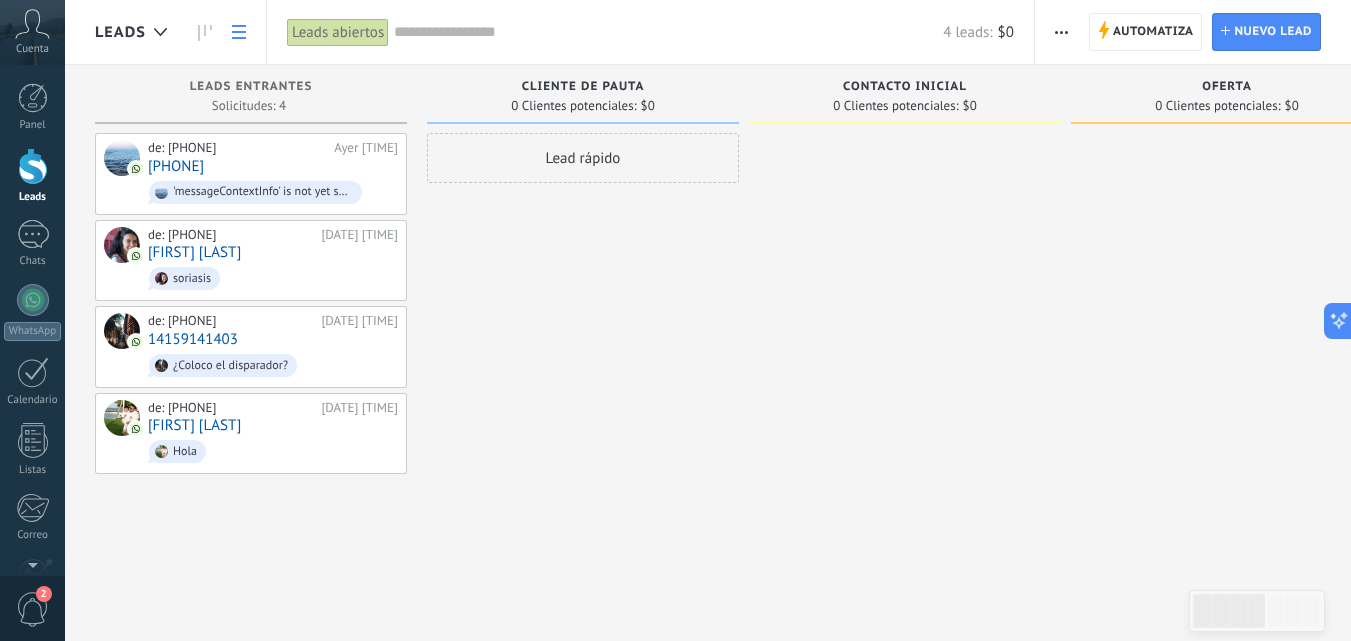 click 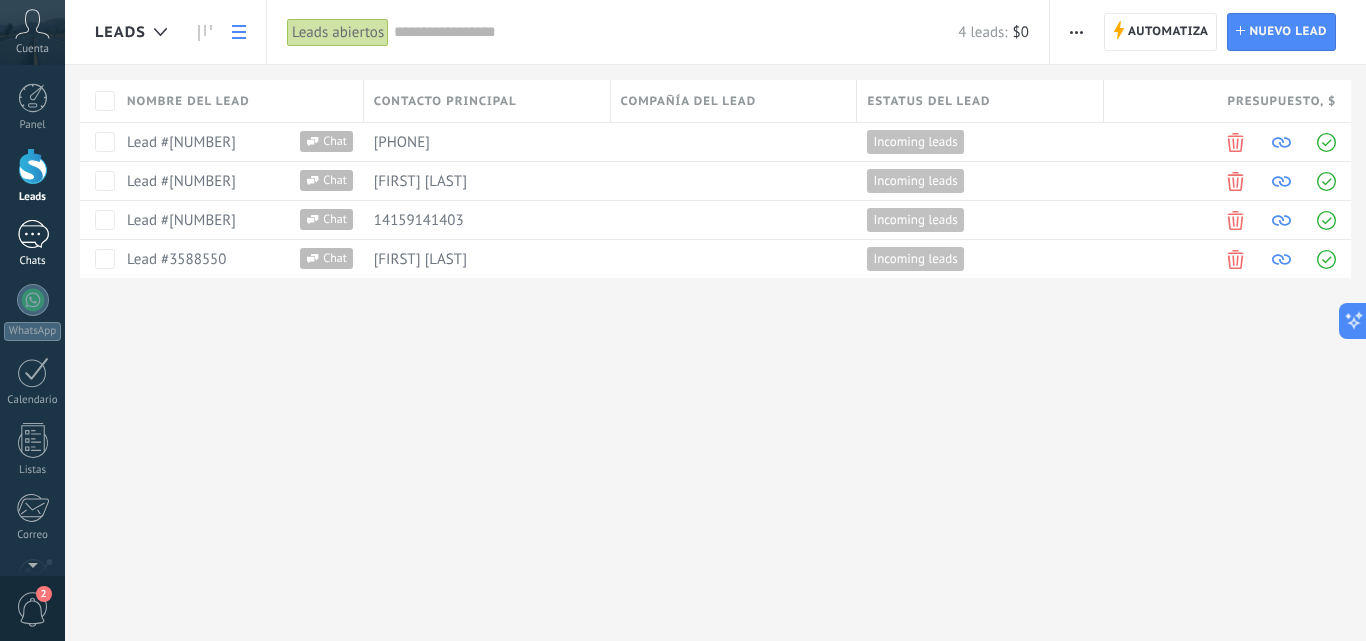 click at bounding box center [33, 234] 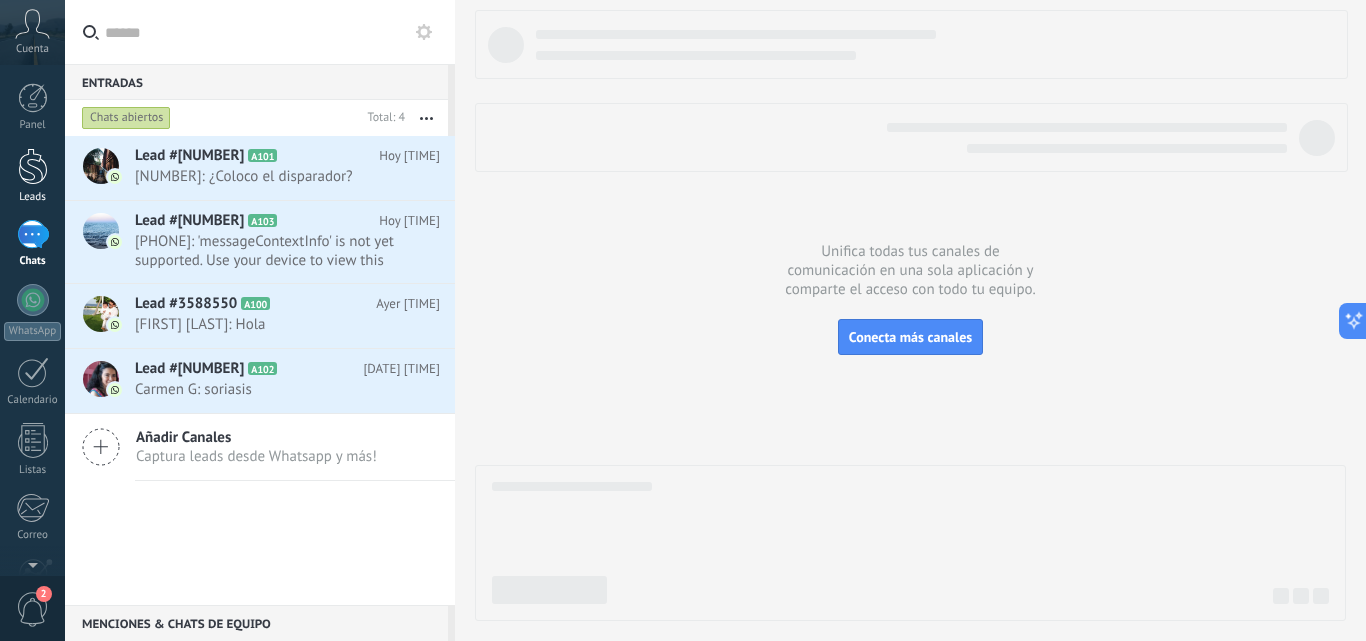 click at bounding box center [33, 166] 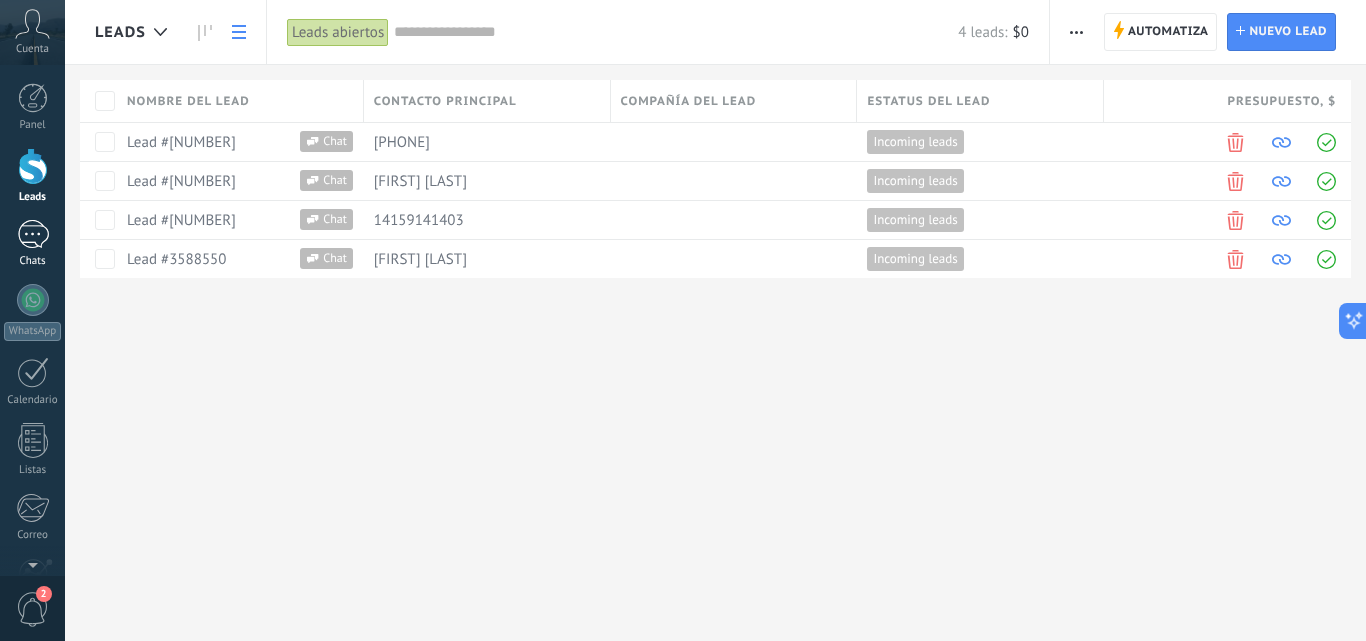 click on "Chats" at bounding box center [32, 244] 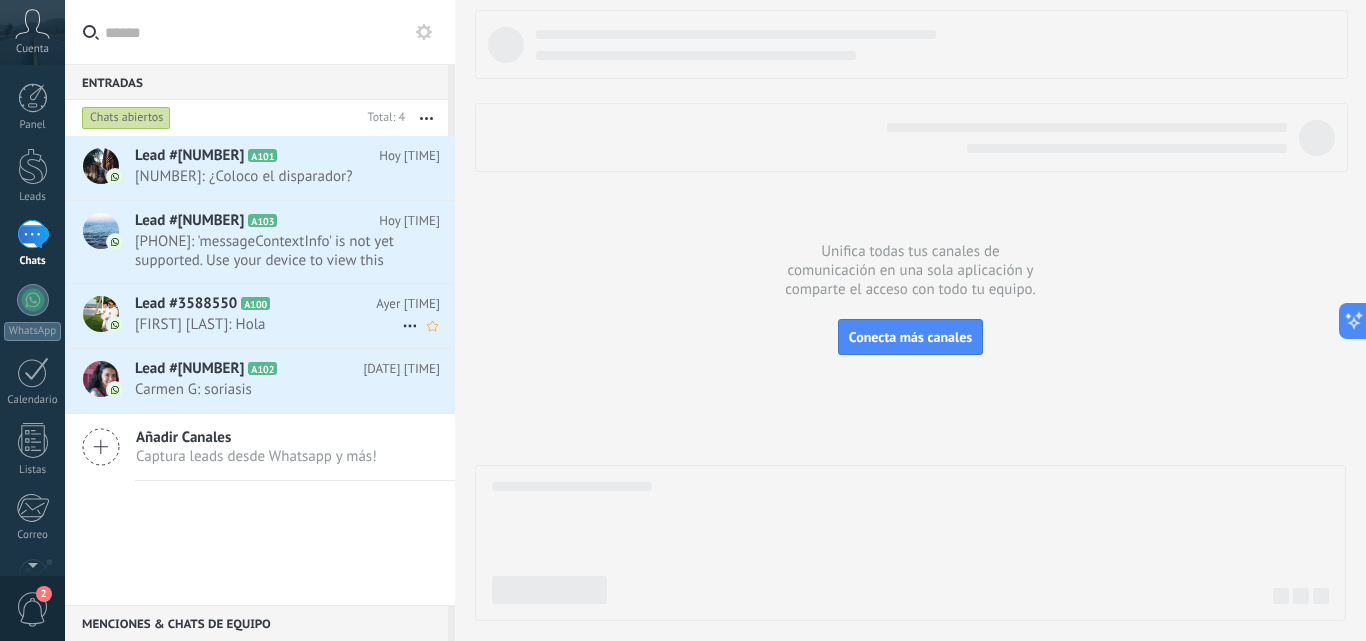 click on "Lead #3588550" at bounding box center (186, 304) 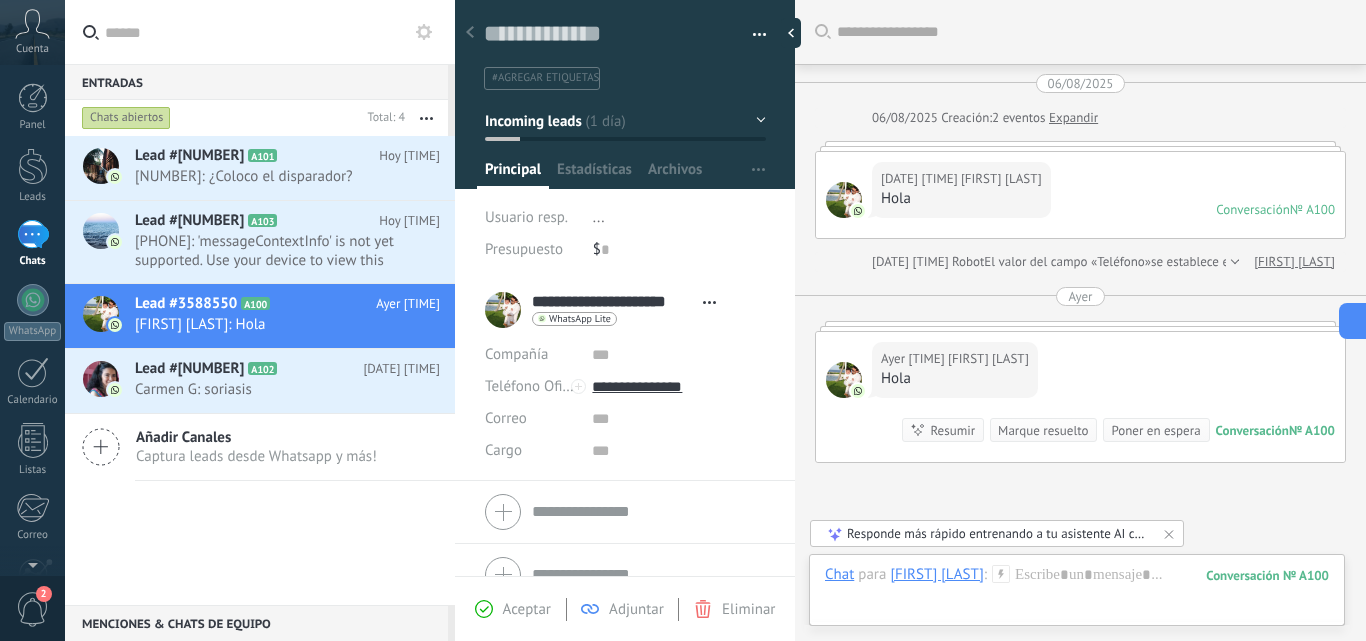 scroll, scrollTop: 30, scrollLeft: 0, axis: vertical 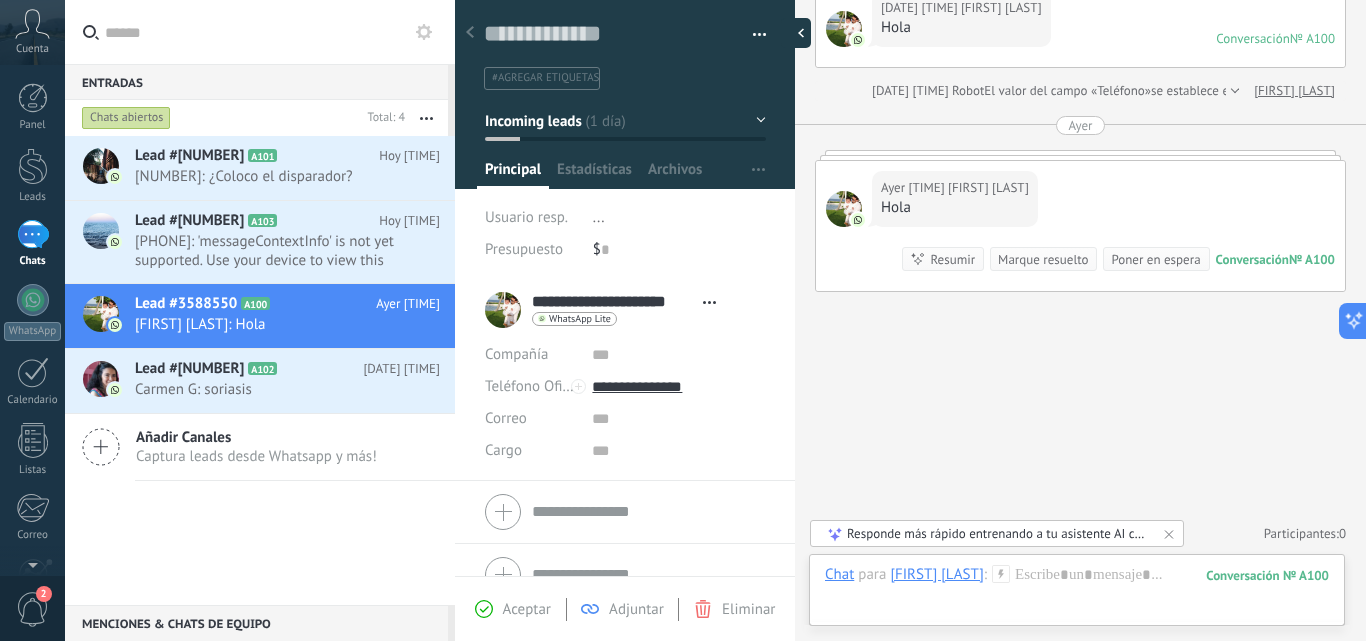 click at bounding box center (796, 33) 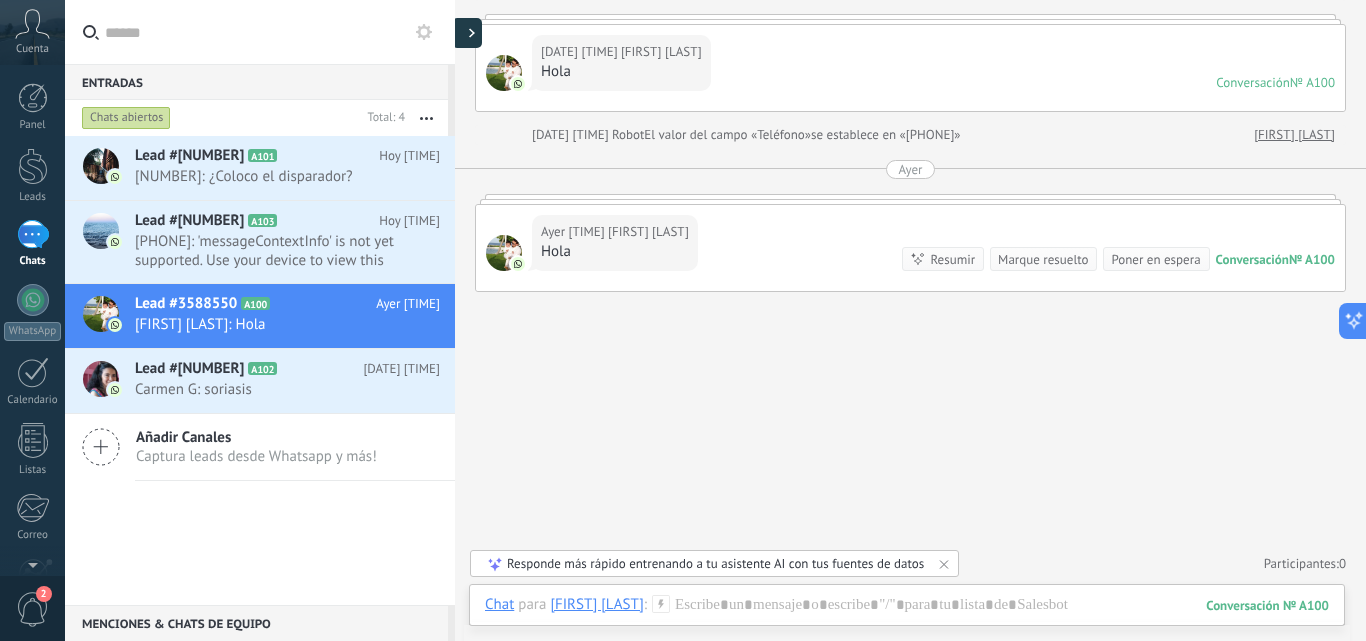 scroll, scrollTop: 127, scrollLeft: 0, axis: vertical 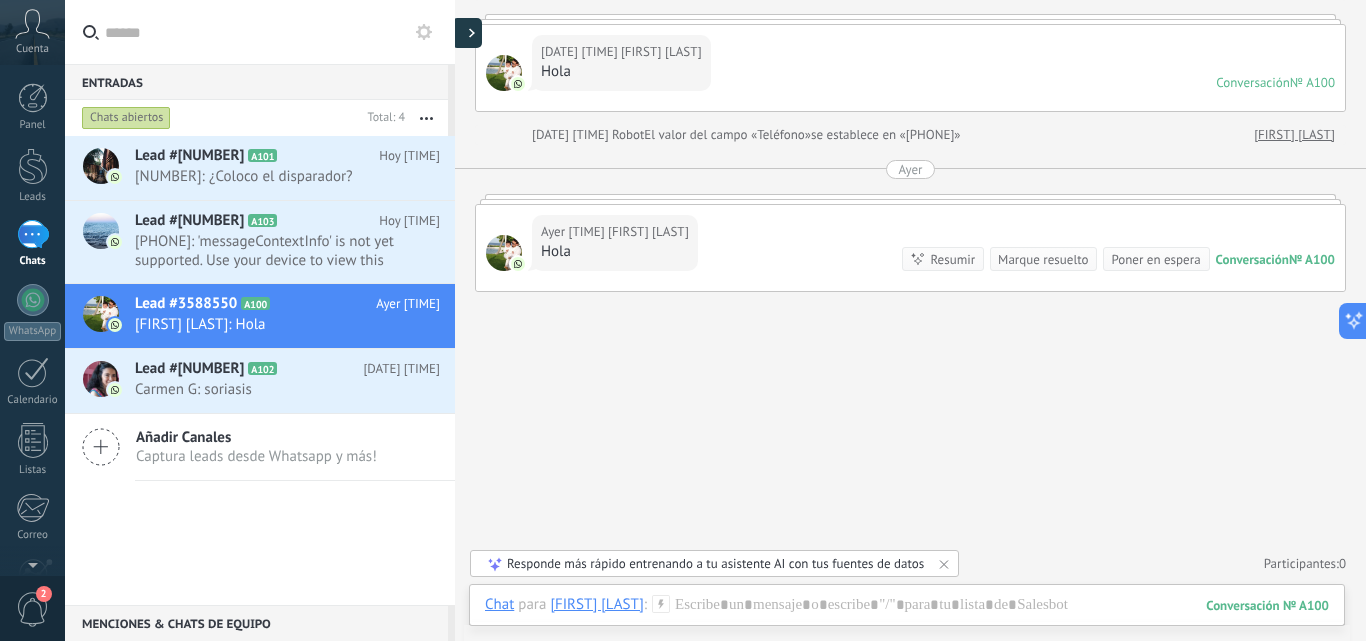 click at bounding box center (467, 33) 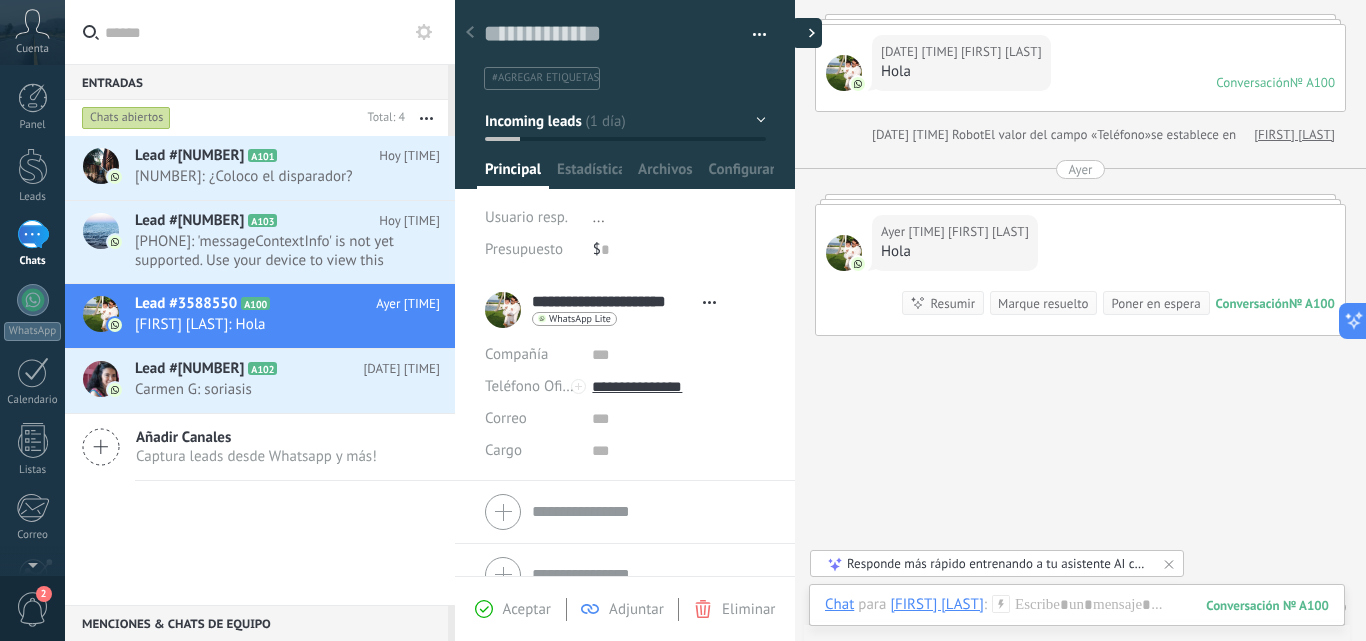 type on "**********" 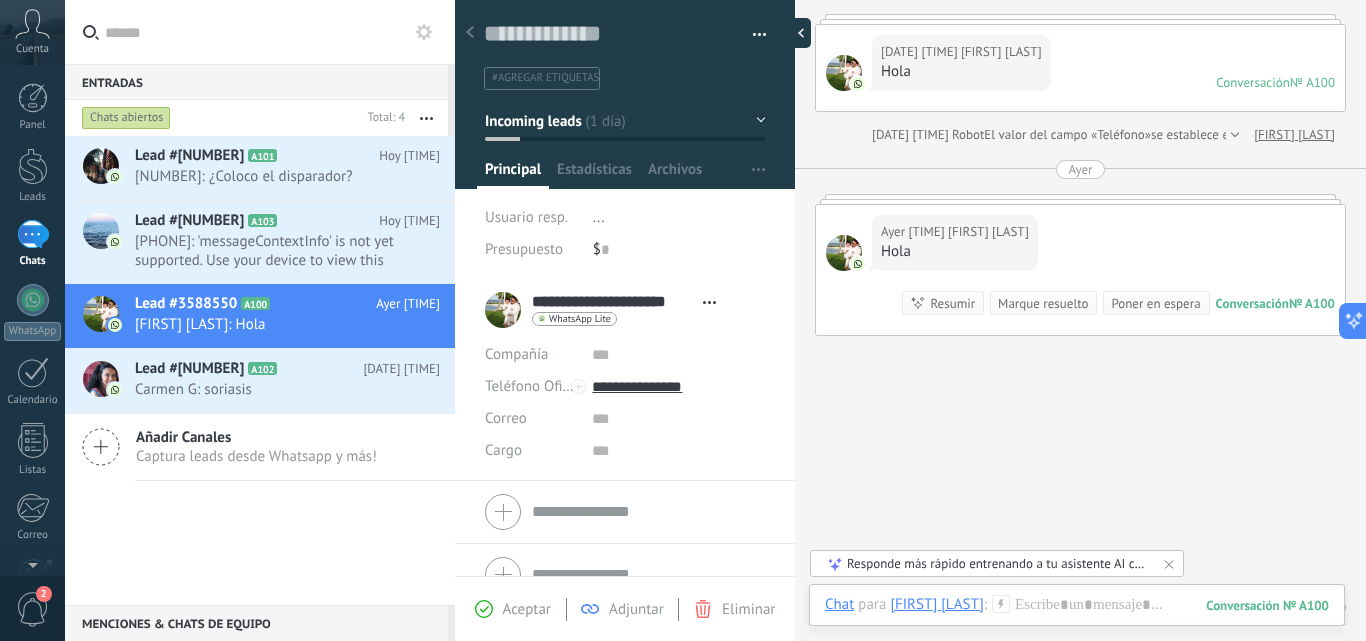 scroll, scrollTop: 30, scrollLeft: 0, axis: vertical 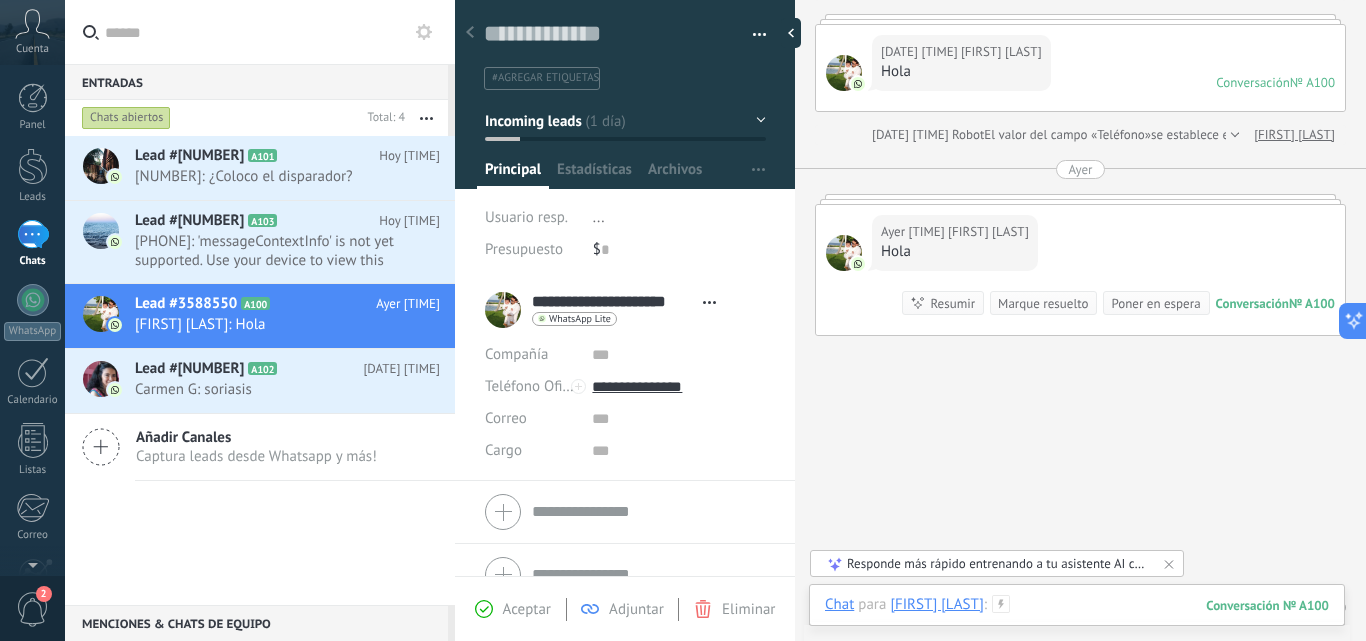 click at bounding box center [1077, 625] 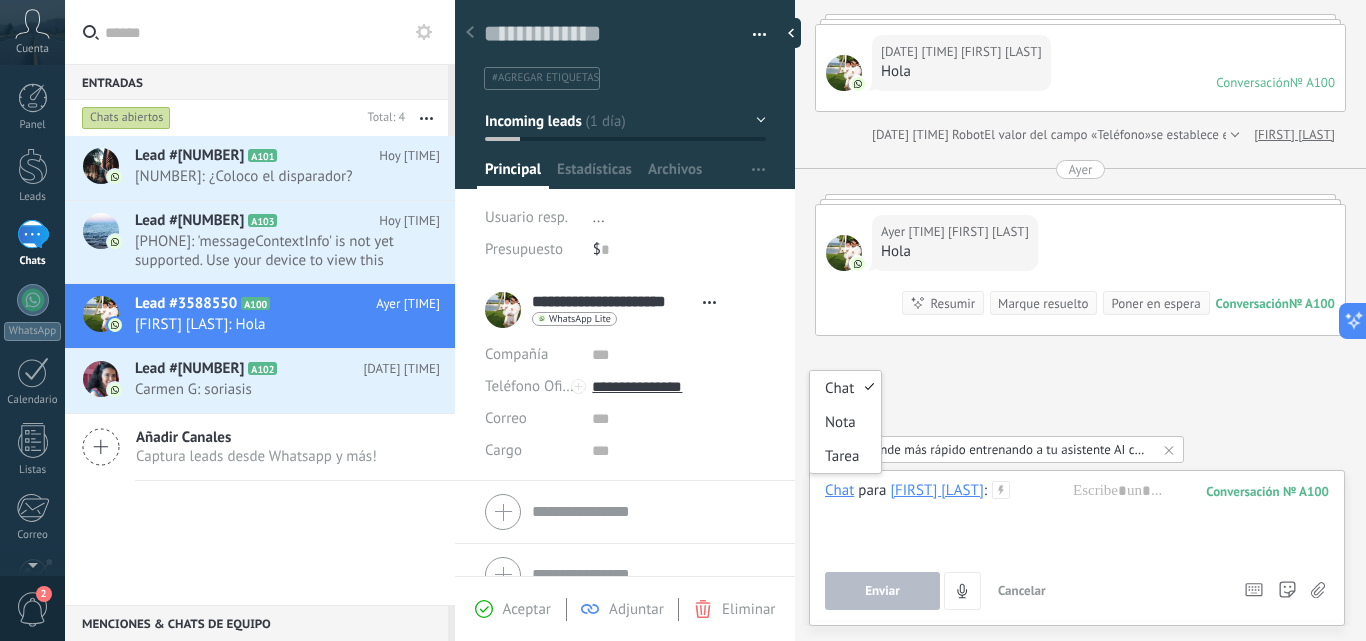 click on "Chat" at bounding box center (839, 490) 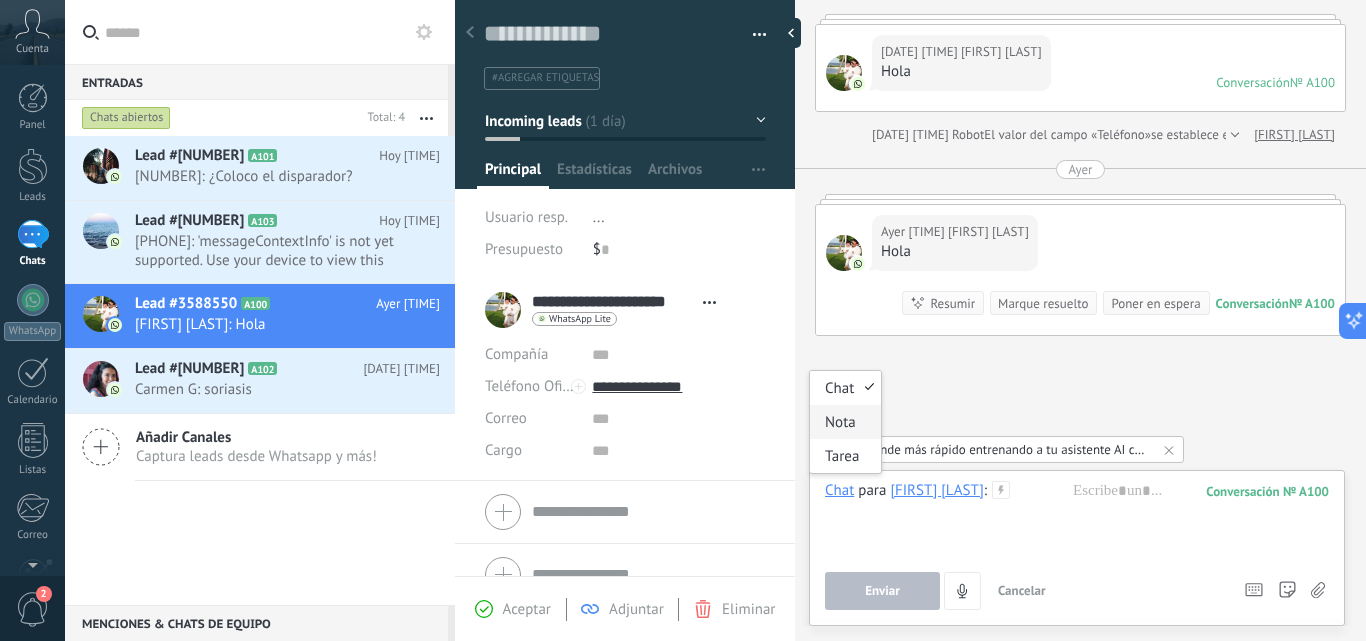 click on "Nota" at bounding box center (845, 422) 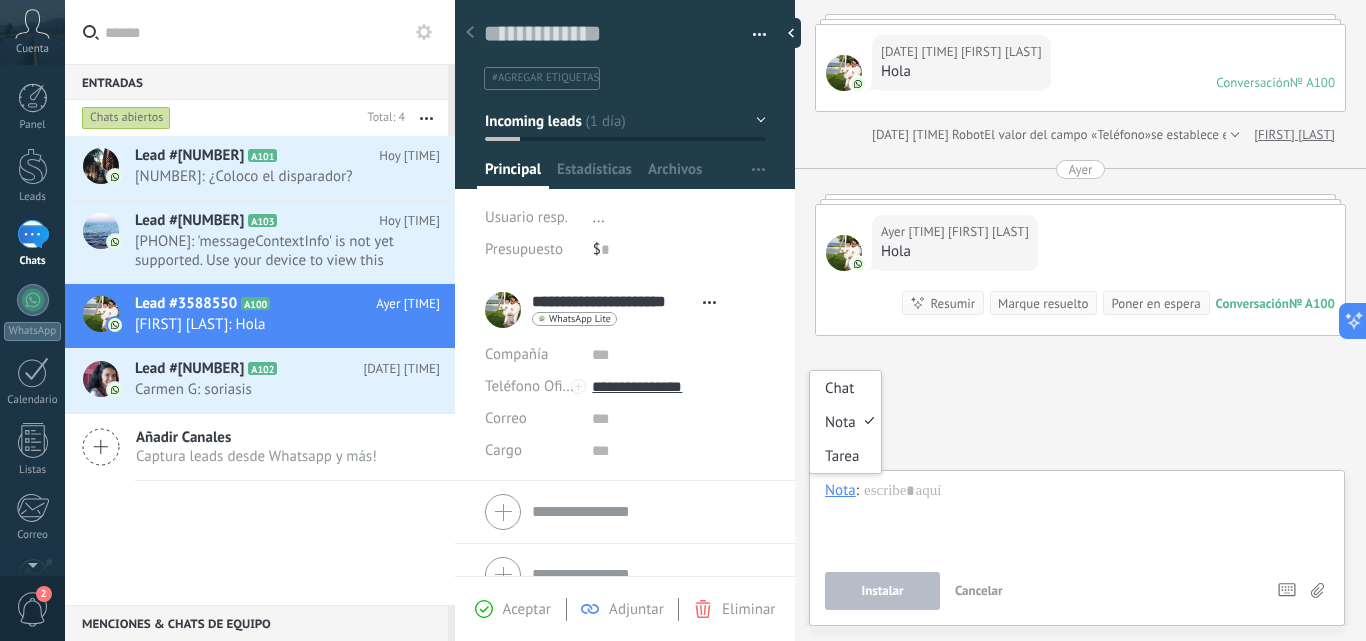 click on "Nota" at bounding box center (840, 490) 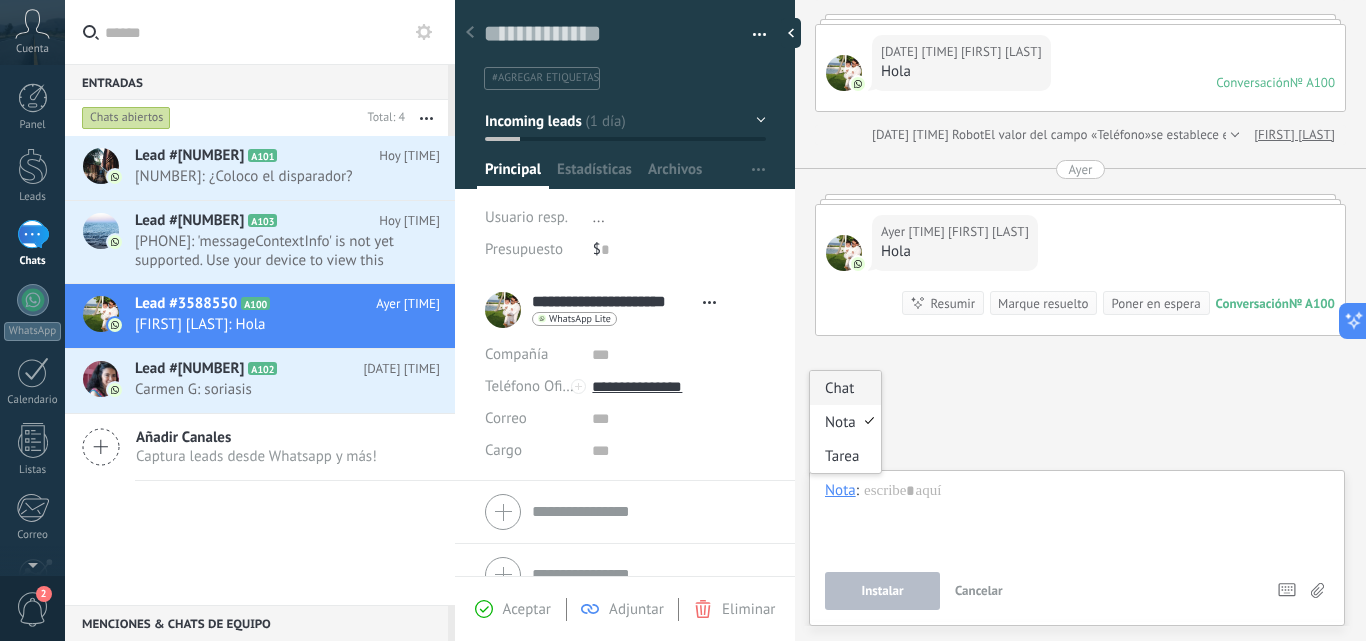 click on "Chat" at bounding box center (845, 388) 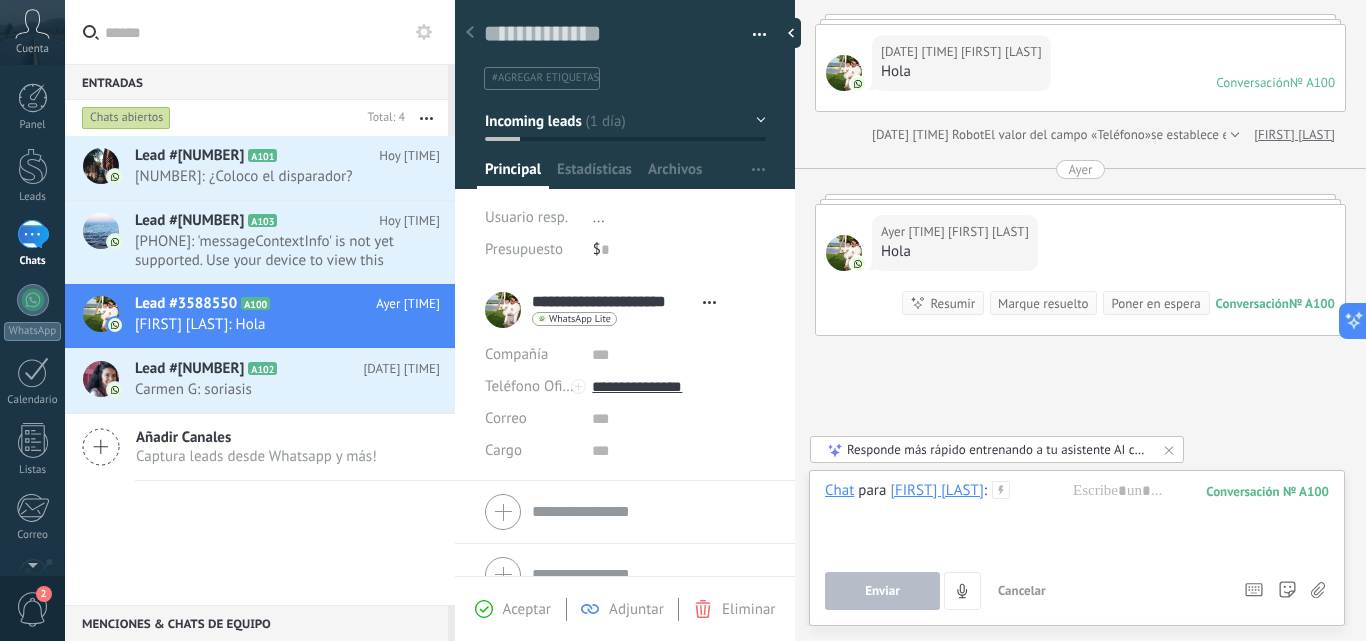 click 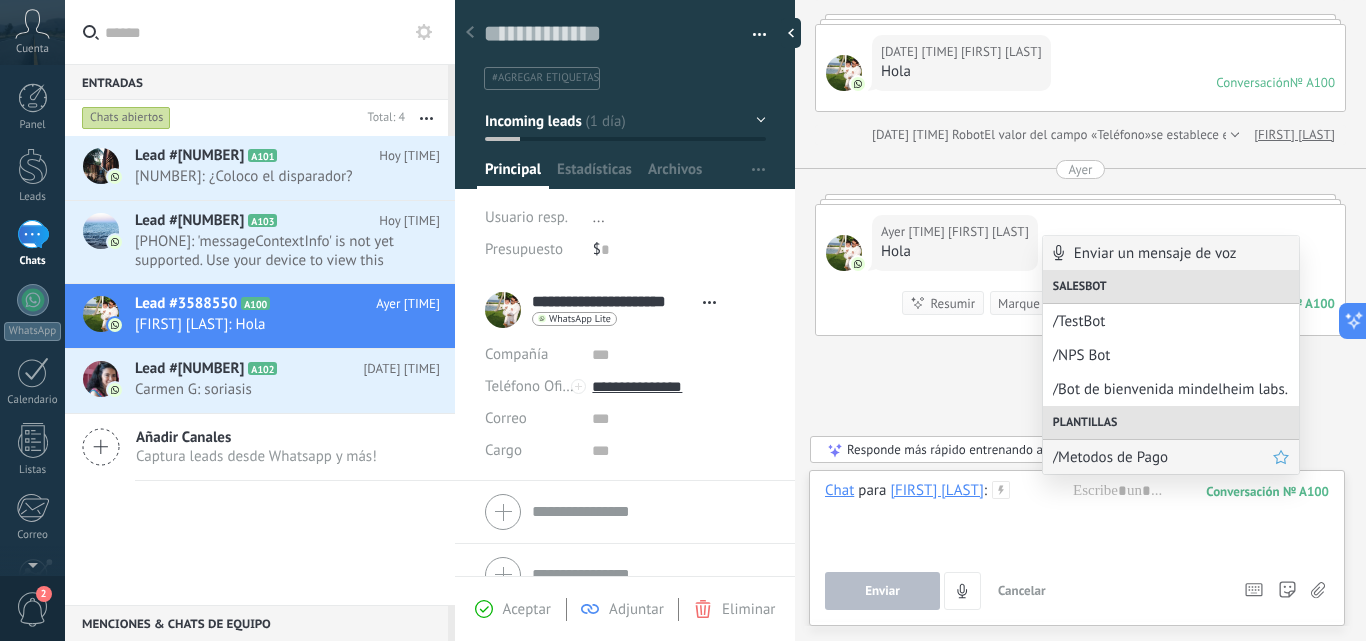 click on "/Metodos de Pago" at bounding box center (1163, 457) 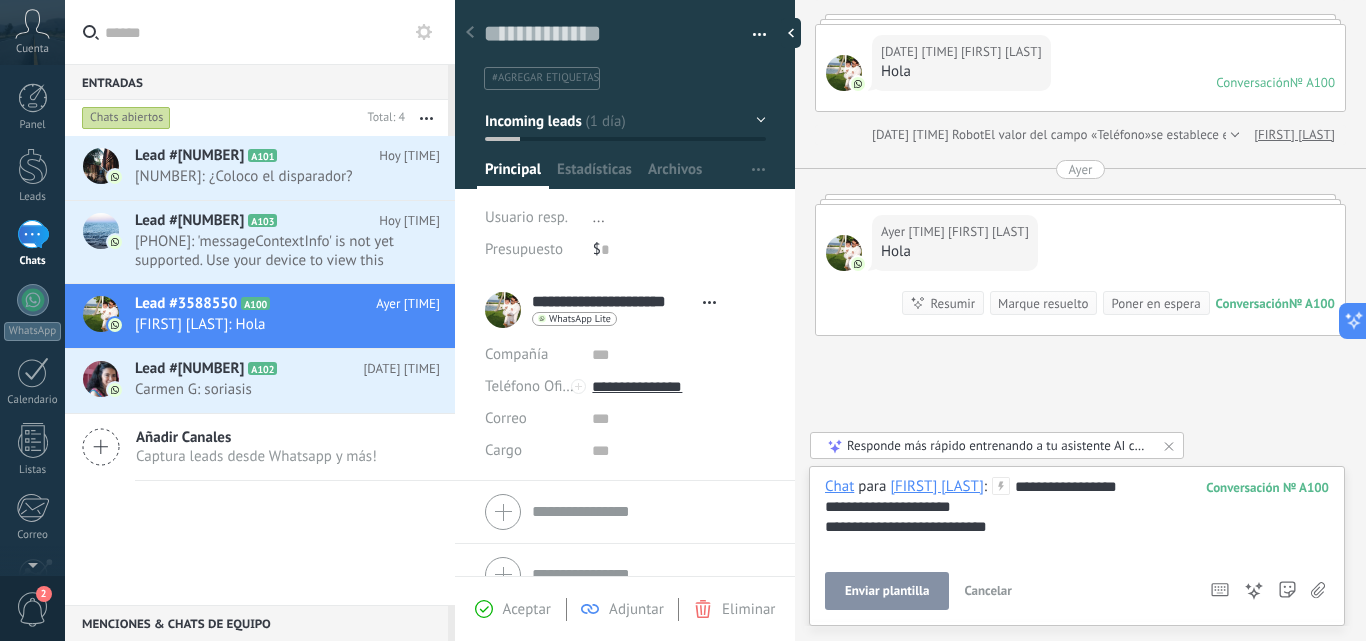 click on "Enviar plantilla" at bounding box center [887, 591] 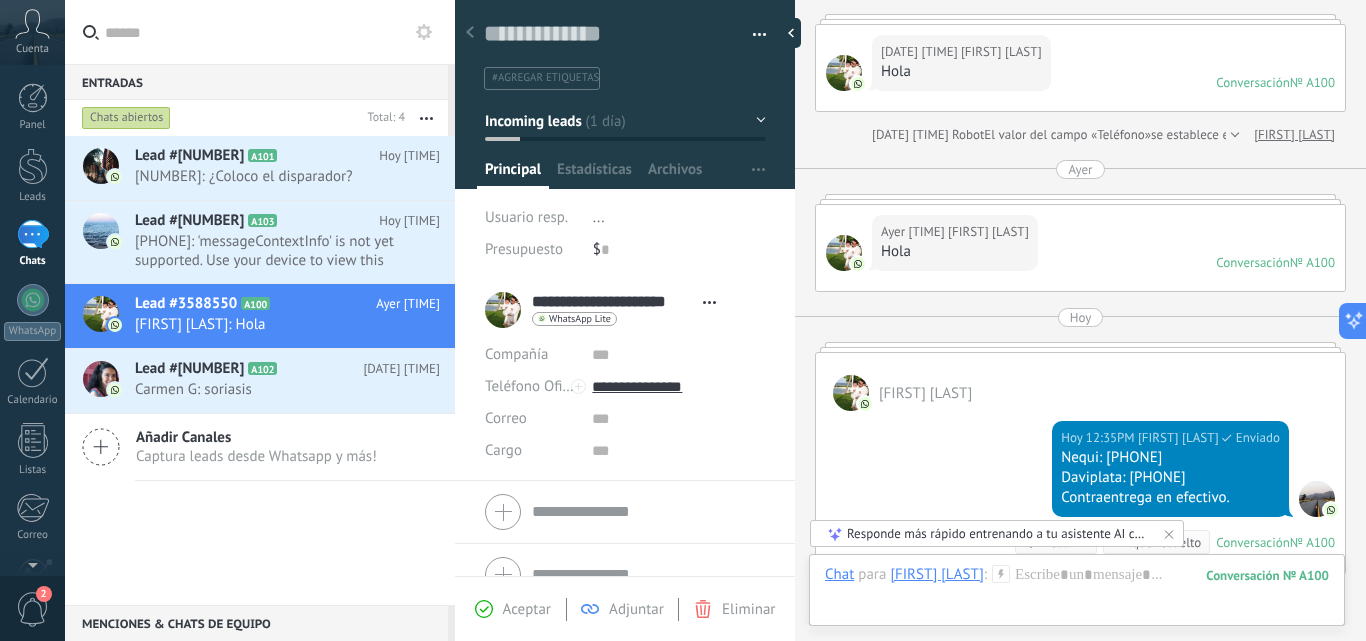 scroll, scrollTop: 127, scrollLeft: 0, axis: vertical 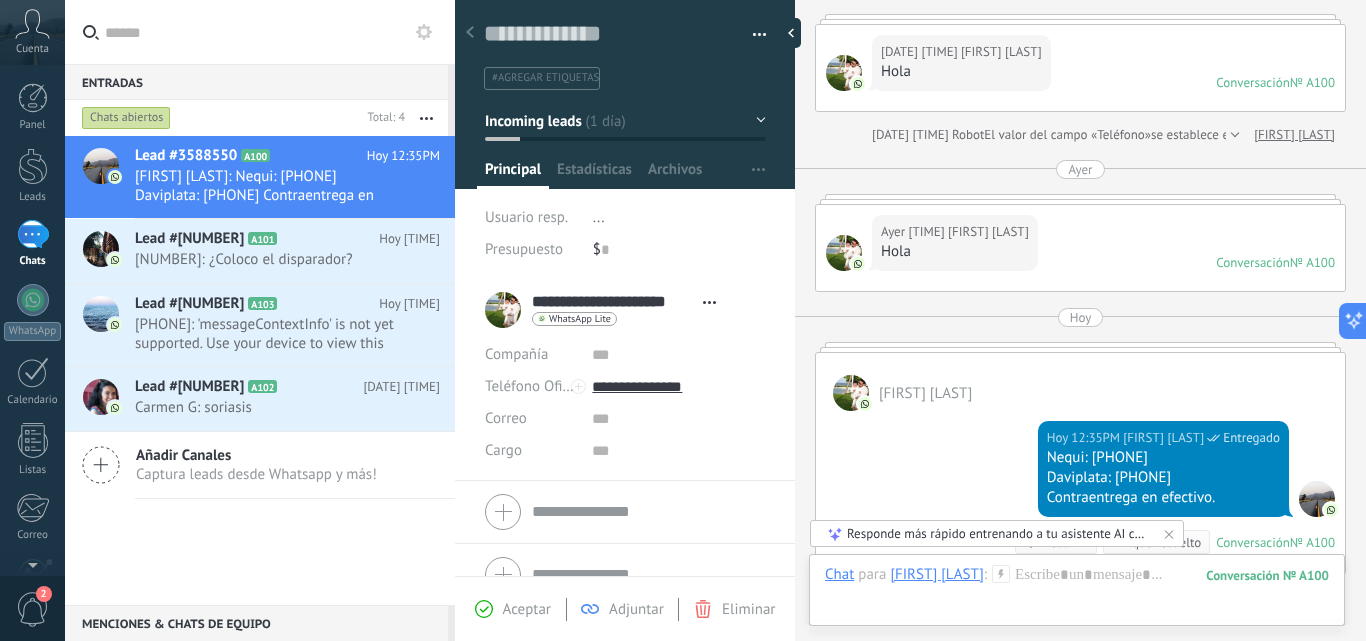 click 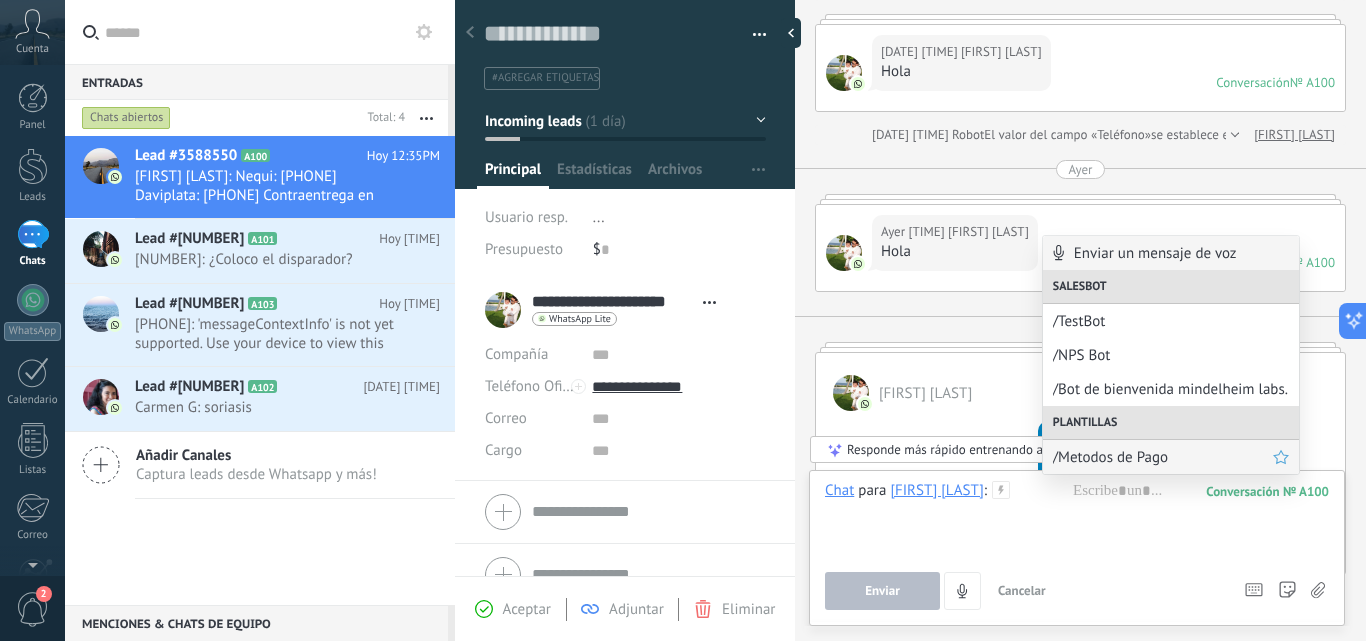 click on "/Metodos de Pago" at bounding box center [1163, 457] 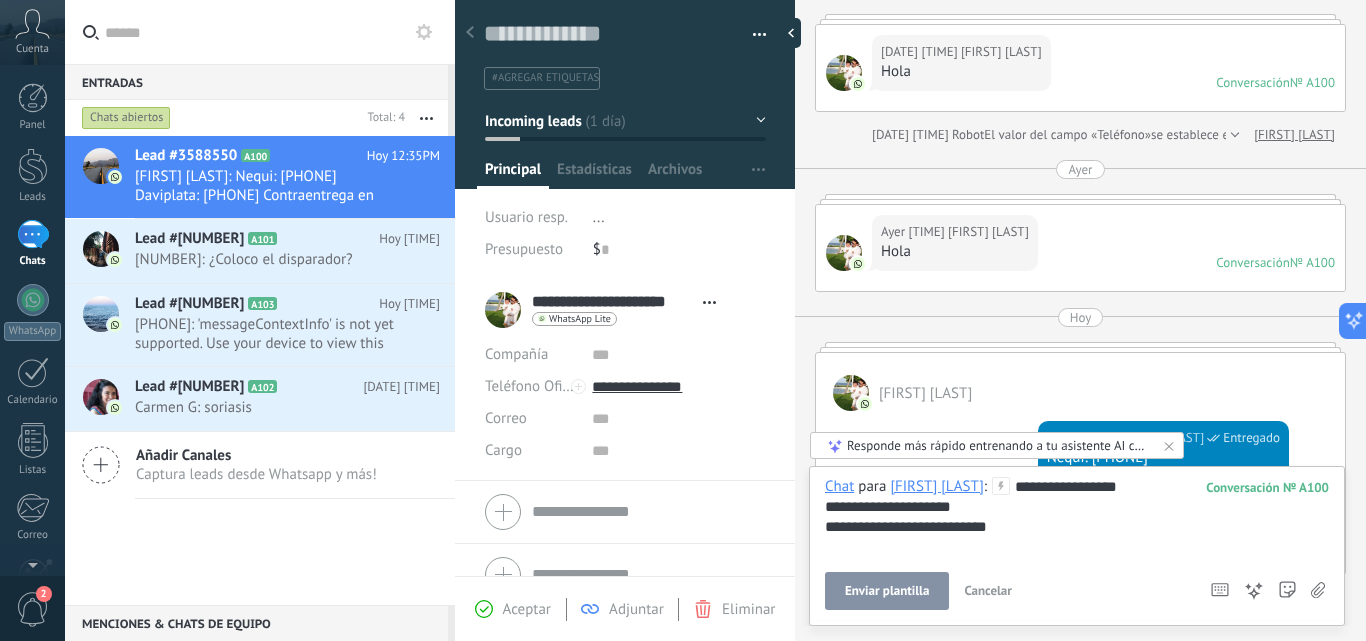 type 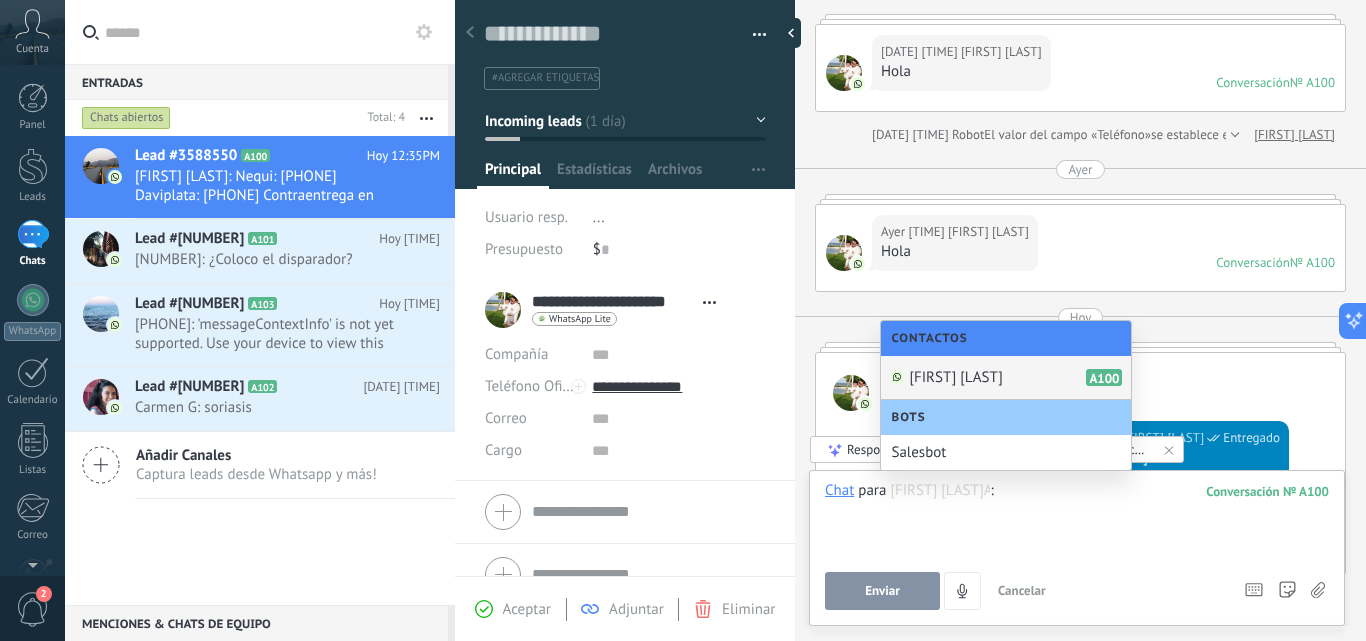 click at bounding box center (795, 320) 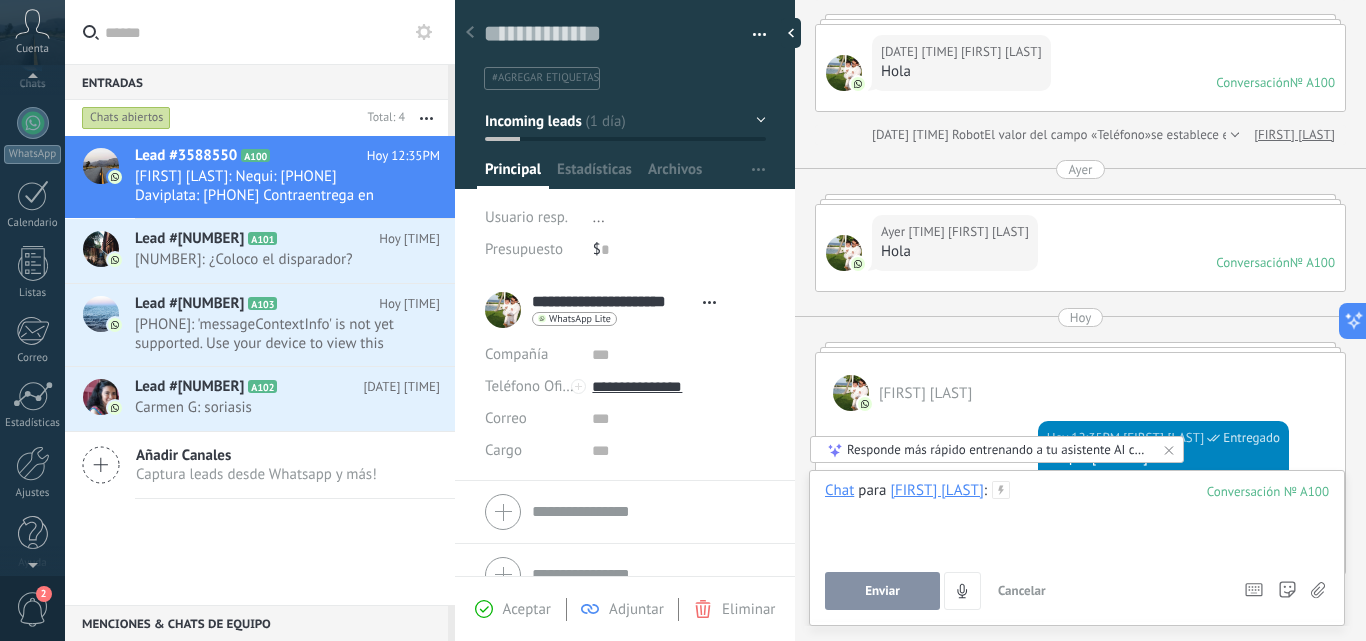 scroll, scrollTop: 191, scrollLeft: 0, axis: vertical 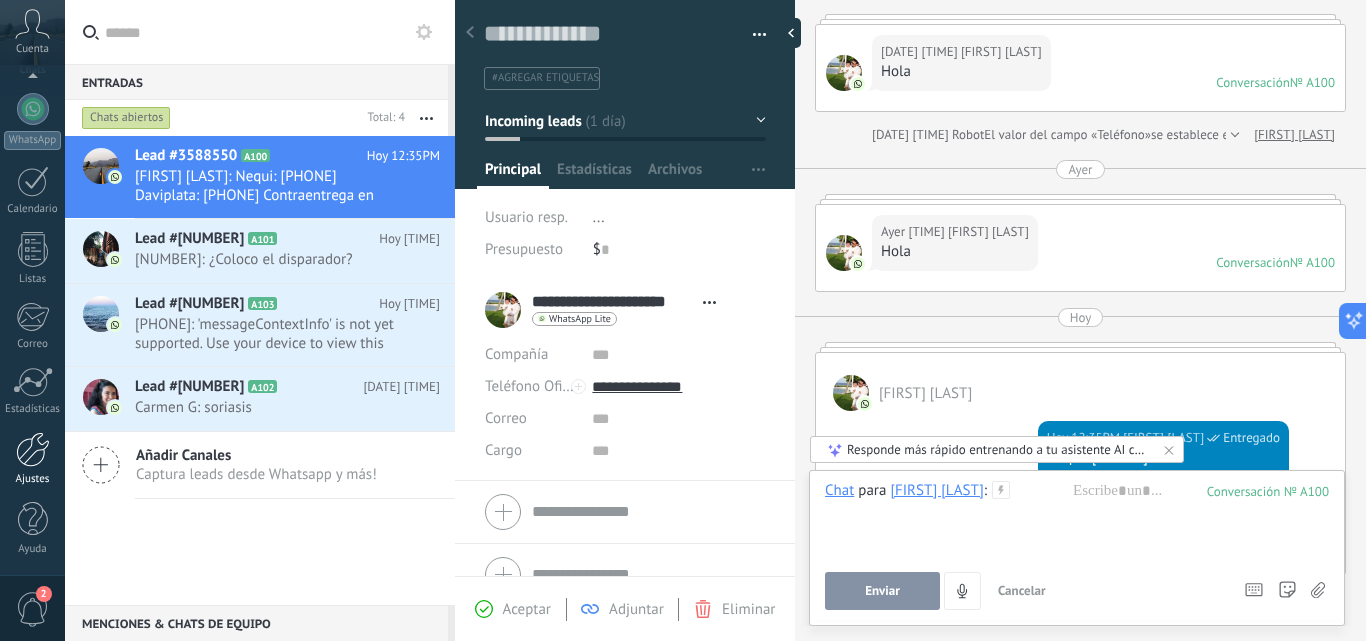 click at bounding box center (33, 449) 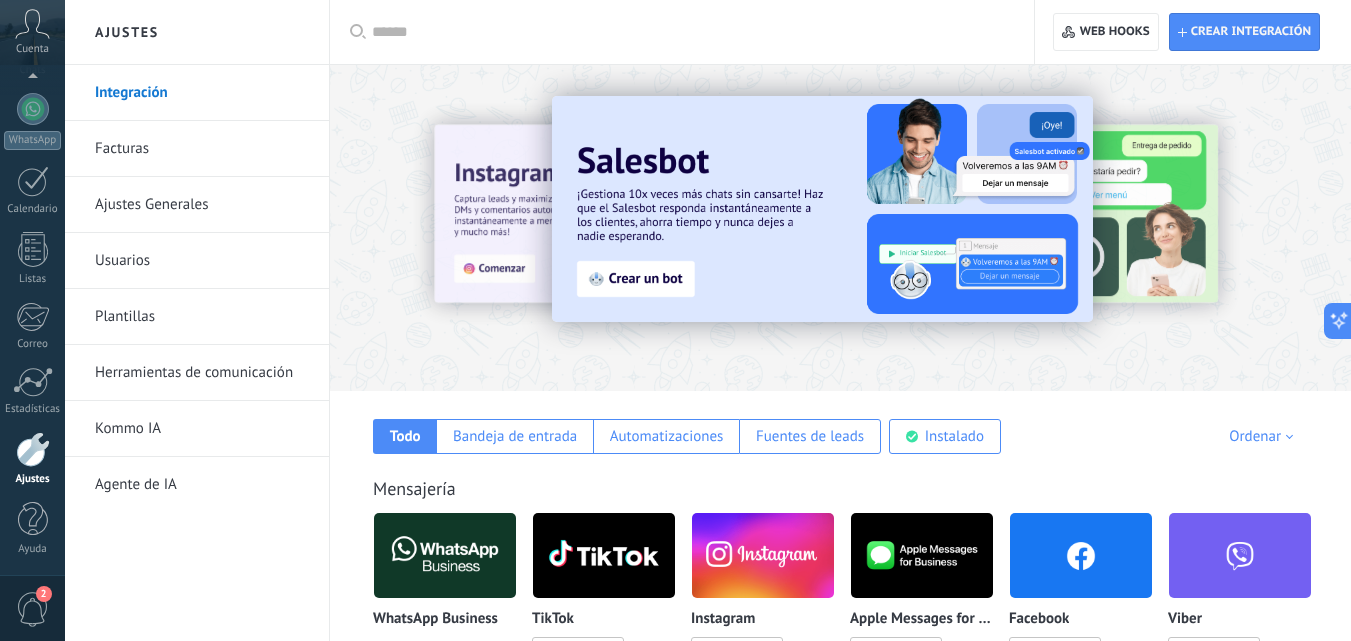 click on "Herramientas de comunicación" at bounding box center (202, 373) 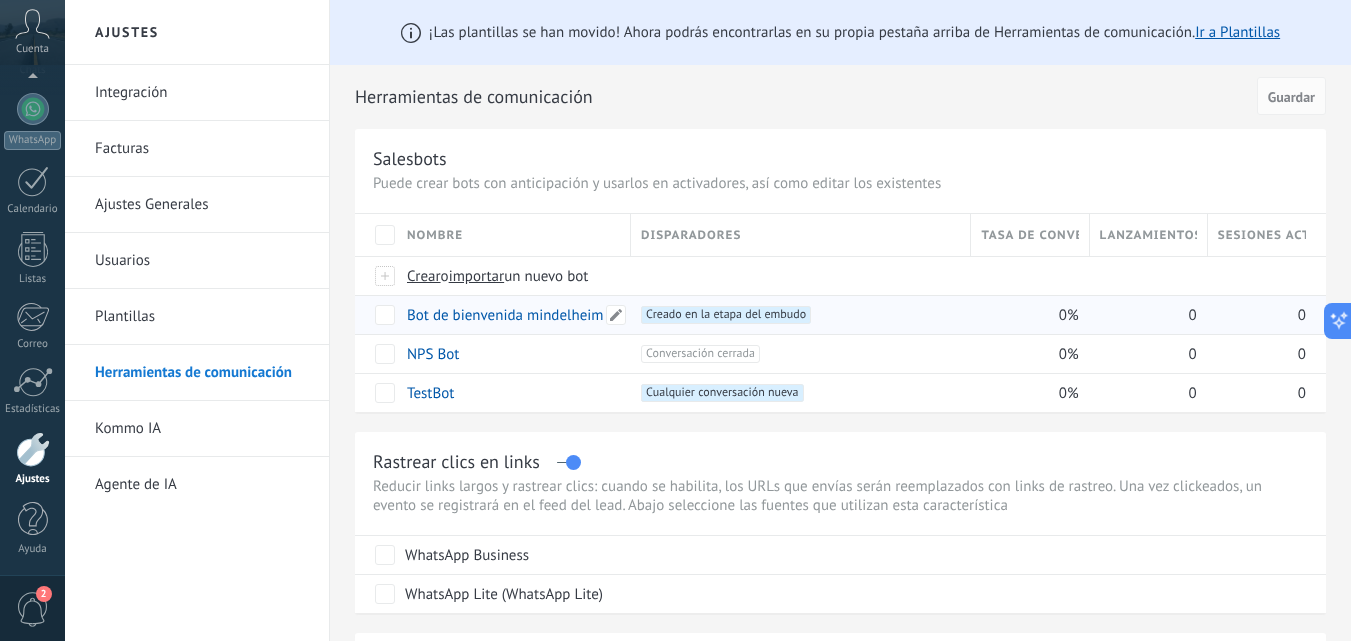 click on "Bot de bienvenida mindelheim labs." at bounding box center (522, 315) 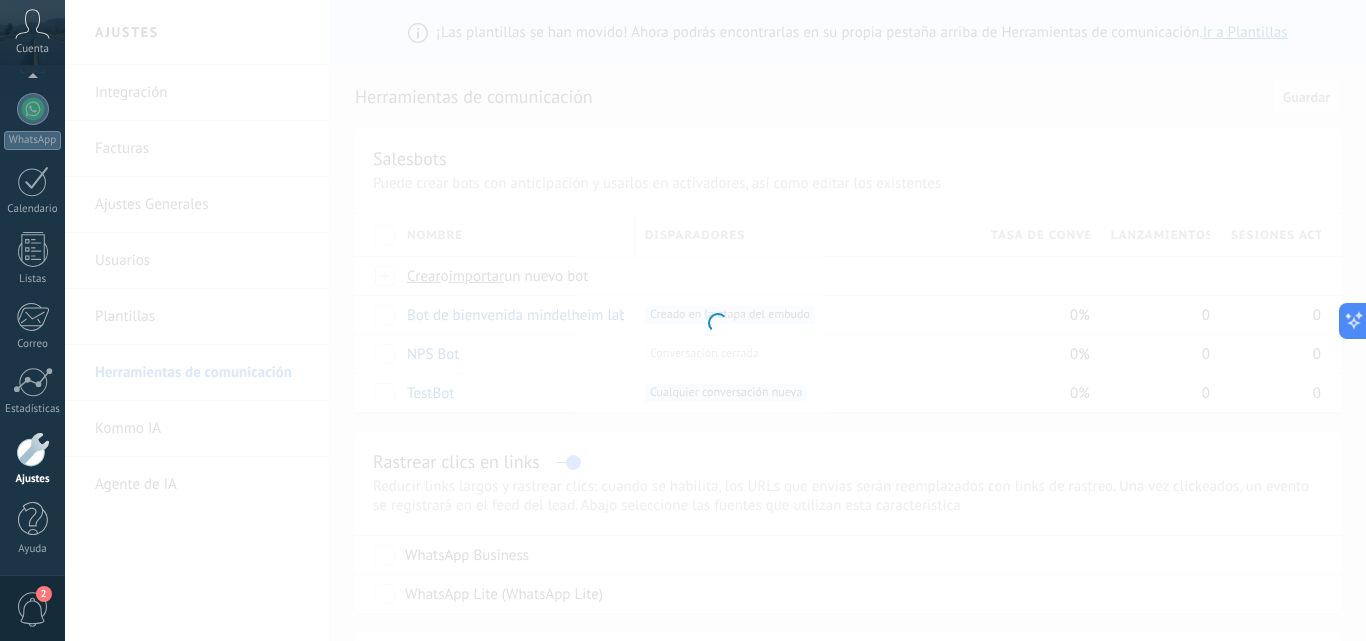 type on "**********" 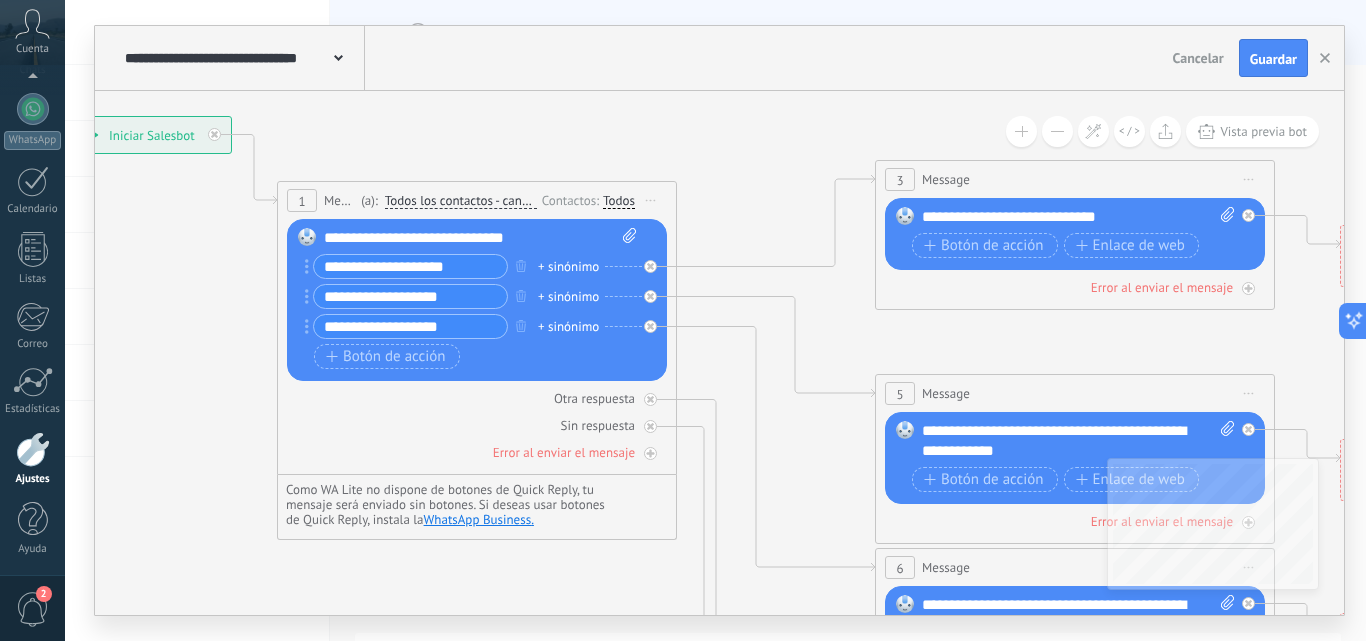 drag, startPoint x: 1236, startPoint y: 288, endPoint x: 777, endPoint y: 163, distance: 475.7163 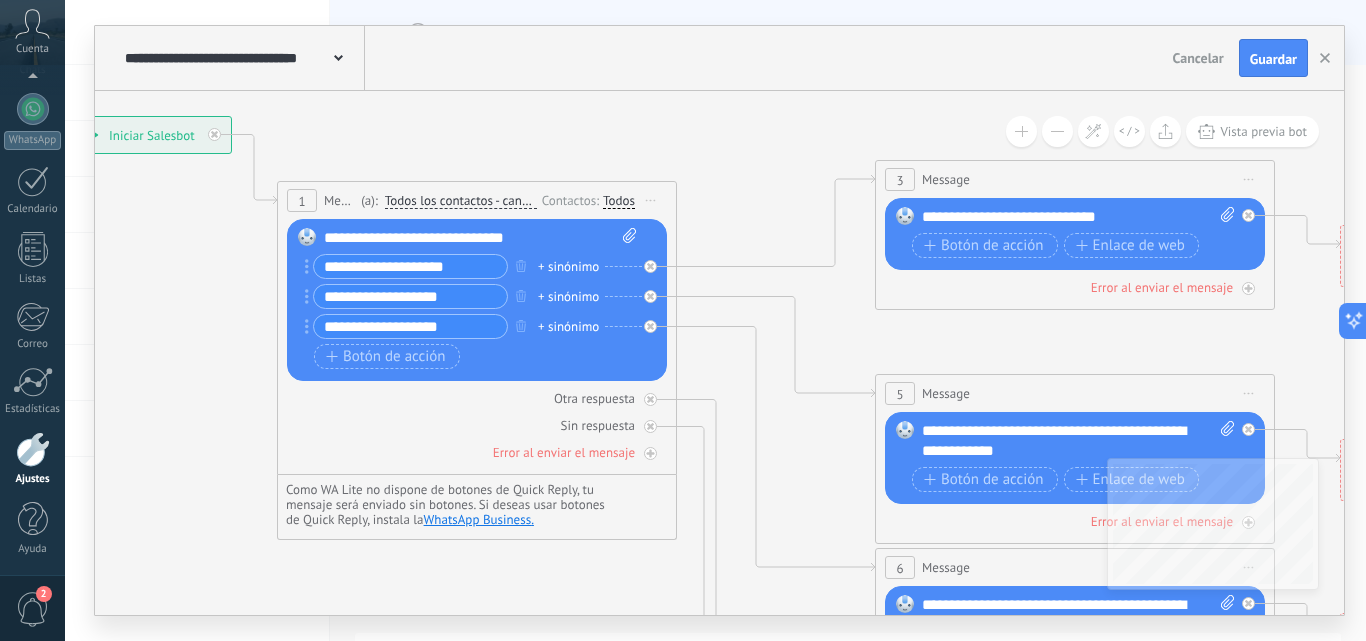 click 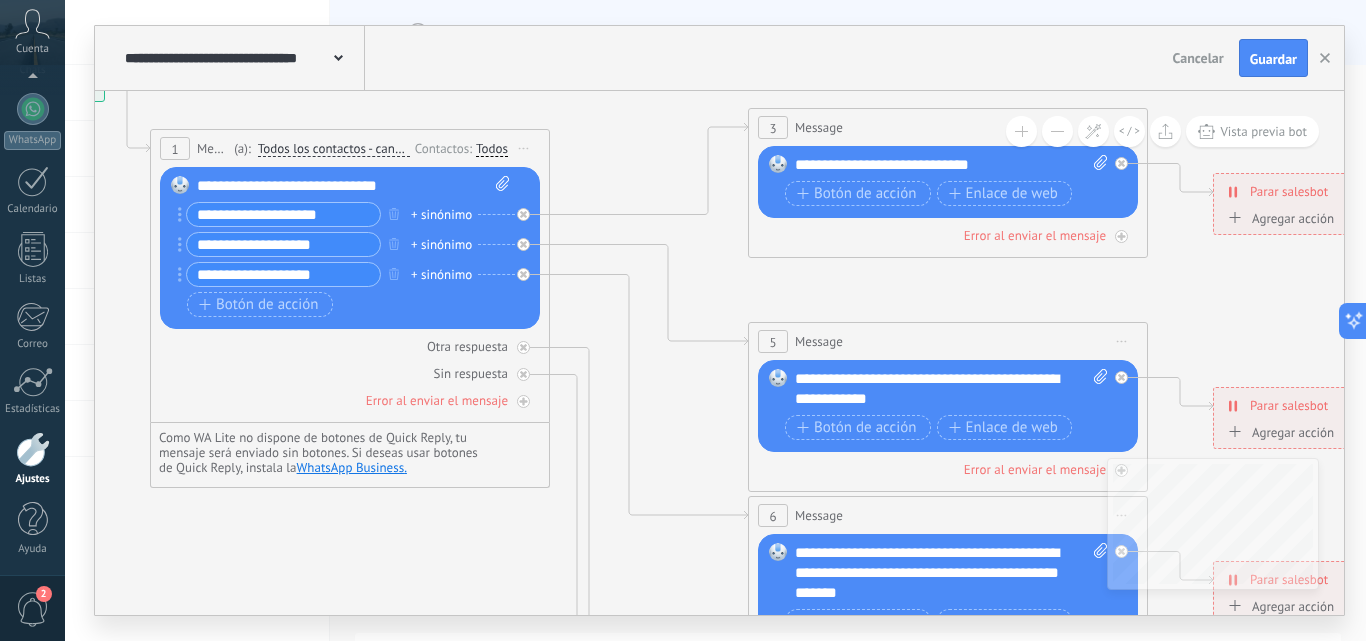 drag, startPoint x: 693, startPoint y: 158, endPoint x: 648, endPoint y: 141, distance: 48.104053 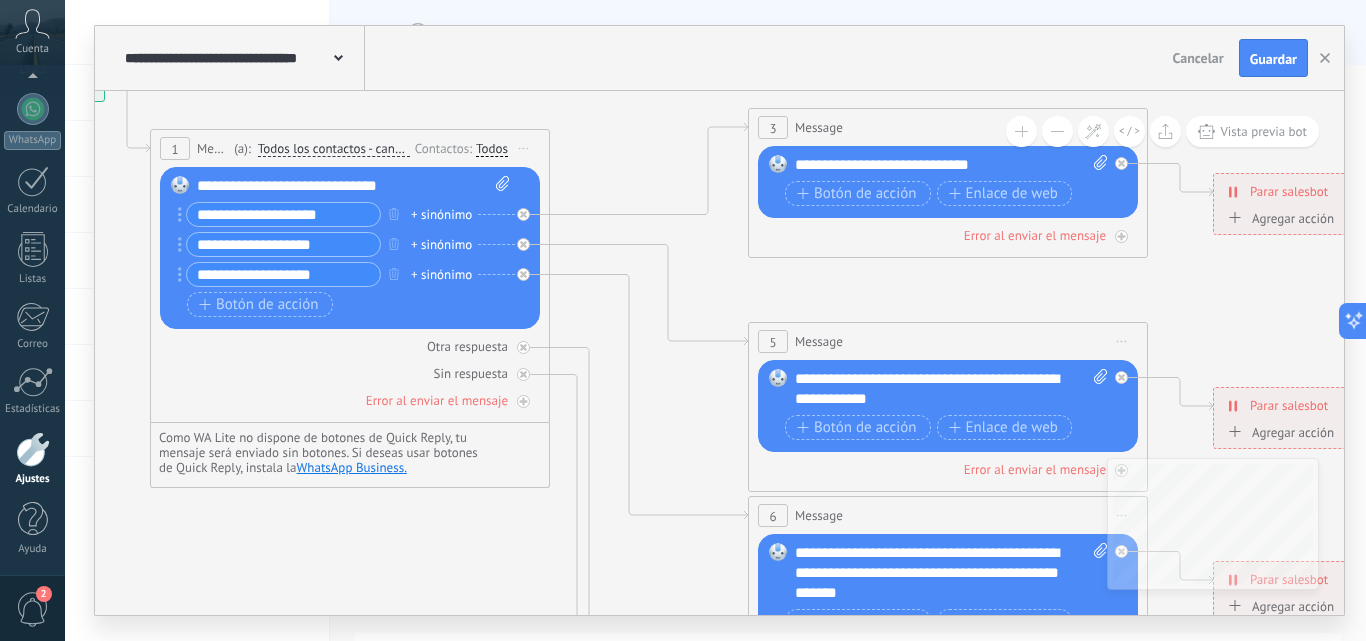click 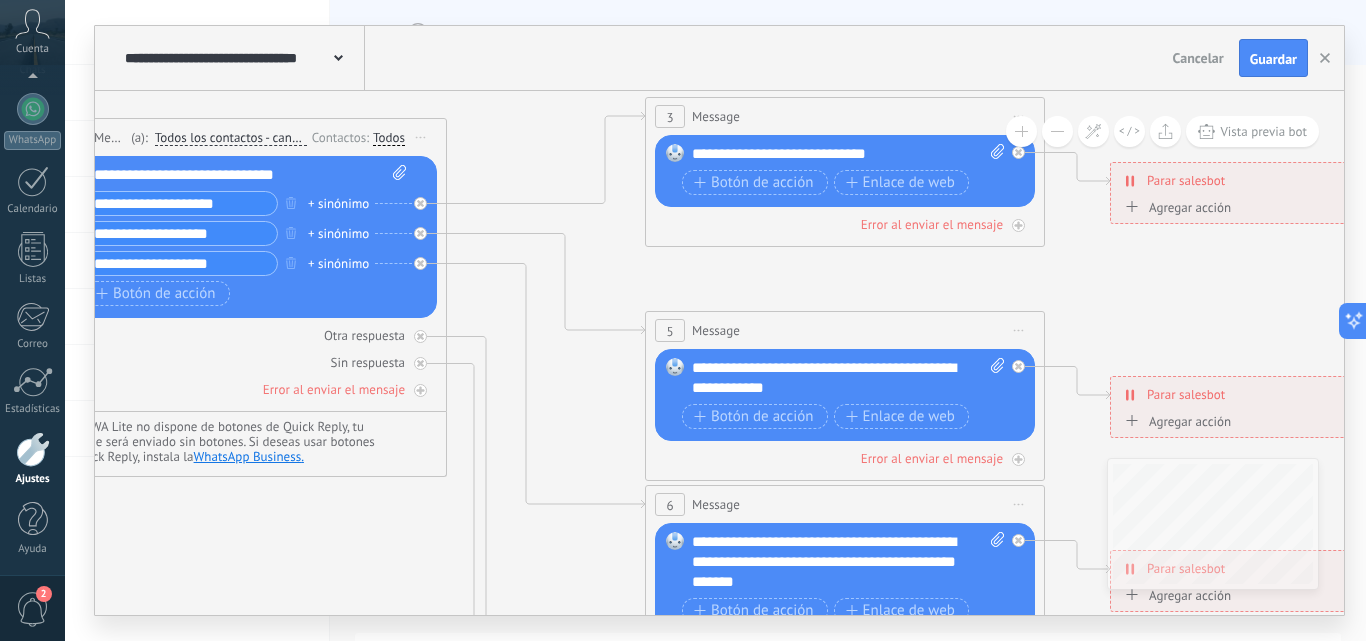 drag, startPoint x: 1271, startPoint y: 299, endPoint x: 1178, endPoint y: 286, distance: 93.904205 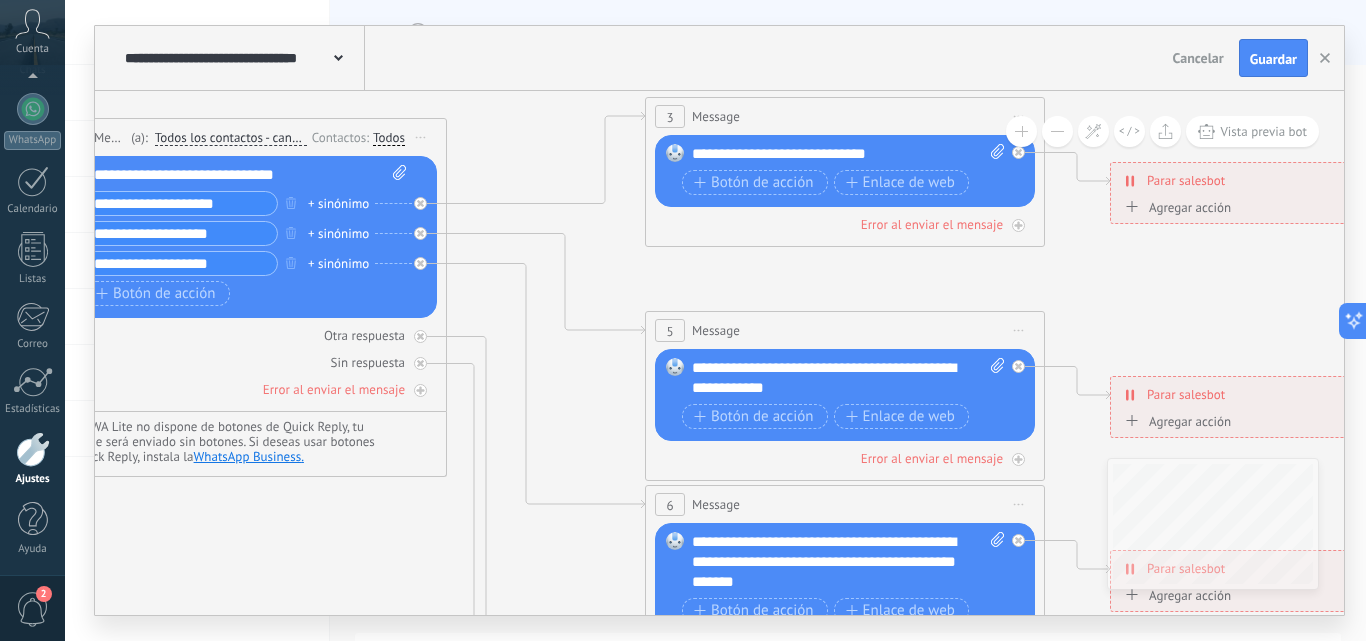 click 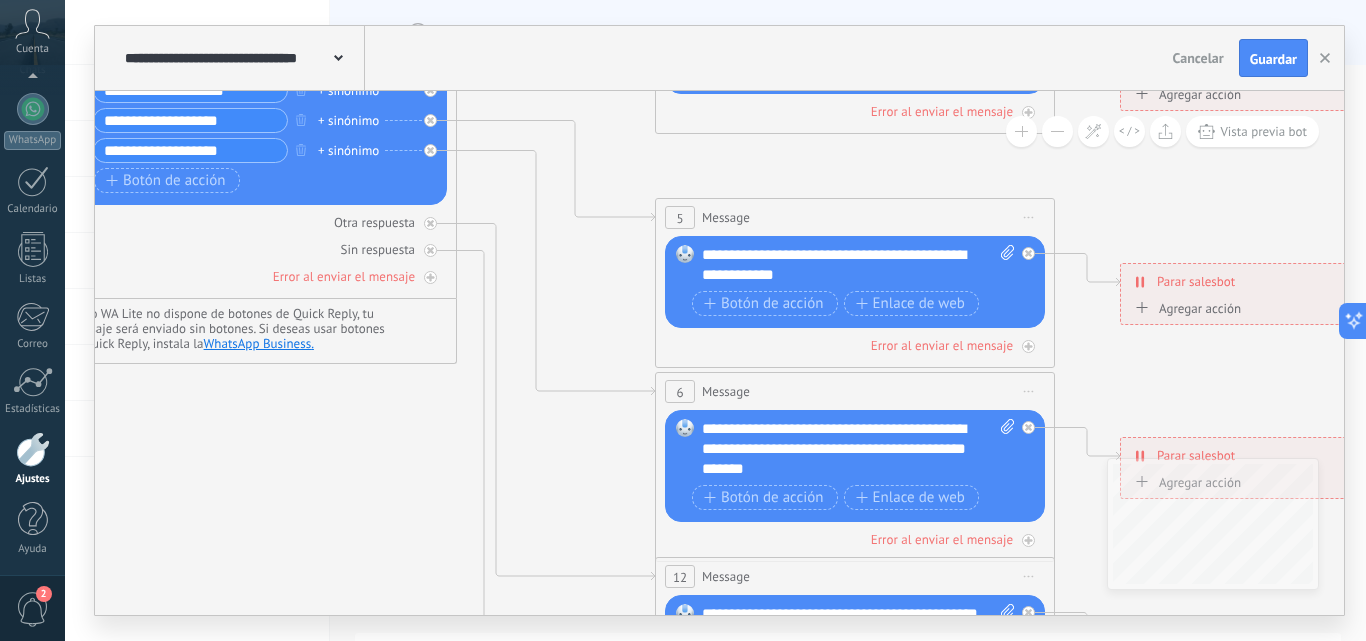 drag, startPoint x: 710, startPoint y: 183, endPoint x: 710, endPoint y: 143, distance: 40 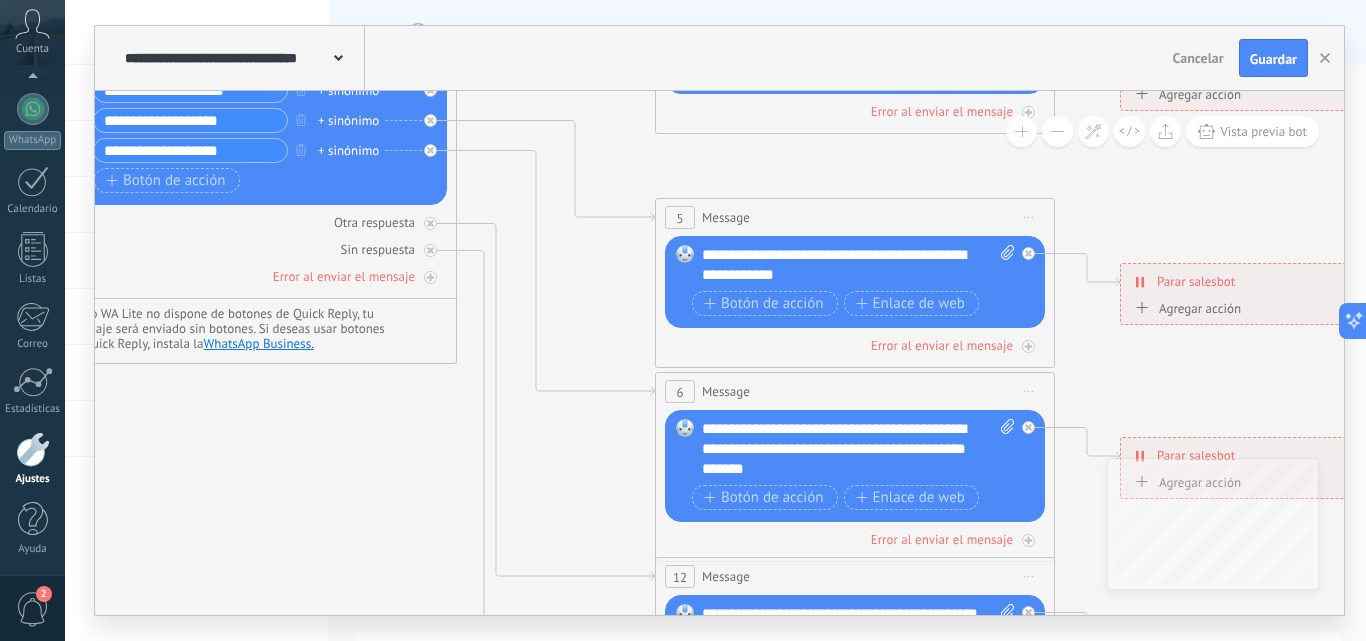 click 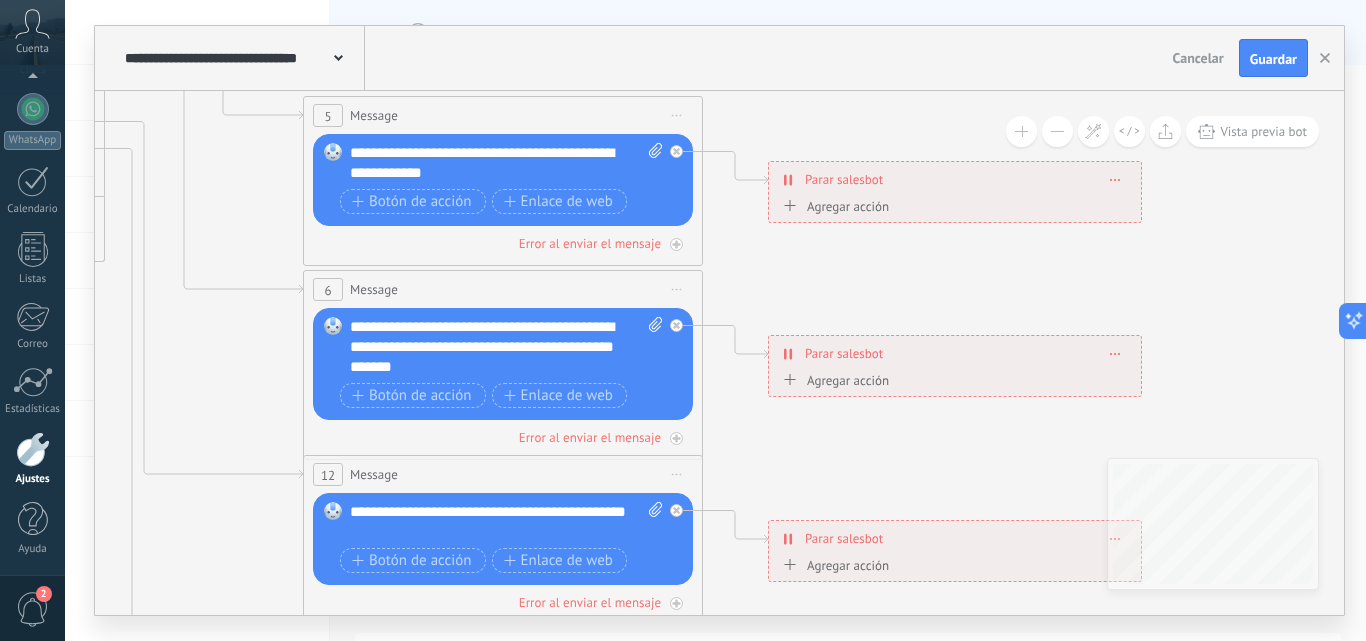 drag, startPoint x: 1166, startPoint y: 184, endPoint x: 814, endPoint y: 82, distance: 366.48056 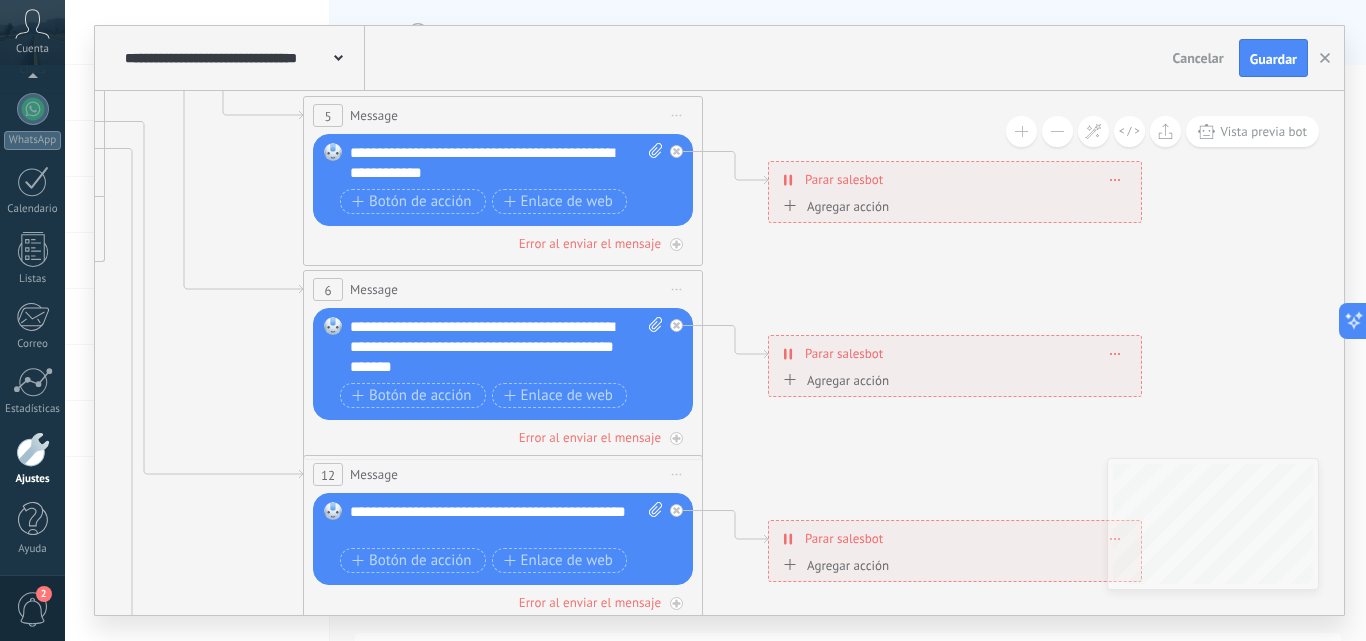 click on "**********" at bounding box center [719, 320] 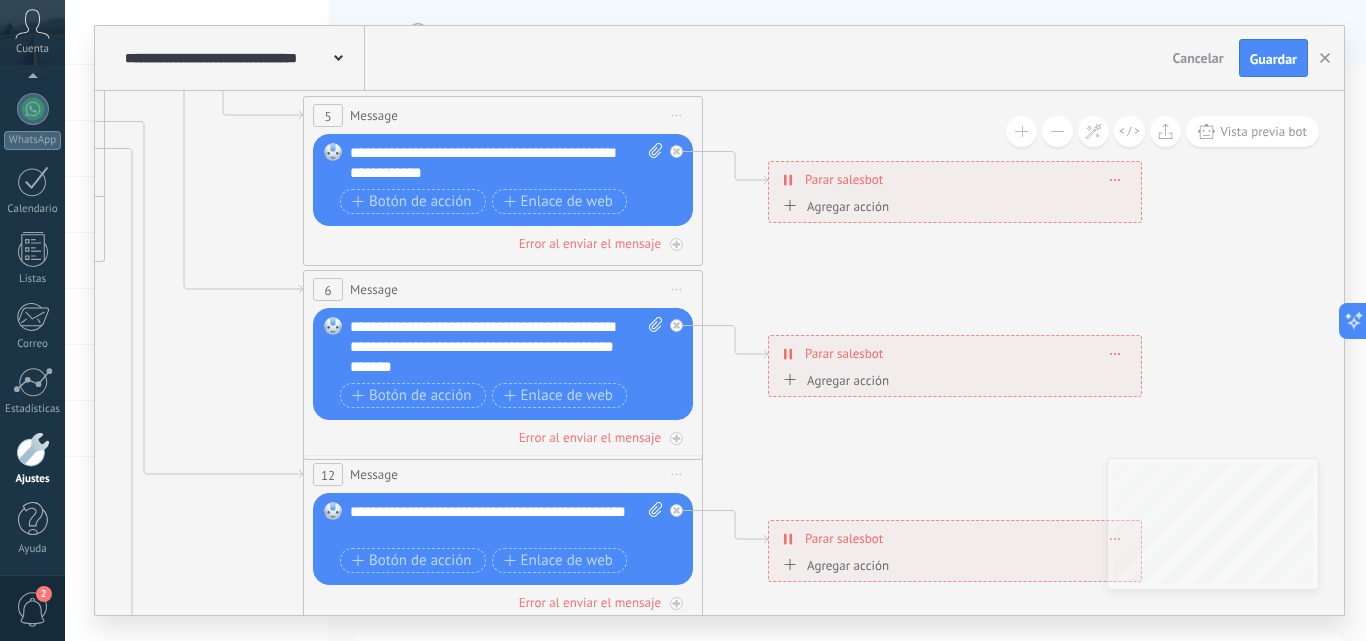 type 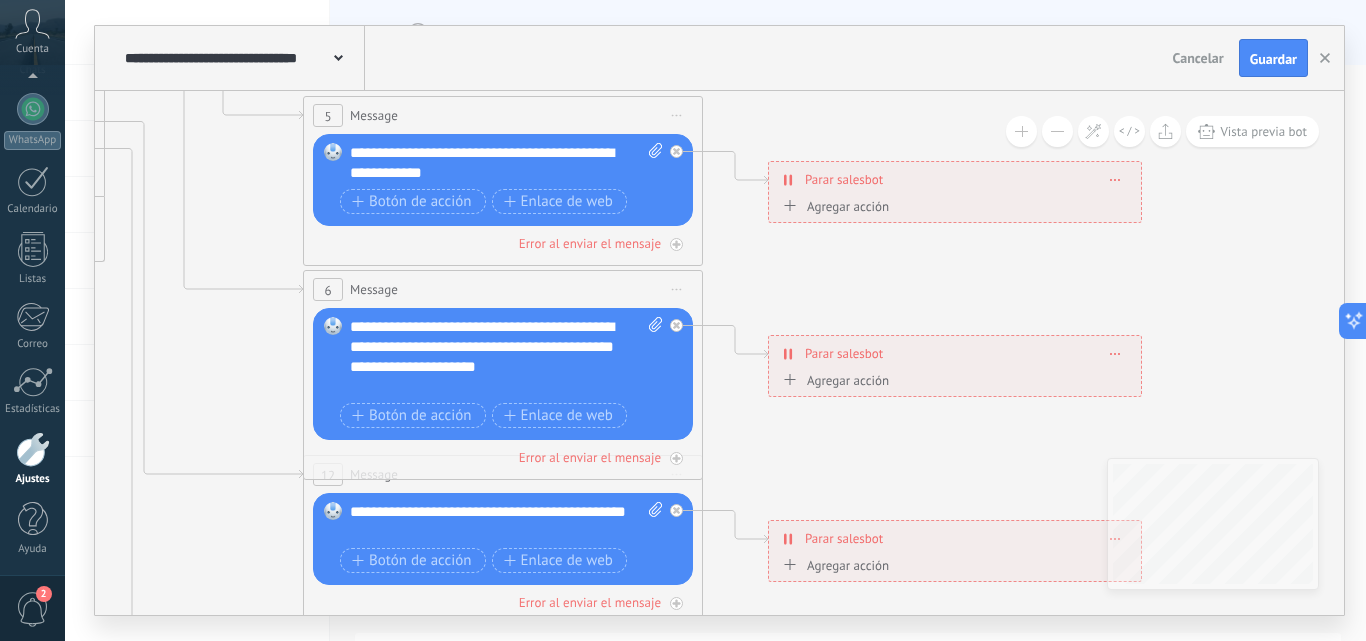 click 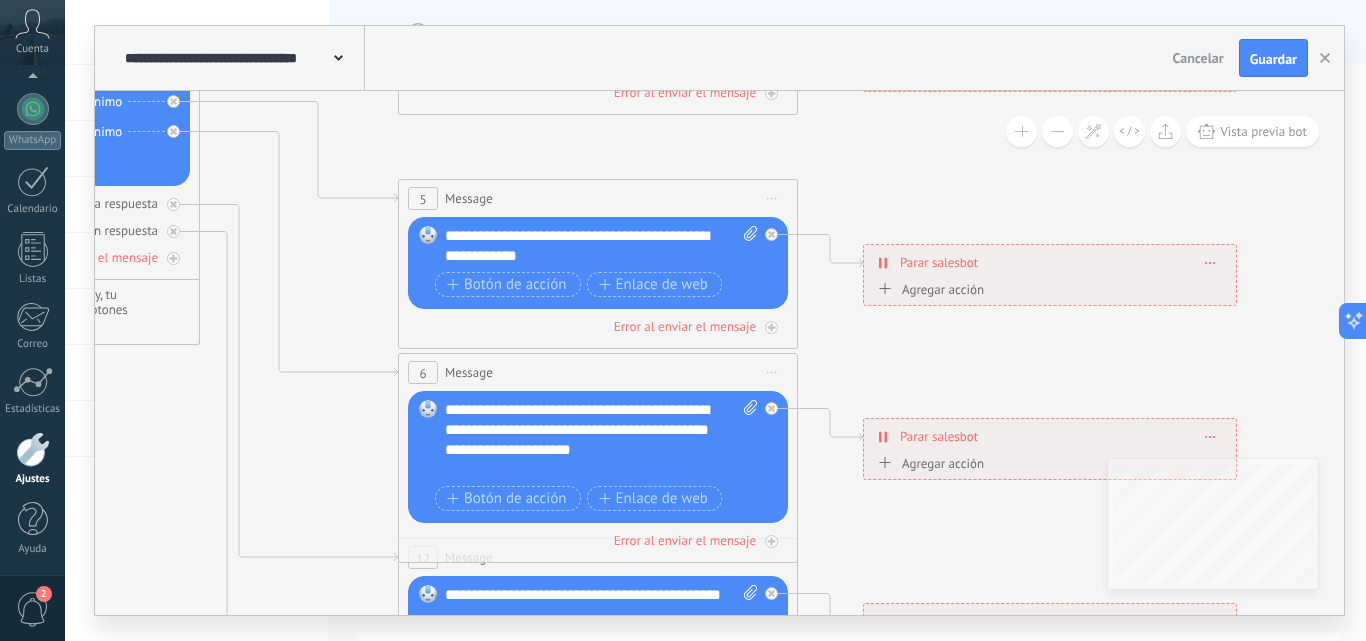 click 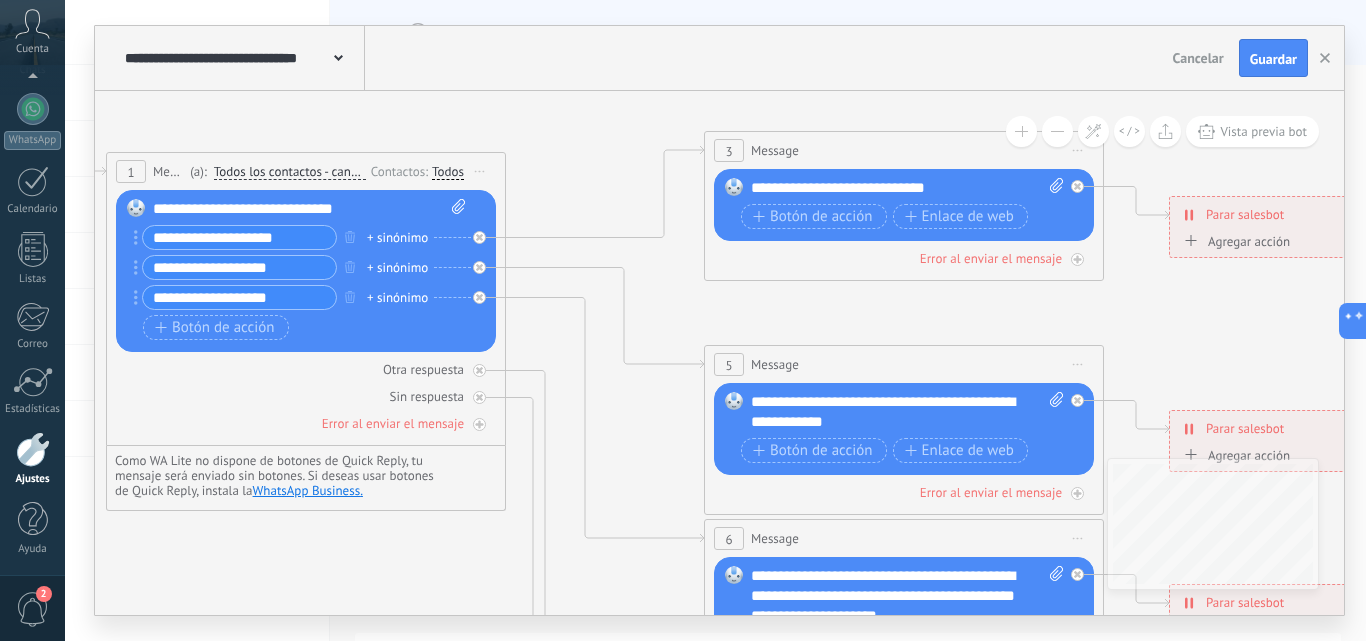 drag, startPoint x: 231, startPoint y: 189, endPoint x: 612, endPoint y: 432, distance: 451.896 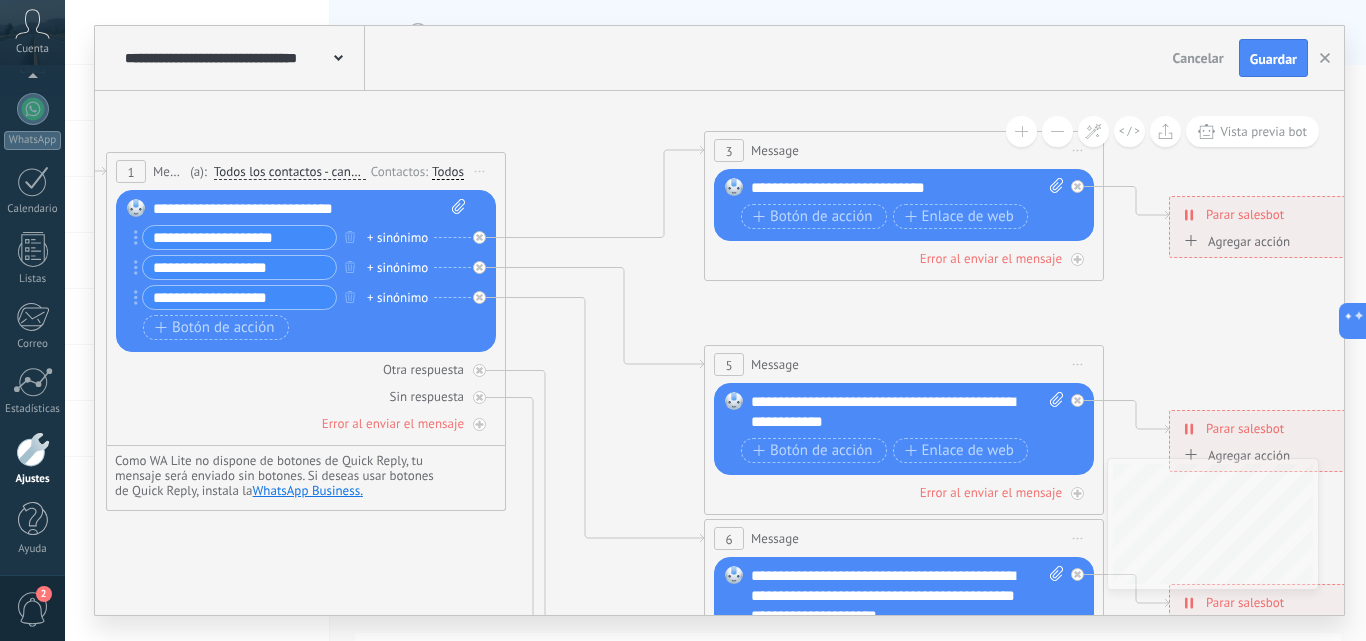 click 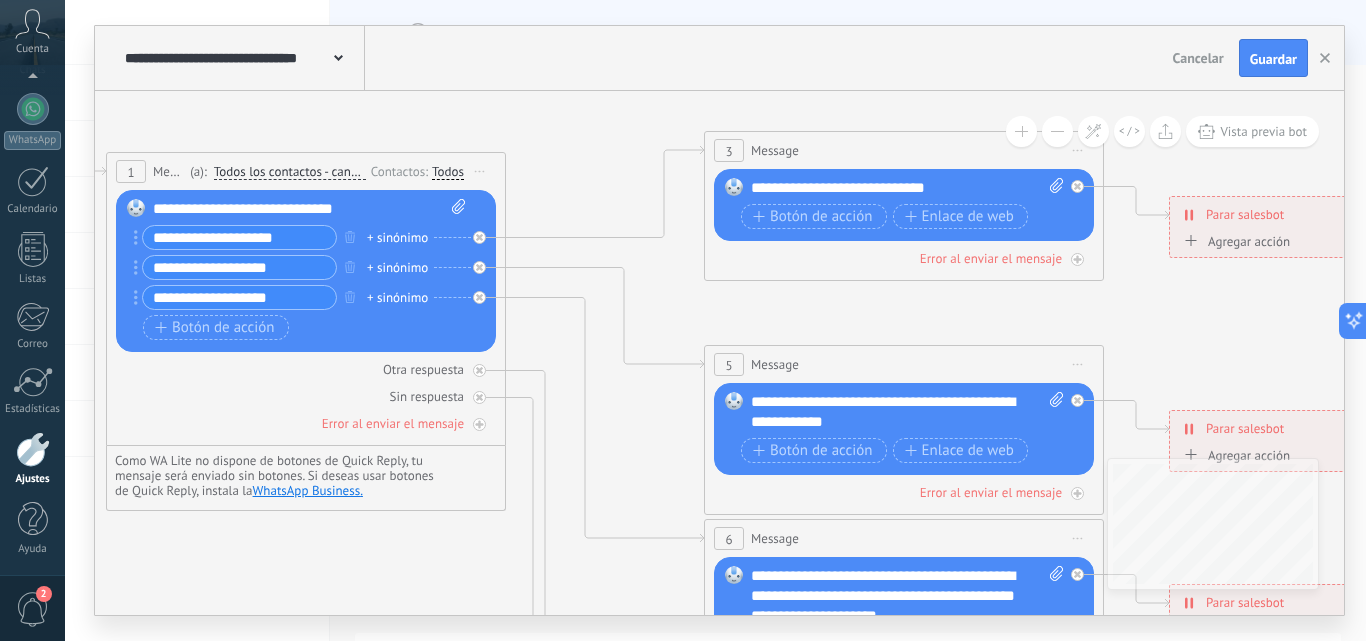 click on "**********" at bounding box center (907, 188) 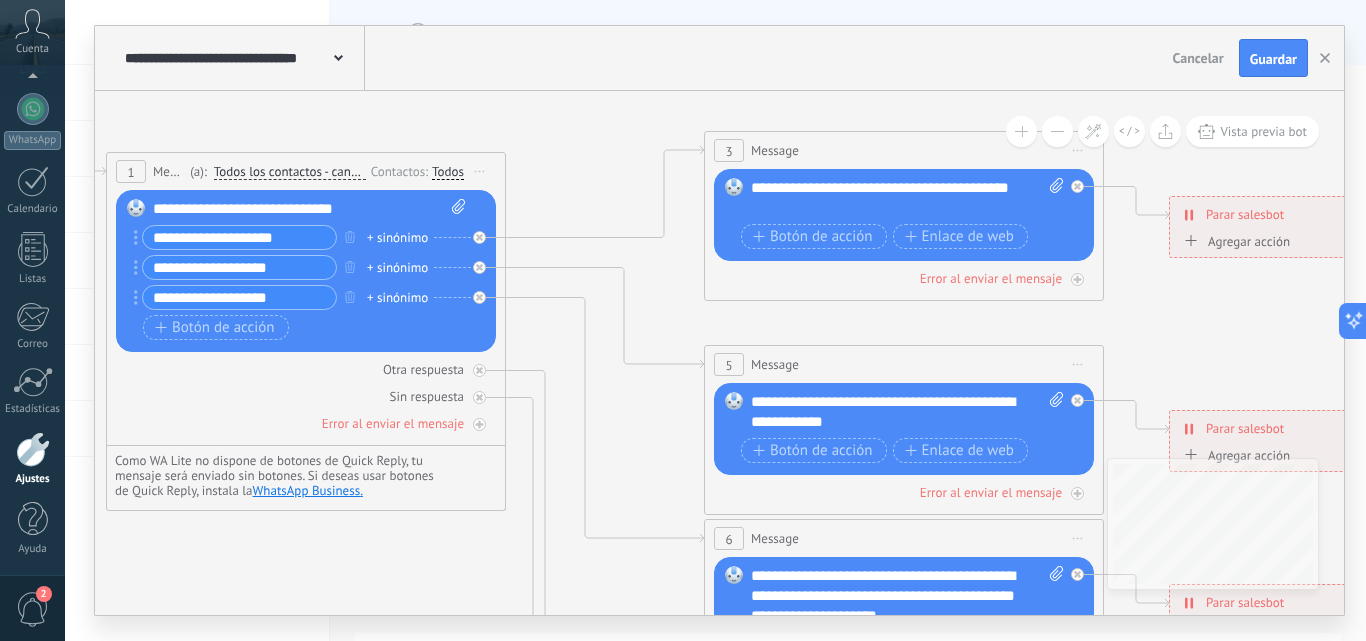 click 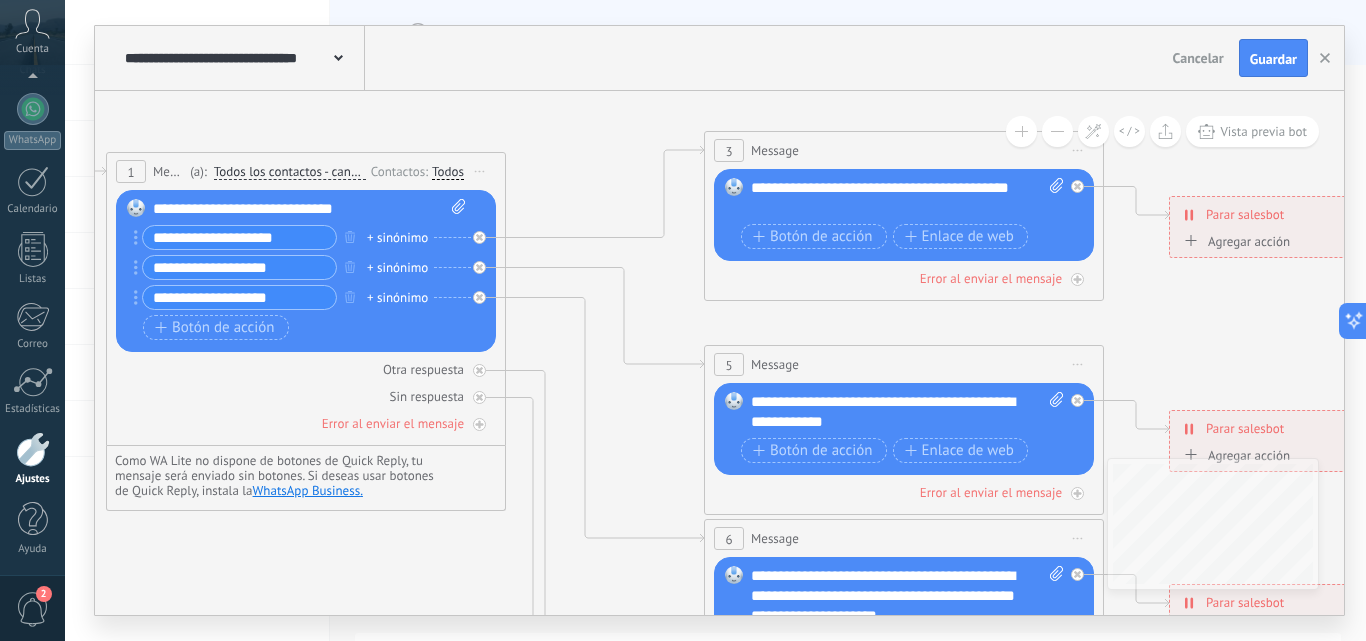 click on "**********" at bounding box center (309, 209) 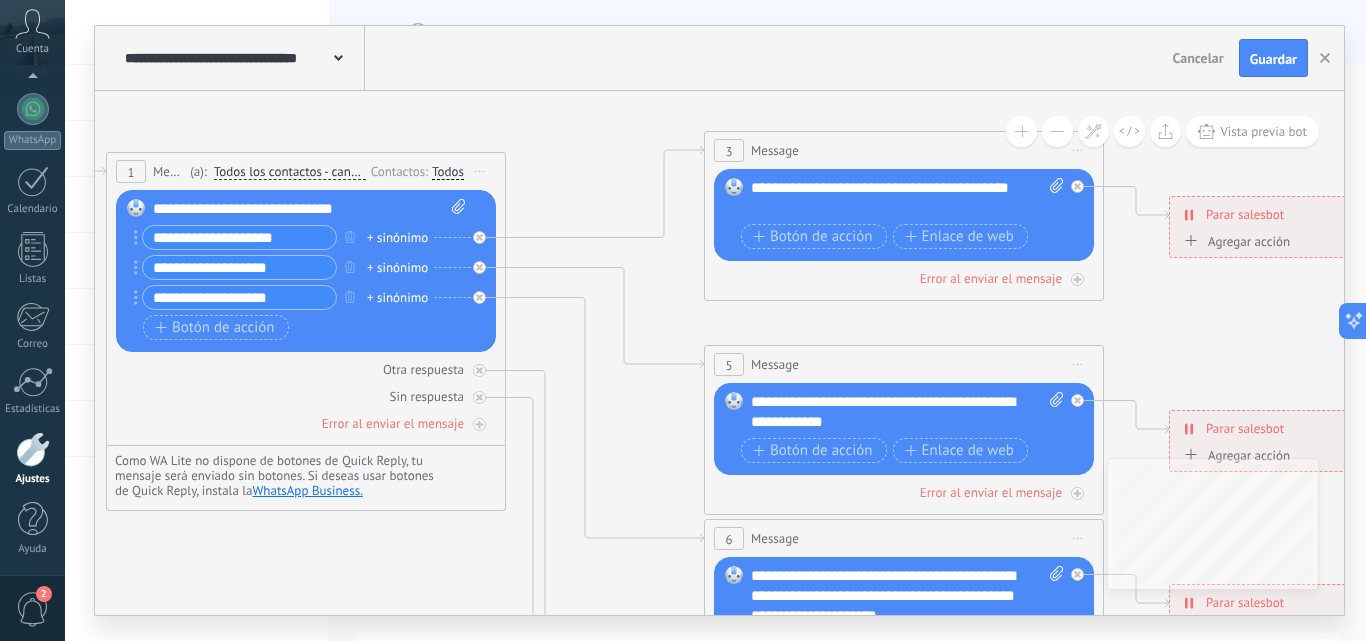 type 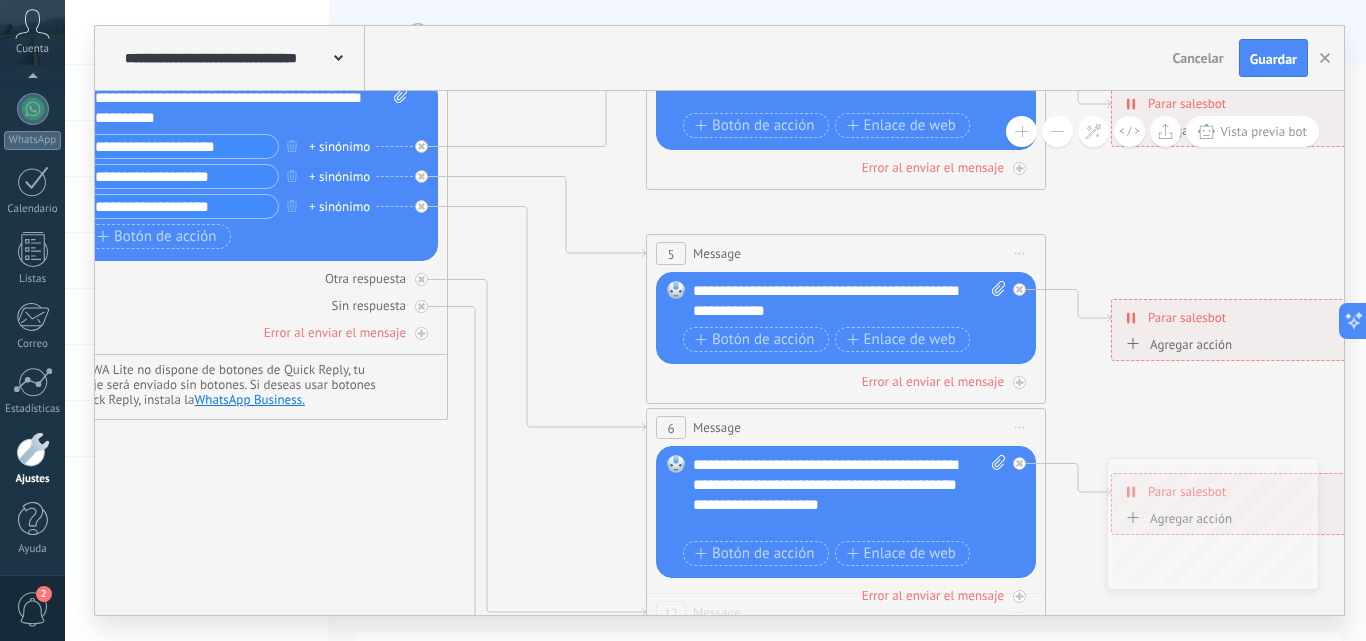 drag, startPoint x: 632, startPoint y: 208, endPoint x: 574, endPoint y: 96, distance: 126.12692 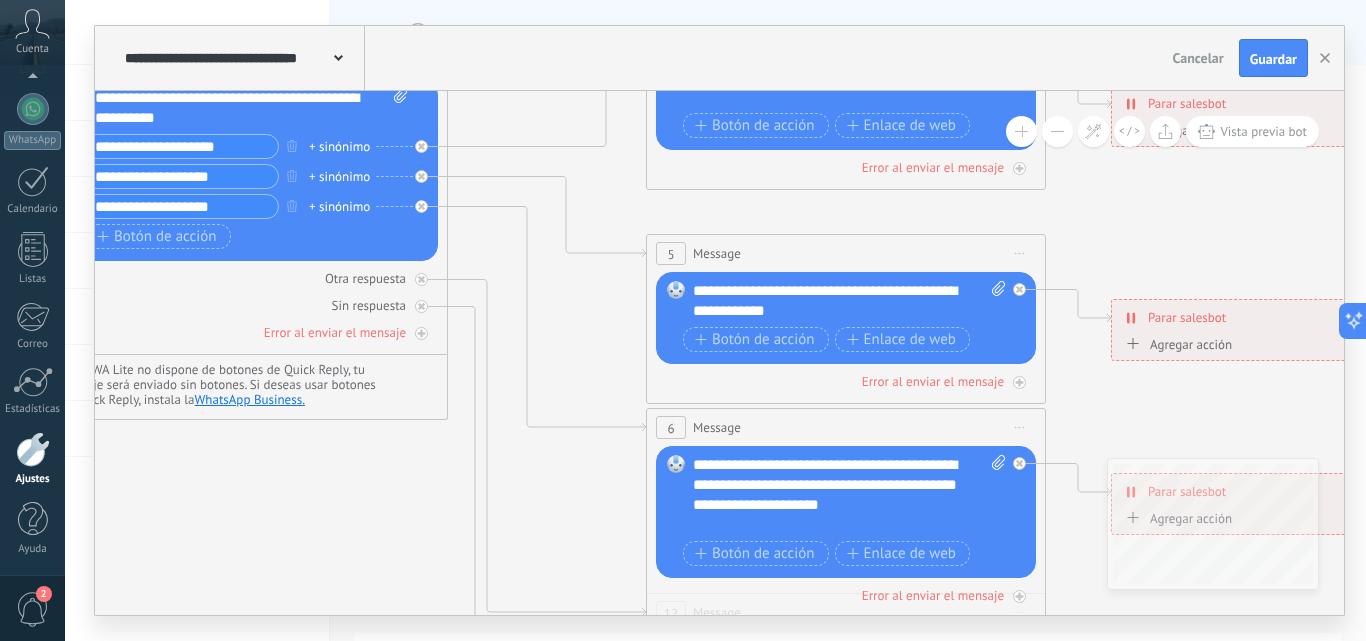 click 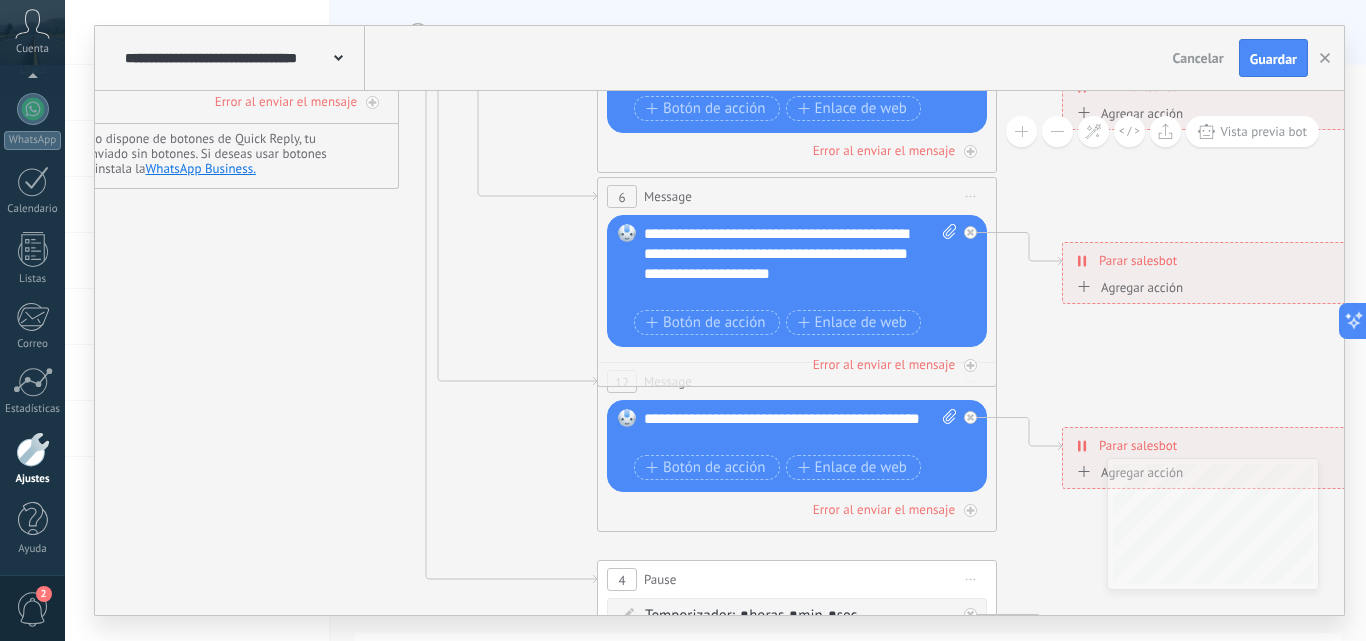 drag, startPoint x: 571, startPoint y: 531, endPoint x: 522, endPoint y: 301, distance: 235.16165 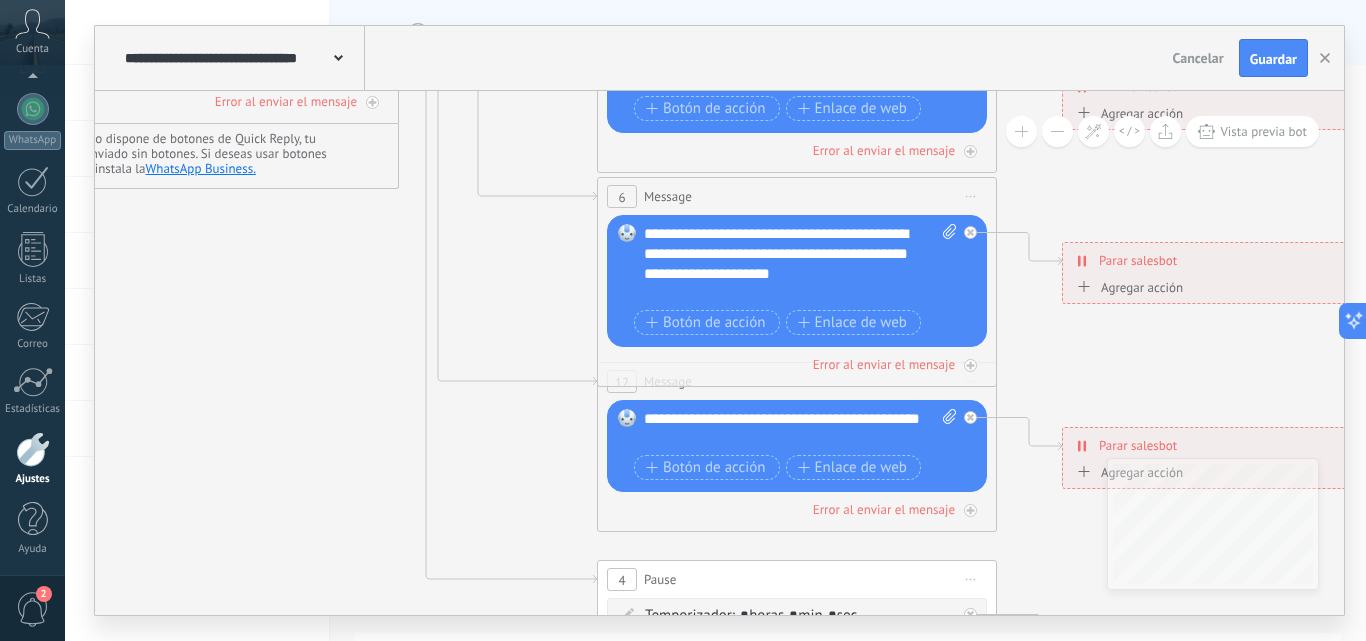 click 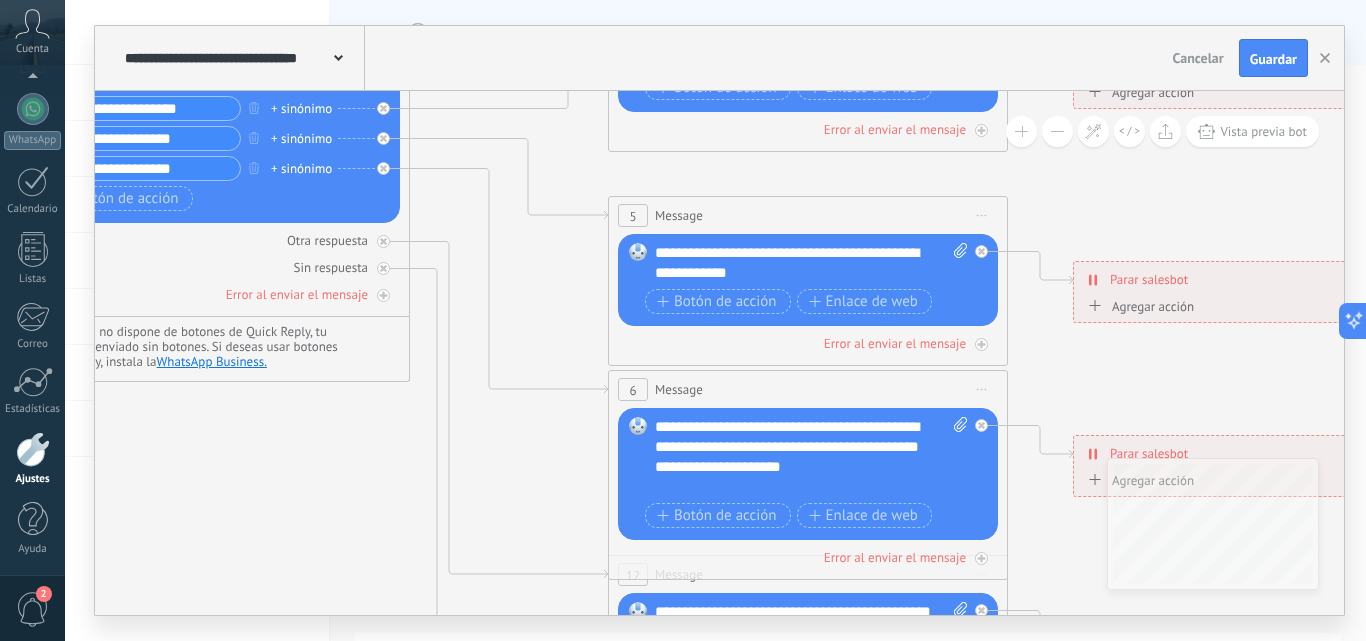drag, startPoint x: 510, startPoint y: 277, endPoint x: 521, endPoint y: 470, distance: 193.31322 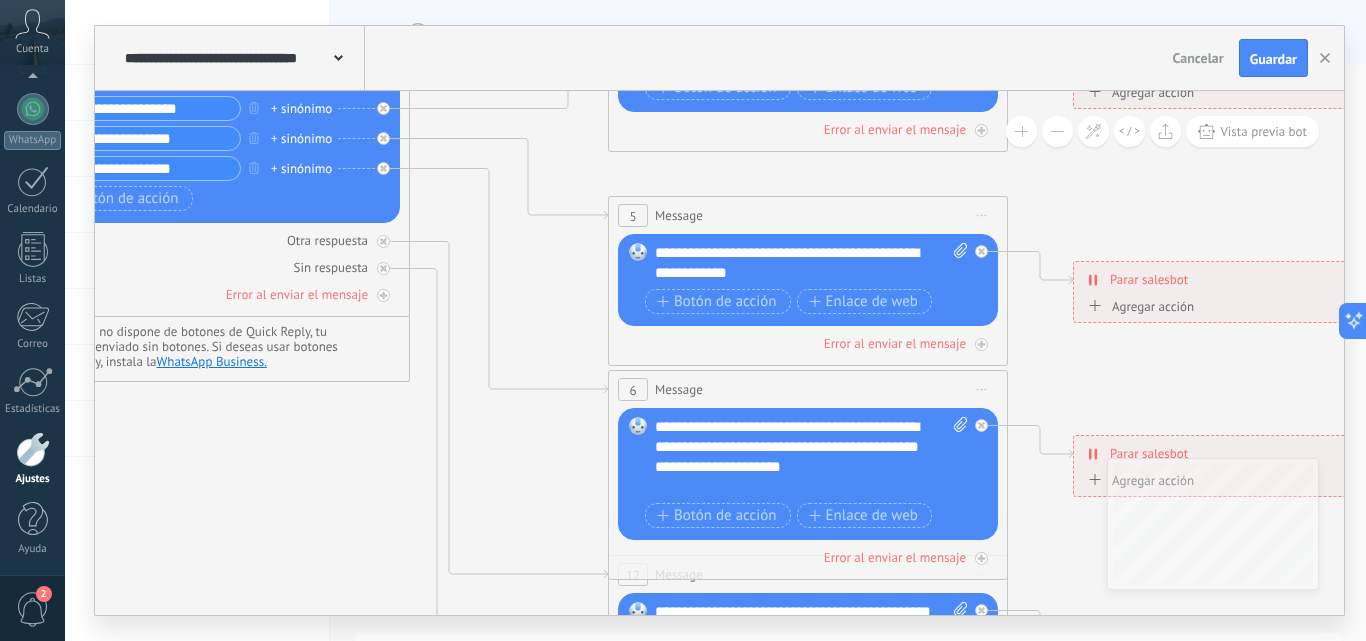 click 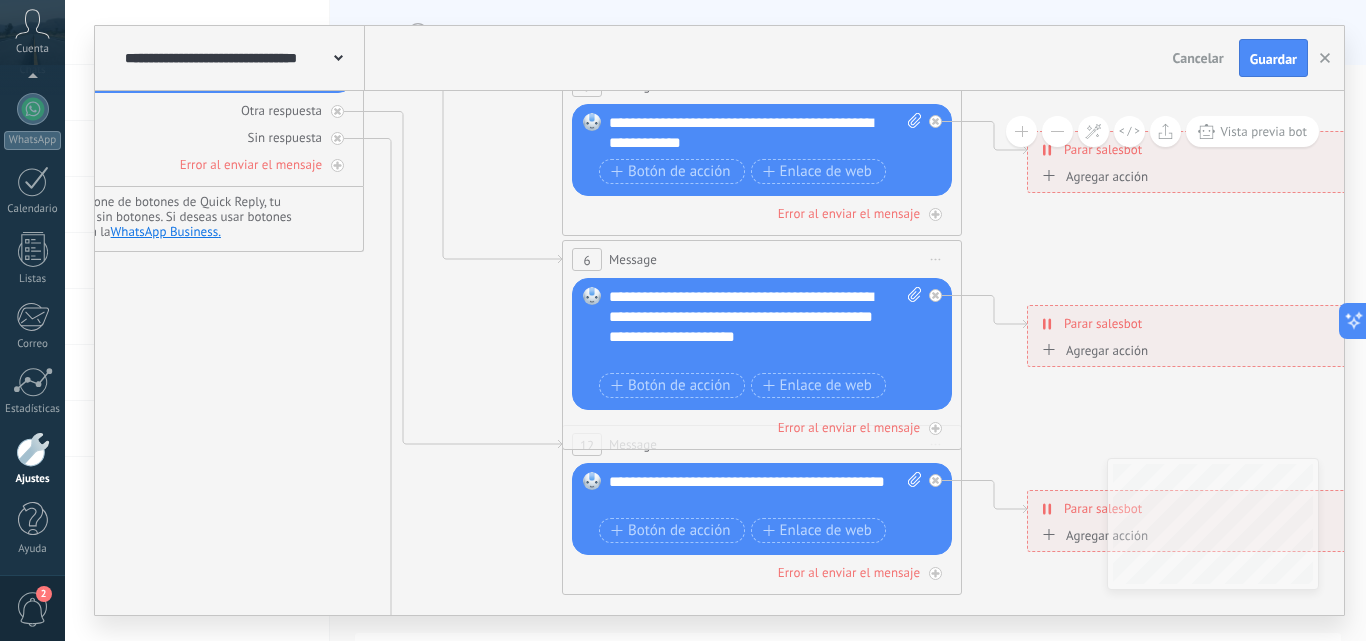 drag, startPoint x: 521, startPoint y: 470, endPoint x: 475, endPoint y: 340, distance: 137.89851 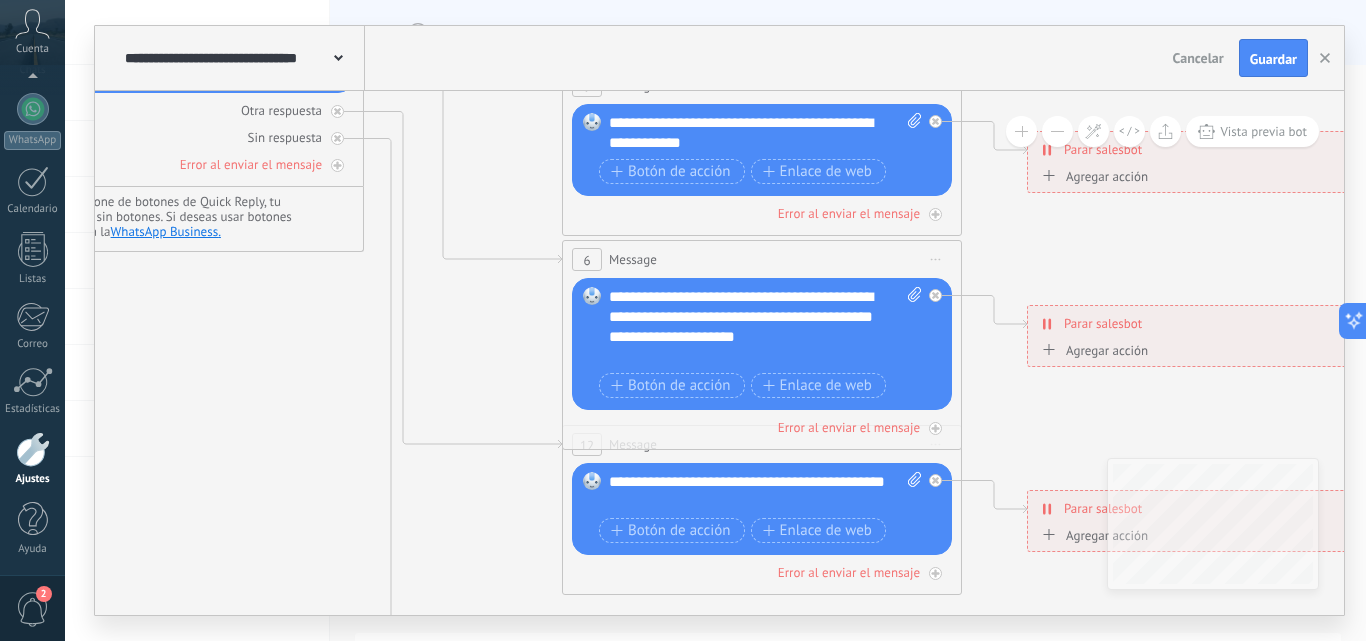 click 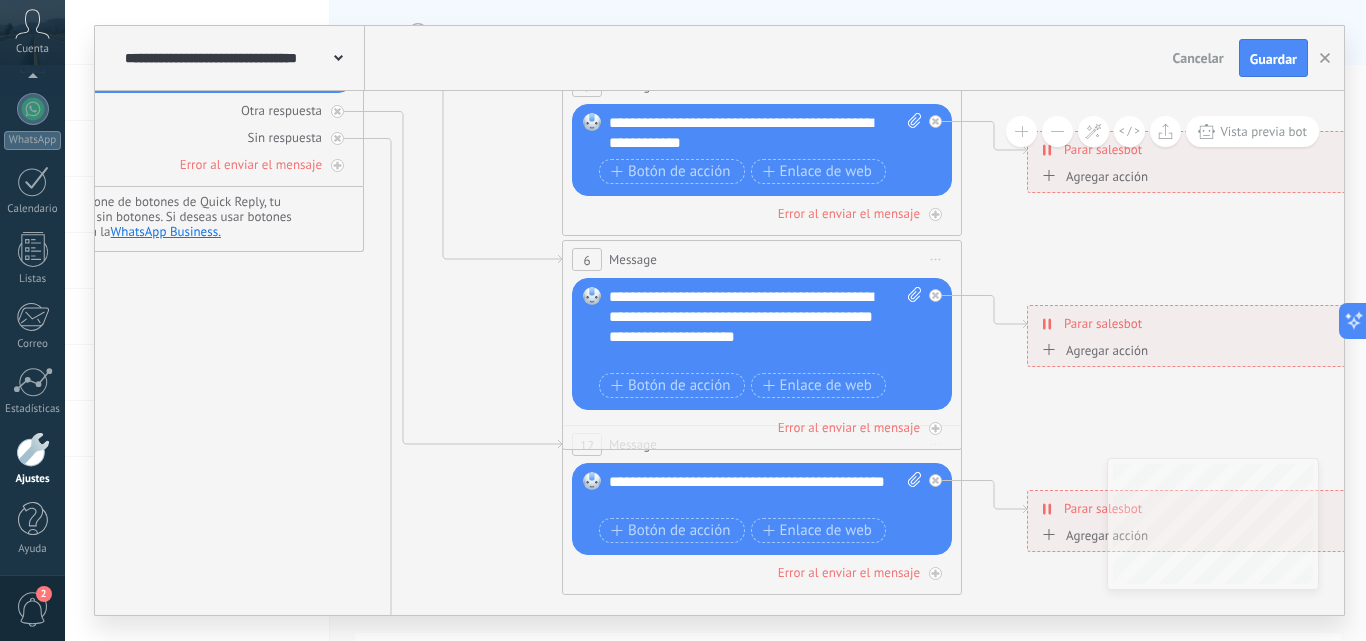 click on "**********" at bounding box center (765, 327) 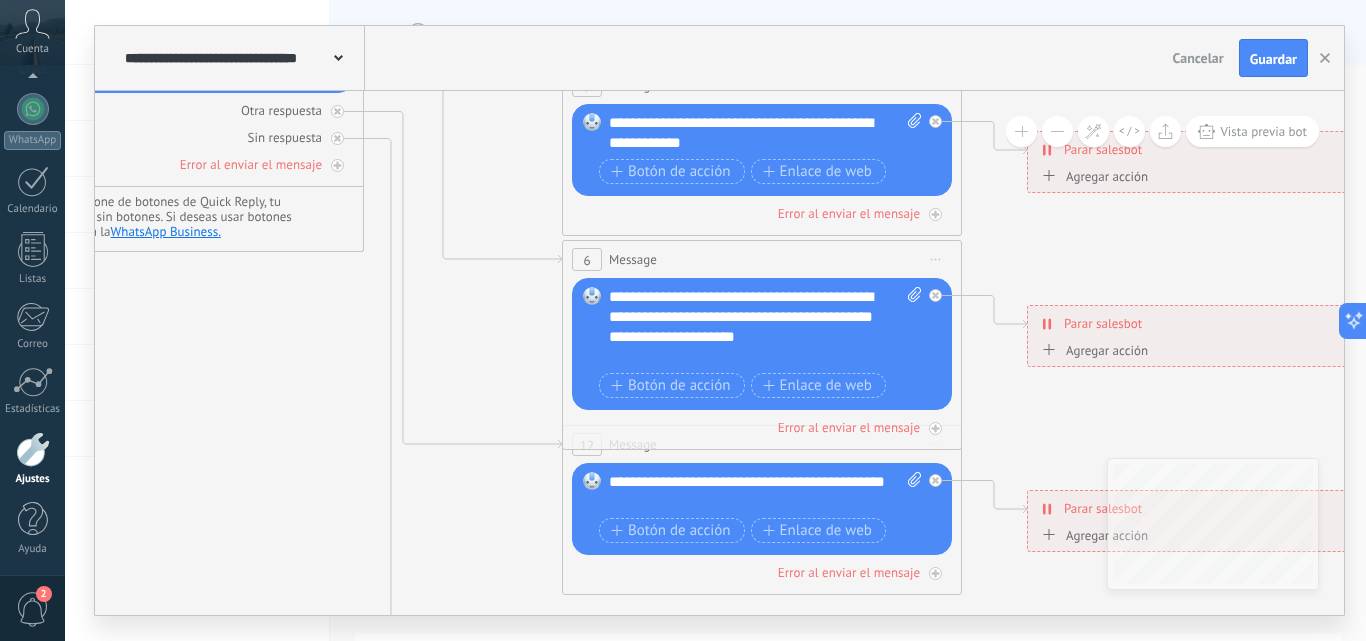 click on "**********" at bounding box center (765, 492) 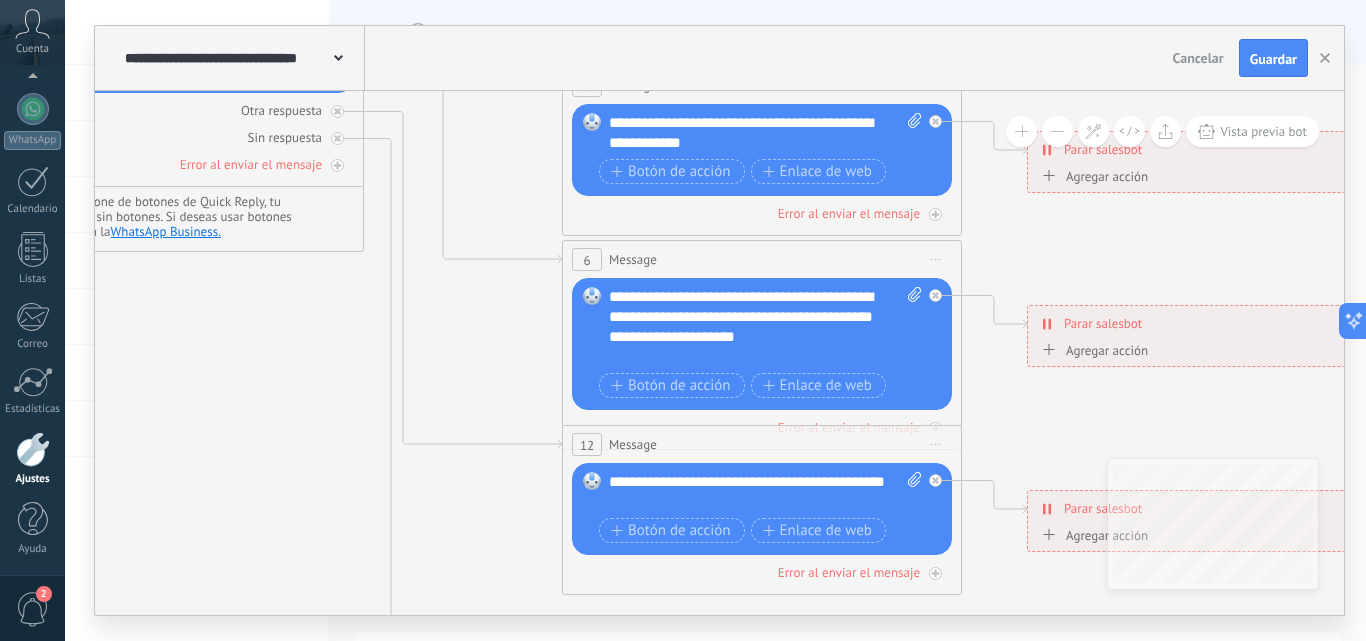 type 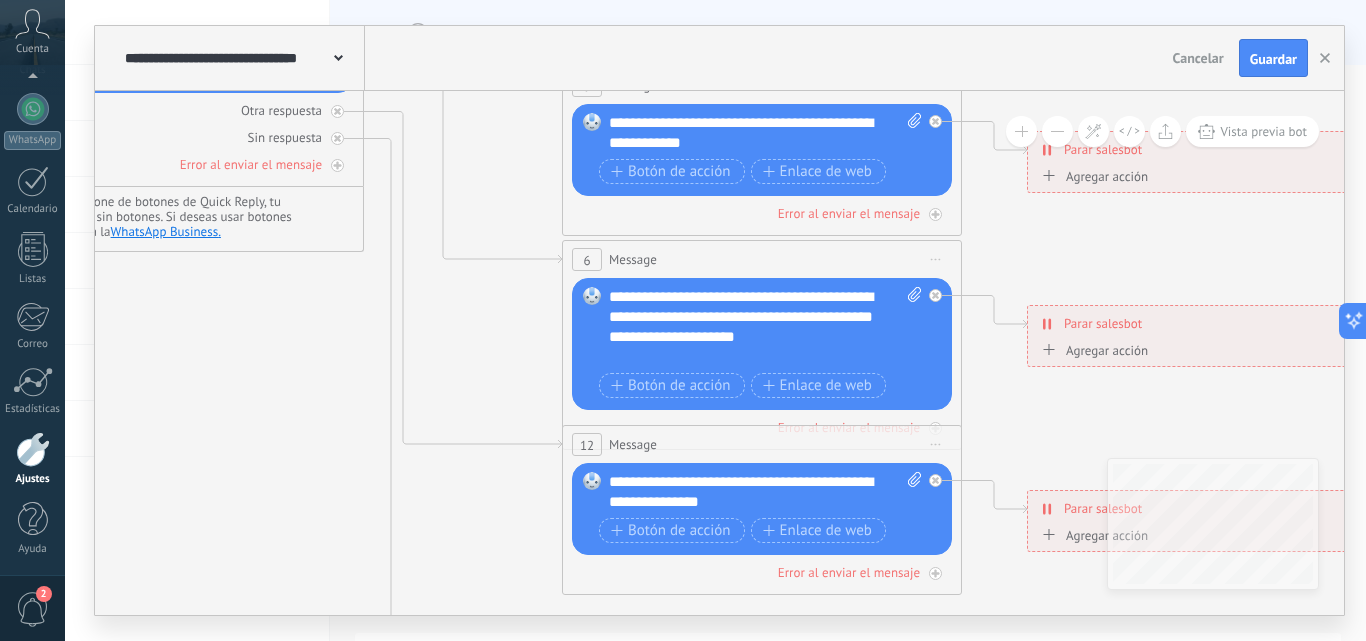 click 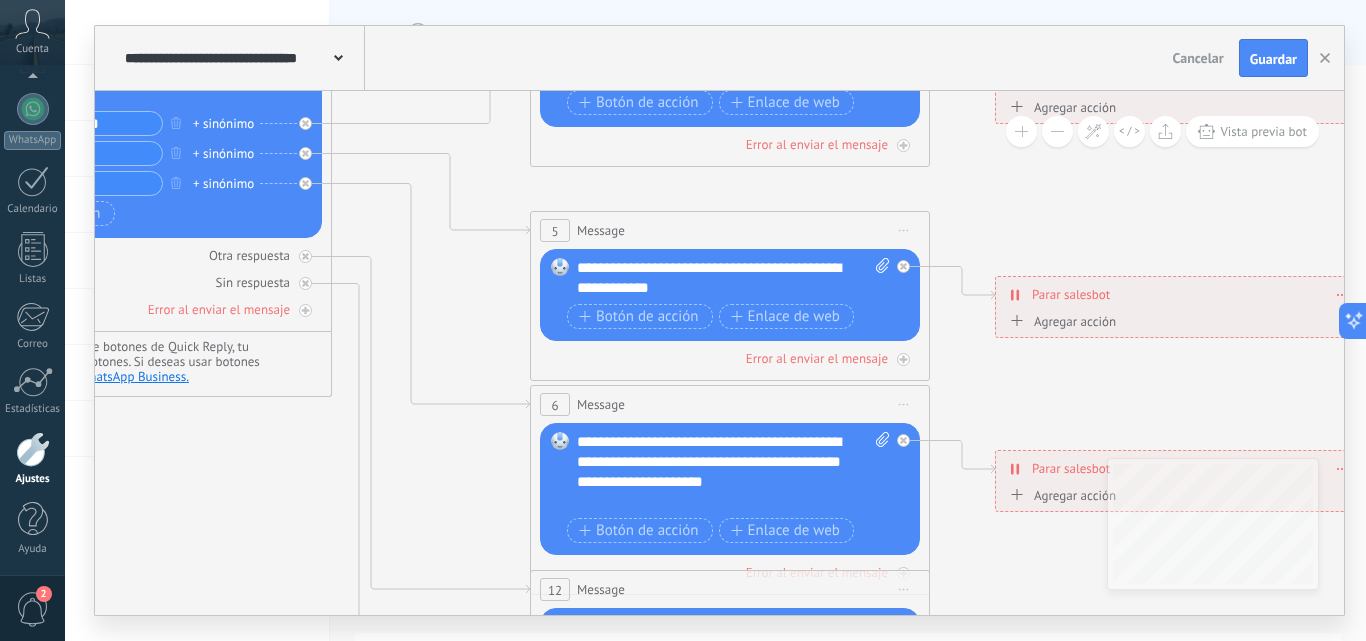 click on "**********" at bounding box center (719, 353) 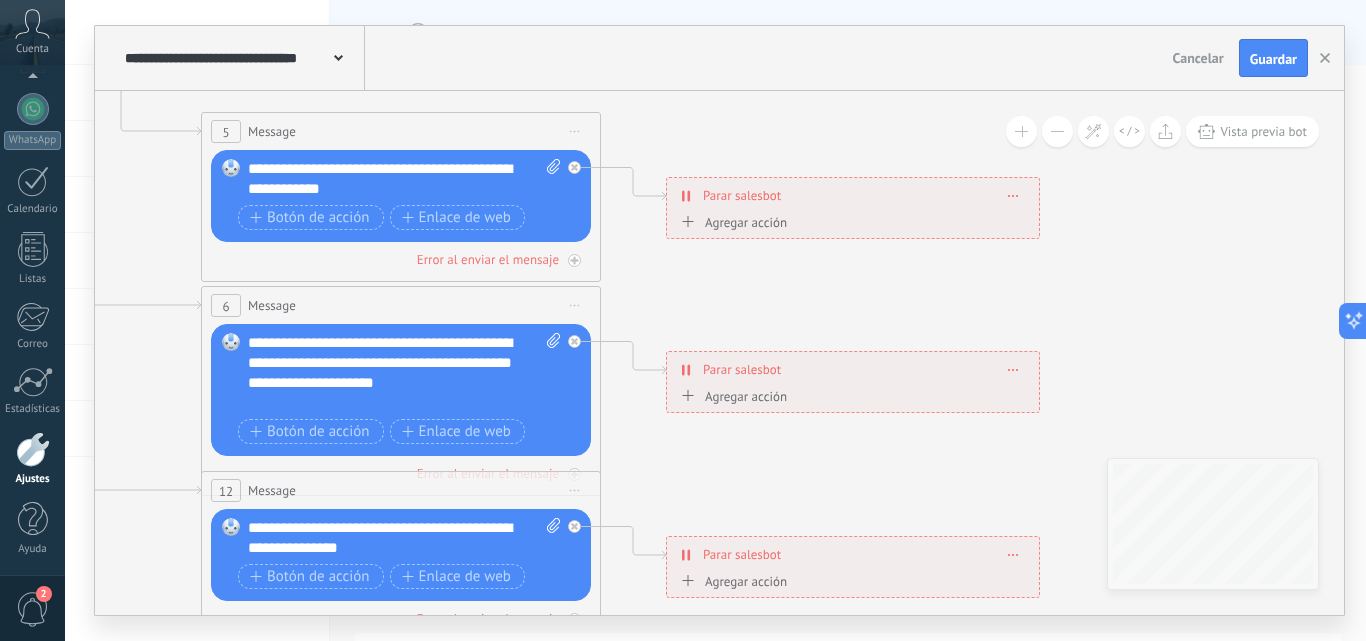 drag, startPoint x: 1089, startPoint y: 185, endPoint x: 760, endPoint y: 85, distance: 343.86188 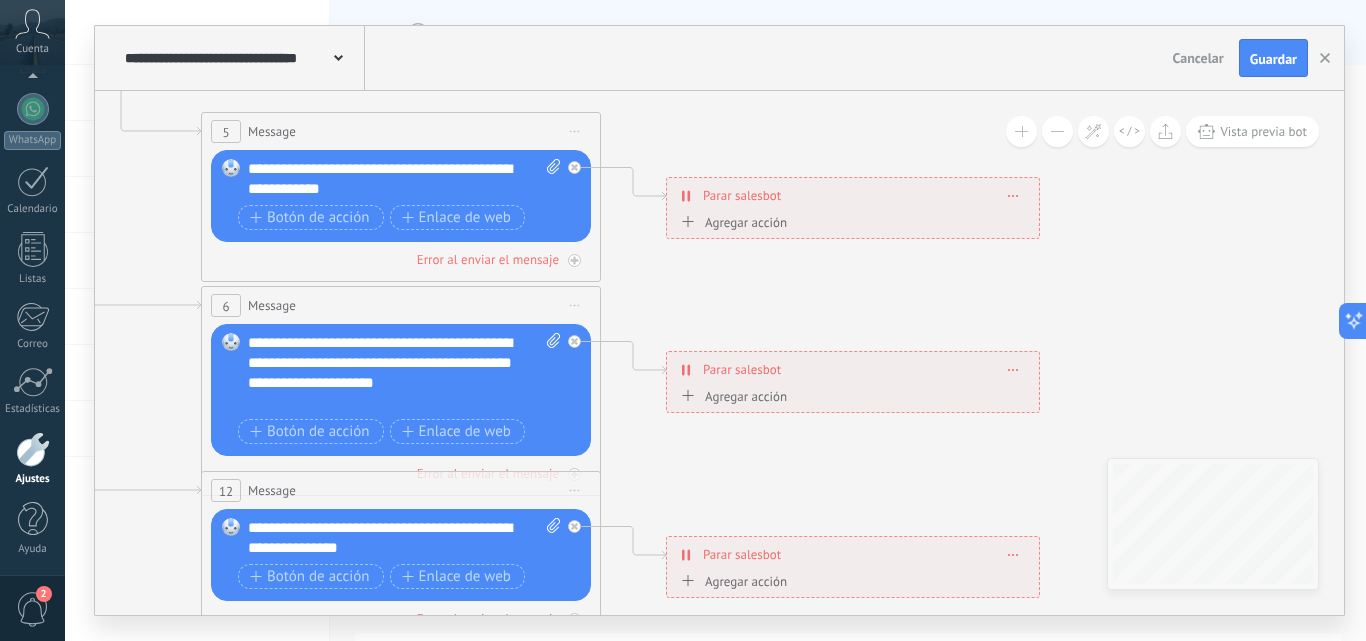 click on "**********" at bounding box center [719, 320] 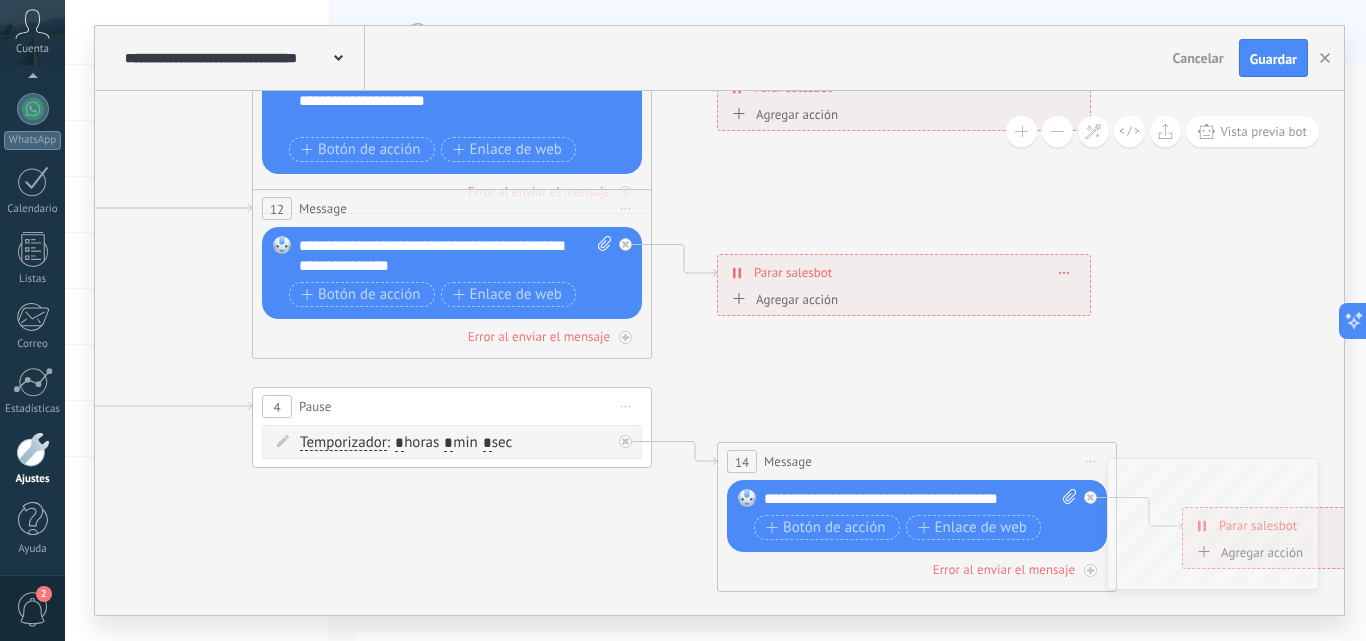 drag, startPoint x: 765, startPoint y: 468, endPoint x: 816, endPoint y: 185, distance: 287.5587 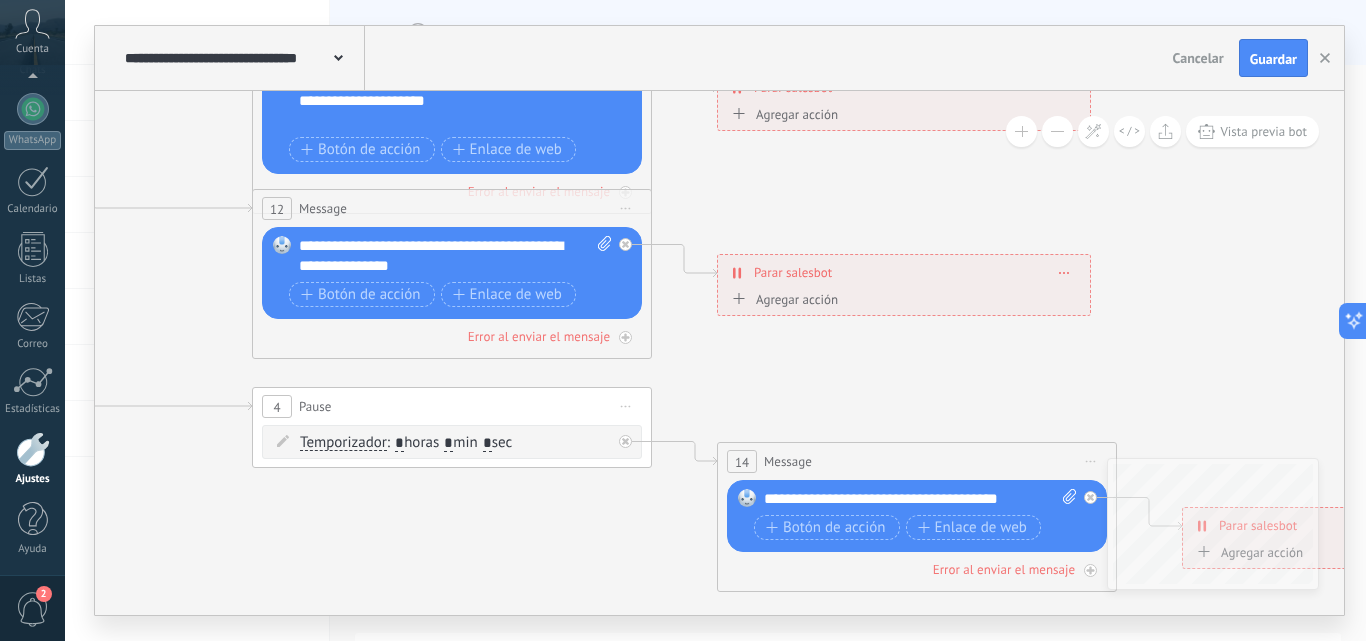 click 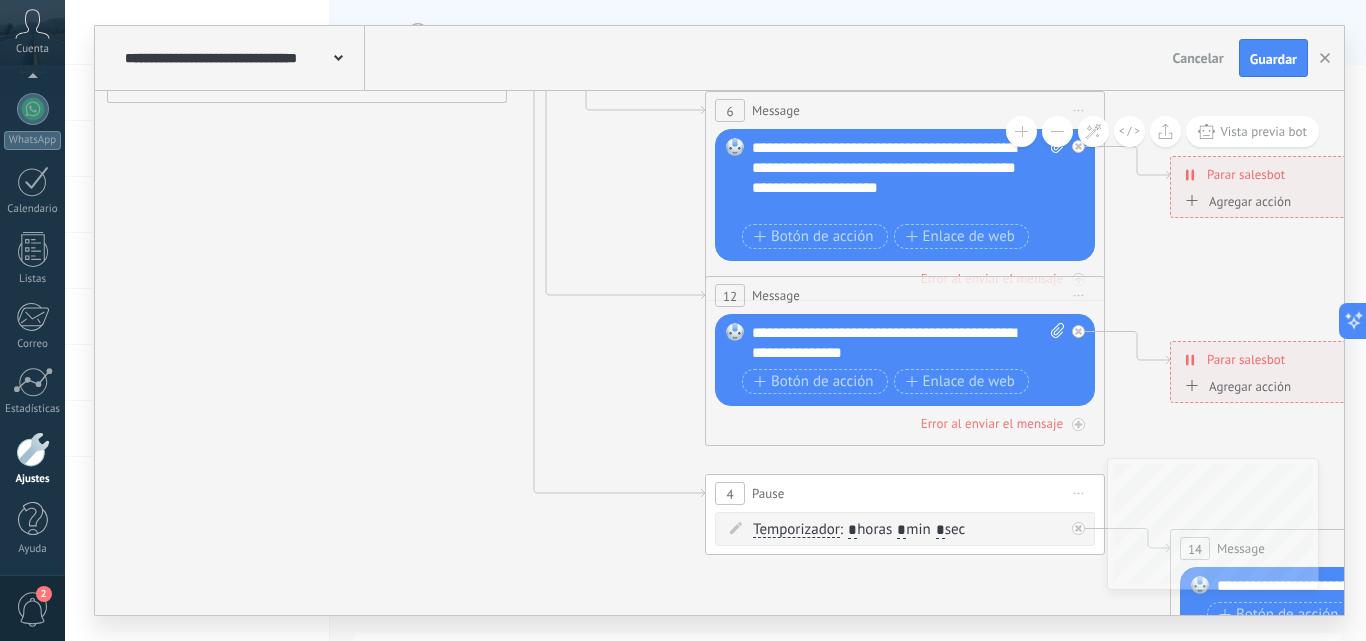 drag, startPoint x: 589, startPoint y: 533, endPoint x: 1042, endPoint y: 621, distance: 461.46832 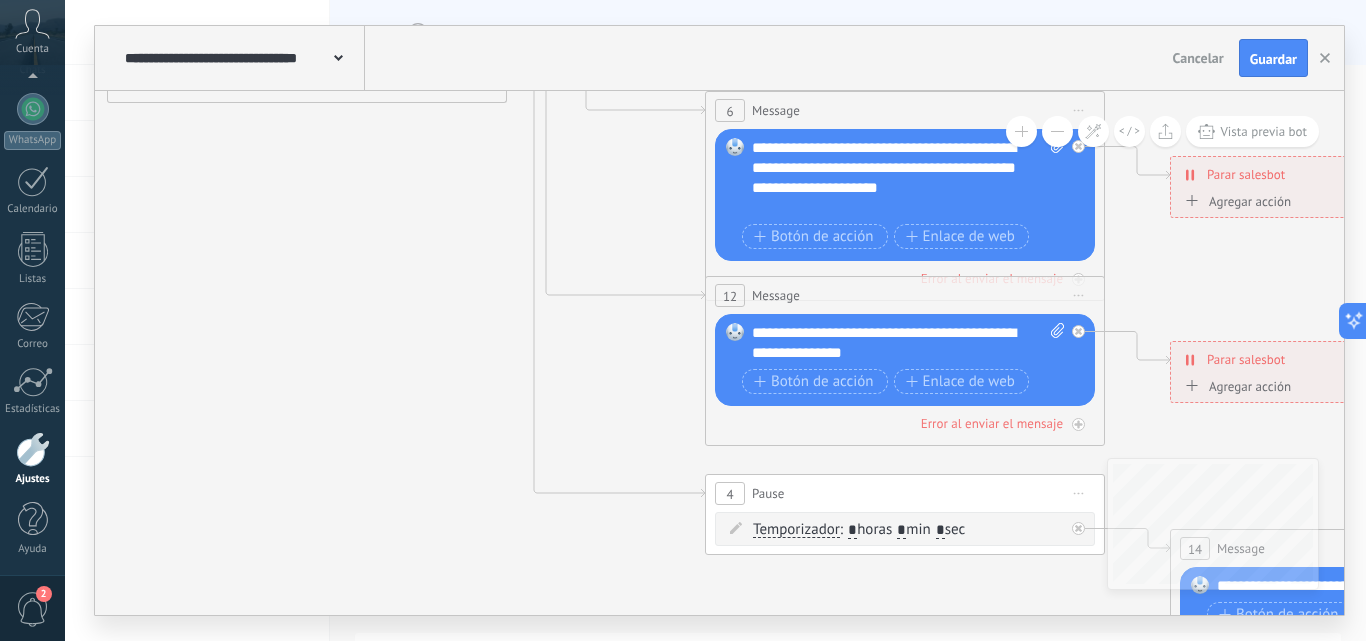 click on "**********" at bounding box center [715, 320] 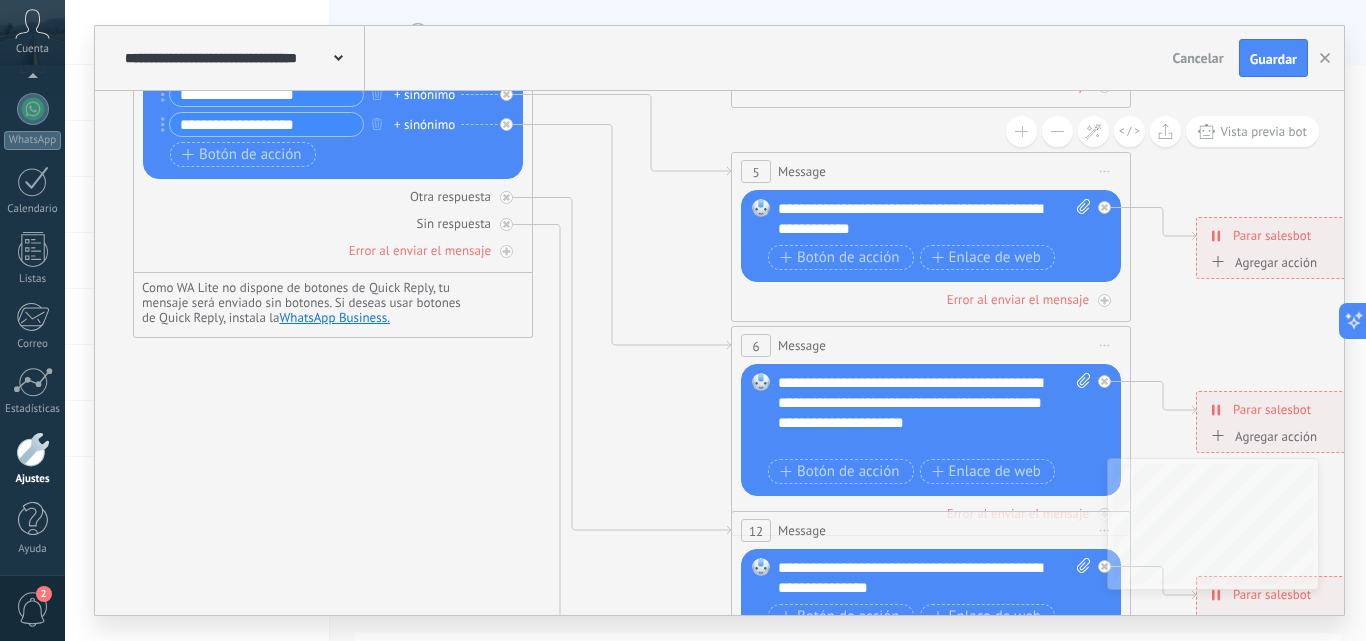 drag, startPoint x: 474, startPoint y: 345, endPoint x: 510, endPoint y: 619, distance: 276.35486 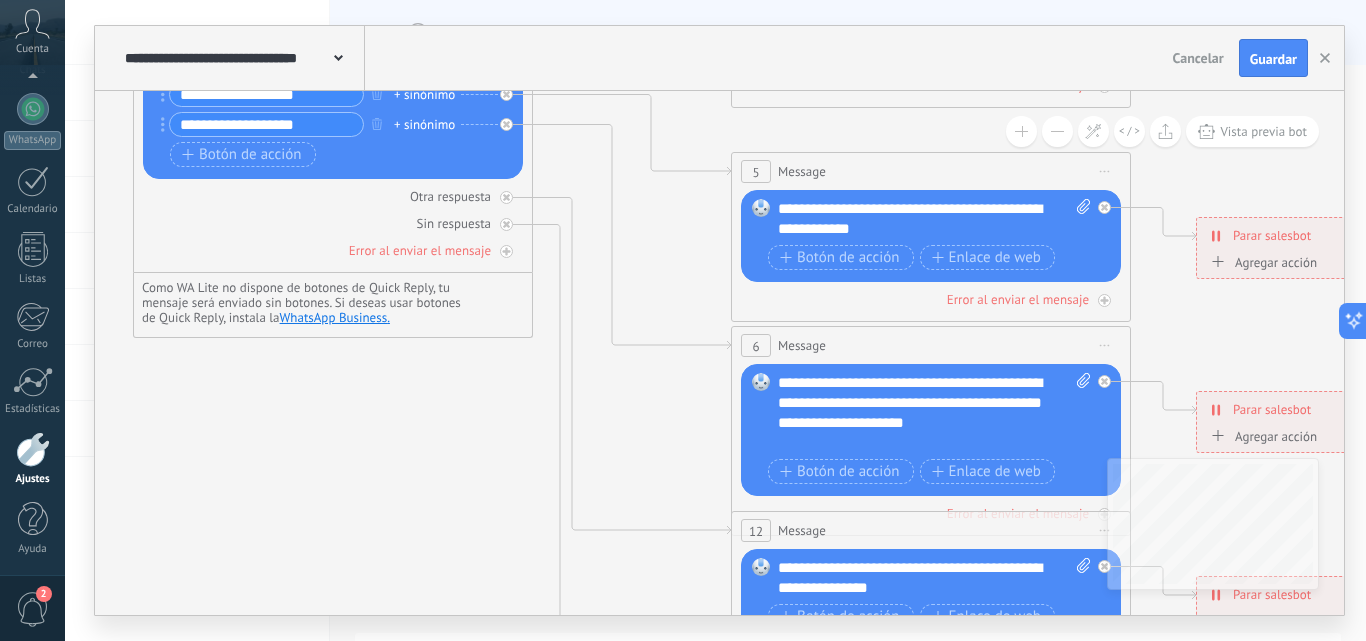 click on "**********" at bounding box center (715, 320) 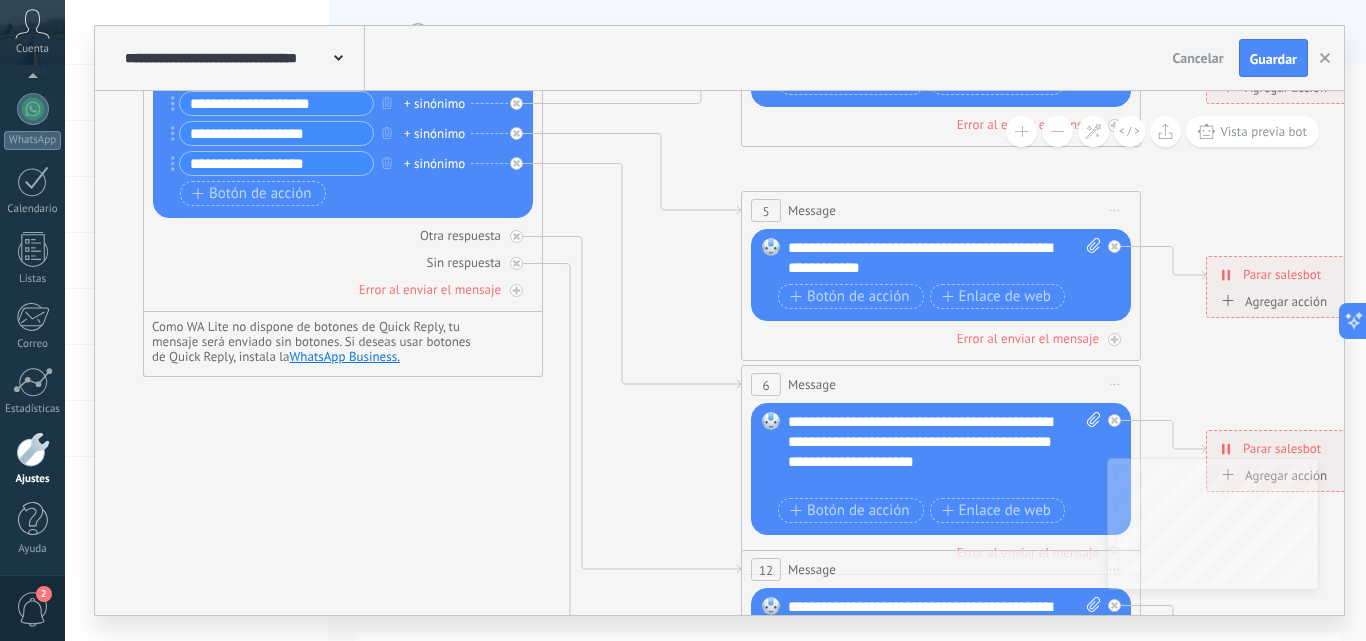 drag, startPoint x: 289, startPoint y: 279, endPoint x: 310, endPoint y: 352, distance: 75.96052 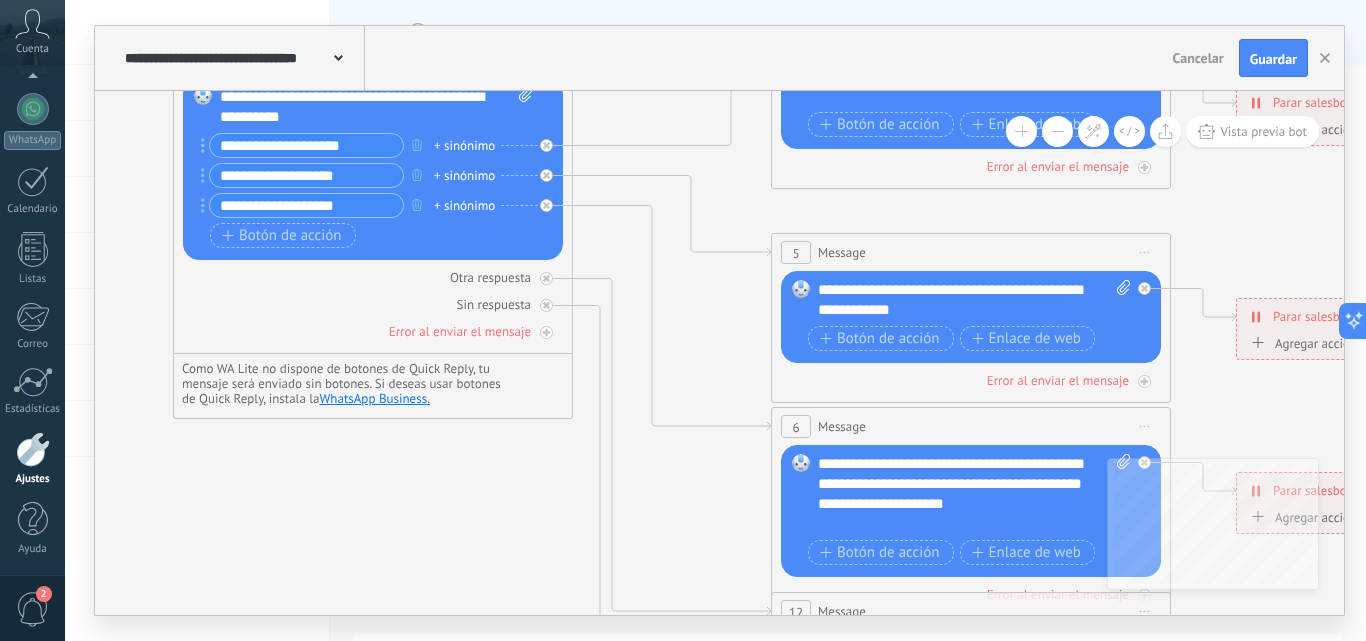 drag, startPoint x: 354, startPoint y: 489, endPoint x: 379, endPoint y: 528, distance: 46.32494 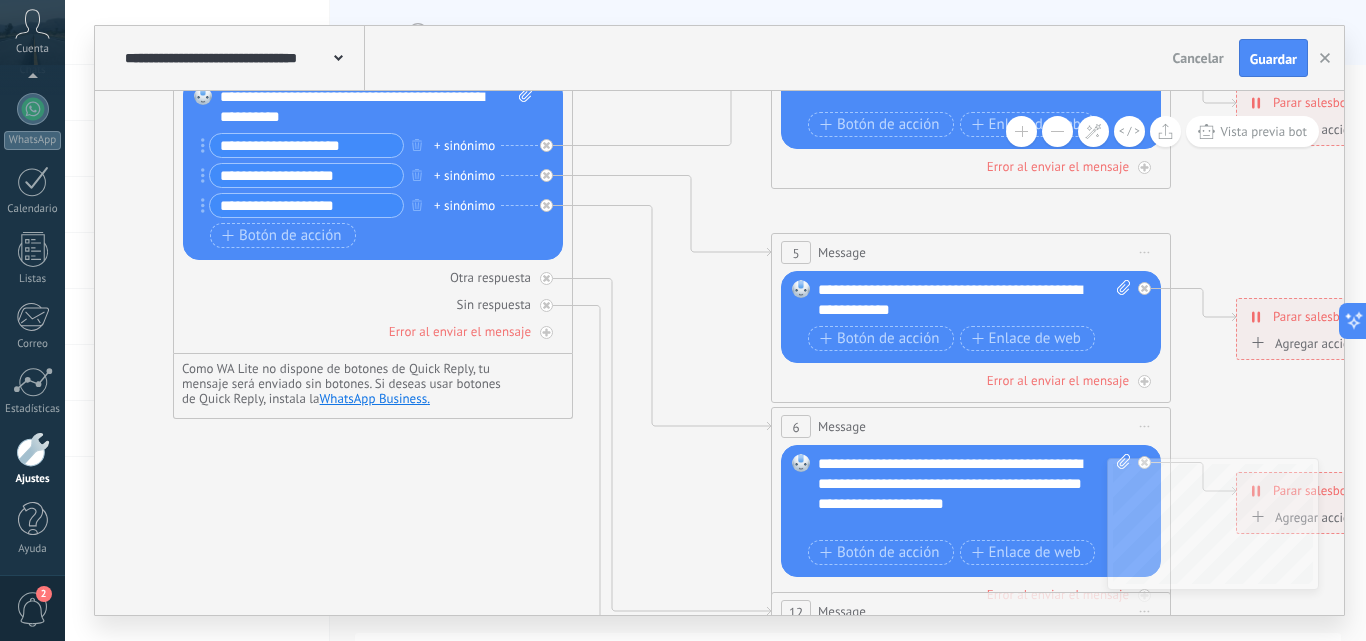 click 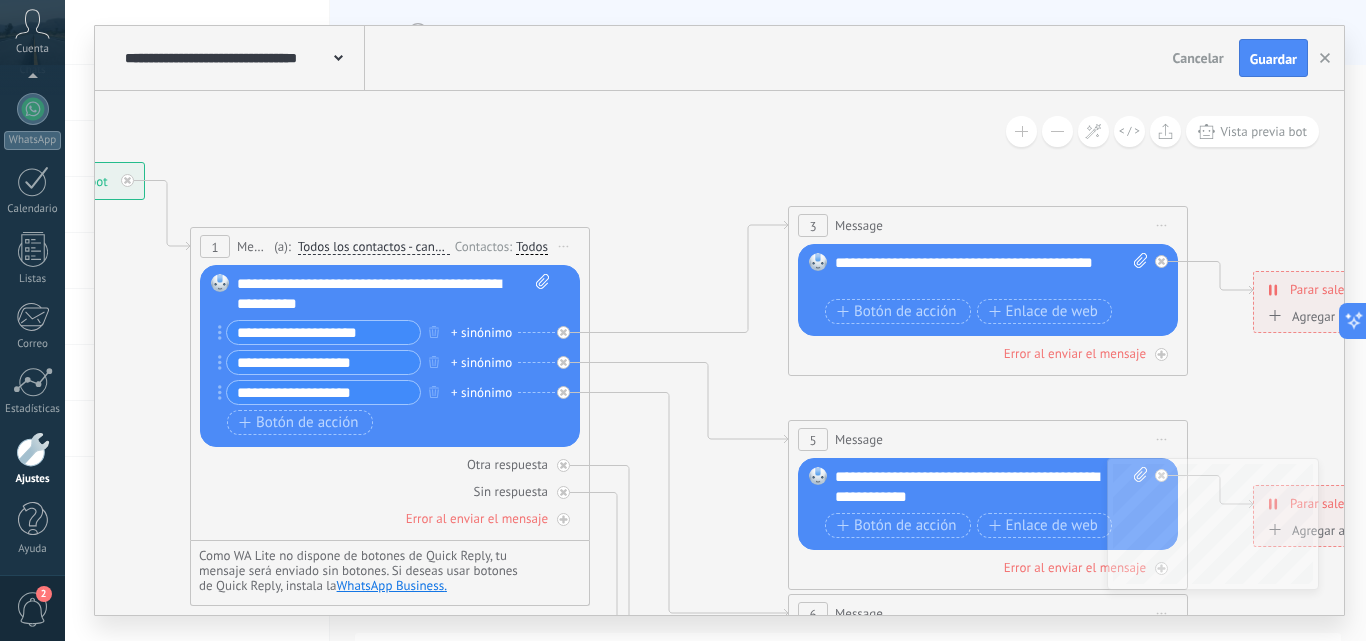 drag, startPoint x: 121, startPoint y: 186, endPoint x: 138, endPoint y: 373, distance: 187.77113 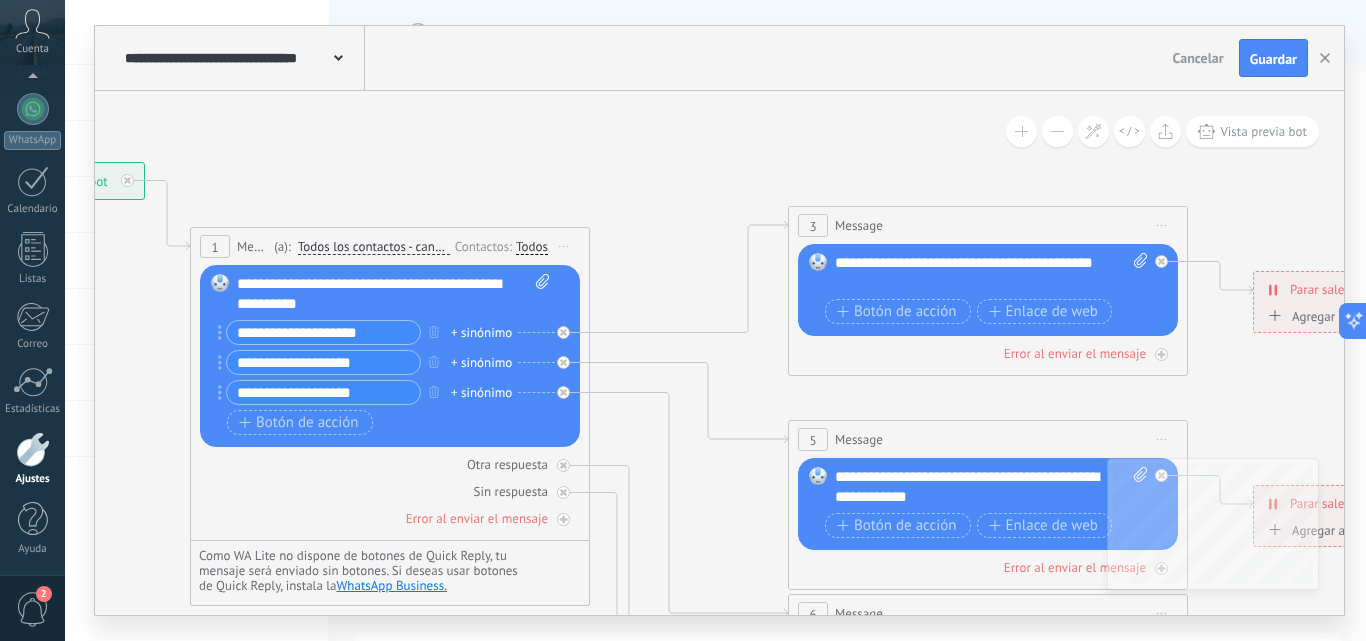 click 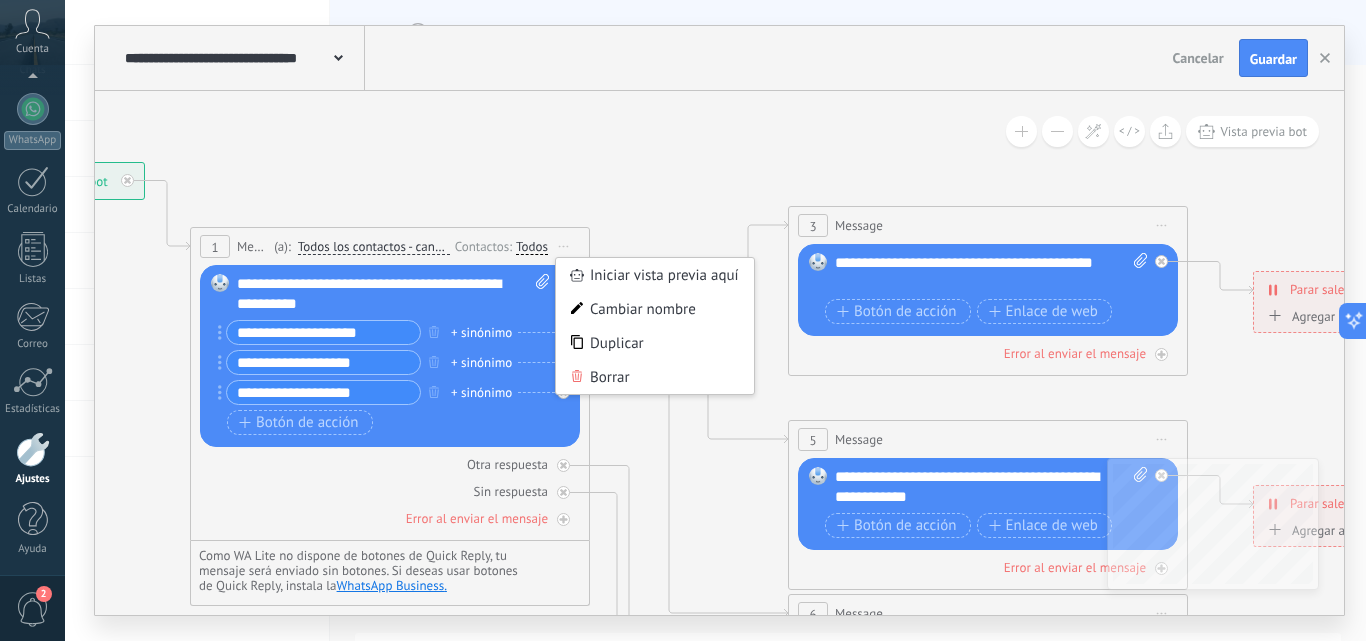 click 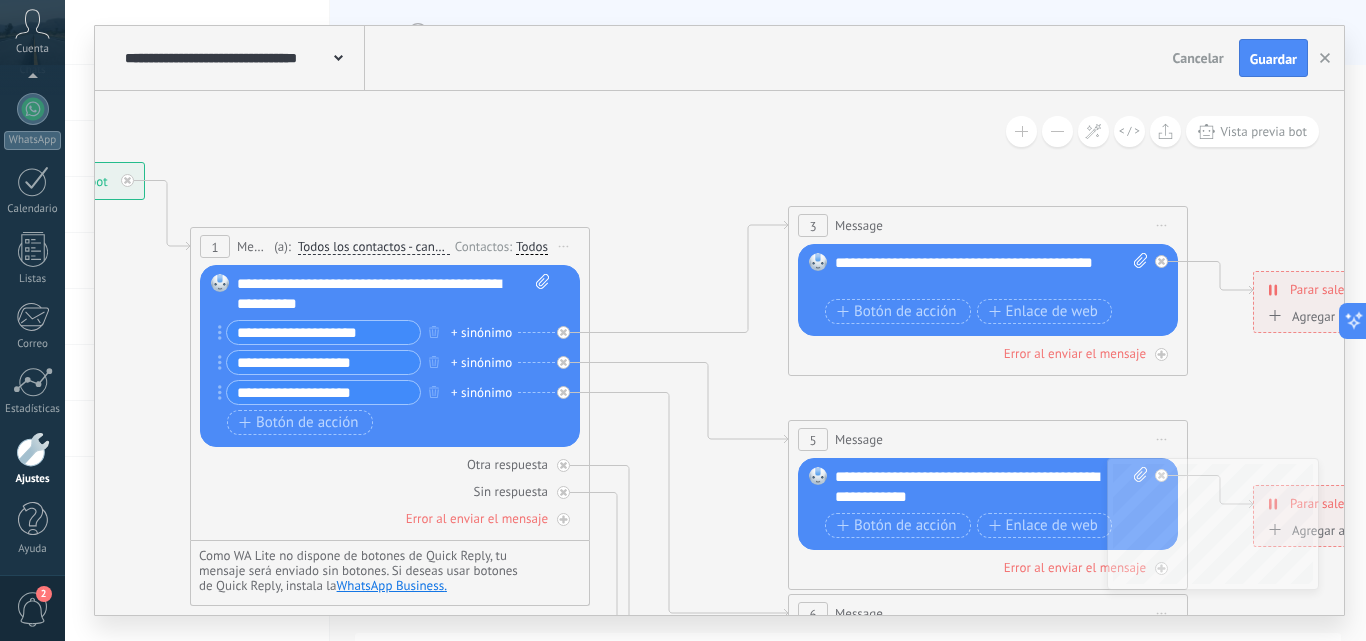 click on "**********" at bounding box center (393, 294) 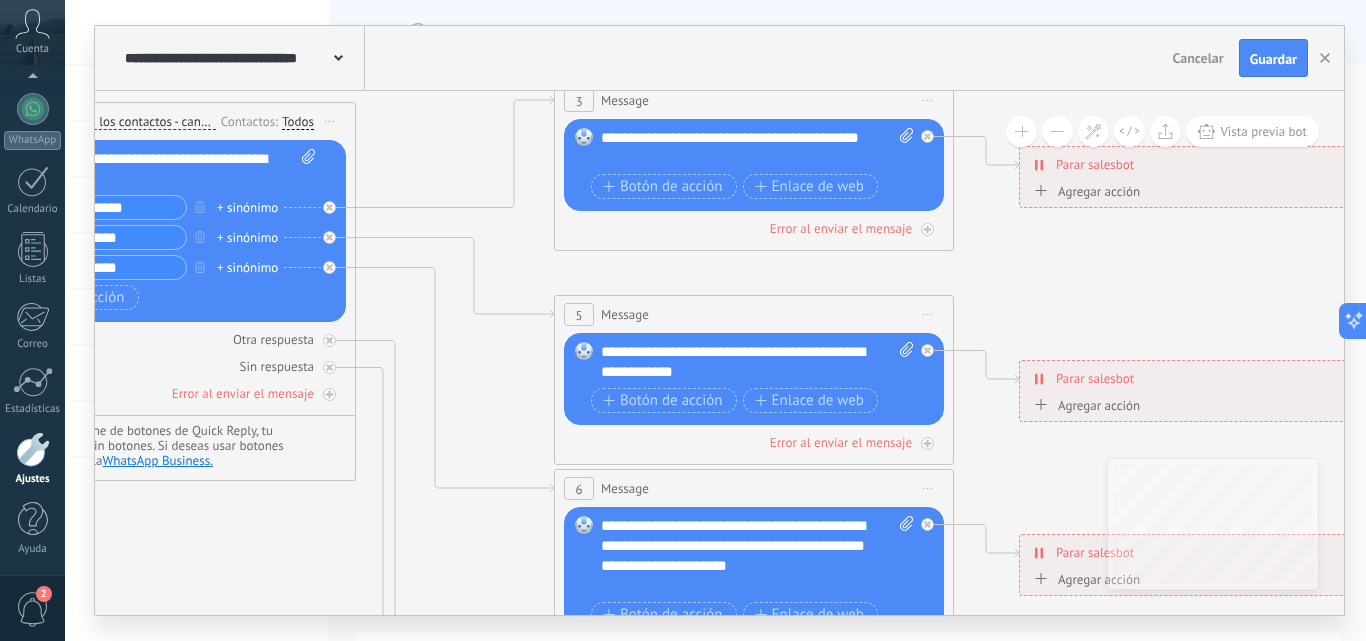 drag, startPoint x: 685, startPoint y: 204, endPoint x: 451, endPoint y: 79, distance: 265.2942 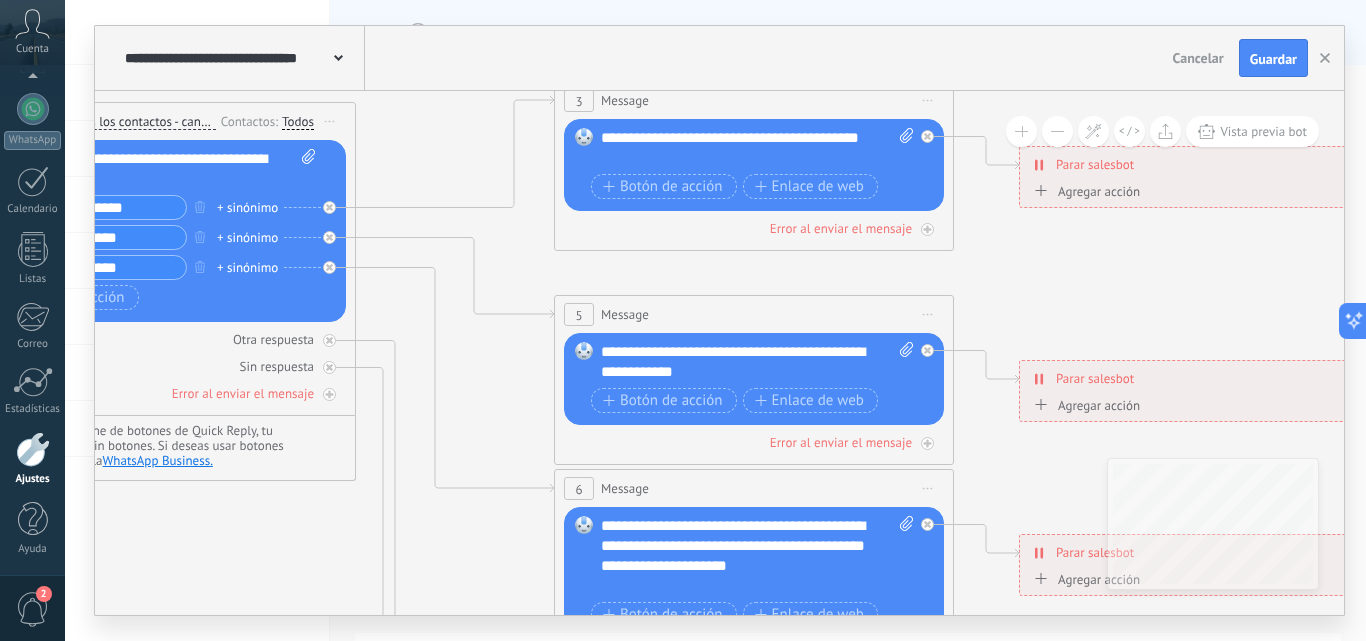 click on "**********" at bounding box center [719, 320] 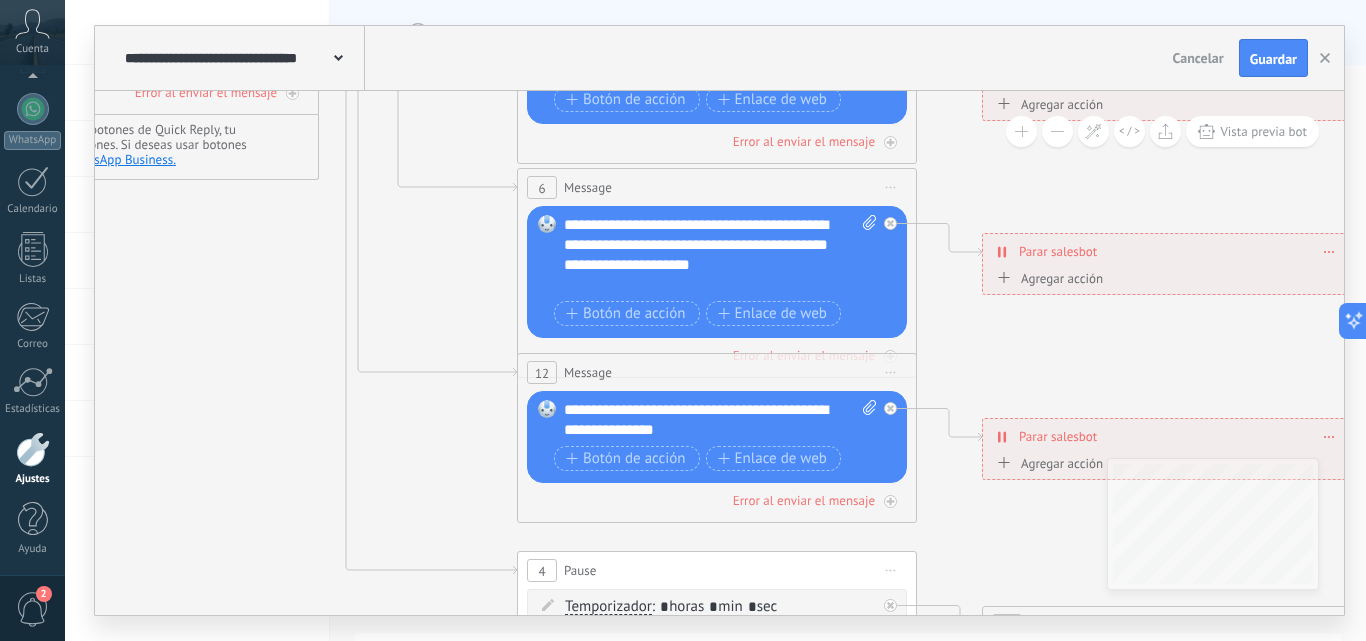 drag, startPoint x: 491, startPoint y: 435, endPoint x: 454, endPoint y: 134, distance: 303.26556 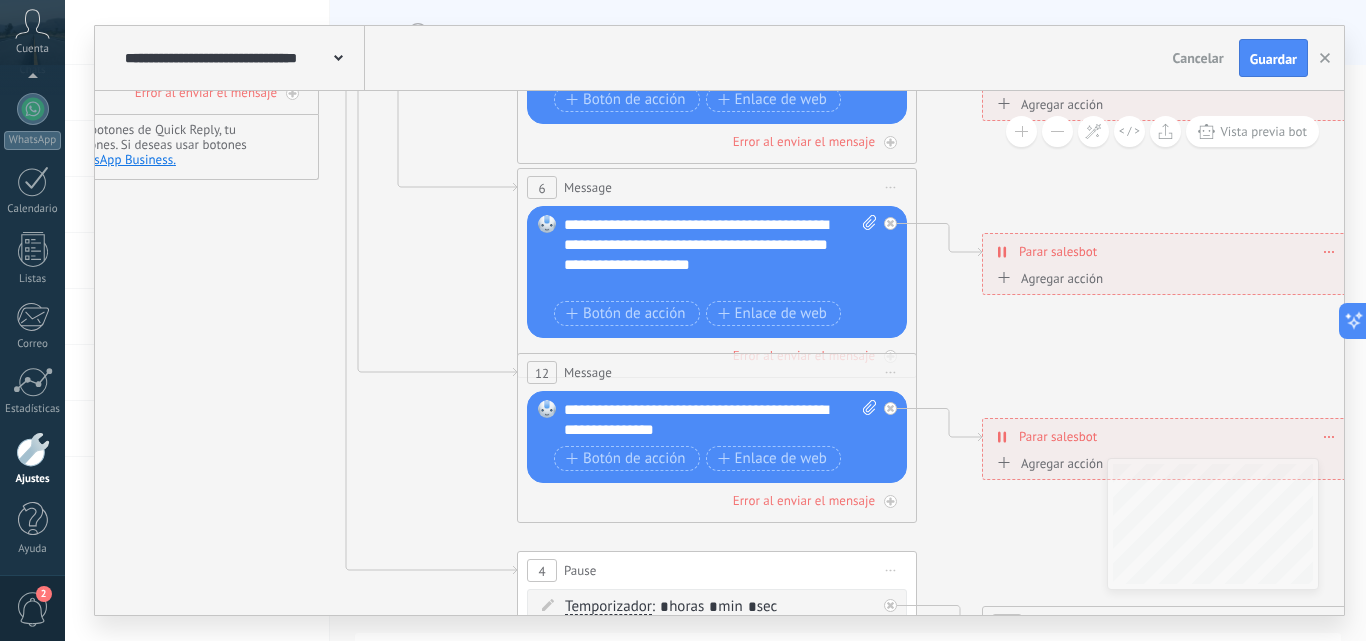 click 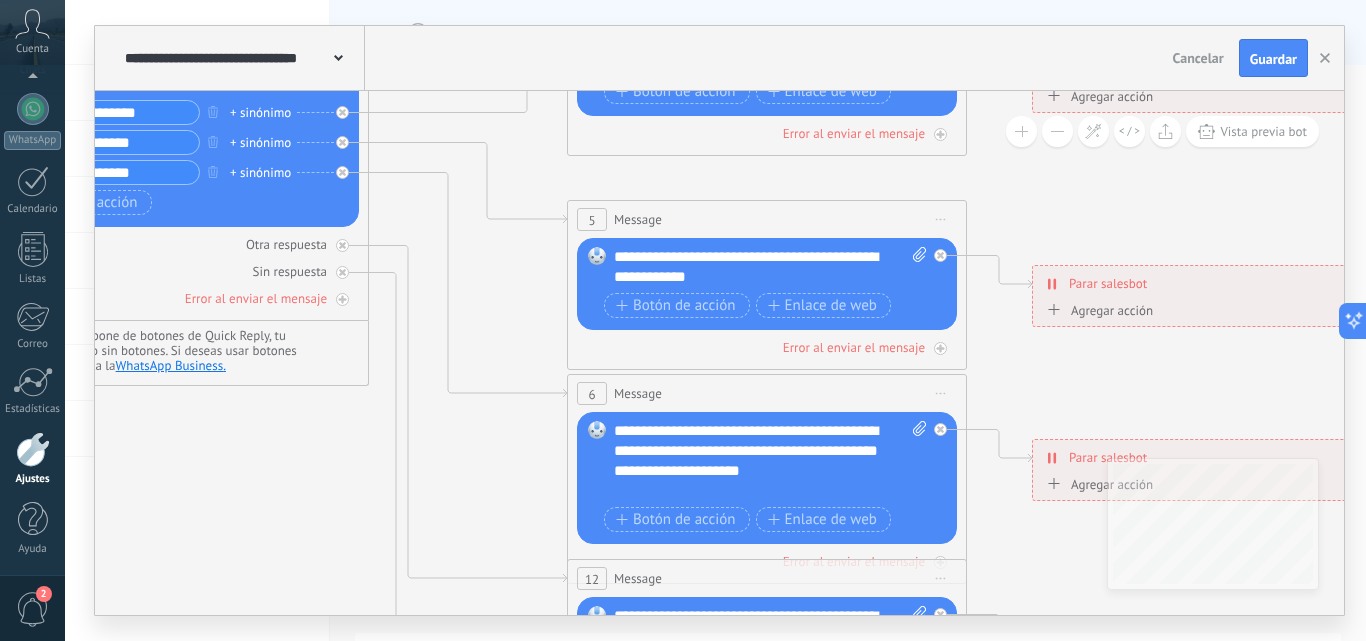 drag, startPoint x: 446, startPoint y: 253, endPoint x: 496, endPoint y: 459, distance: 211.98112 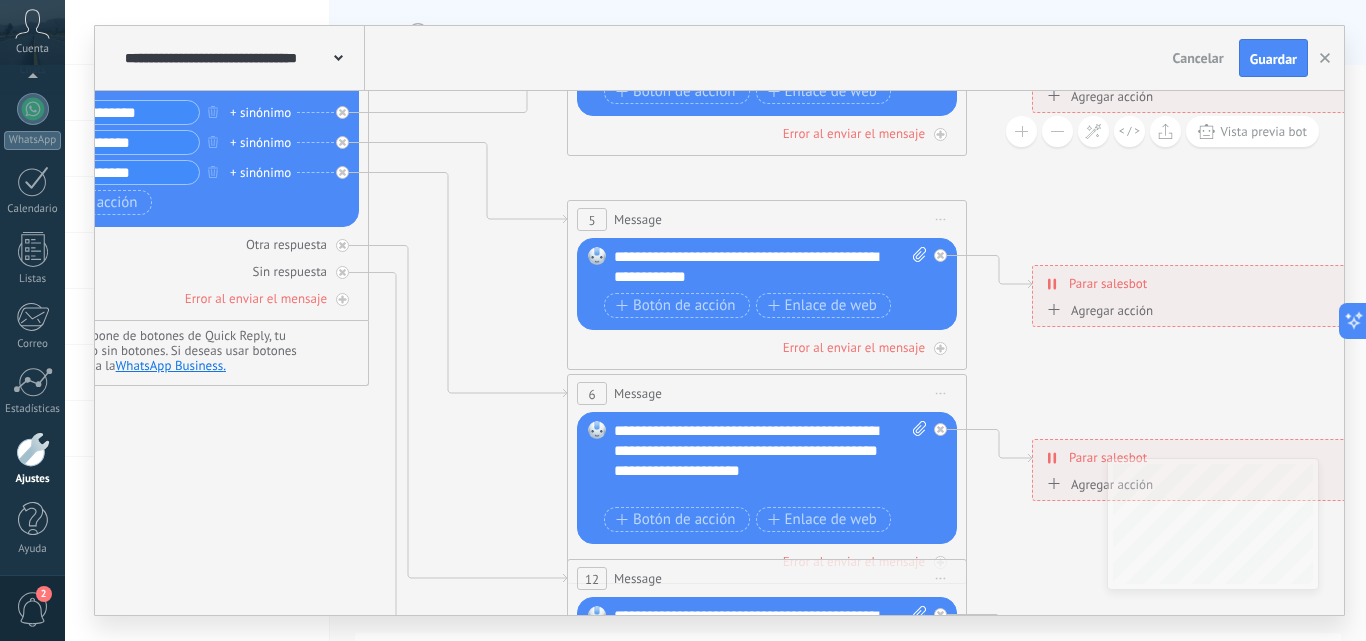 click 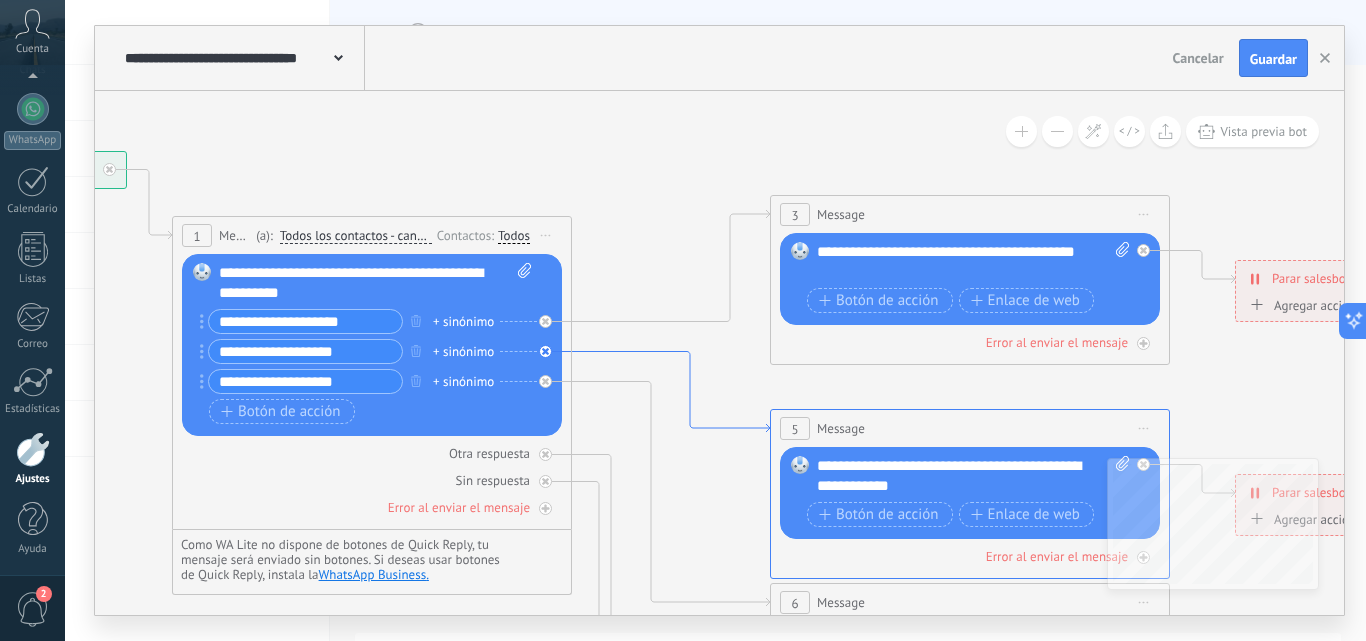 drag, startPoint x: 432, startPoint y: 138, endPoint x: 635, endPoint y: 347, distance: 291.3589 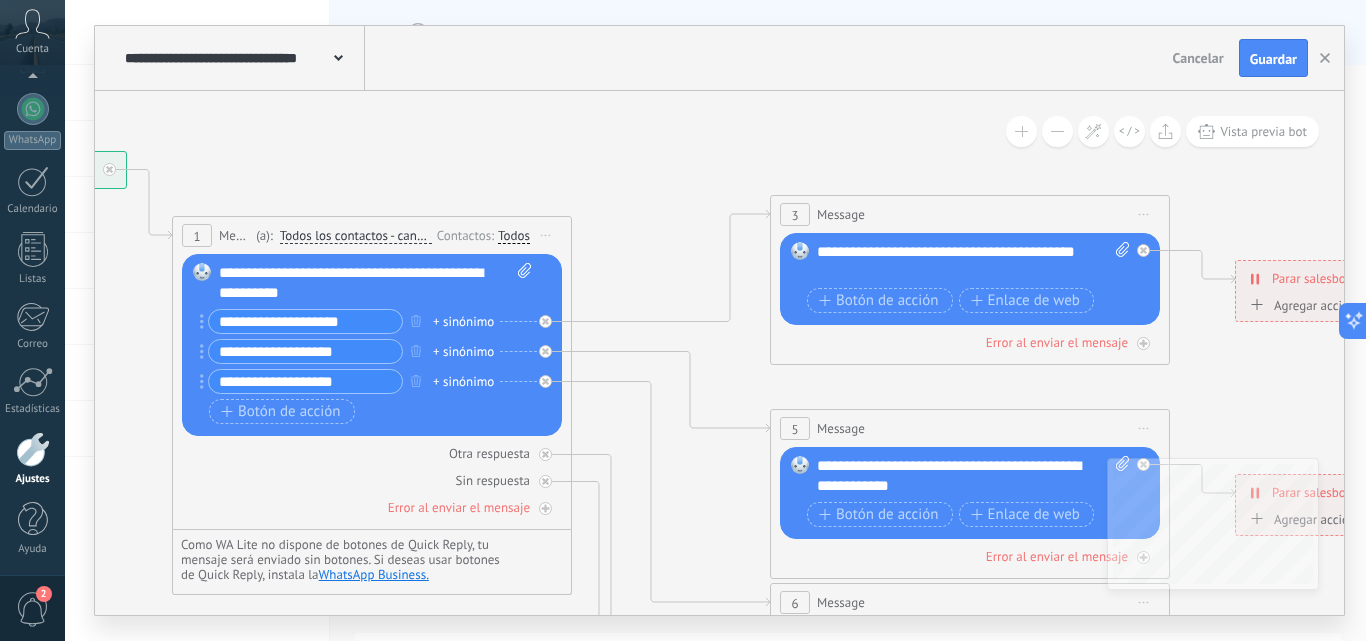 click on "**********" at bounding box center (375, 283) 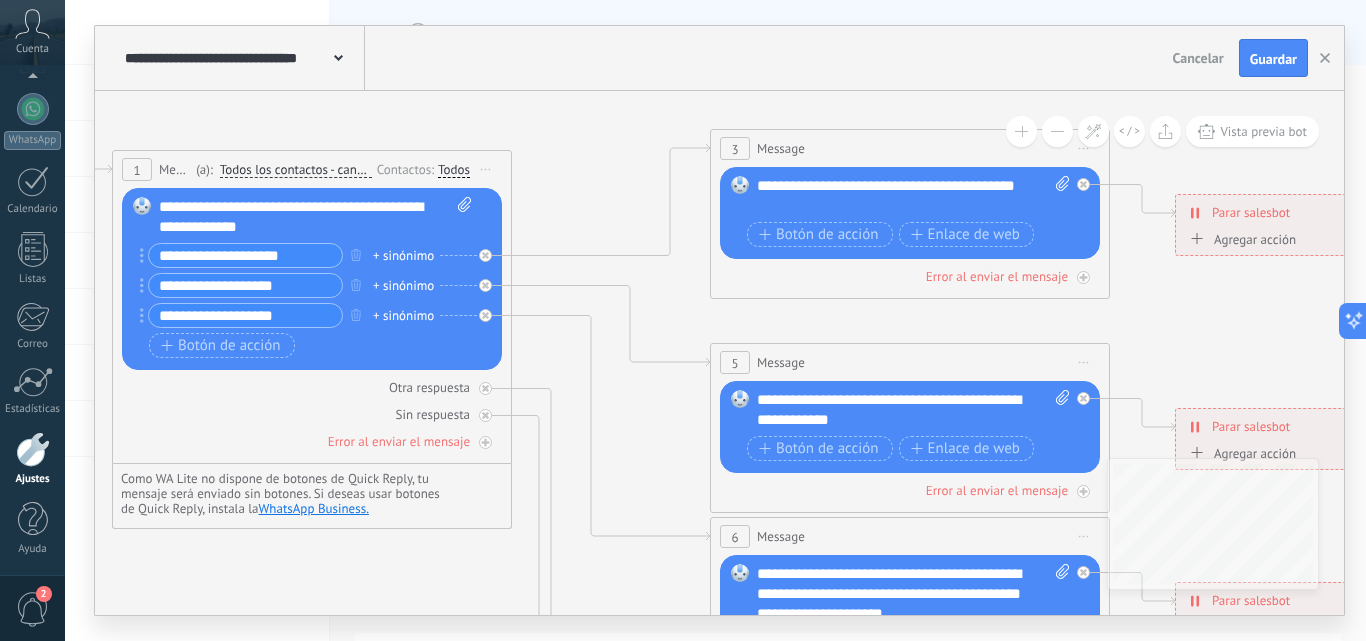 drag, startPoint x: 1243, startPoint y: 221, endPoint x: 1183, endPoint y: 155, distance: 89.19641 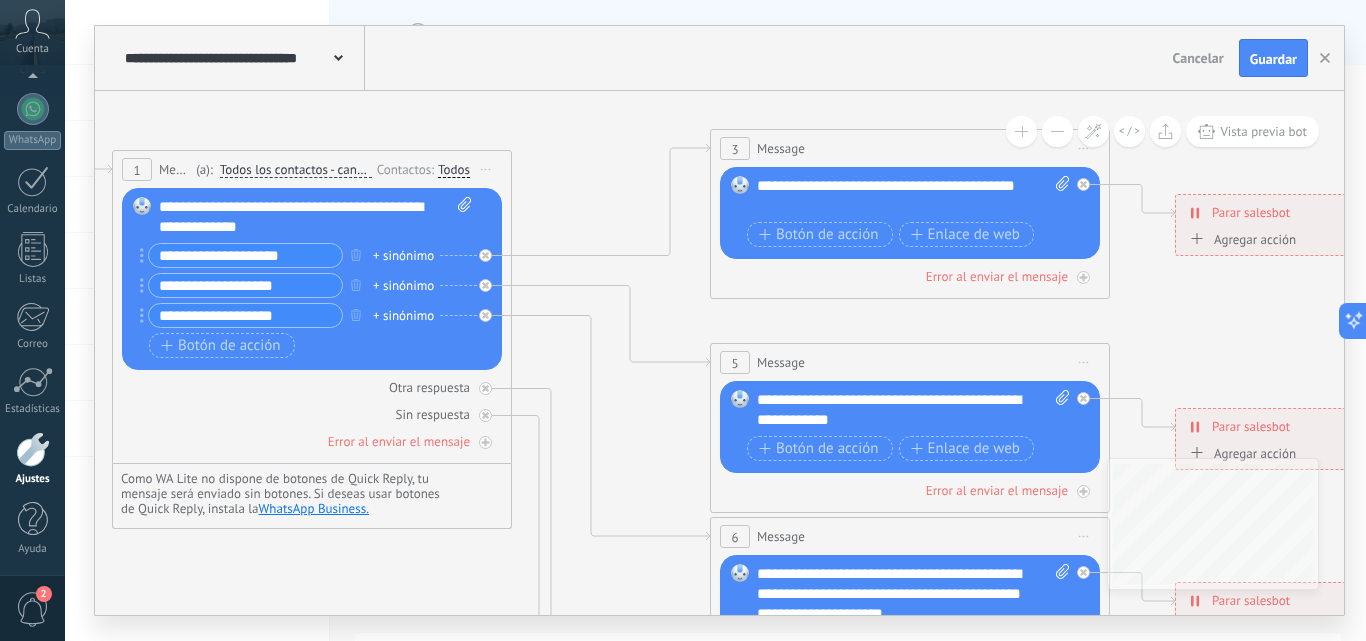 click 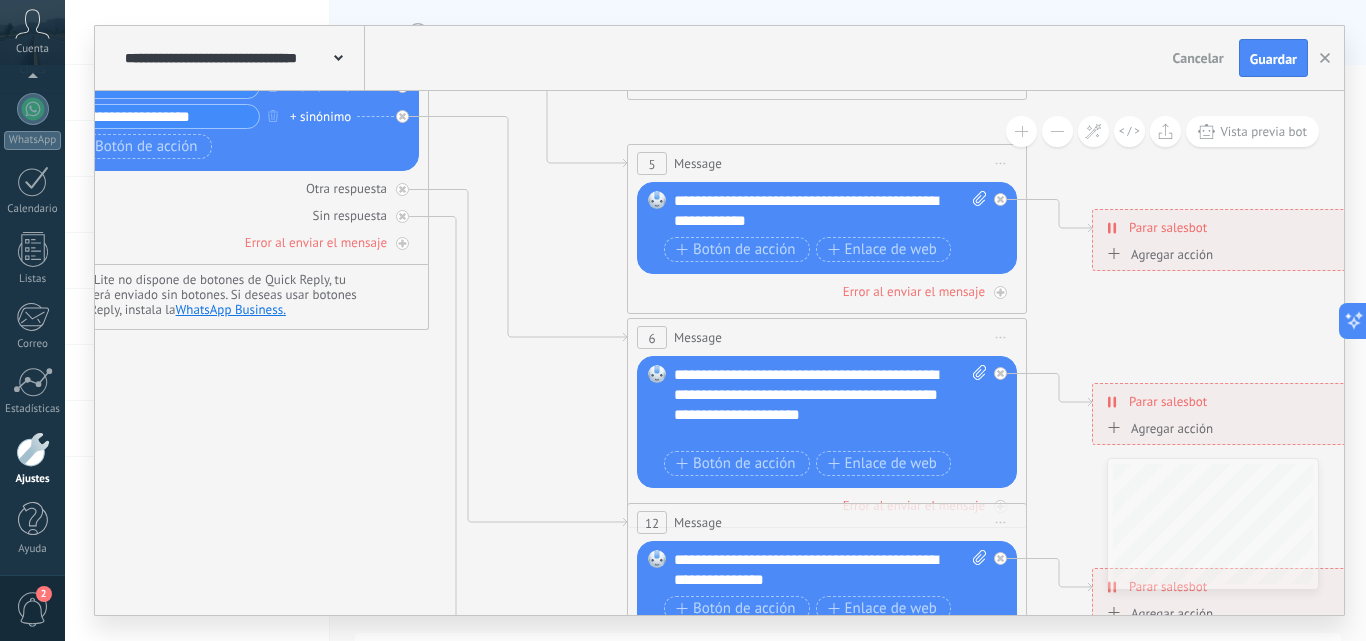 drag, startPoint x: 1183, startPoint y: 309, endPoint x: 1100, endPoint y: 110, distance: 215.6154 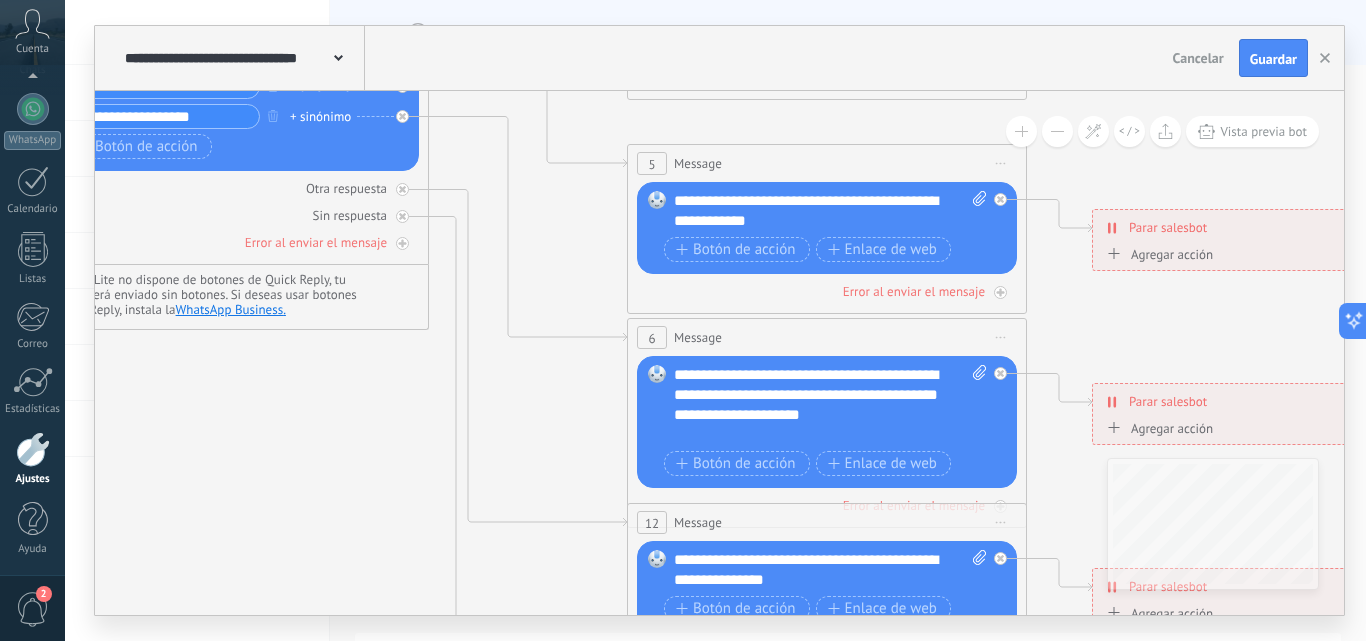click 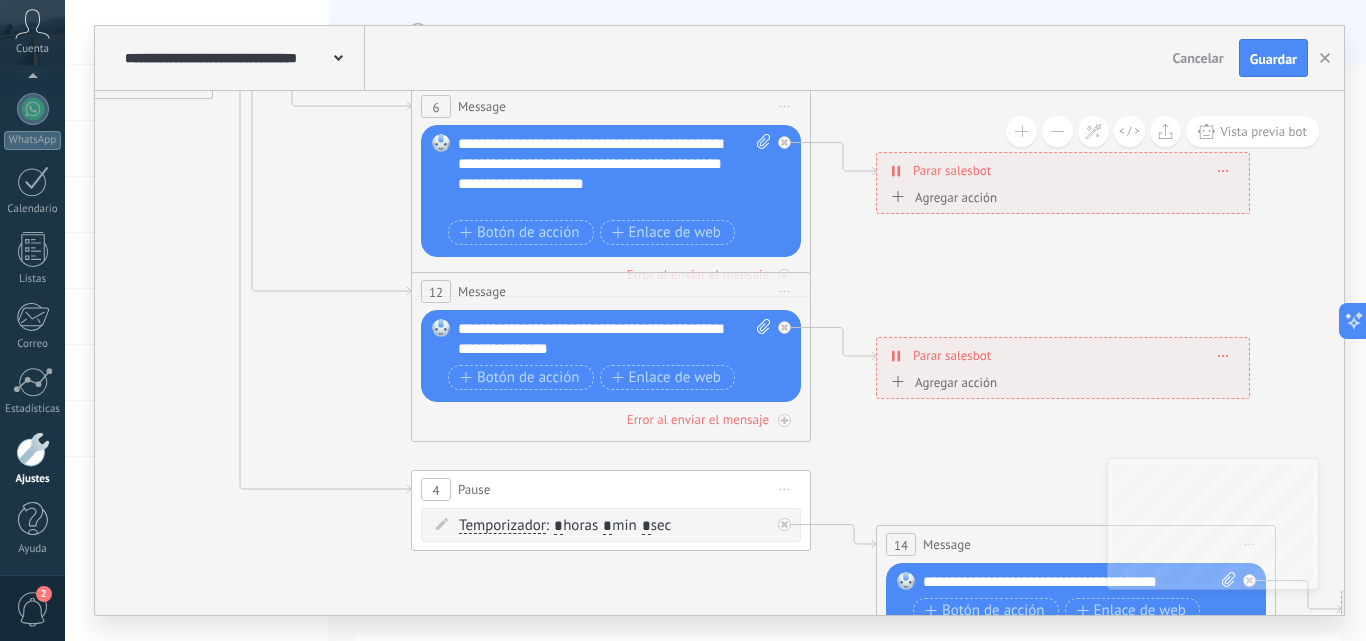 drag, startPoint x: 1159, startPoint y: 317, endPoint x: 943, endPoint y: 86, distance: 316.25464 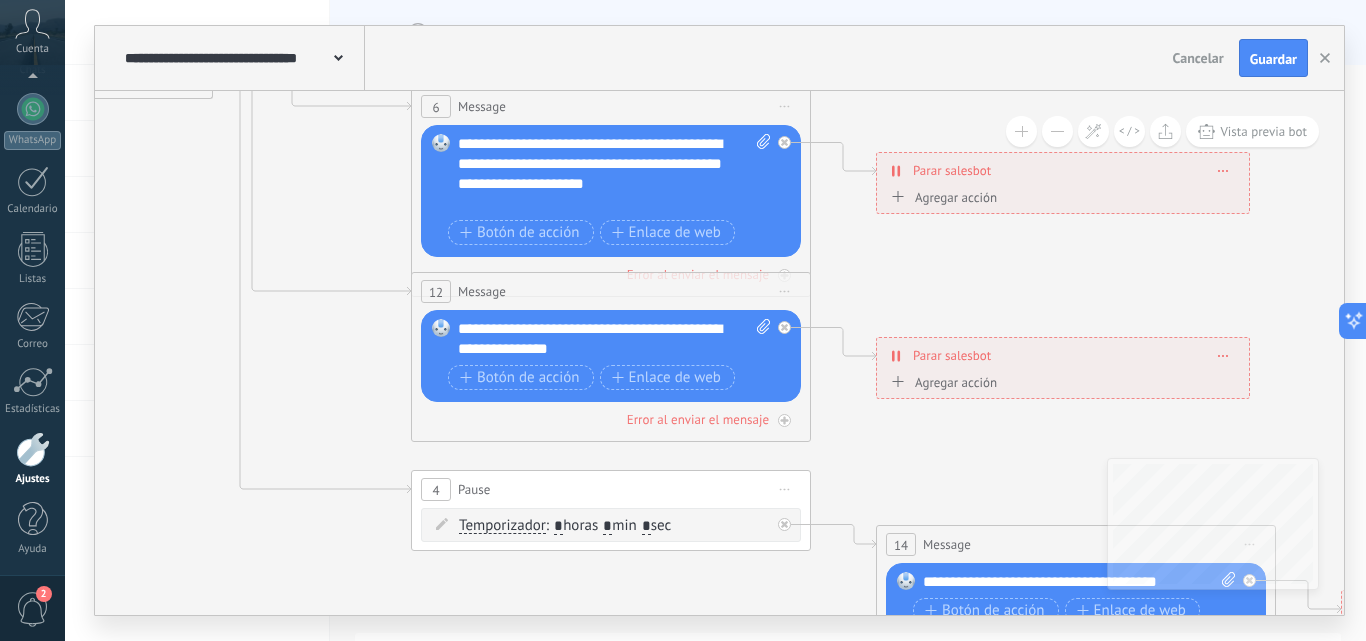 click on "**********" at bounding box center [719, 320] 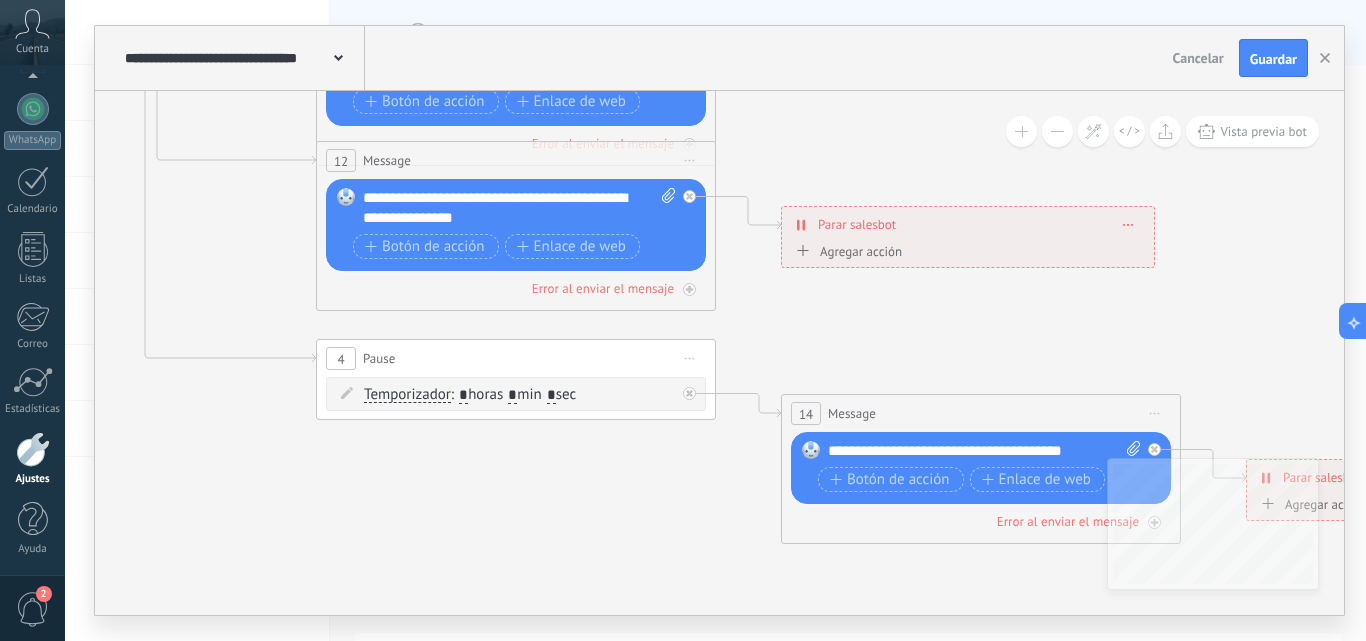 drag, startPoint x: 897, startPoint y: 481, endPoint x: 802, endPoint y: 350, distance: 161.82089 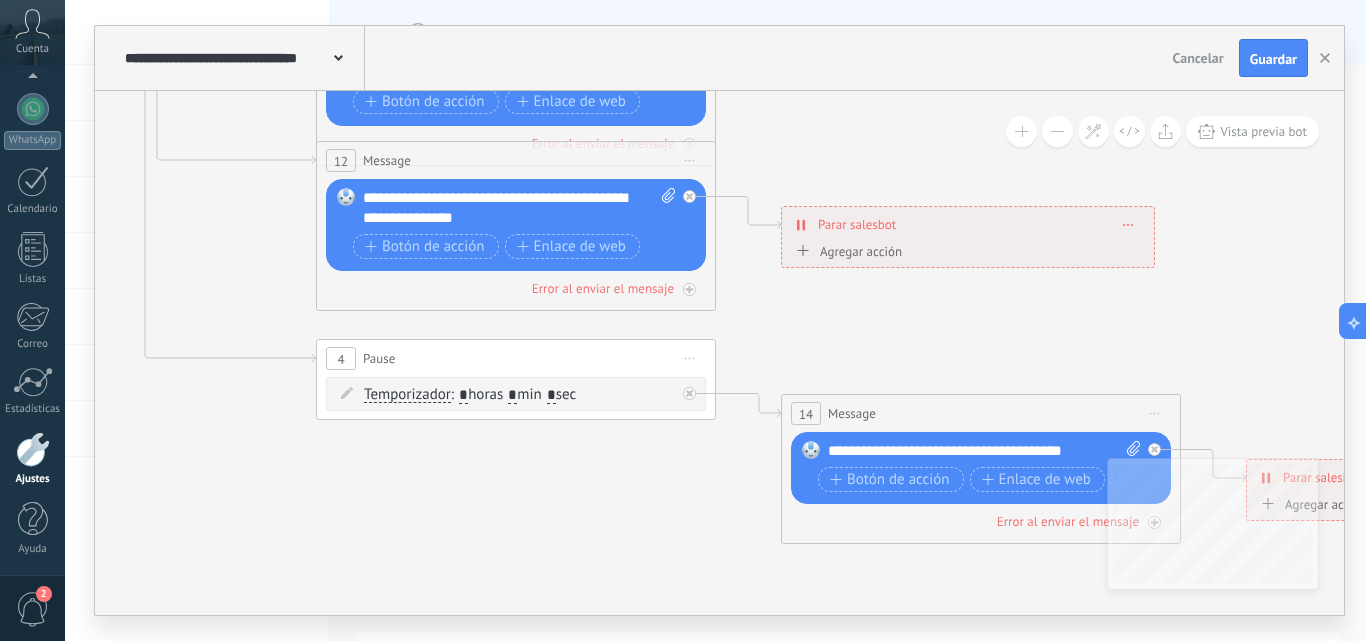 click 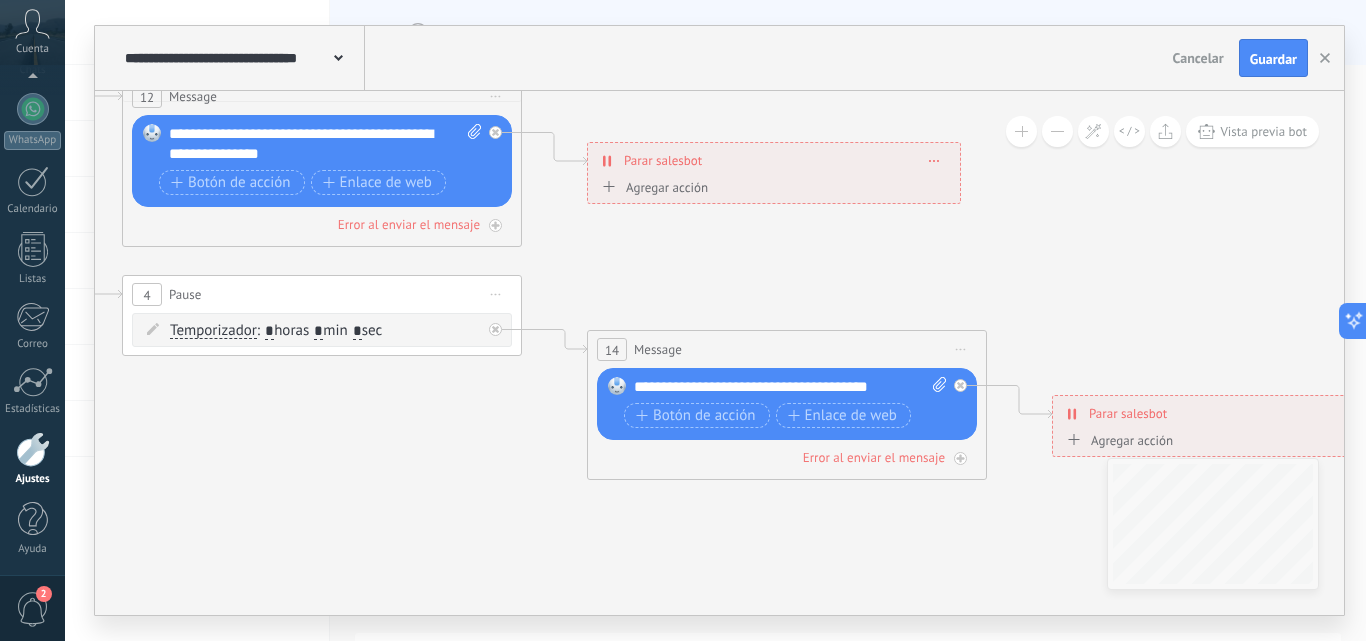 drag, startPoint x: 1068, startPoint y: 329, endPoint x: 874, endPoint y: 265, distance: 204.28412 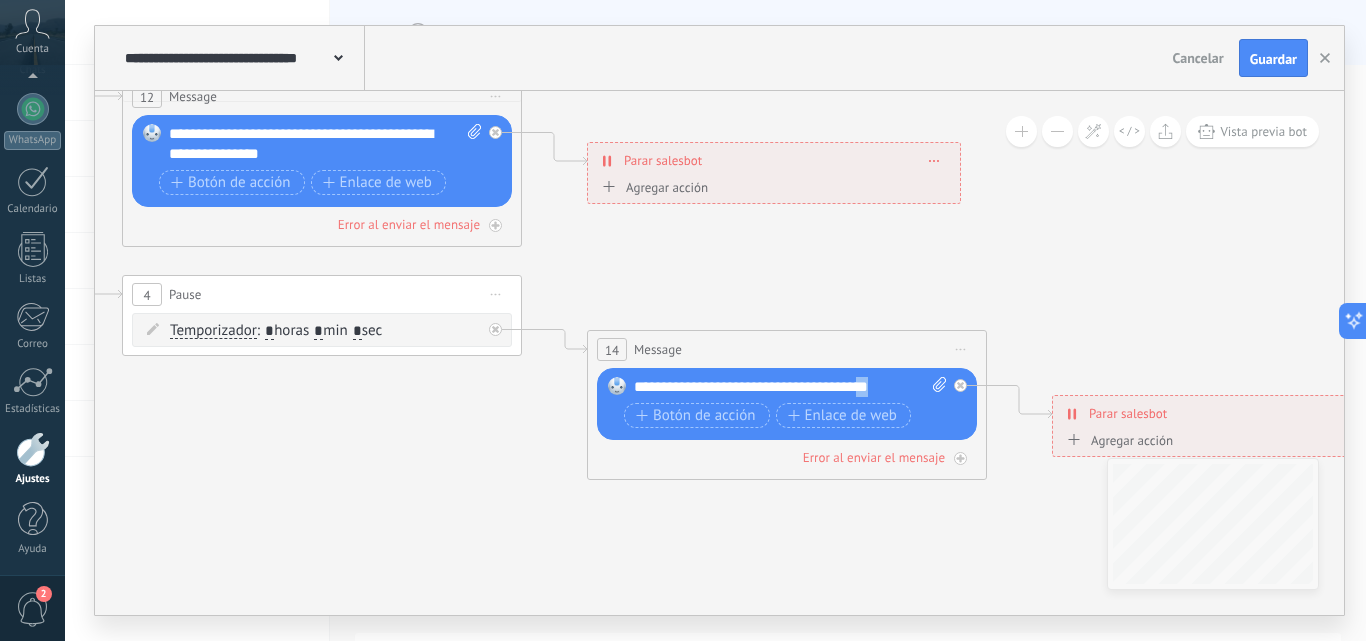 drag, startPoint x: 886, startPoint y: 389, endPoint x: 874, endPoint y: 389, distance: 12 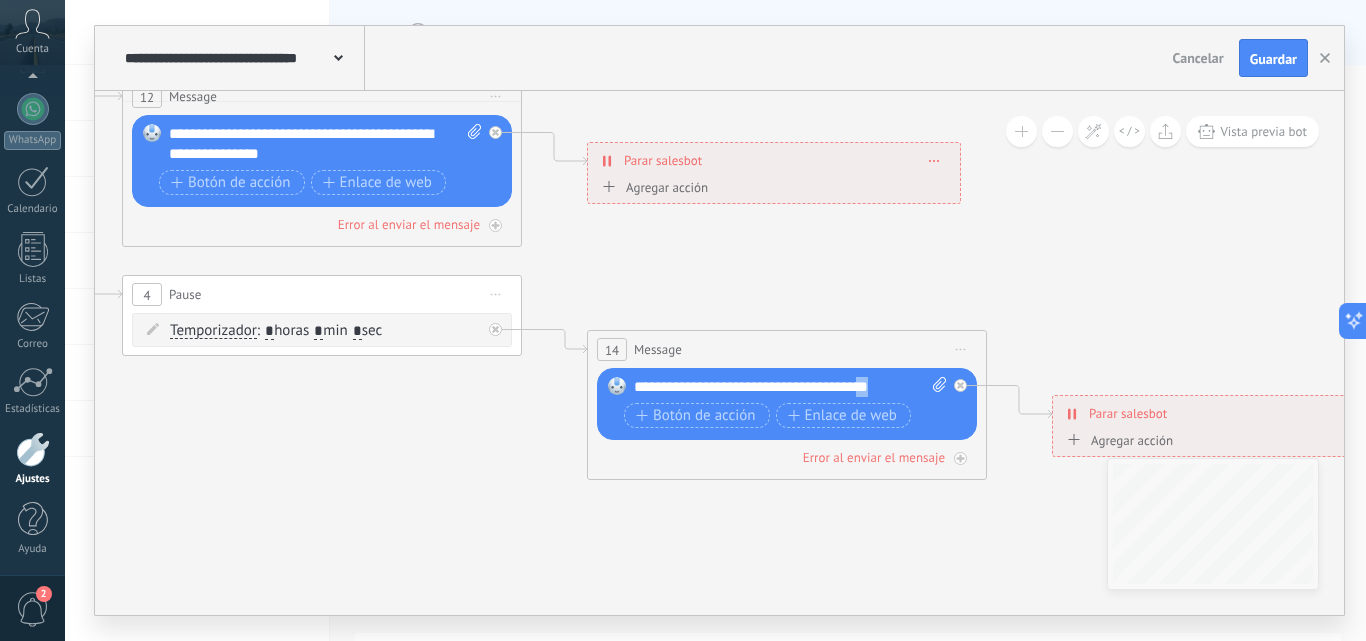 copy on "**" 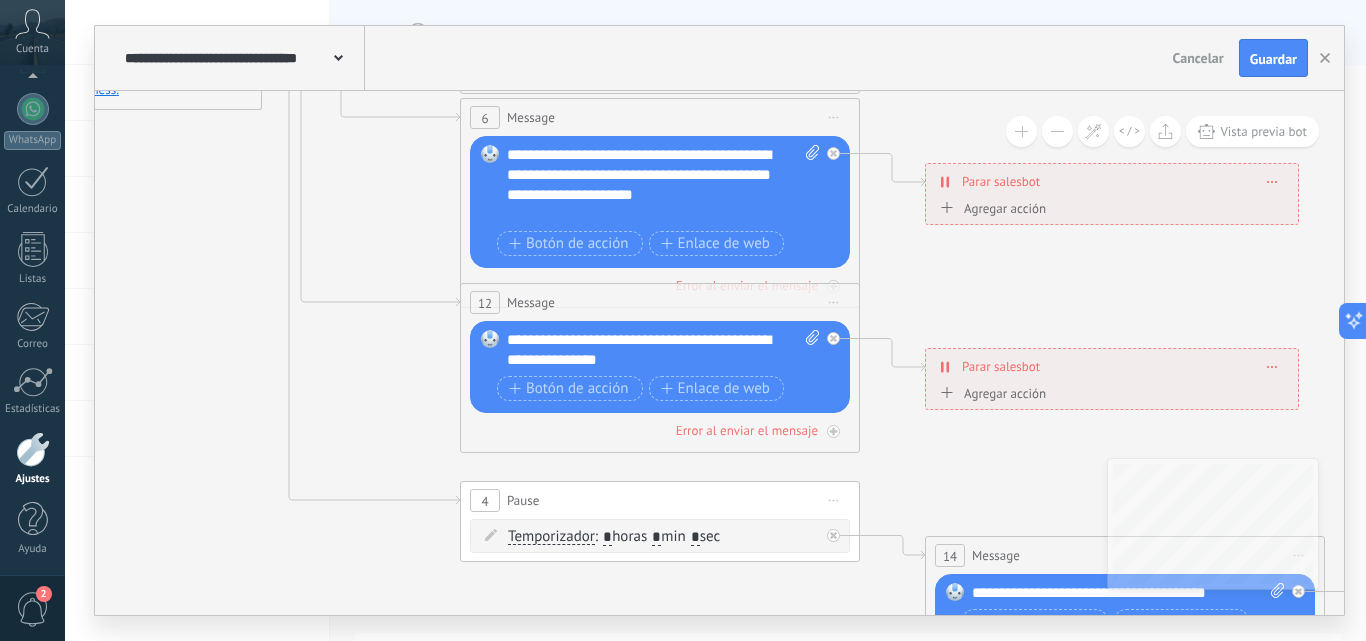 drag, startPoint x: 690, startPoint y: 250, endPoint x: 1050, endPoint y: 492, distance: 433.77875 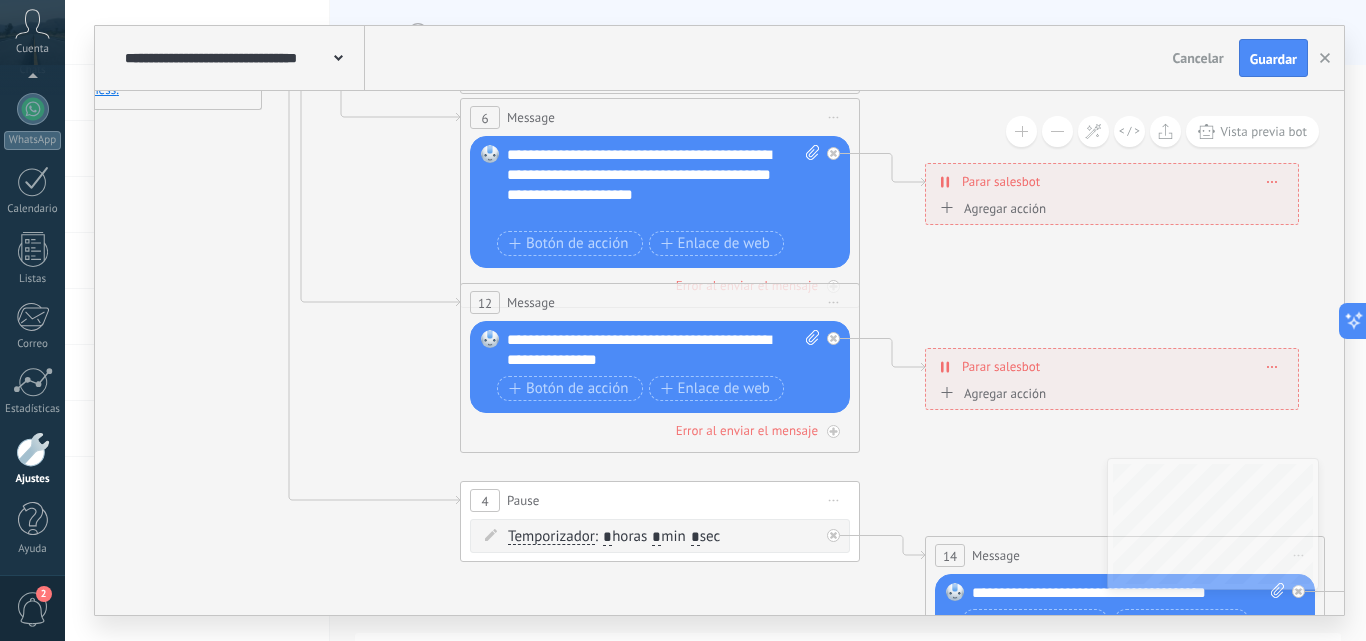 click 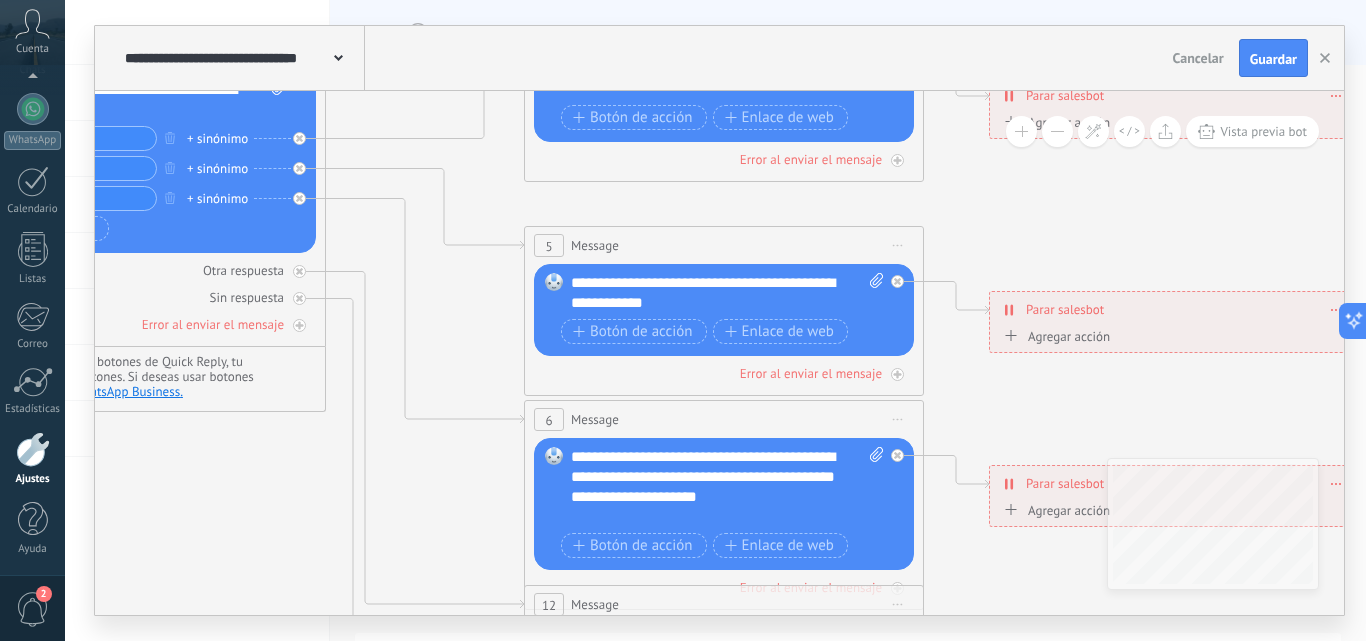 drag, startPoint x: 397, startPoint y: 215, endPoint x: 439, endPoint y: 481, distance: 269.29538 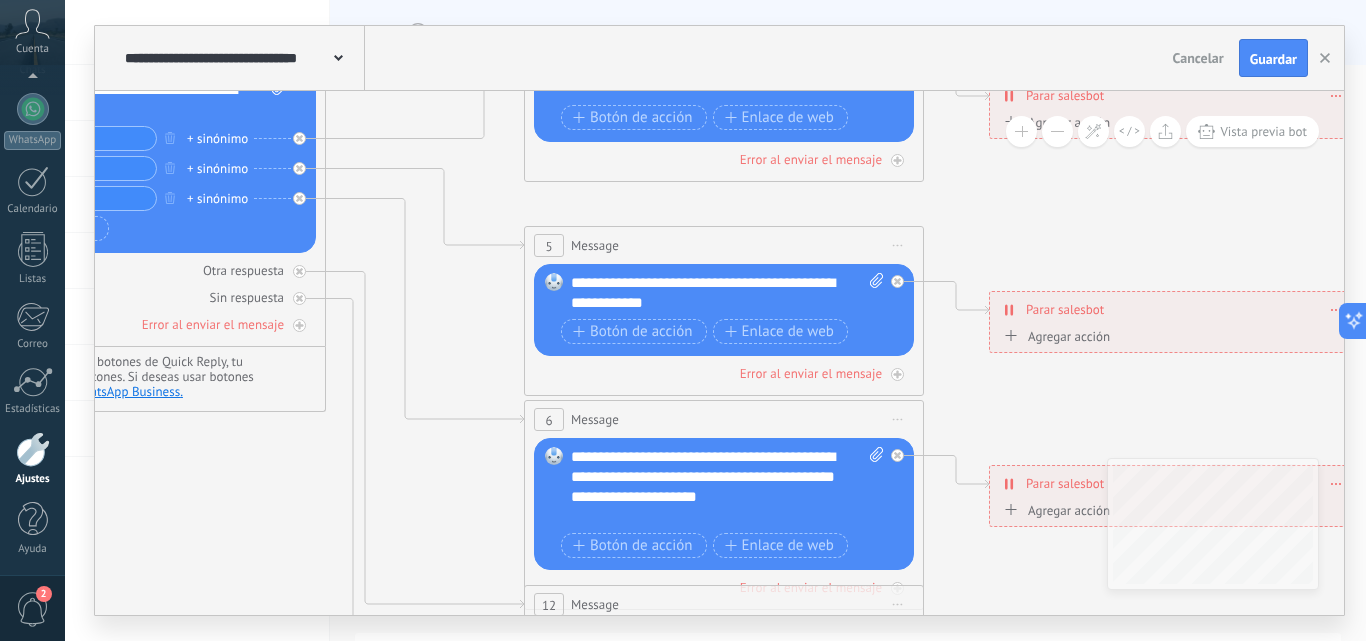 click 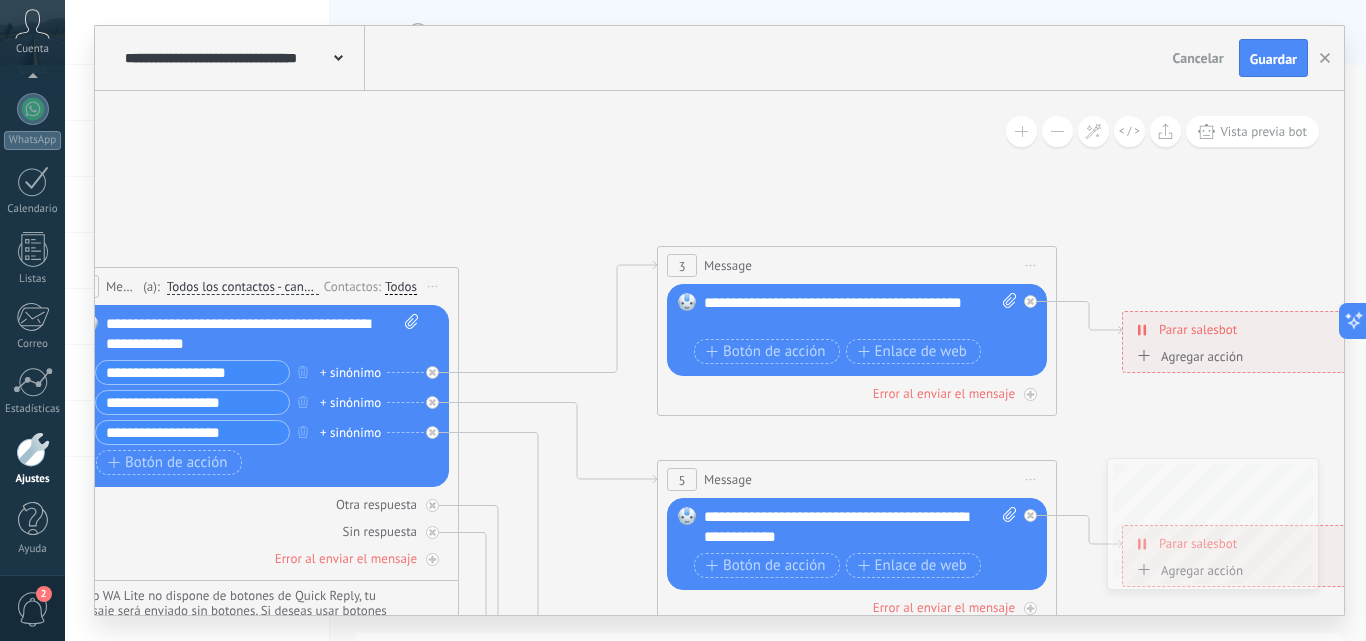 drag, startPoint x: 481, startPoint y: 158, endPoint x: 617, endPoint y: 391, distance: 269.78696 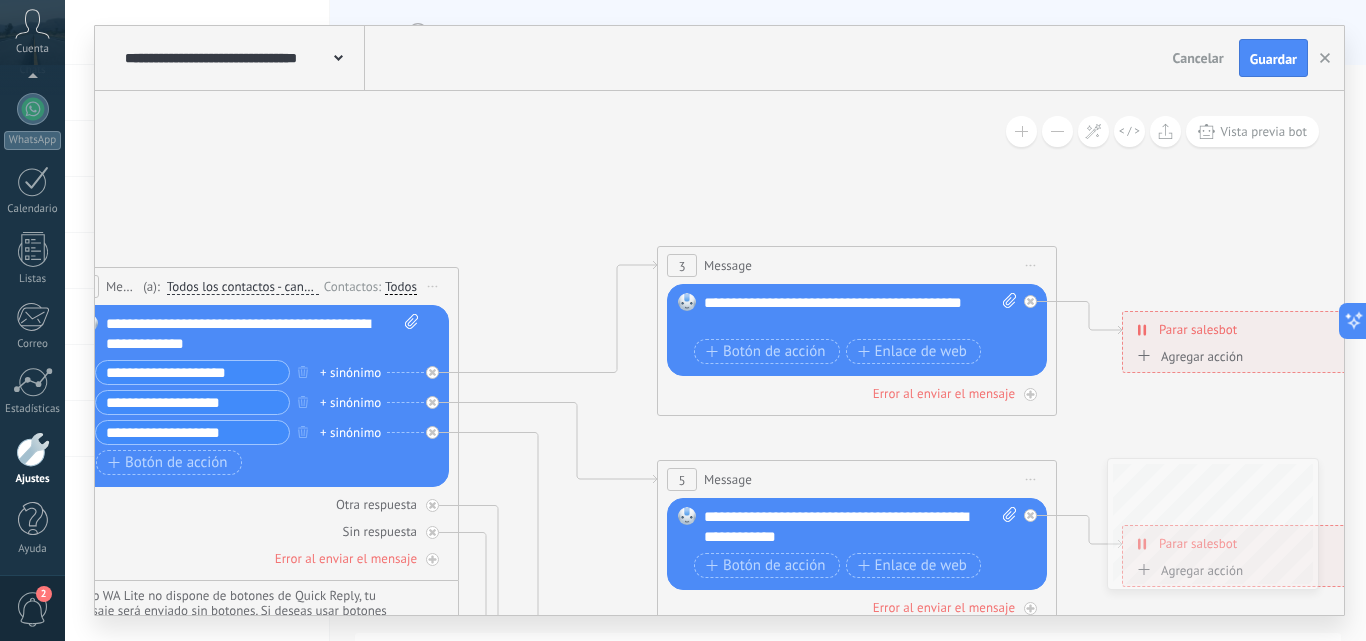 click 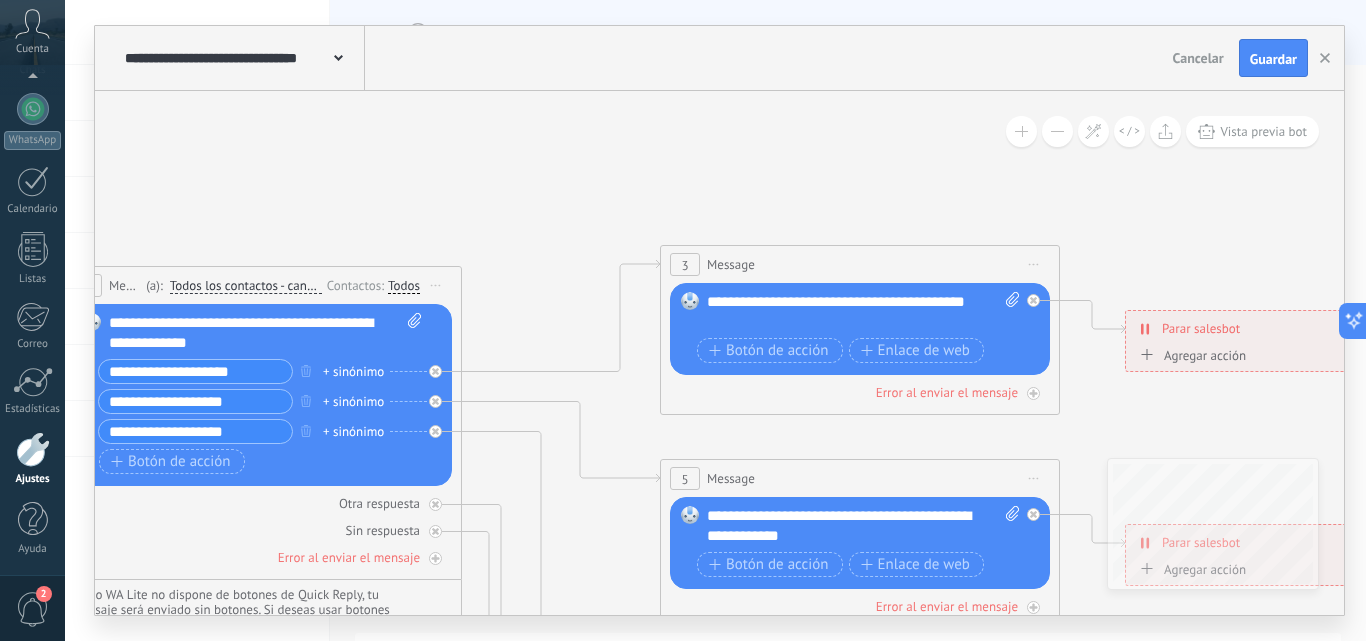 click on "**********" at bounding box center (265, 333) 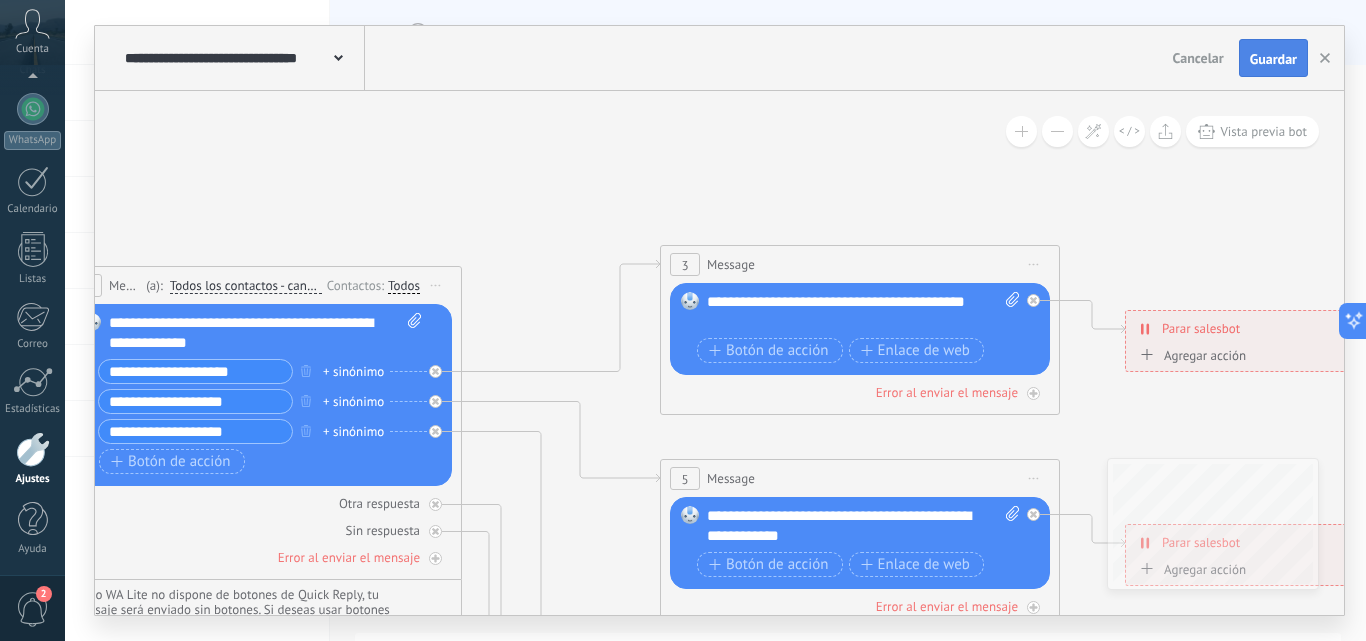 click on "Guardar" at bounding box center (1273, 59) 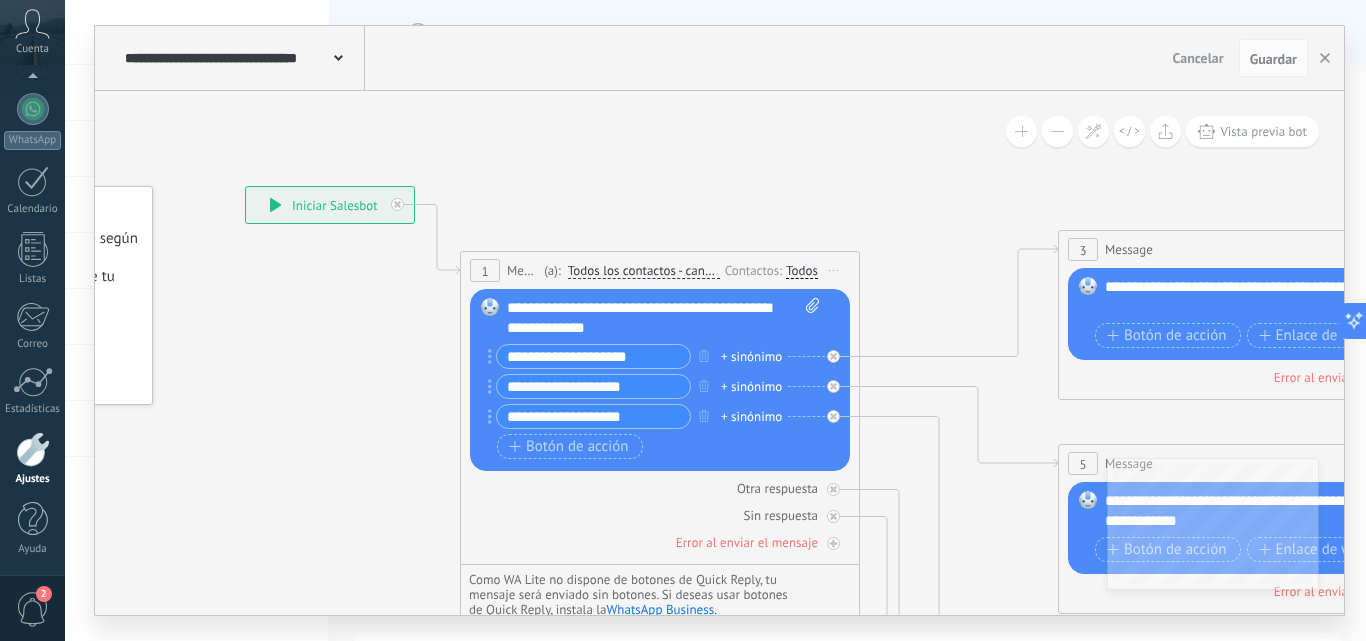 drag, startPoint x: 505, startPoint y: 180, endPoint x: 904, endPoint y: 165, distance: 399.28186 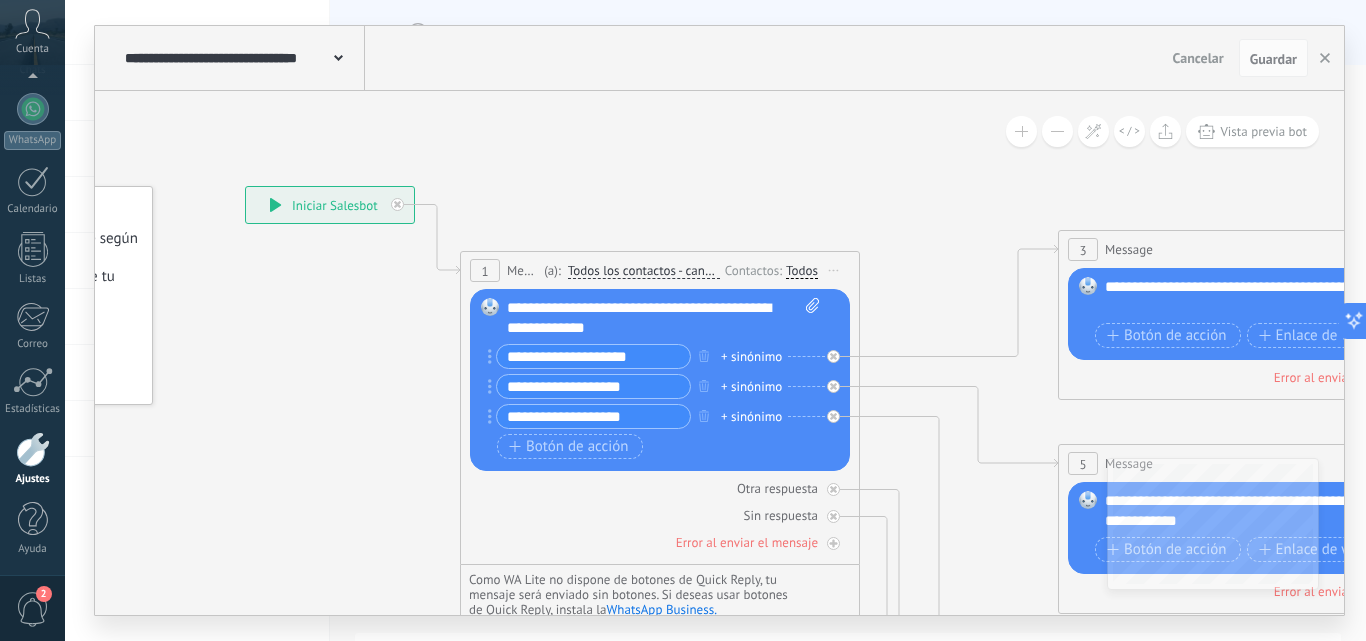 click 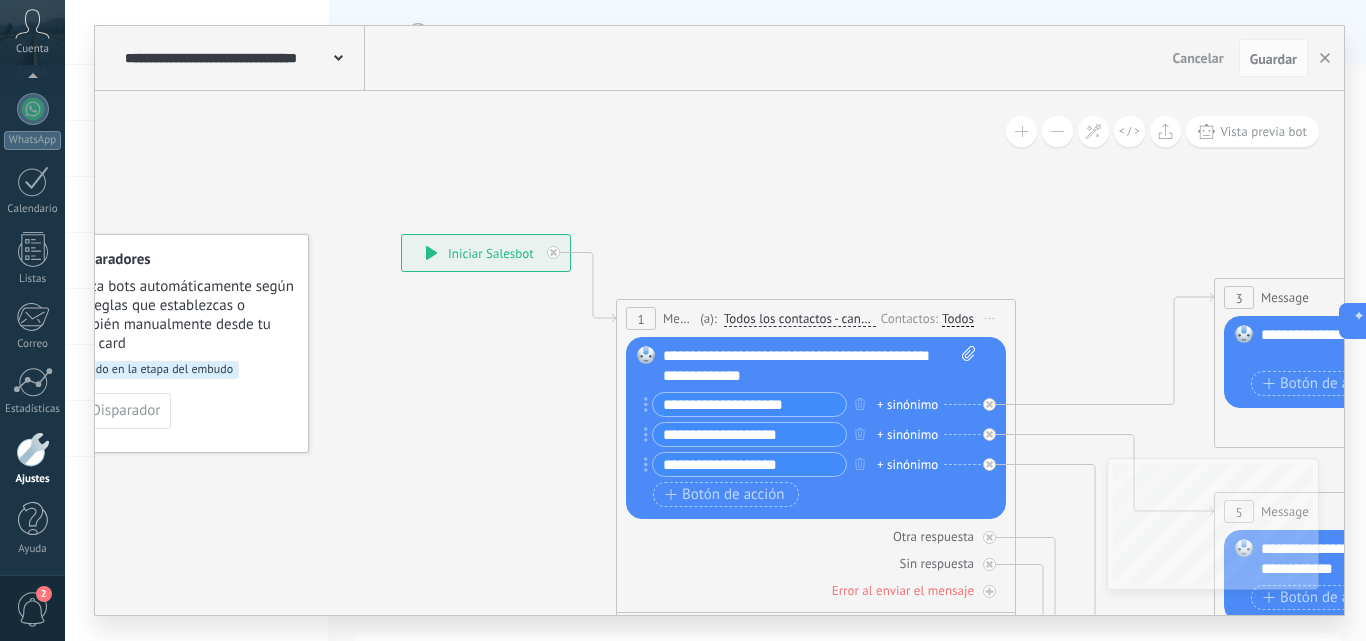 drag, startPoint x: 345, startPoint y: 349, endPoint x: 500, endPoint y: 397, distance: 162.26213 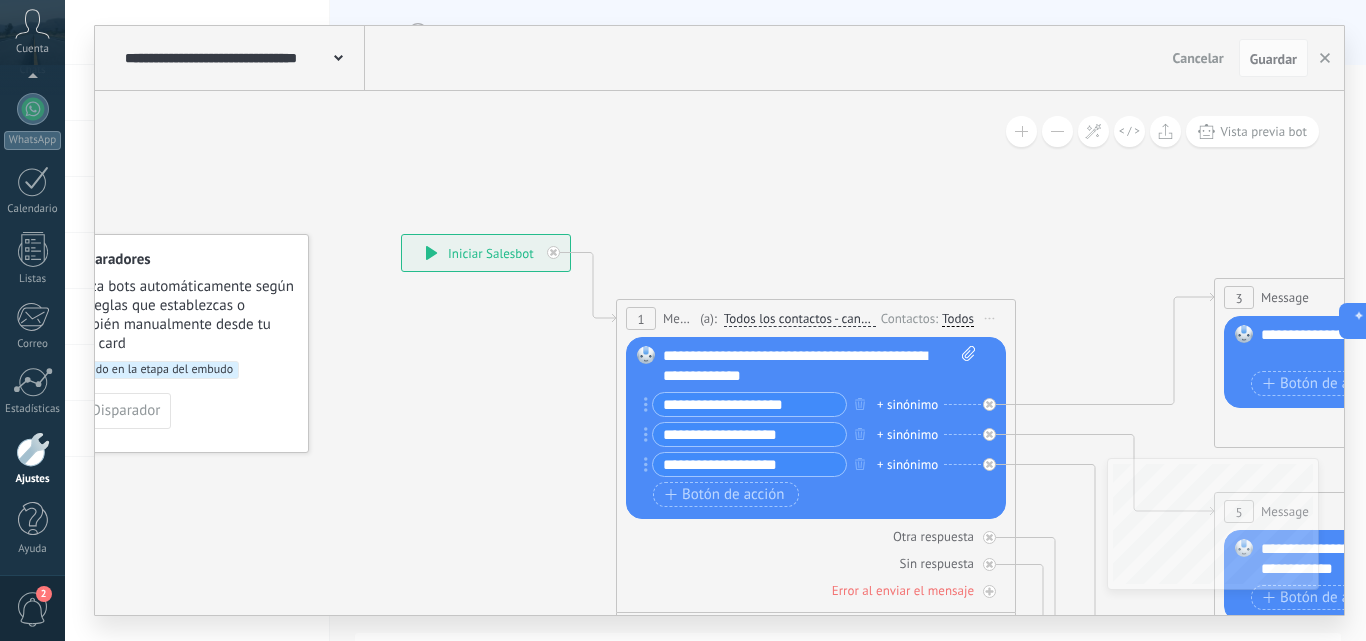 click 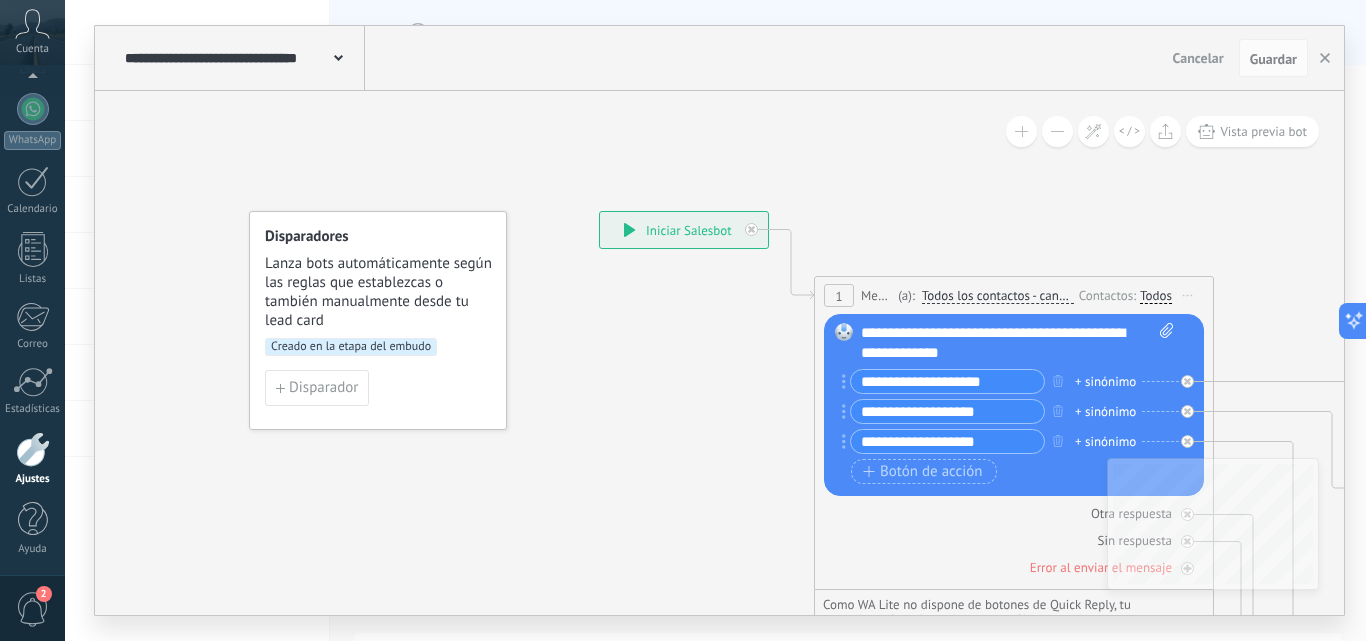 drag, startPoint x: 318, startPoint y: 517, endPoint x: 516, endPoint y: 494, distance: 199.33138 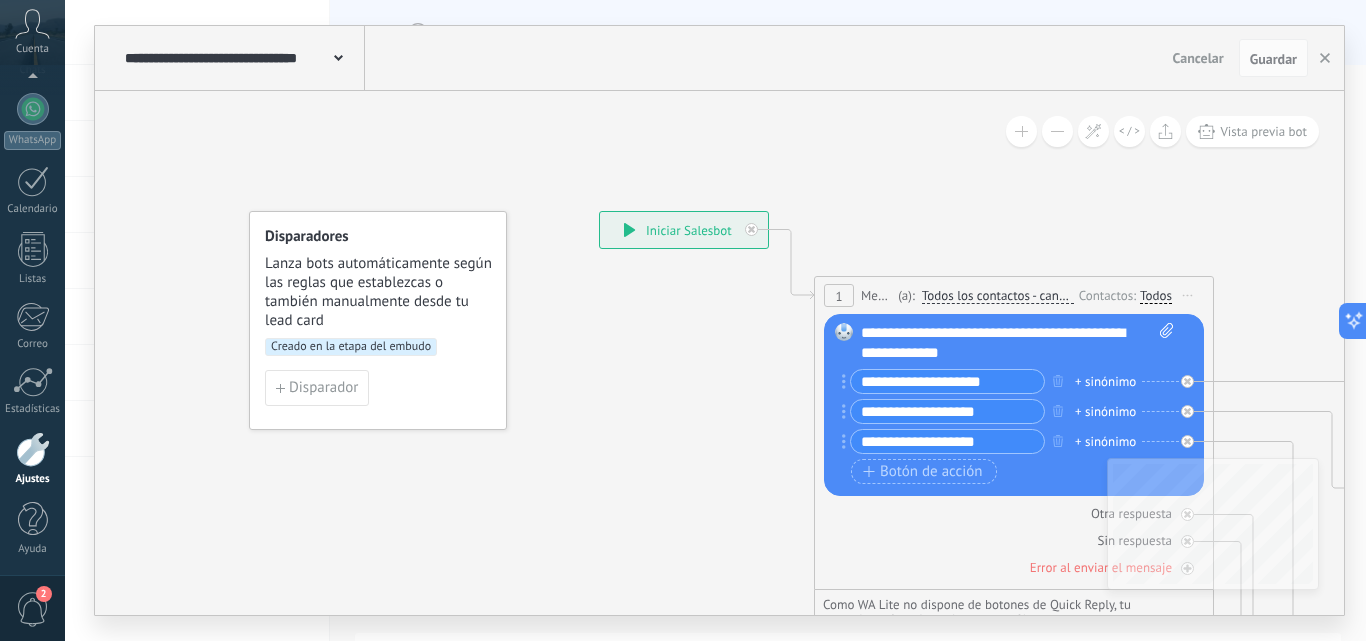 click 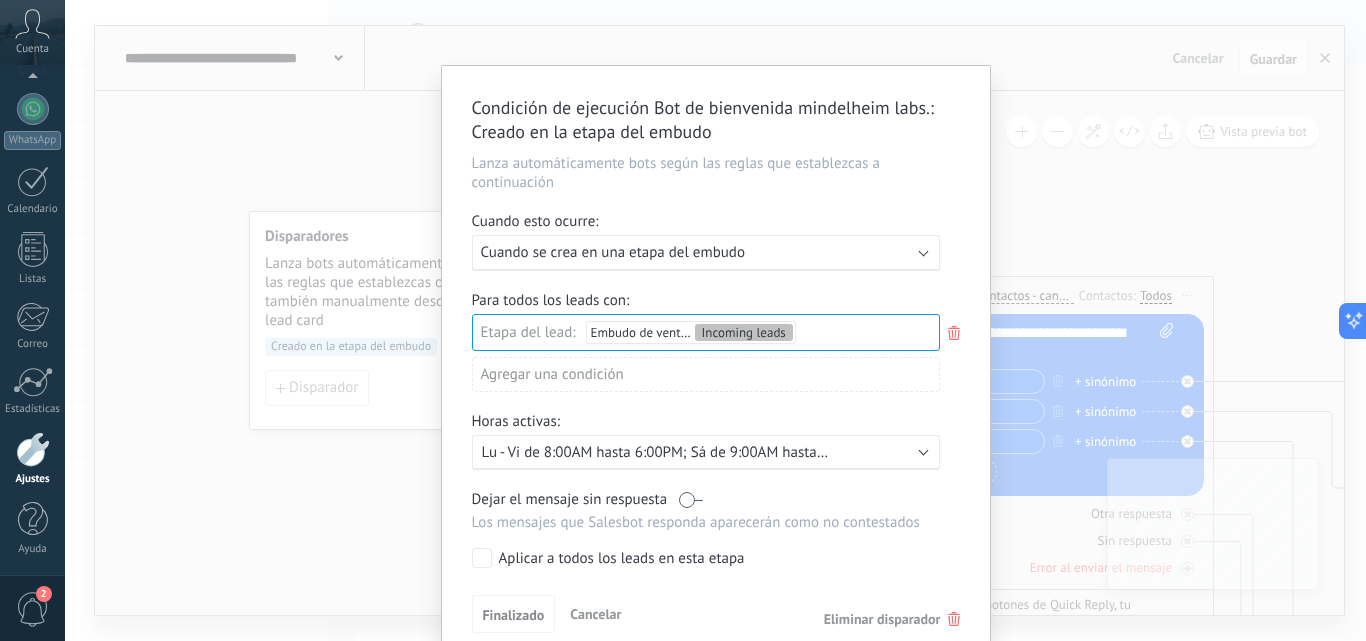 click on "Ejecutar:  Cuando se crea en una etapa del embudo" at bounding box center [698, 252] 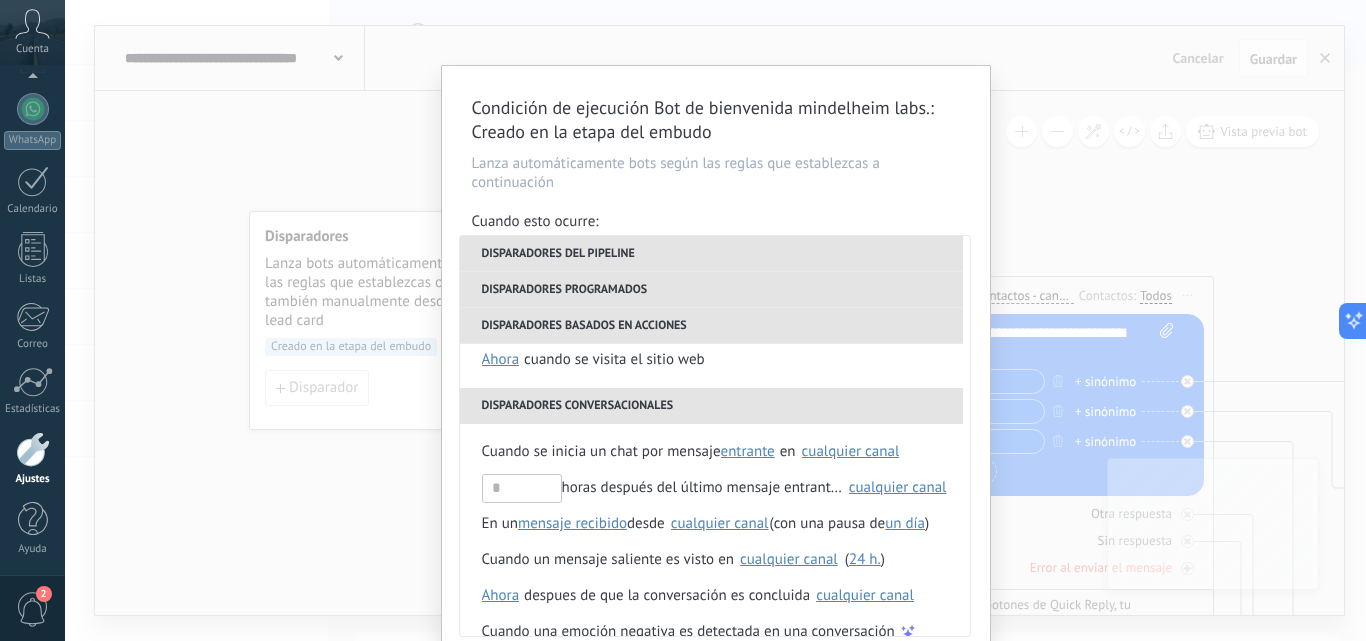 scroll, scrollTop: 472, scrollLeft: 0, axis: vertical 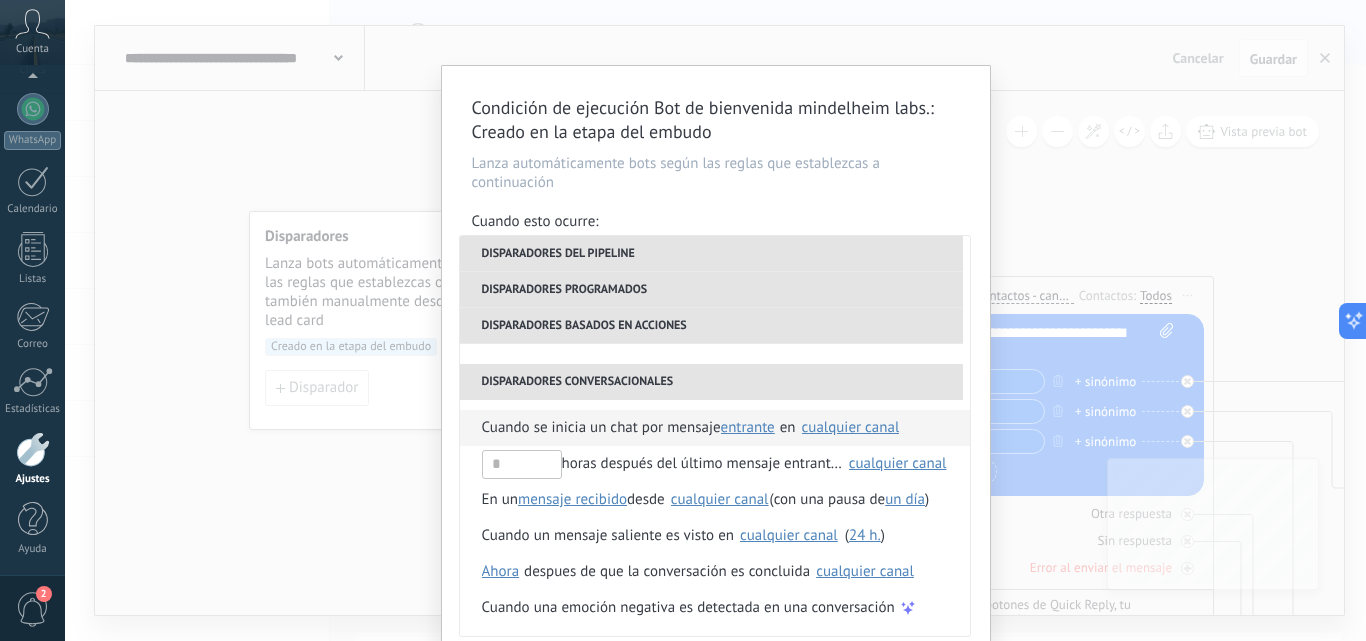 click on "entrante" at bounding box center [748, 427] 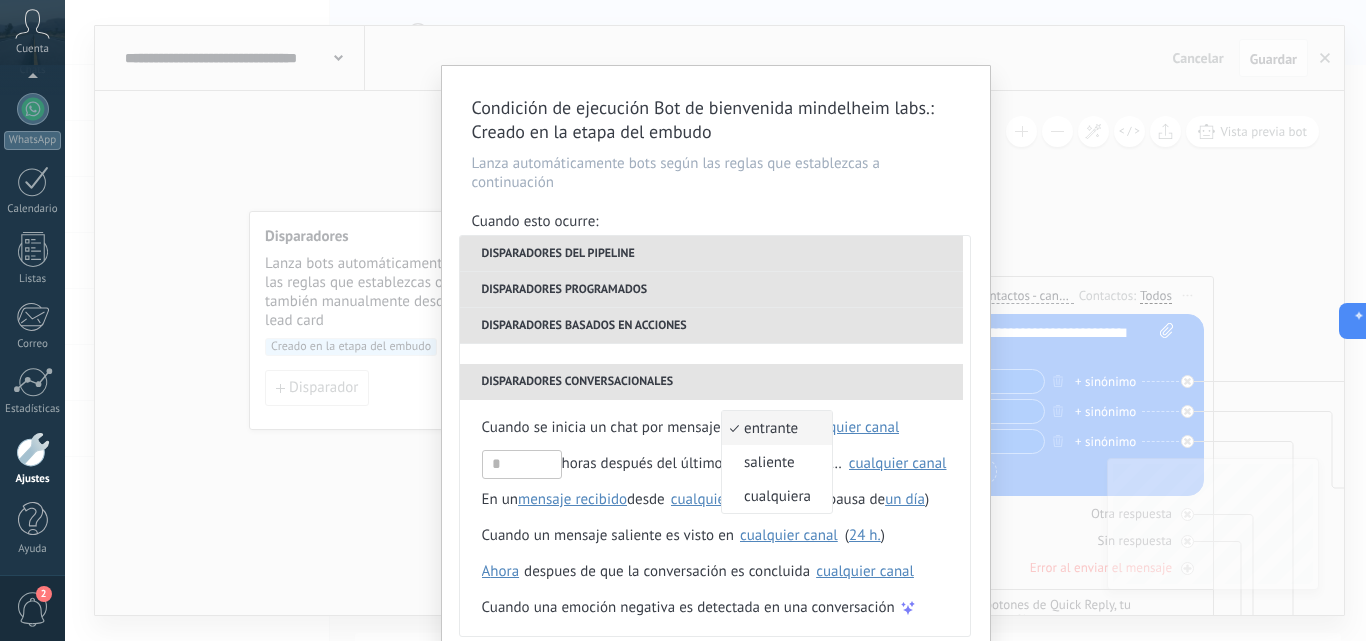 click on "entrante" at bounding box center [766, 428] 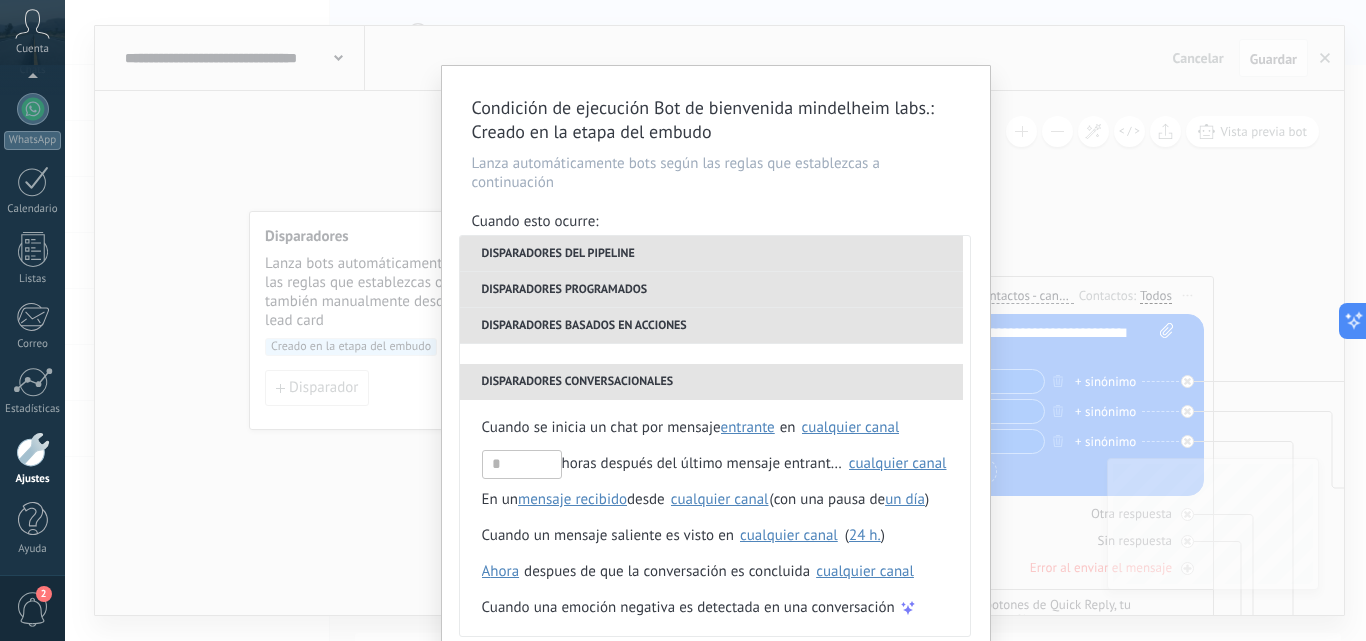 click on "Condición de ejecución Bot de bienvenida mindelheim labs. : Creado en la etapa del embudo Lanza automáticamente bots según las reglas que establezcas a continuación Cuando esto ocurre: Ejecutar:  Cuando se crea en una etapa del embudo Disparadores del pipeline Cuando se crea en una etapa del embudo ahora después de 5 minutos después de 10 minutos un día Seleccionar un intervalo ahora Cuando se mueve lead a una etapa del embudo ahora después de 5 minutos después de 10 minutos un día Seleccionar un intervalo ahora Cuando se mueve lead o se crea en una etapa del embudo ahora después de 5 minutos después de 10 minutos un día Seleccionar un intervalo ahora Cuando se cambia el usuario responsable en lead Cuando un usuario  añade elimina añade  etiquetas en  lead contacto compañía lead : #añadir etiquetas Cuando un campo en  Productos contacto compañía lead Productos  es actualizado:  SKU Grupo Precio Descripción External ID Unit Oferta especial 1 Precio al por mayor Puntos por compra Imagen )" at bounding box center (716, 364) 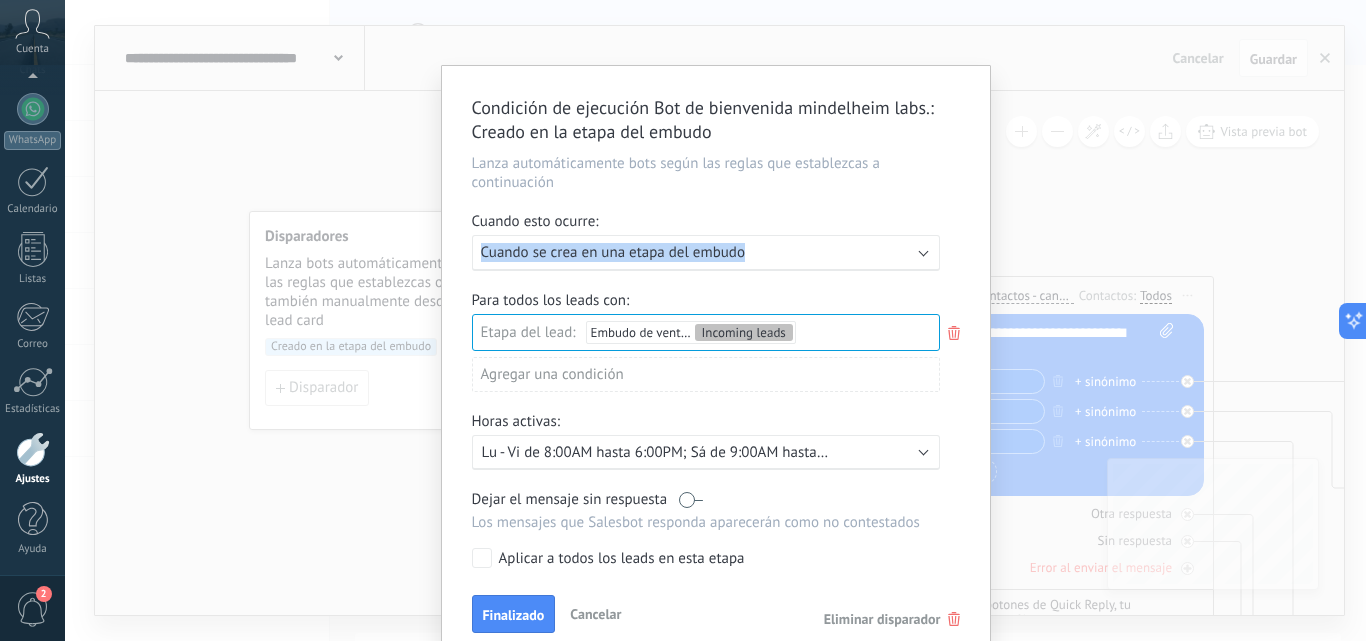 drag, startPoint x: 949, startPoint y: 194, endPoint x: 952, endPoint y: 255, distance: 61.073727 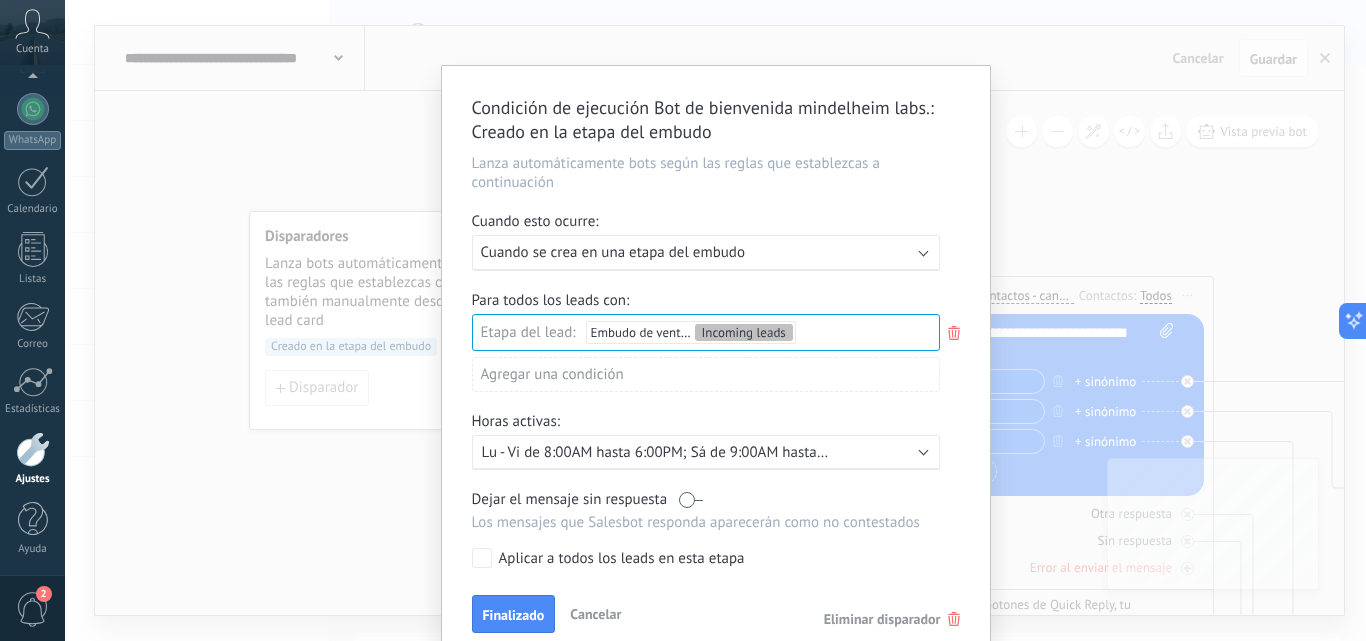 click on "Condición de ejecución Bot de bienvenida mindelheim labs. : Creado en la etapa del embudo Lanza automáticamente bots según las reglas que establezcas a continuación Cuando esto ocurre: Ejecutar:  Cuando se crea en una etapa del embudo  Para todos los leads con: Etapa del lead: Embudo de ventas Incoming leads Incoming leads Cliente de Pauta Contacto Inicial Oferta Analizando Oferta Seguimiento 4hrs Seguimiento 24hrs Logrado con éxito Venta Perdido Agregar una condición Horas activas: Activo:  Lu - Vi de 8:00AM hasta 6:00PM;
Sá de 9:00AM hasta 3:00PM;
Dejar el mensaje sin respuesta Los mensajes que Salesbot responda aparecerán como no contestados Aplicar a todos los leads en esta etapa Finalizado Cancelar Eliminar disparador" at bounding box center [716, 364] 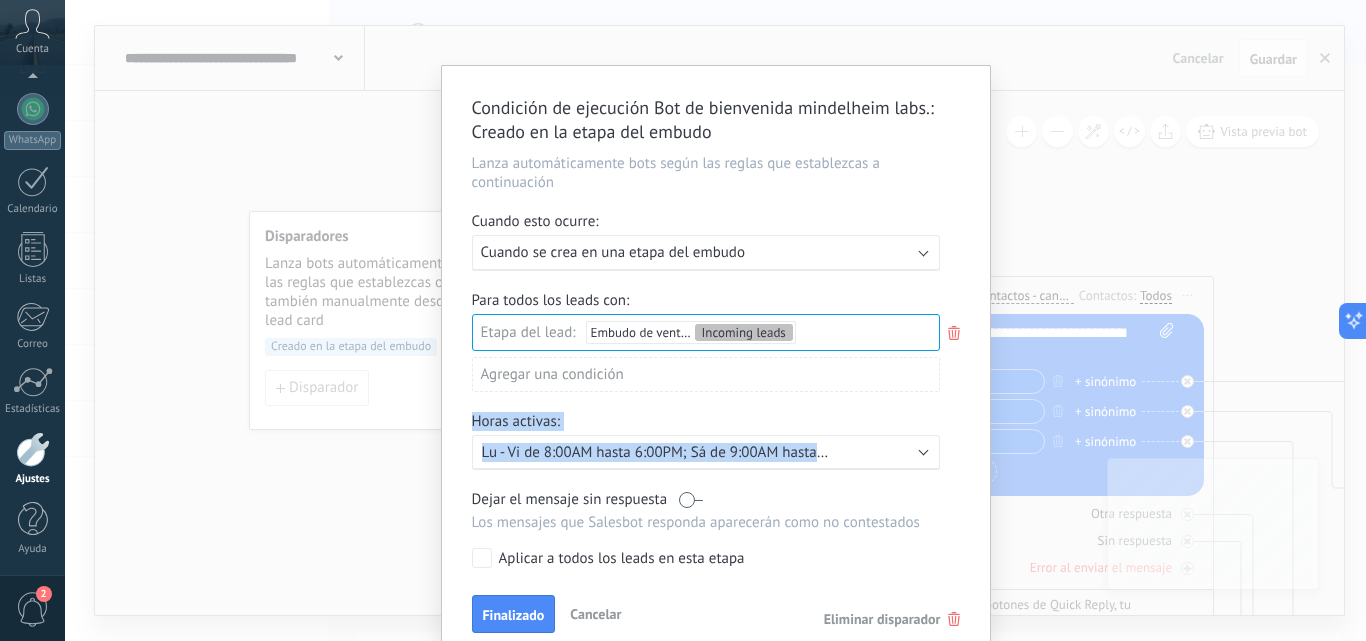 drag, startPoint x: 967, startPoint y: 448, endPoint x: 970, endPoint y: 401, distance: 47.095646 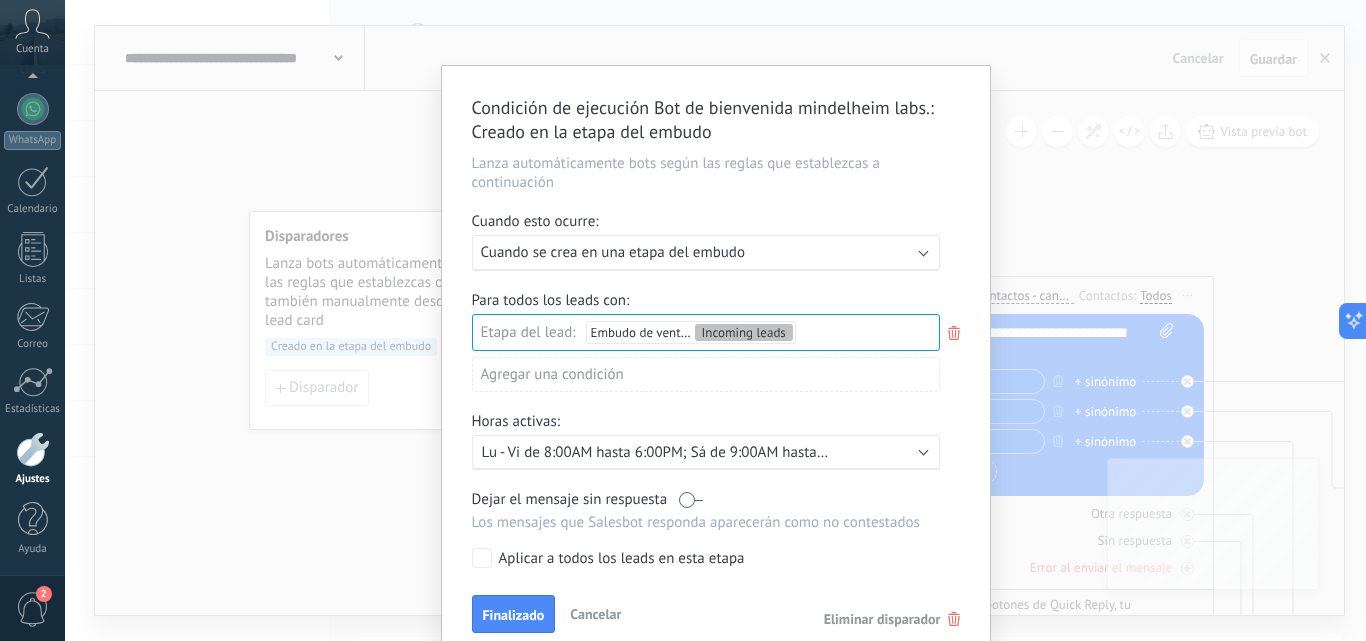 click on "Para todos los leads con: Etapa del lead: Embudo de ventas Incoming leads Incoming leads Cliente de Pauta Contacto Inicial Oferta Analizando Oferta Seguimiento 4hrs Seguimiento 24hrs Logrado con éxito Venta Perdido Agregar una condición" at bounding box center [716, 349] 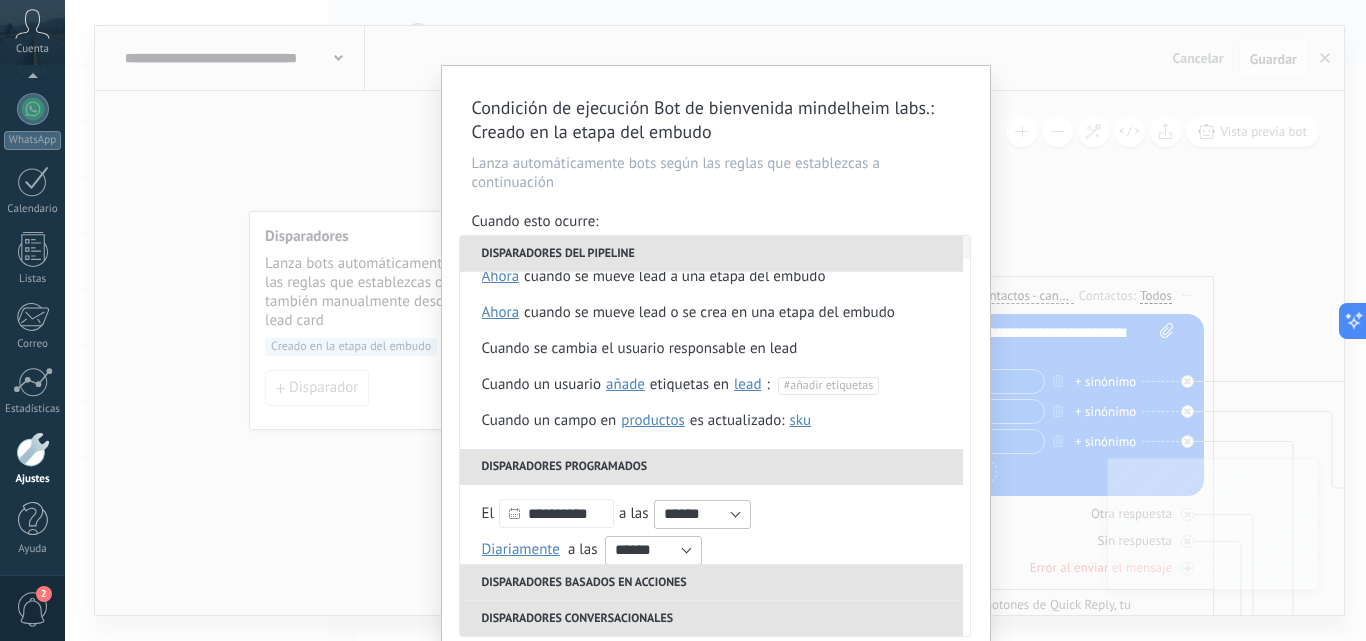 scroll, scrollTop: 0, scrollLeft: 0, axis: both 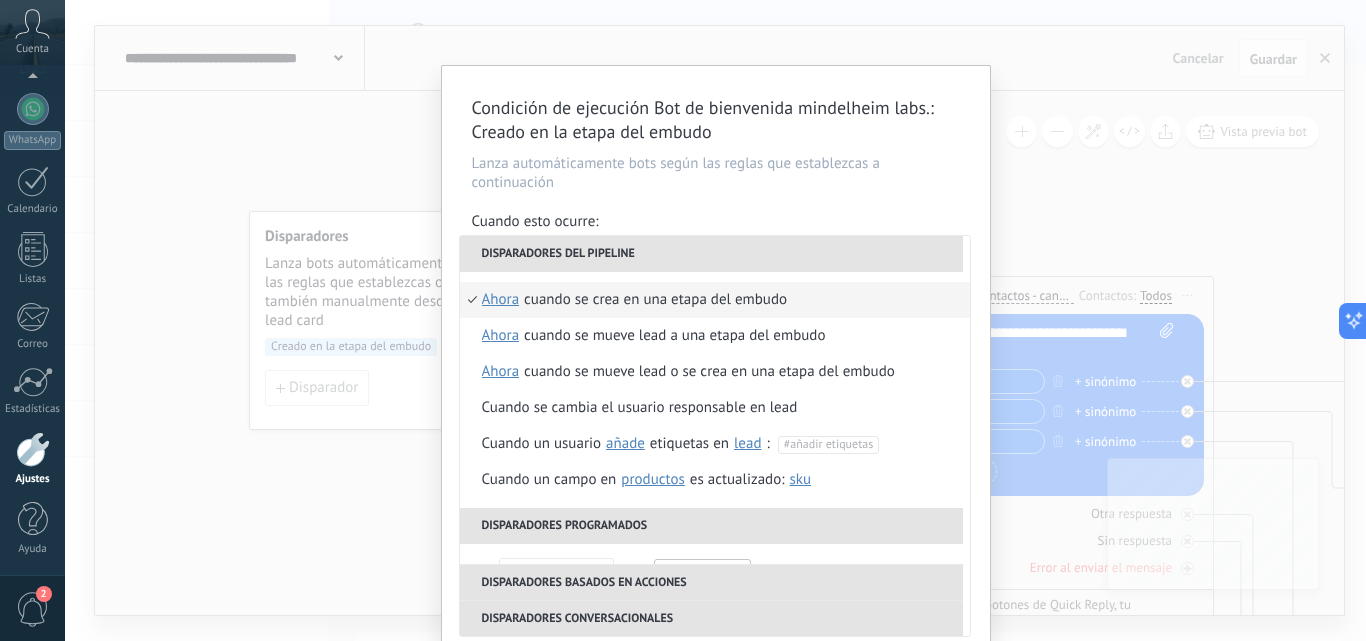 click on "Lanza automáticamente bots según las reglas que establezcas a continuación" at bounding box center [716, 173] 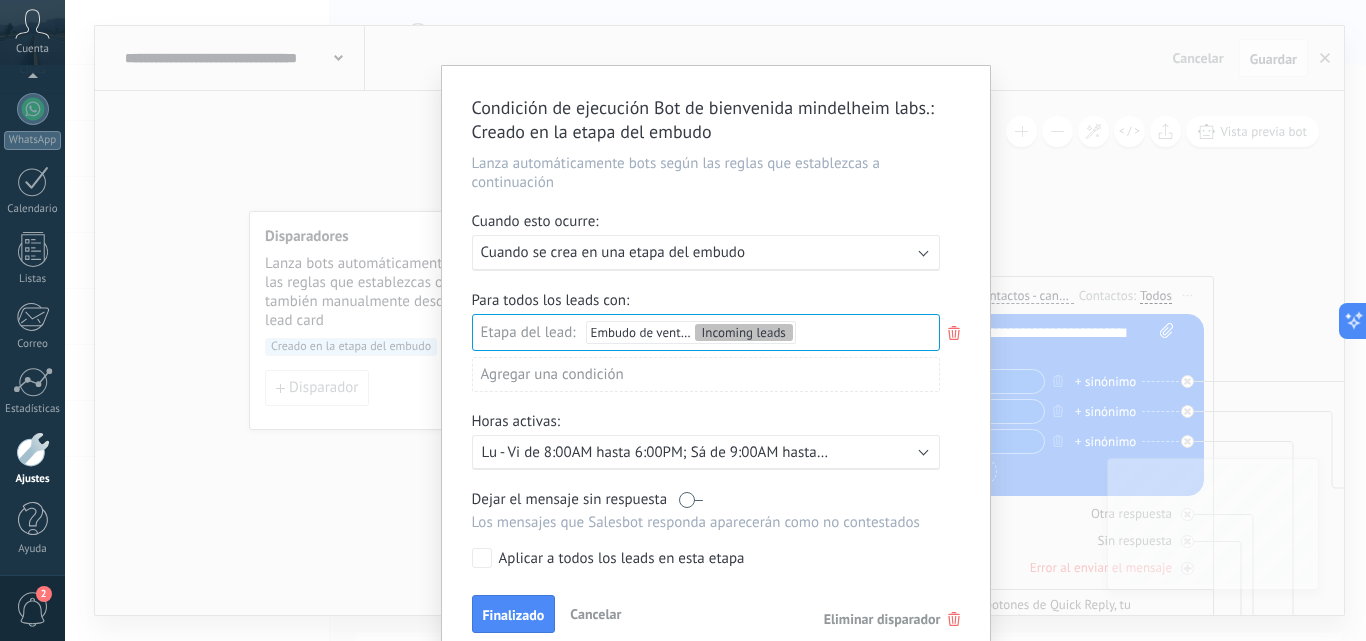 click on "Agregar una condición" at bounding box center [706, 374] 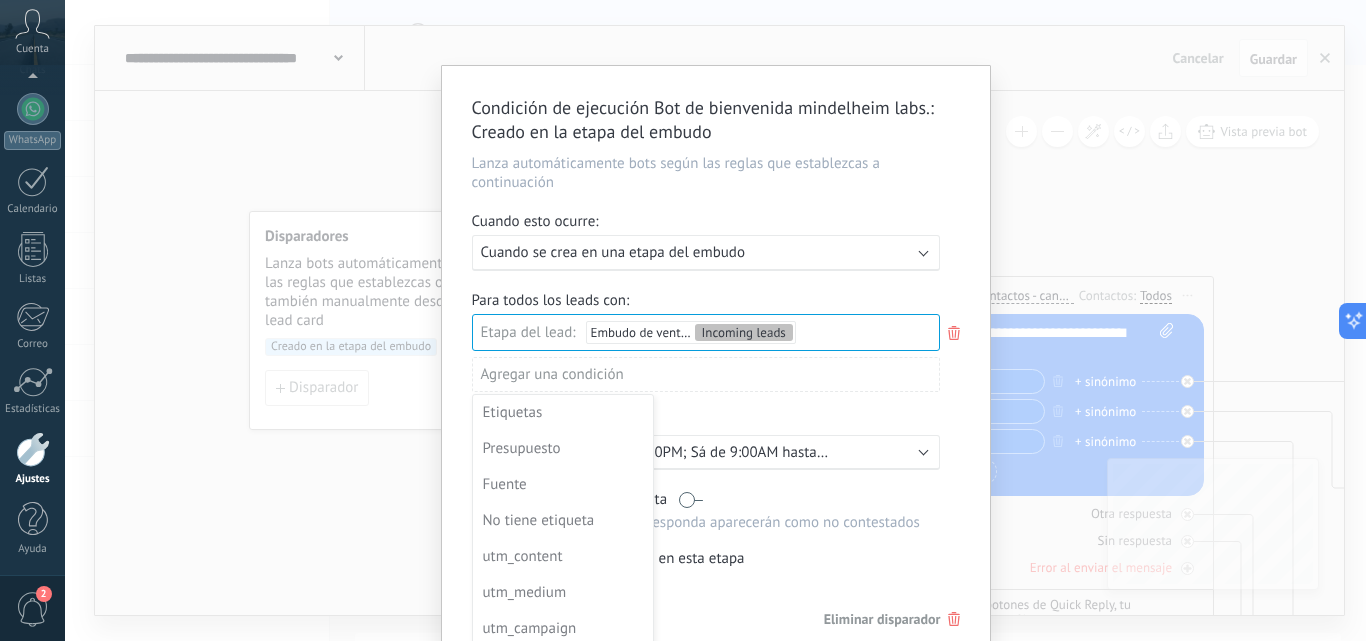 click at bounding box center (716, 364) 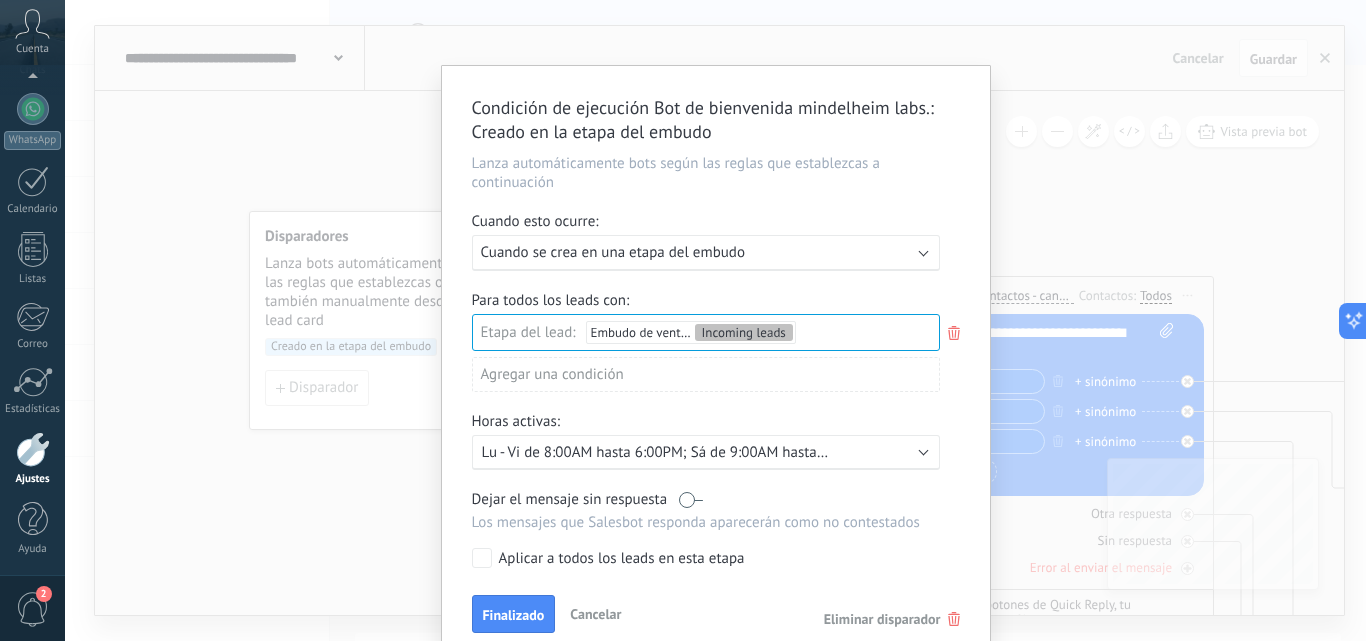 click on "Incoming leads Cliente de Pauta Contacto Inicial Oferta Analizando Oferta Seguimiento 4hrs Seguimiento 24hrs Logrado con éxito Venta Perdido" at bounding box center [0, 0] 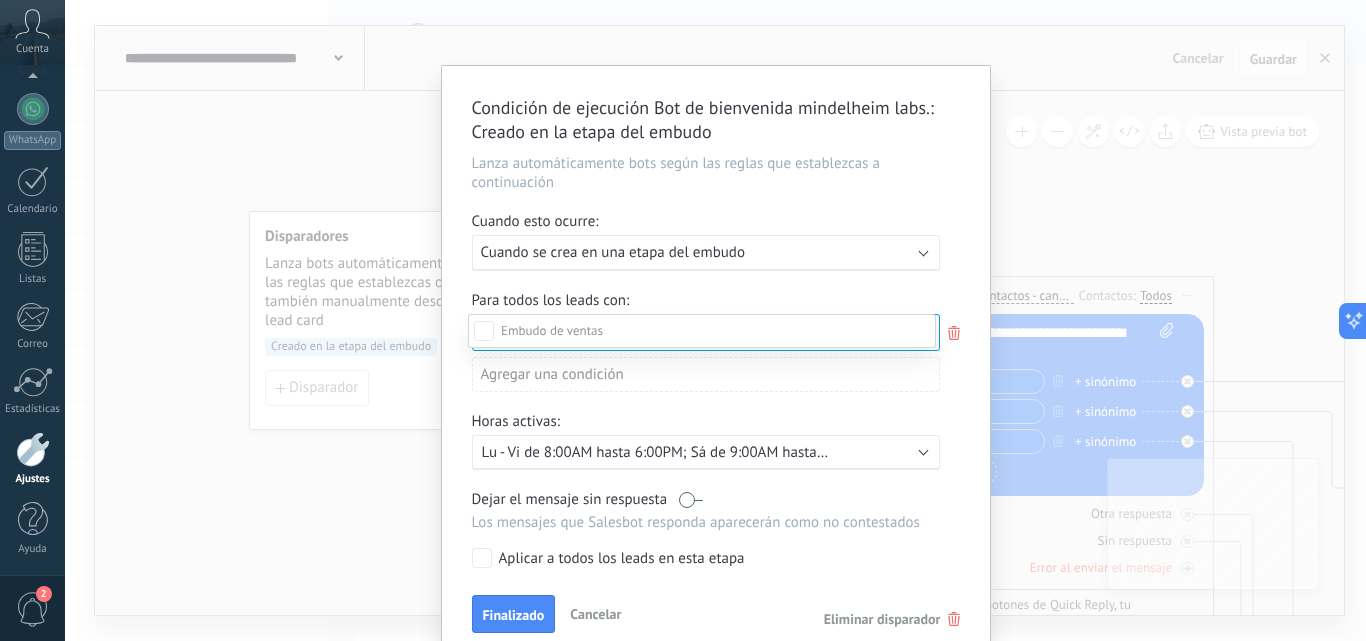 click at bounding box center (702, 331) 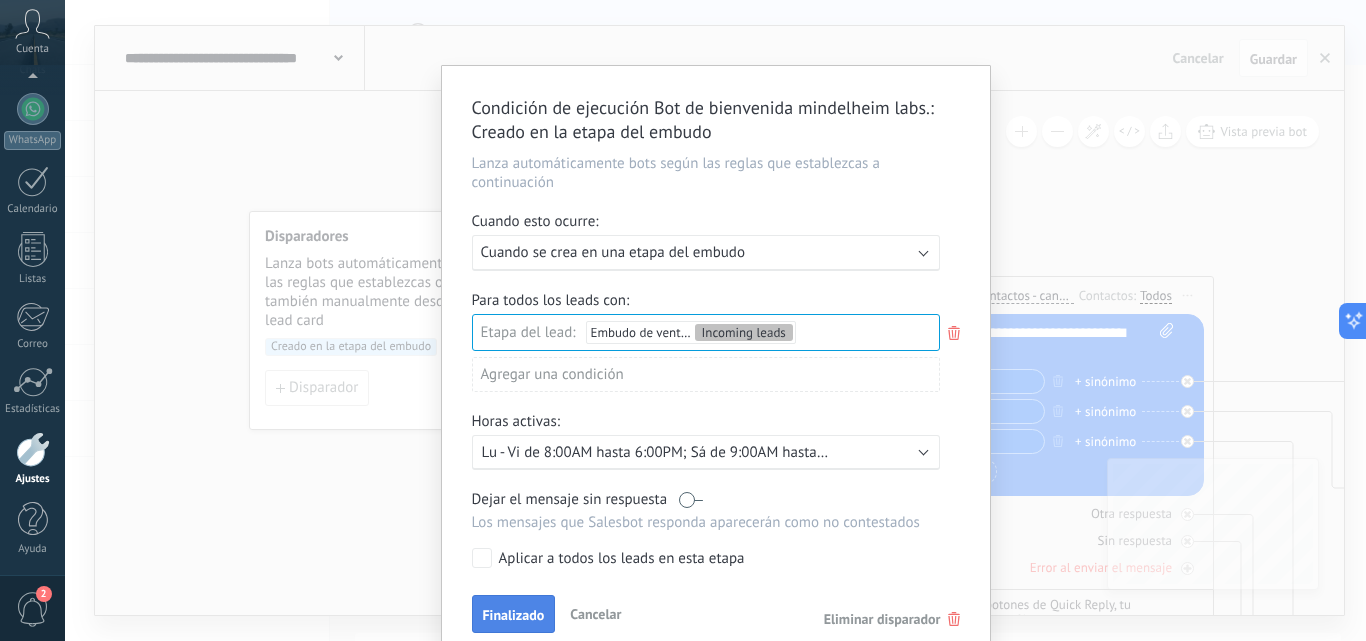 click on "Finalizado" at bounding box center (514, 615) 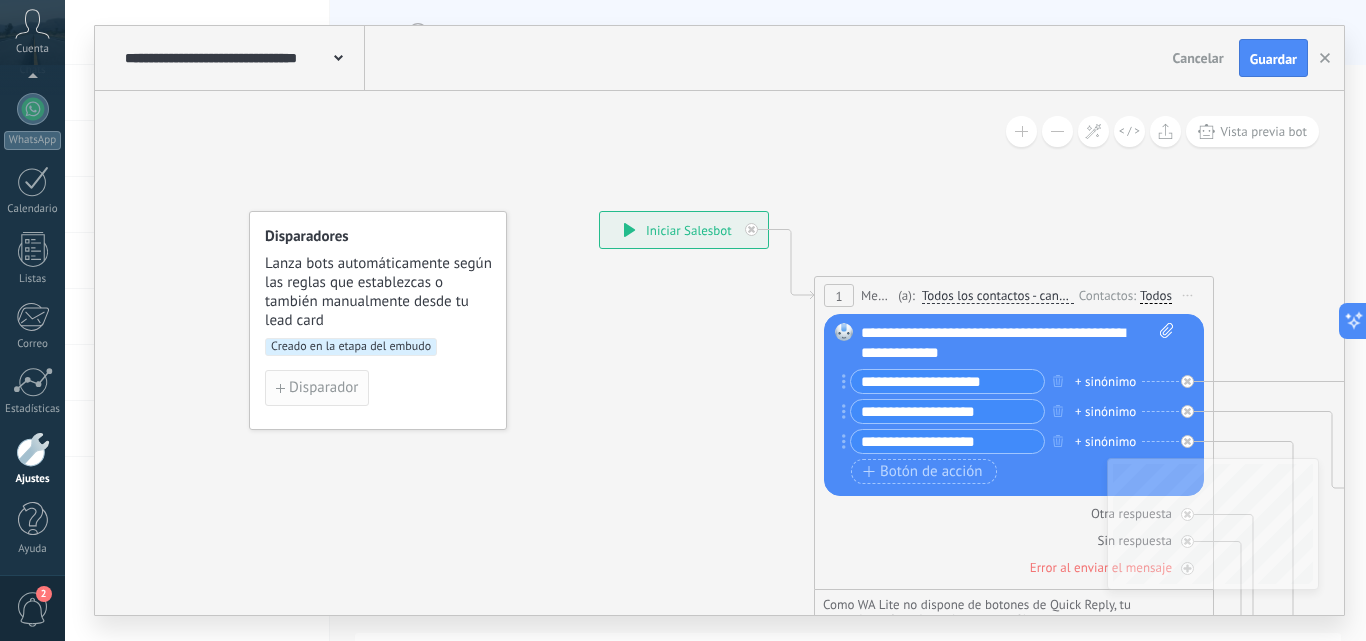 click on "Disparador" at bounding box center [323, 388] 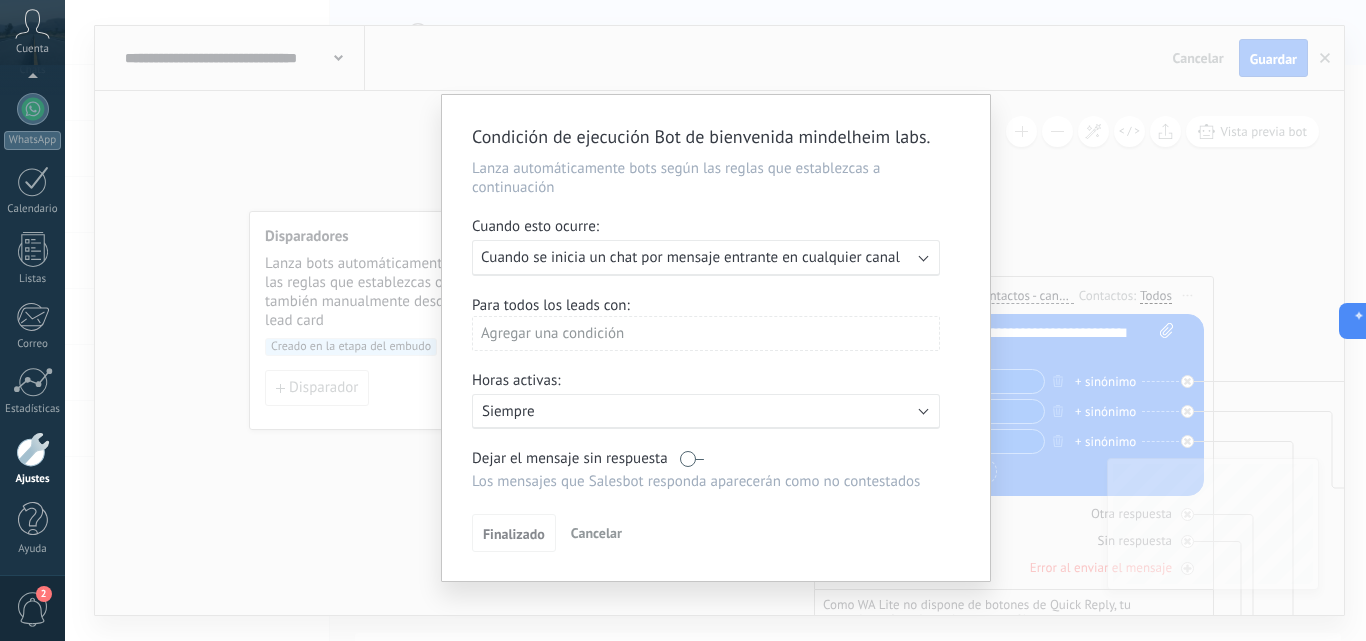 click at bounding box center [692, 458] 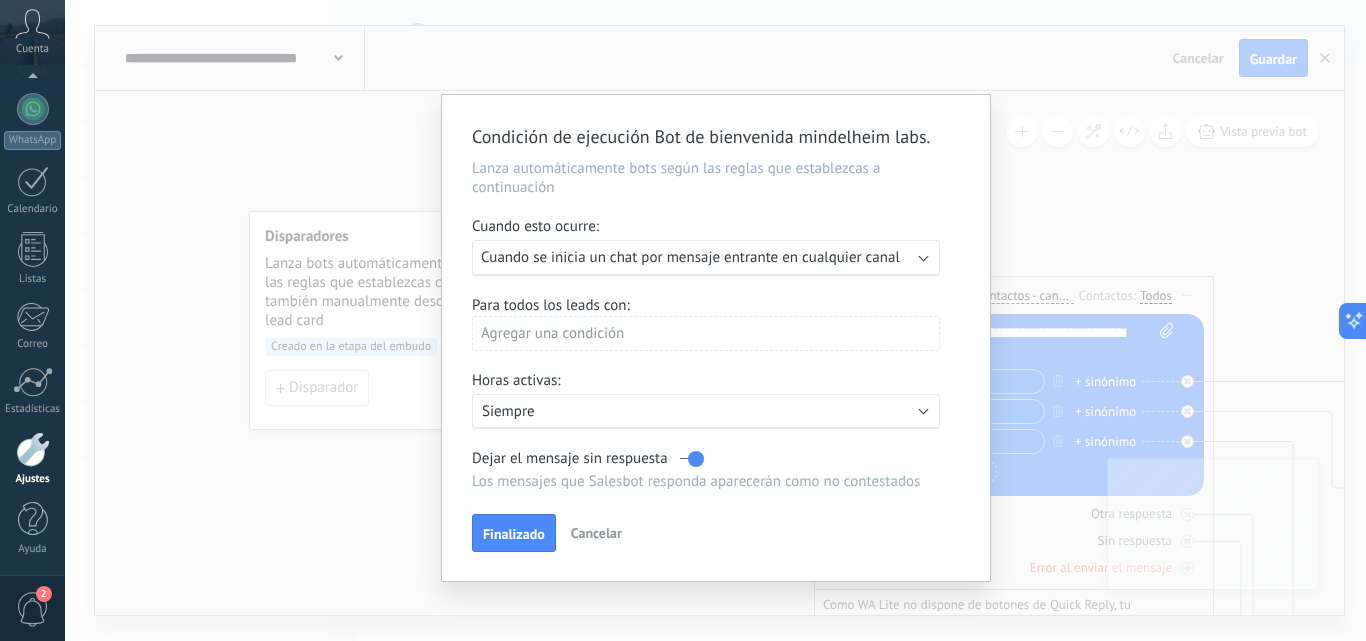 click on "Ejecutar:  Cuando se inicia un chat por mensaje entrante en cualquier canal" at bounding box center (706, 258) 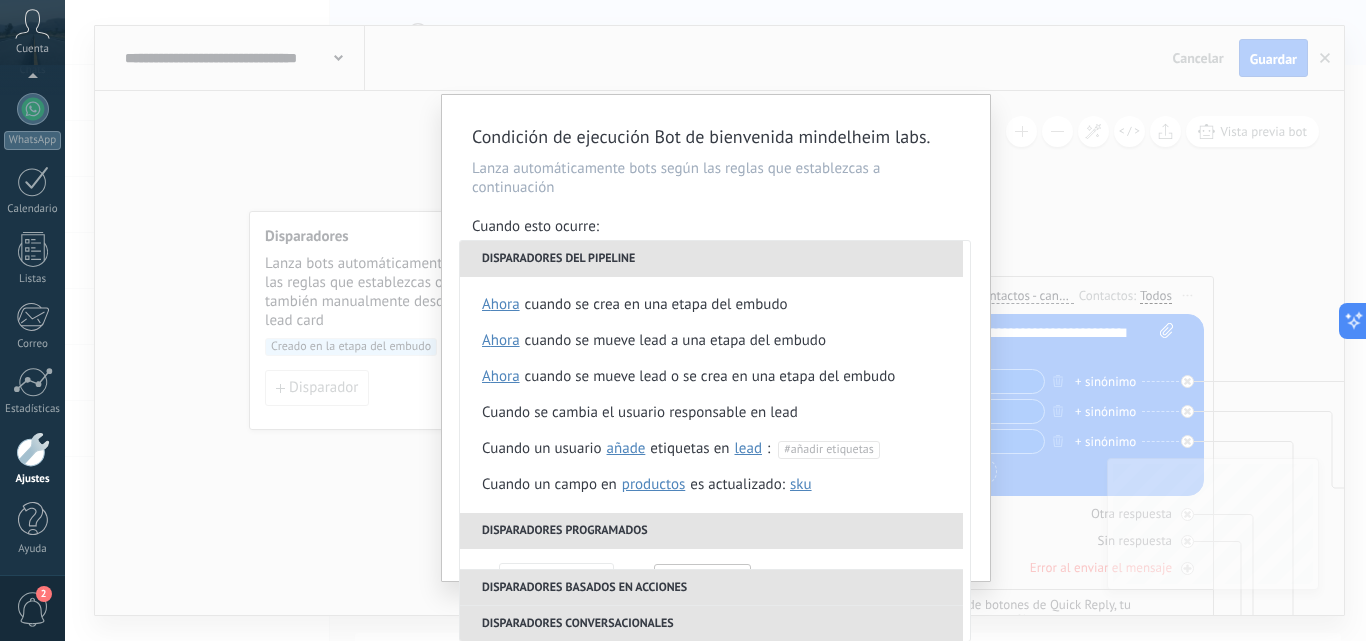 click on "Condición de ejecución Bot de bienvenida mindelheim labs. Lanza automáticamente bots según las reglas que establezcas a continuación Cuando esto ocurre: Ejecutar:  Cuando se inicia un chat por mensaje entrante en cualquier canal Disparadores del pipeline Cuando se crea en una etapa del embudo ahora después de 5 minutos después de 10 minutos un día Seleccionar un intervalo ahora Cuando se mueve lead a una etapa del embudo ahora después de 5 minutos después de 10 minutos un día Seleccionar un intervalo ahora Cuando se mueve lead o se crea en una etapa del embudo ahora después de 5 minutos después de 10 minutos un día Seleccionar un intervalo ahora Cuando se cambia el usuario responsable en lead Cuando un usuario  añade elimina añade  etiquetas en  lead contacto compañía lead : #añadir etiquetas Cuando un campo en  Productos contacto compañía lead Productos  es actualizado:  SKU Grupo Precio Descripción External ID Unit Oferta especial 1 Precio al por mayor Puntos por compra Imagen SKU El" at bounding box center (716, 338) 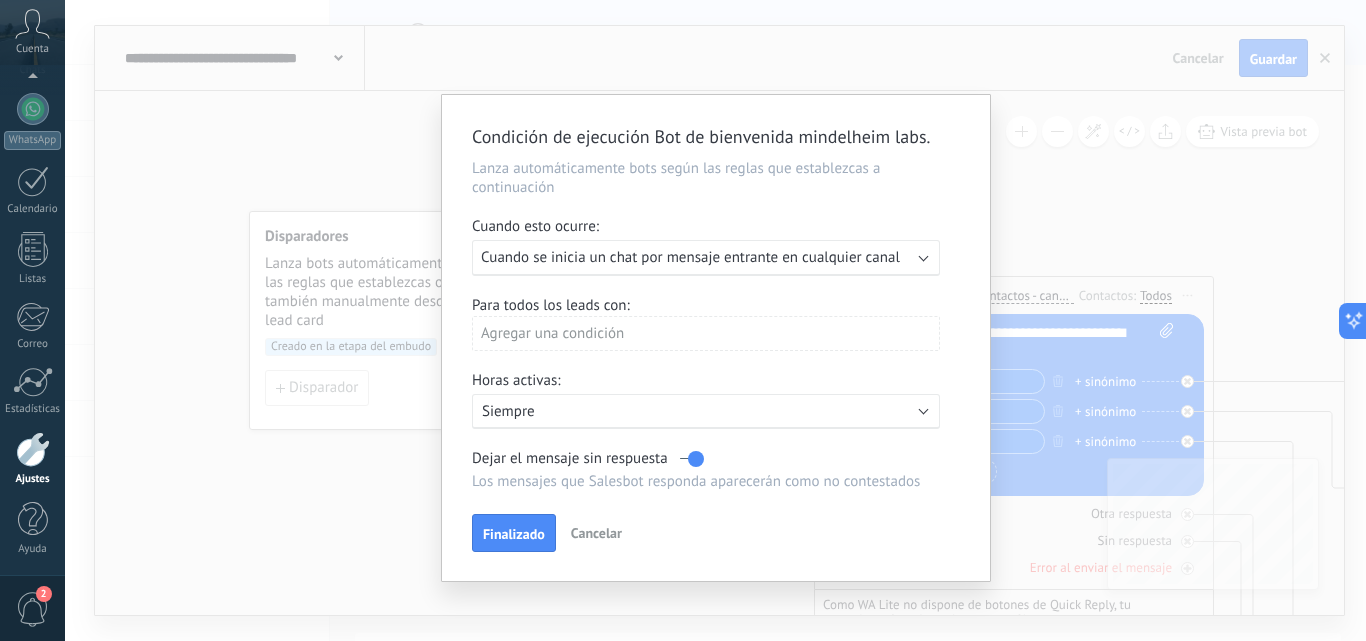 click on "Activo:  Siempre" at bounding box center (706, 411) 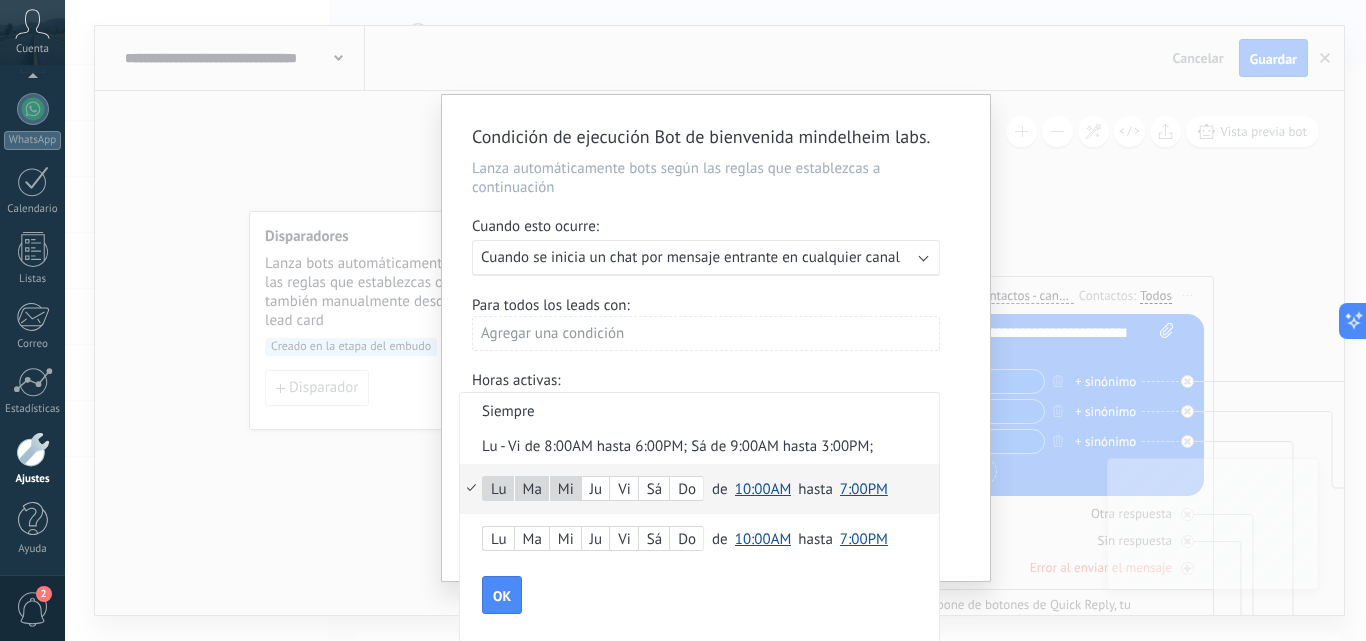 click on "Ju" at bounding box center [595, 490] 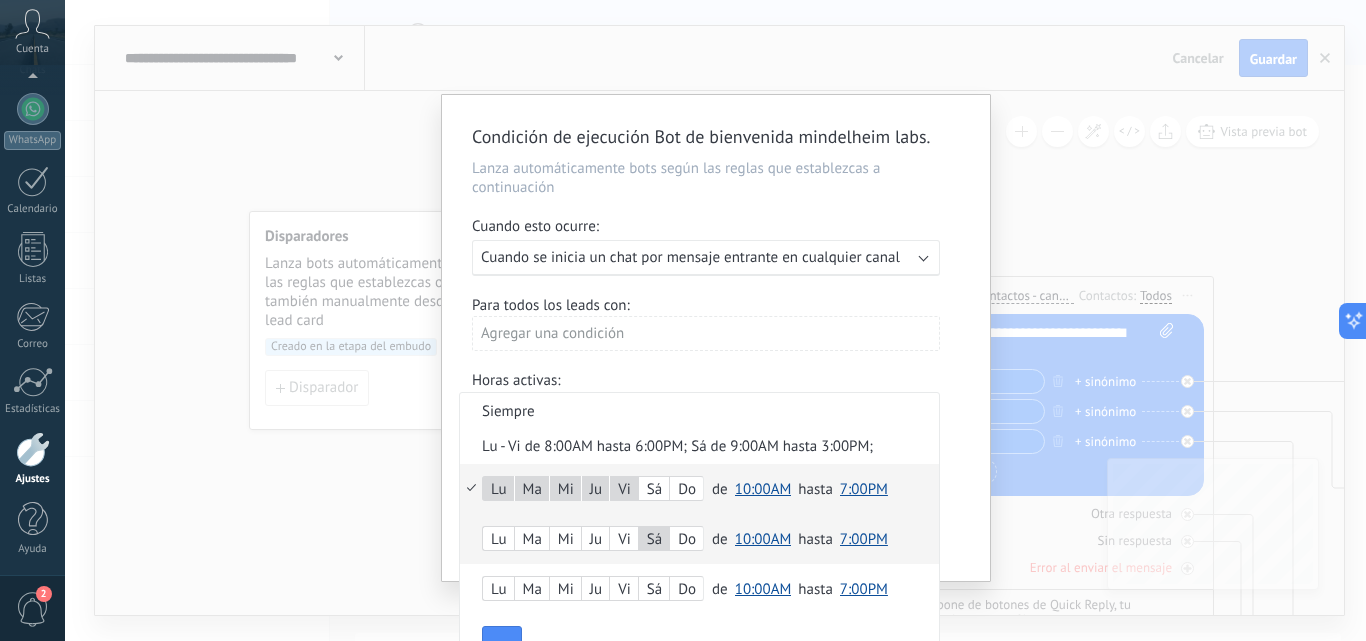 click on "10:00AM" at bounding box center (763, 489) 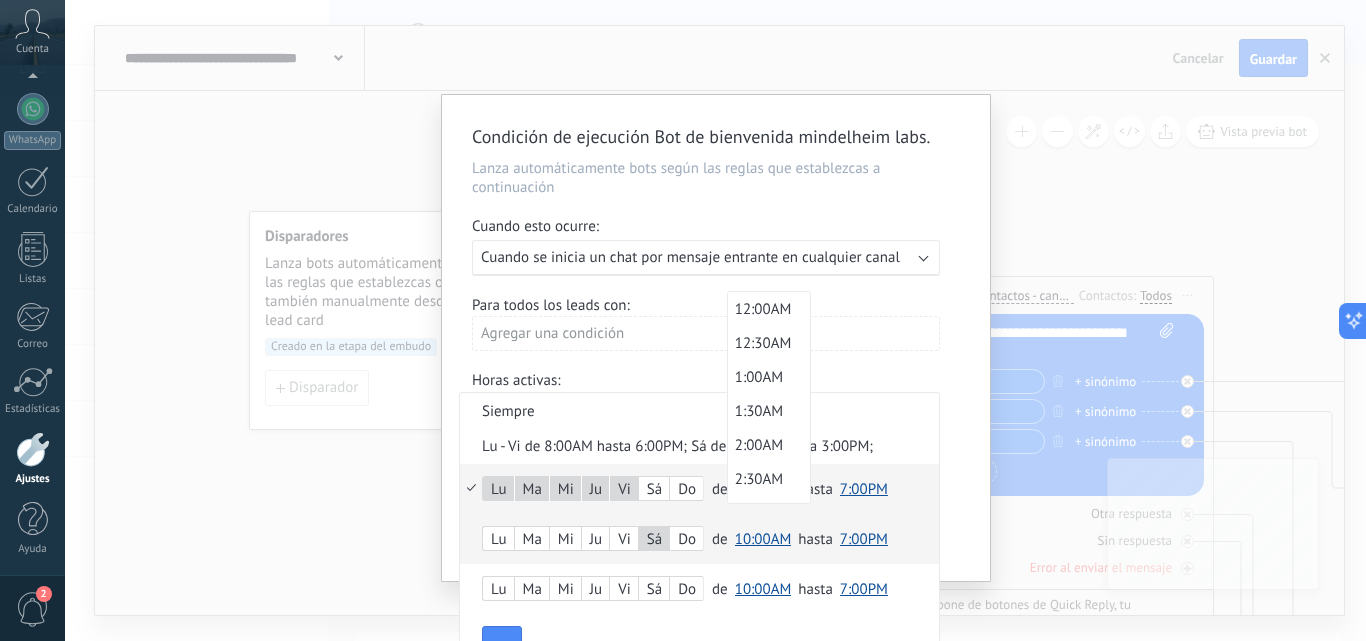 scroll, scrollTop: 594, scrollLeft: 0, axis: vertical 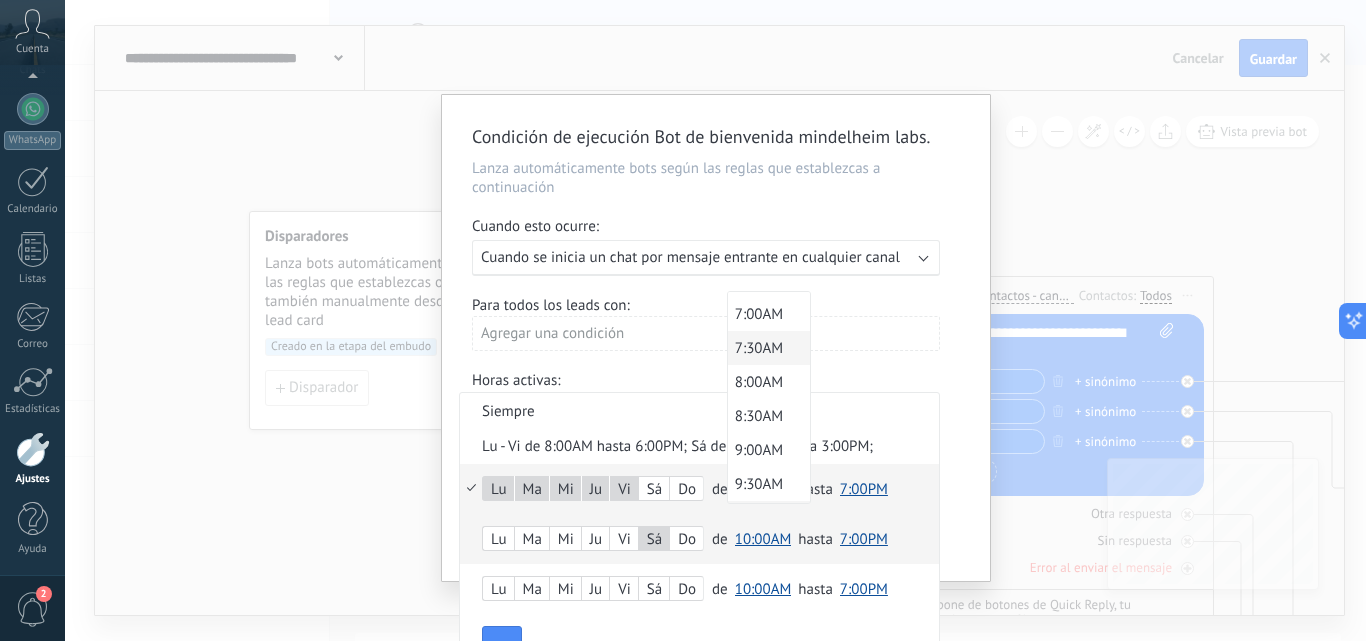 click on "7:30AM" at bounding box center [766, 348] 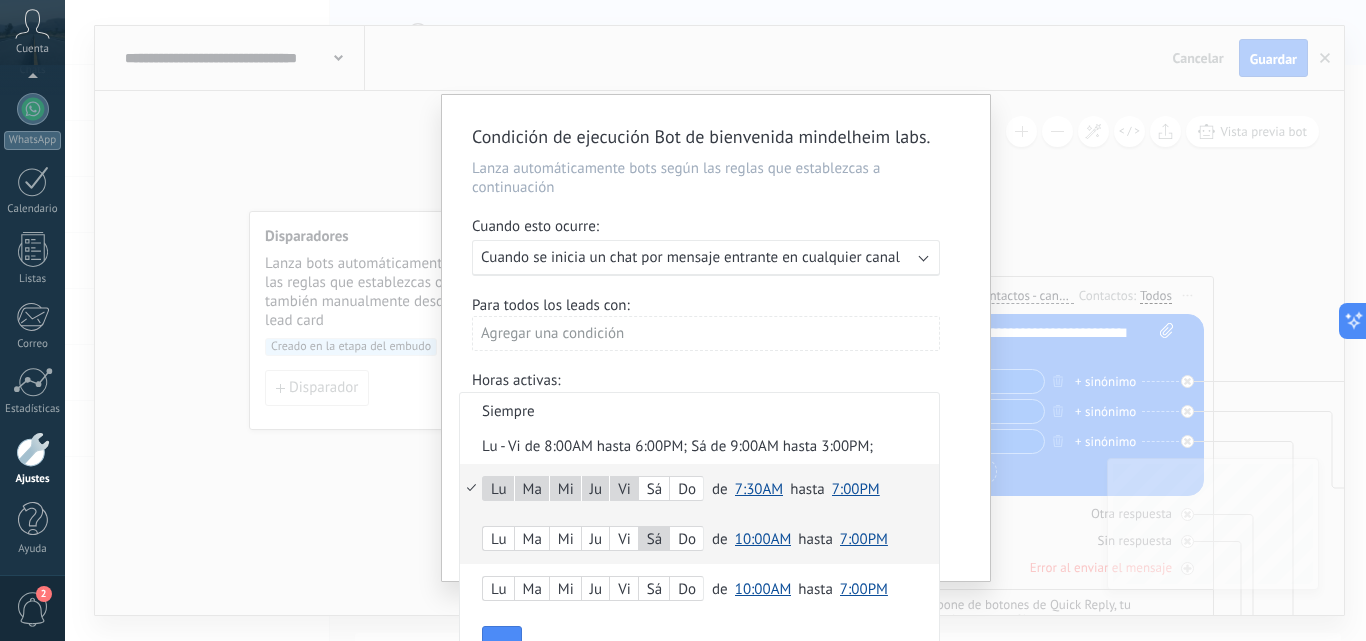 click on "7:00PM" at bounding box center (856, 489) 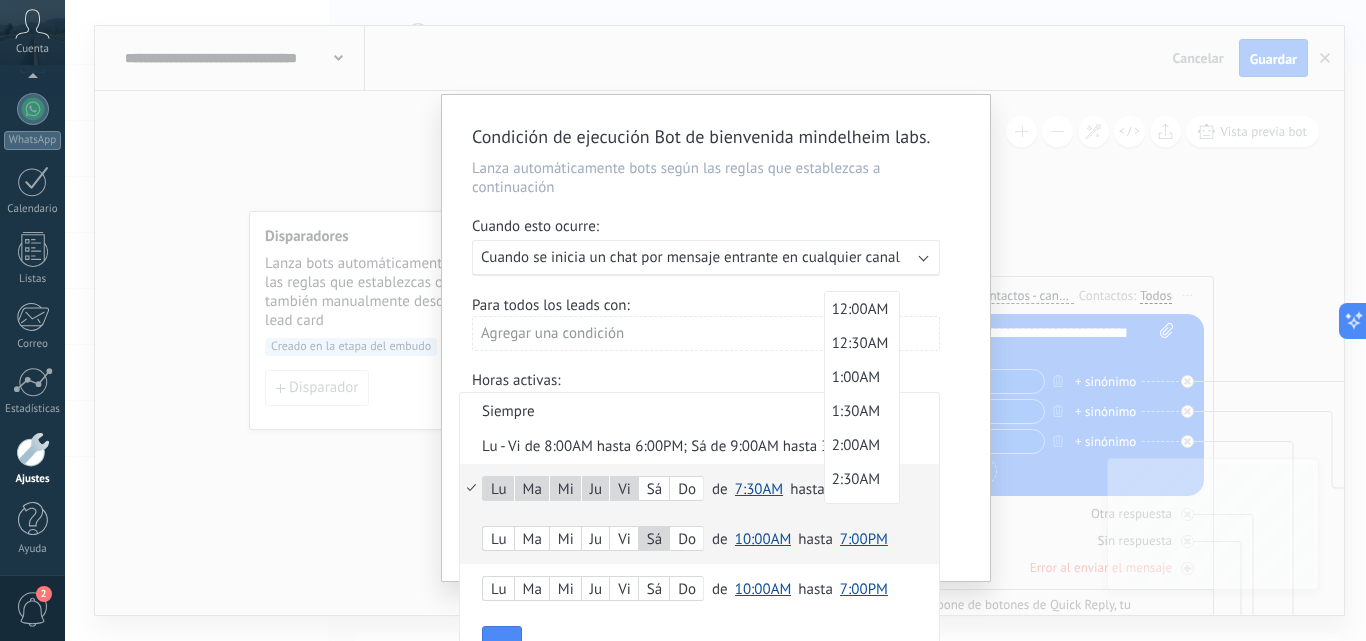 scroll, scrollTop: 1206, scrollLeft: 0, axis: vertical 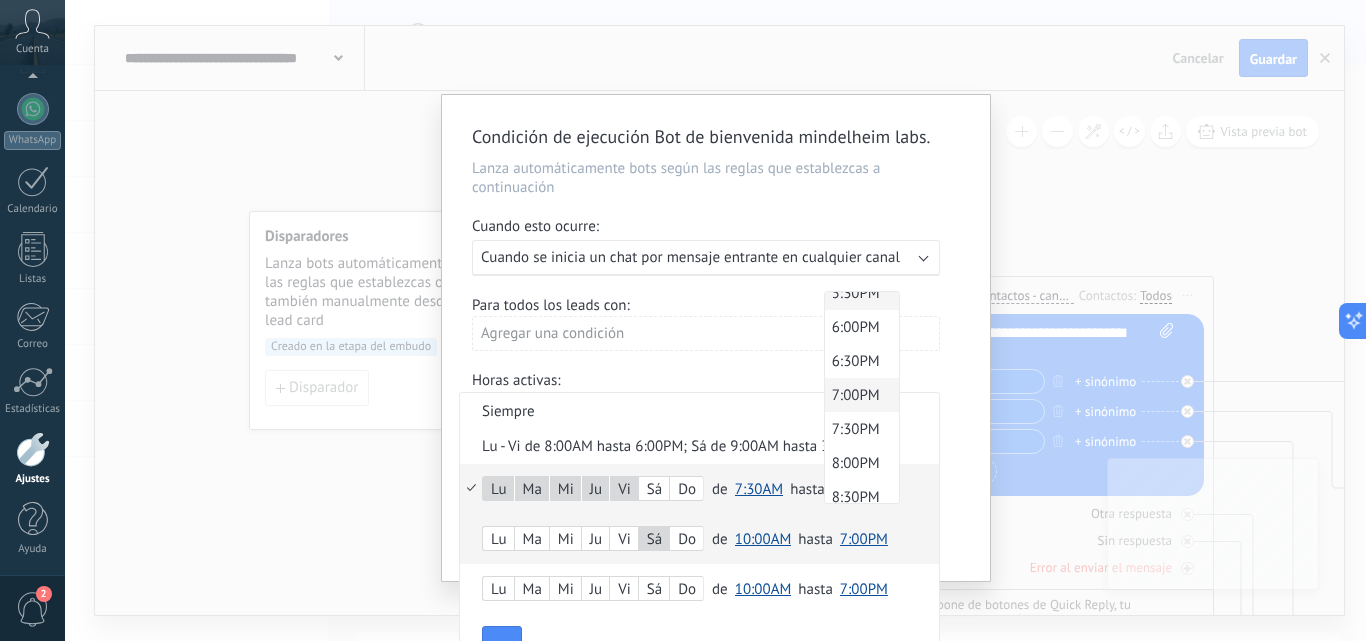 click on "5:30PM" at bounding box center (859, 293) 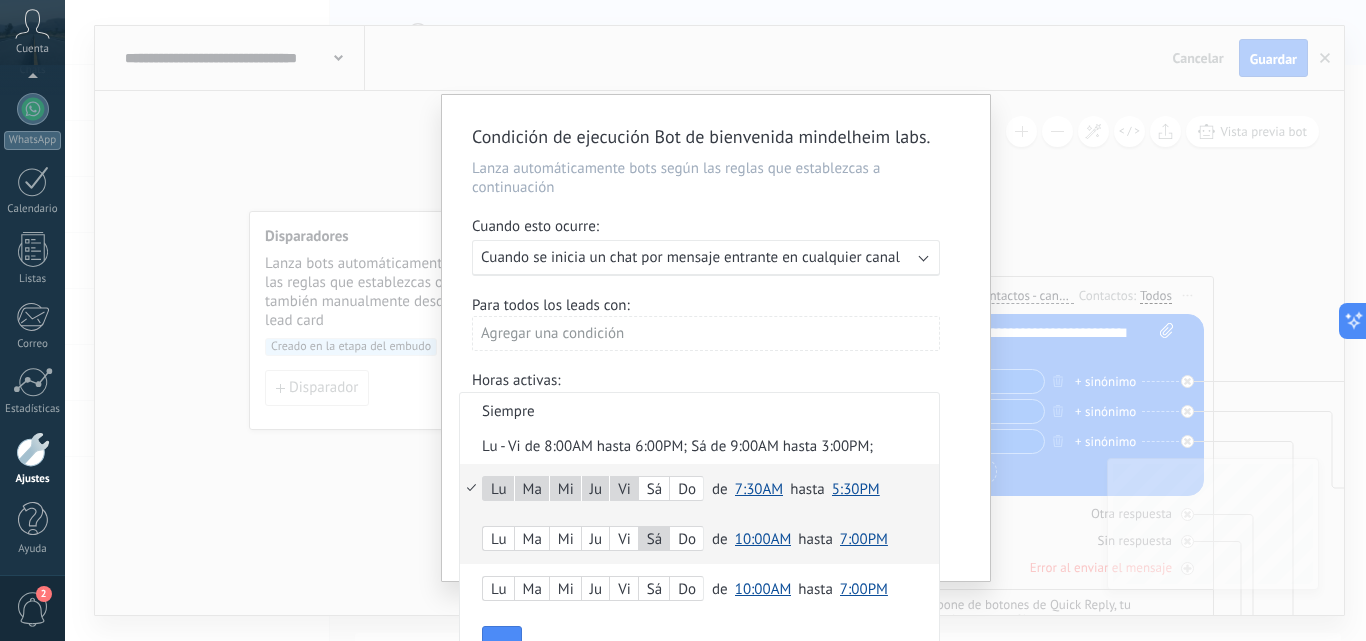 click on "10:00AM" at bounding box center (763, 539) 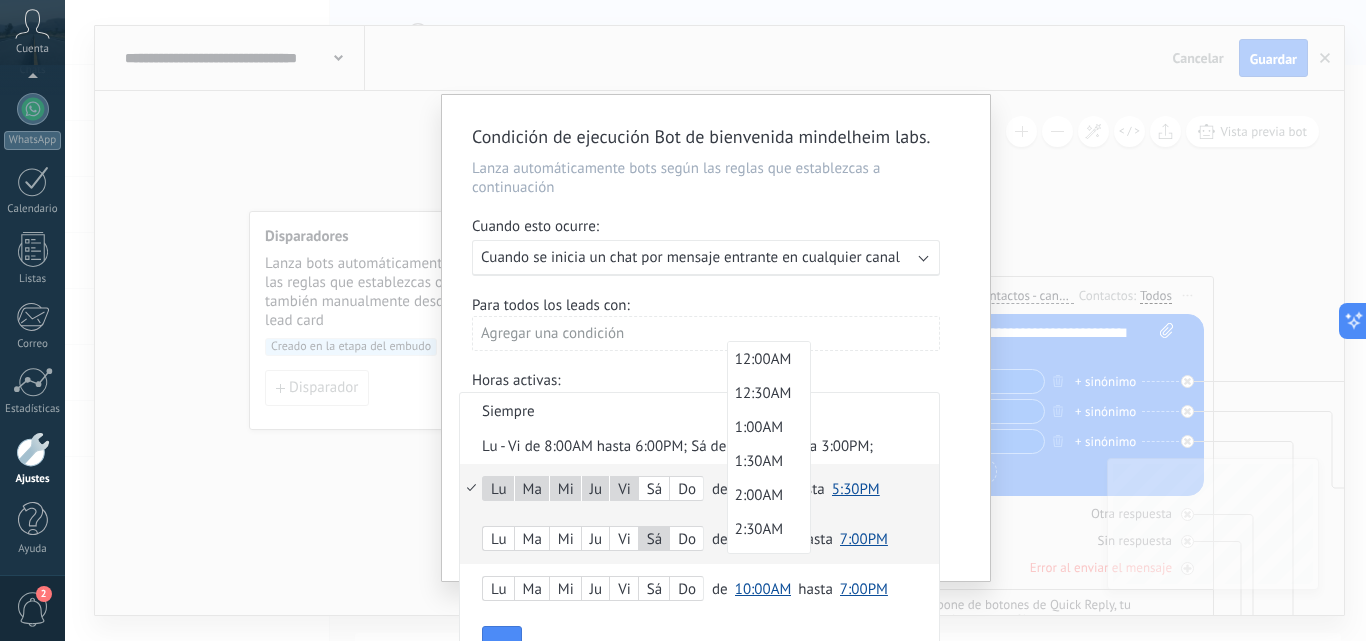 scroll, scrollTop: 594, scrollLeft: 0, axis: vertical 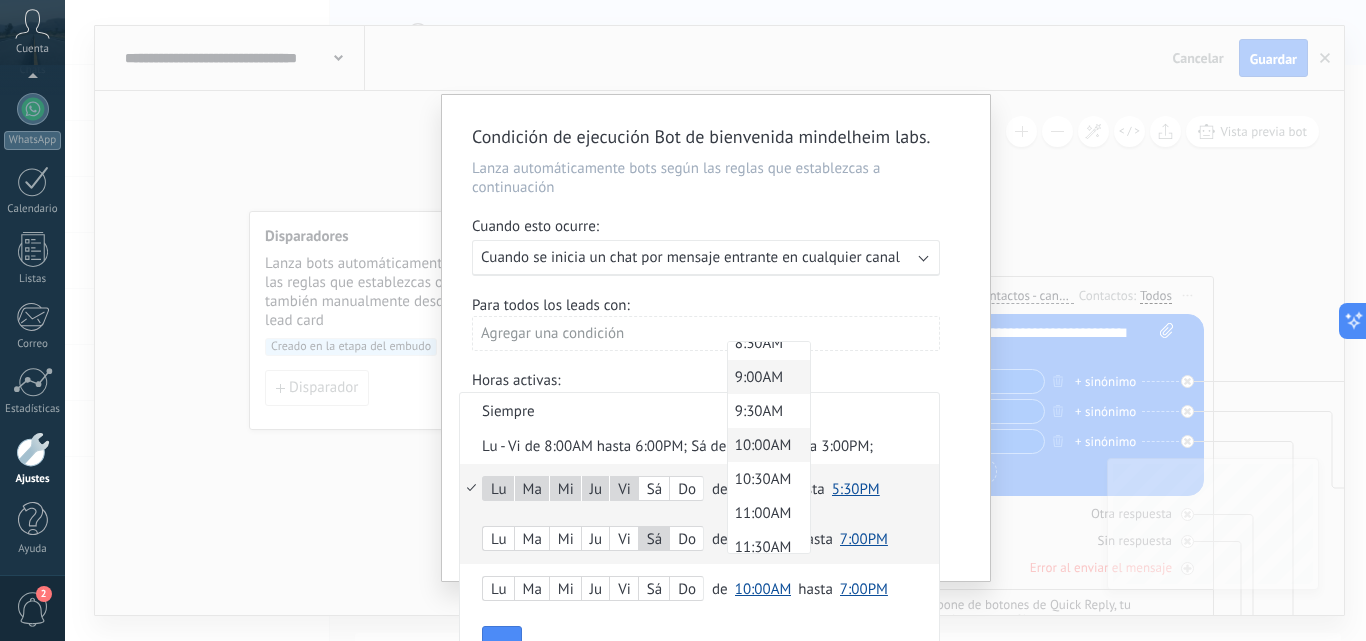 click on "9:00AM" at bounding box center (766, 377) 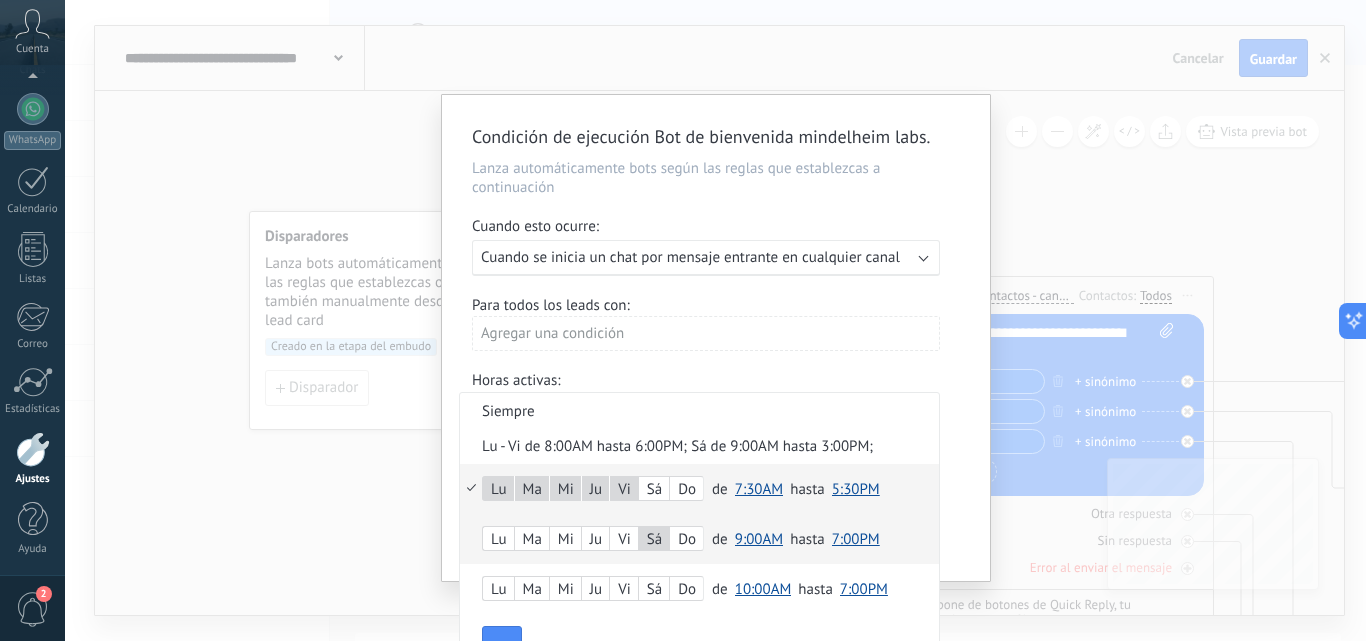 click on "7:00PM" at bounding box center [856, 539] 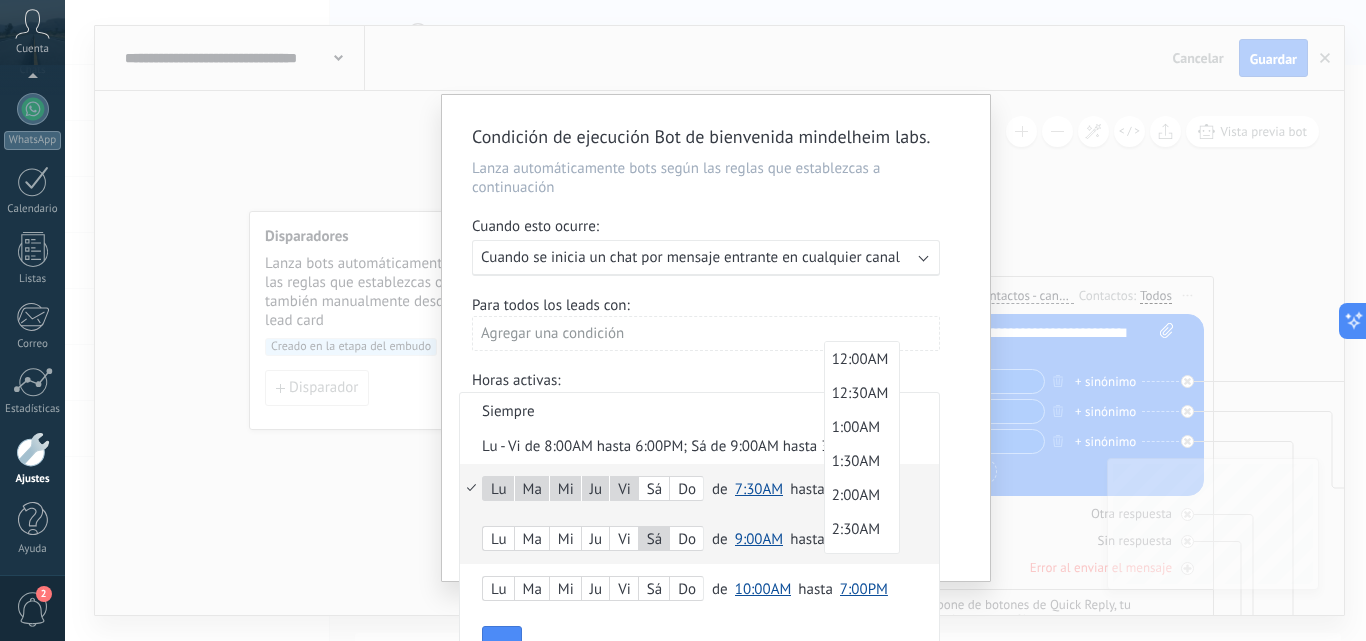 scroll, scrollTop: 1206, scrollLeft: 0, axis: vertical 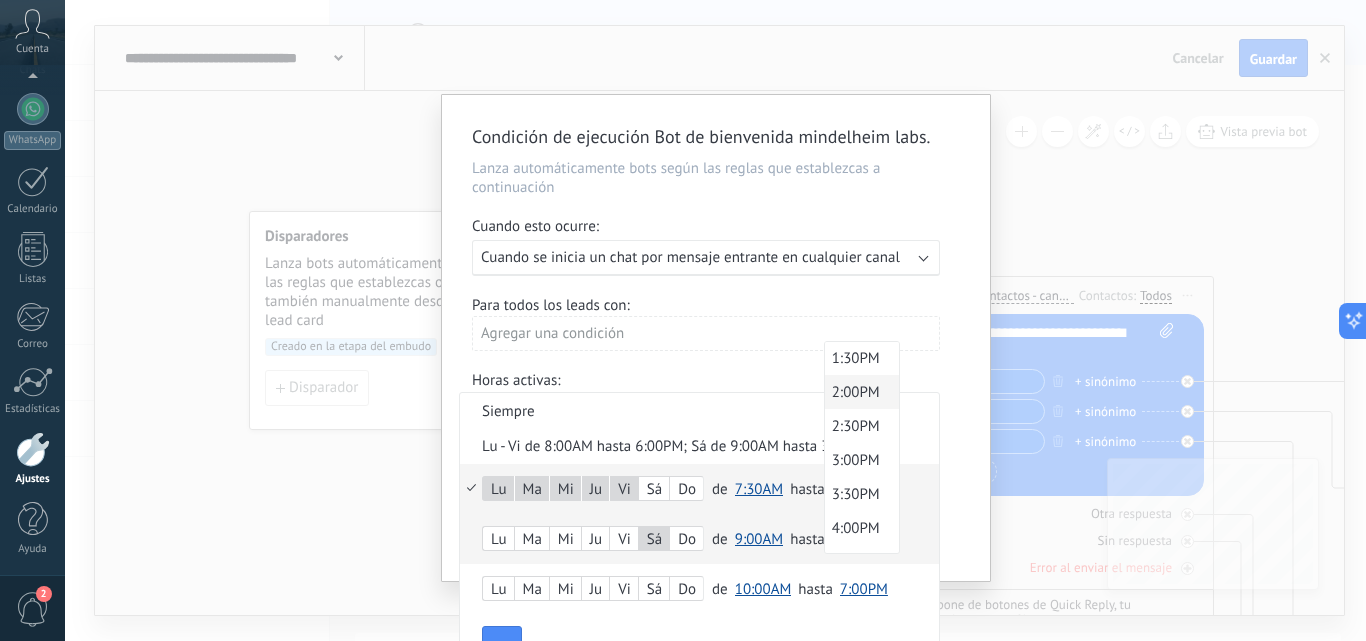 click on "2:00PM" at bounding box center (859, 392) 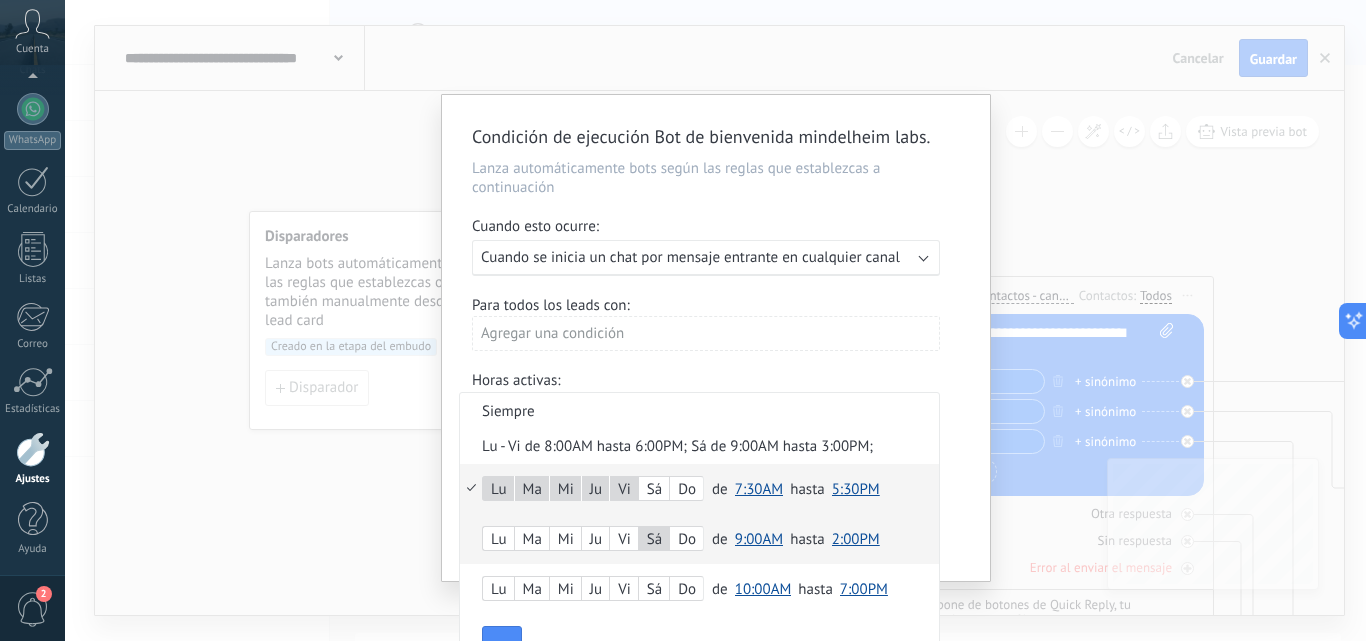 click at bounding box center (716, 338) 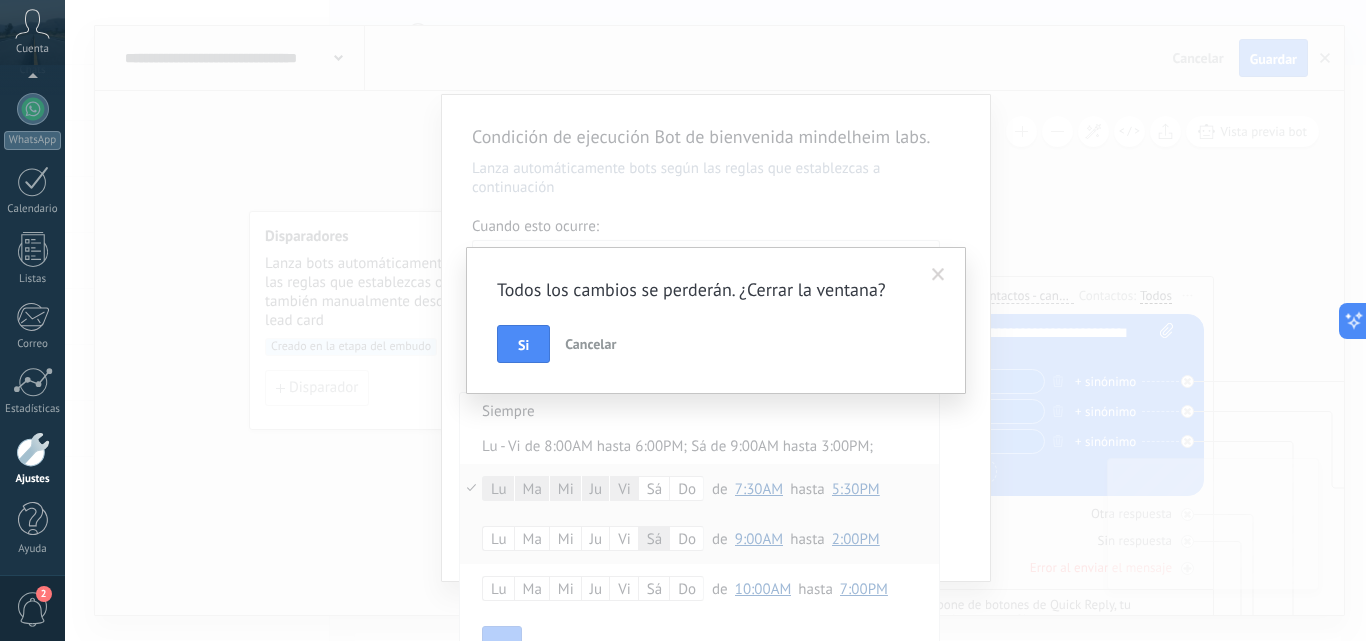 click at bounding box center (938, 275) 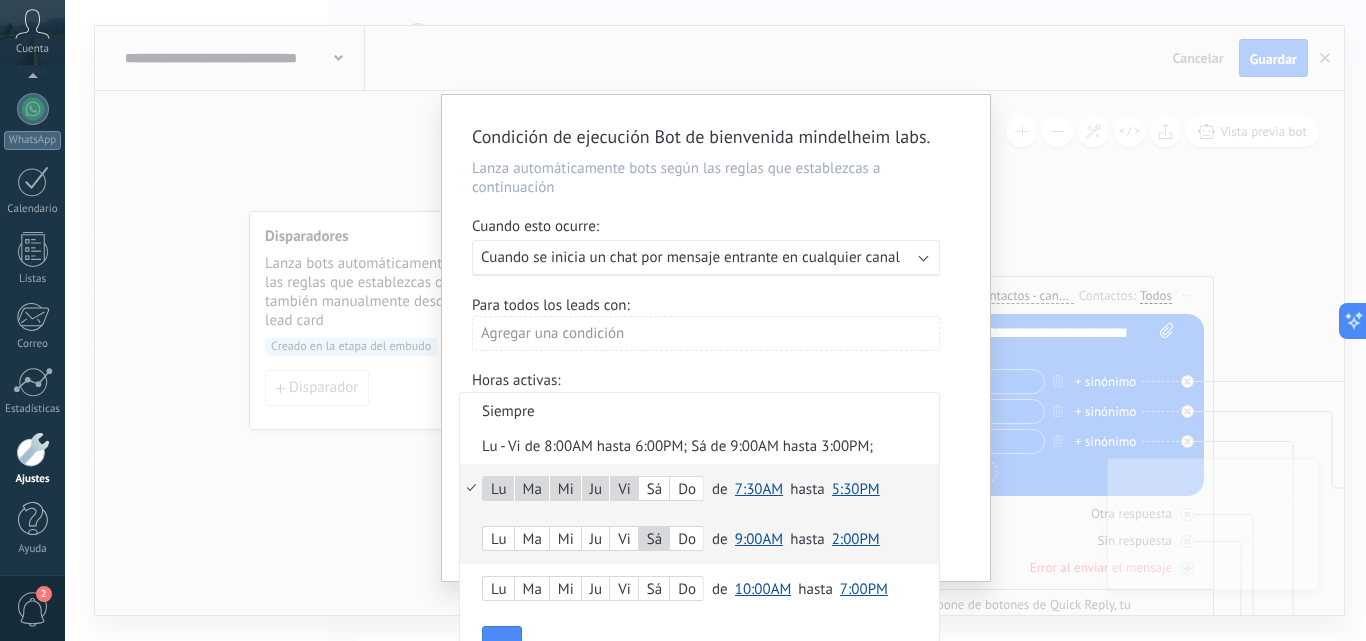 scroll, scrollTop: 52, scrollLeft: 0, axis: vertical 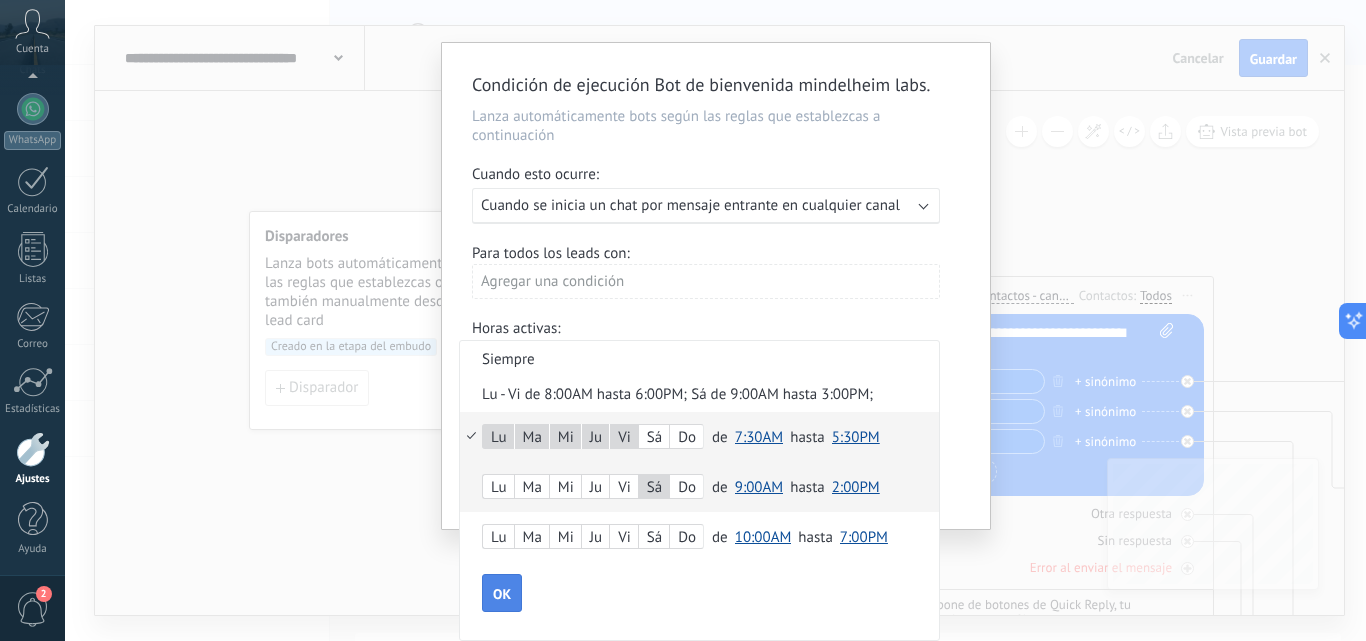 click on "OK" at bounding box center (502, 593) 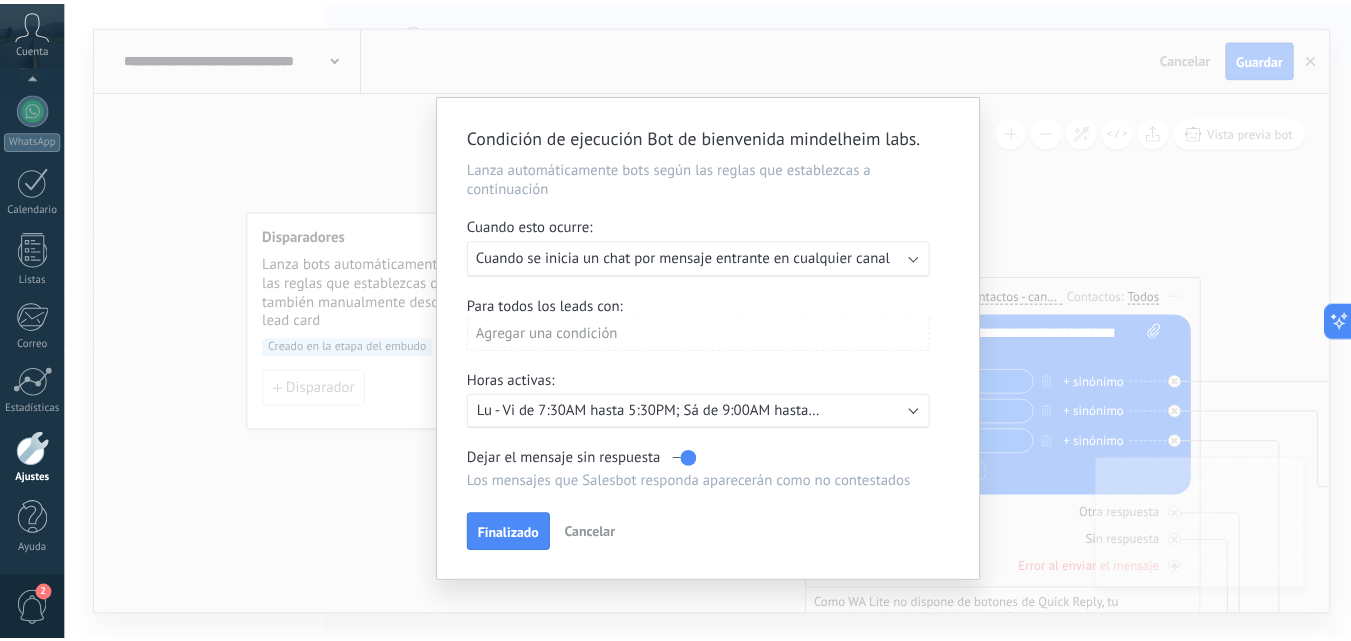 scroll, scrollTop: 0, scrollLeft: 0, axis: both 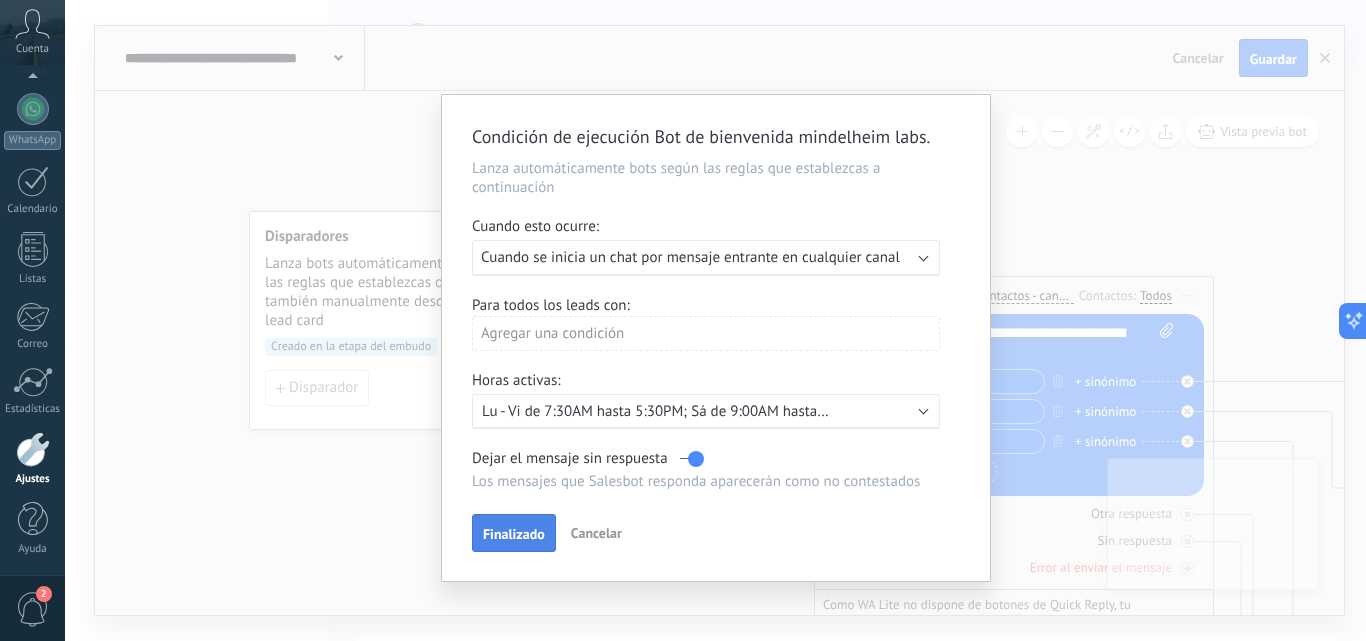 click on "Finalizado" at bounding box center (514, 534) 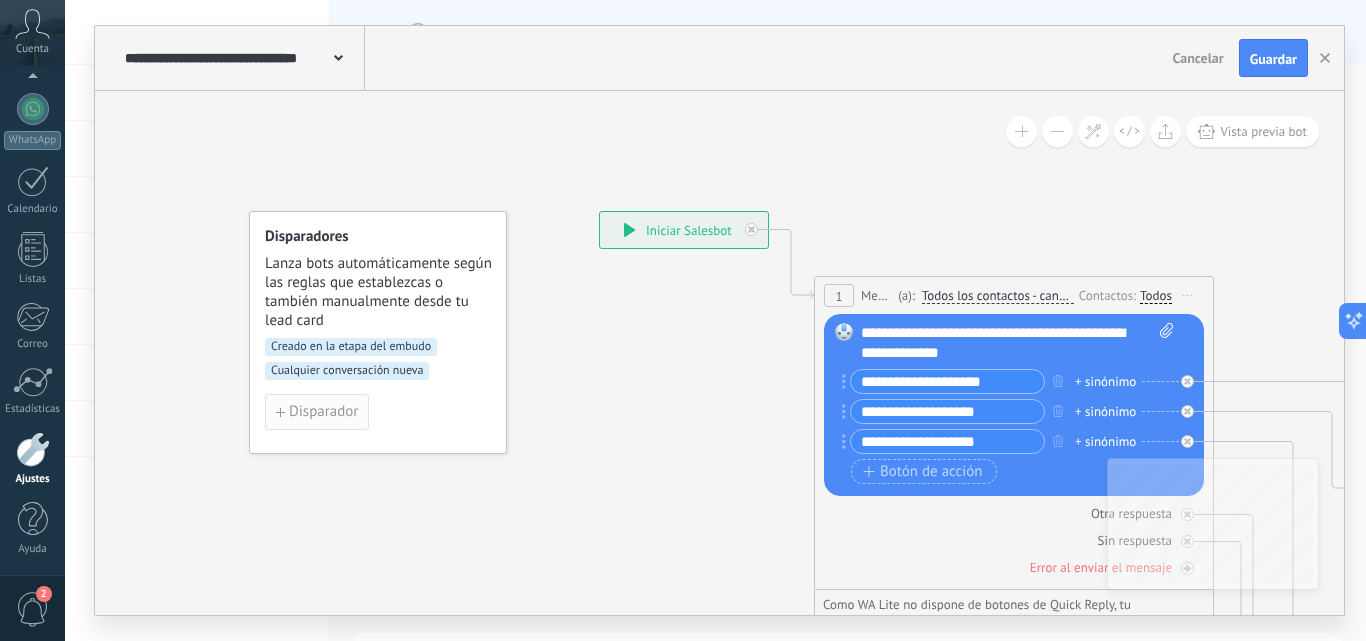 click on "Disparador" at bounding box center (323, 412) 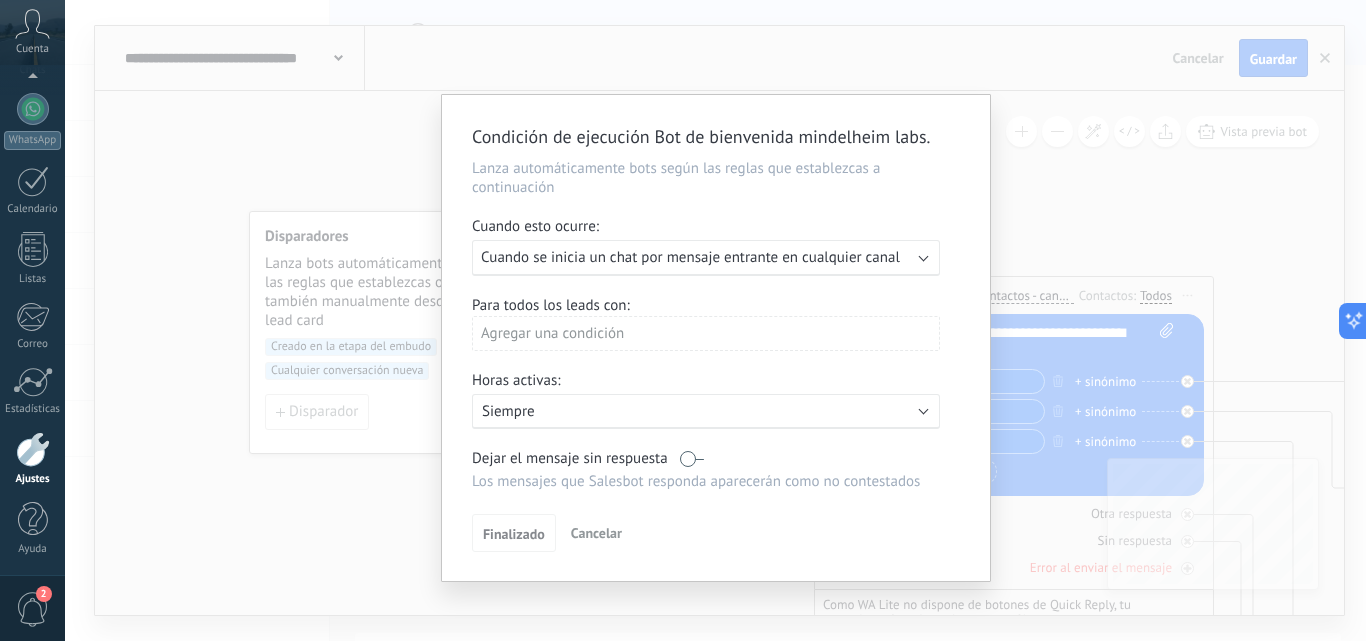 click on "Cancelar" at bounding box center [596, 533] 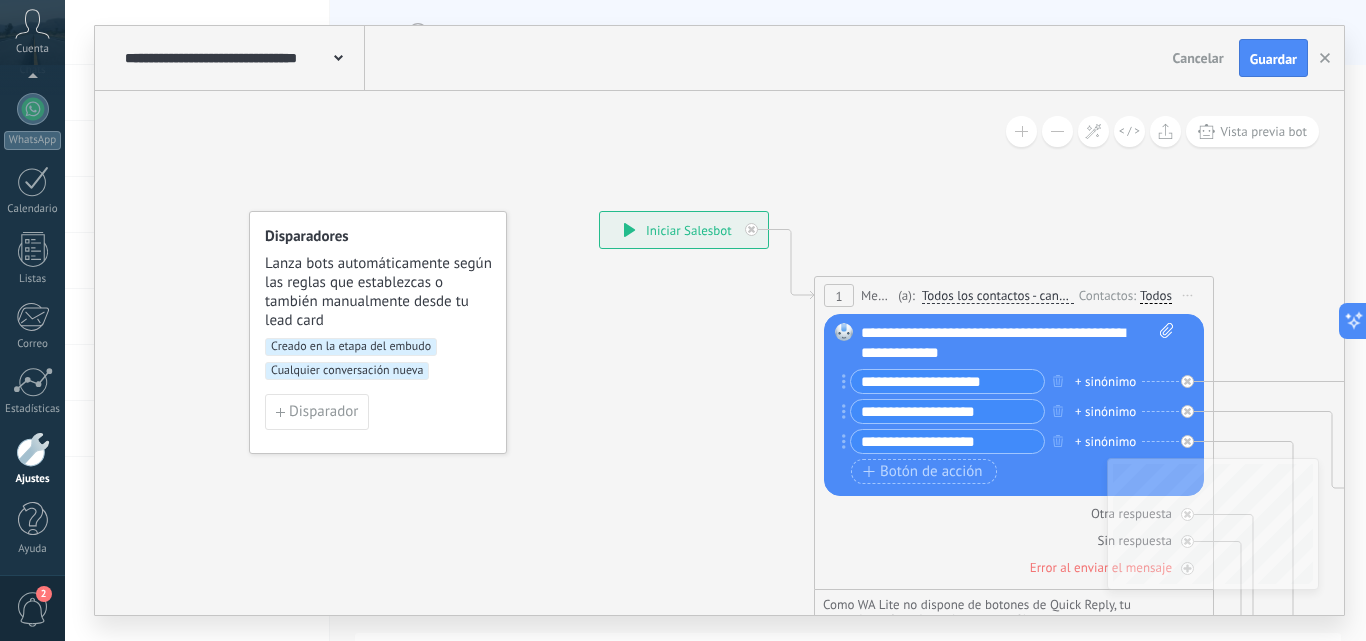 click on "**********" at bounding box center [684, 230] 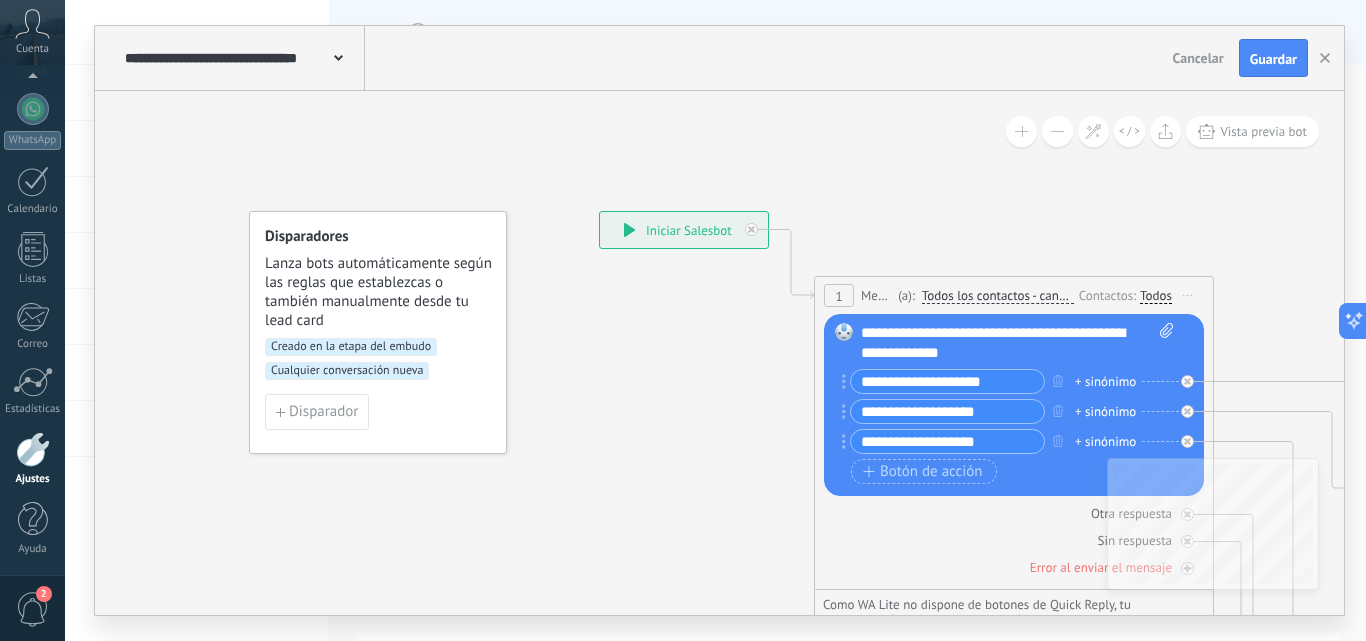 click 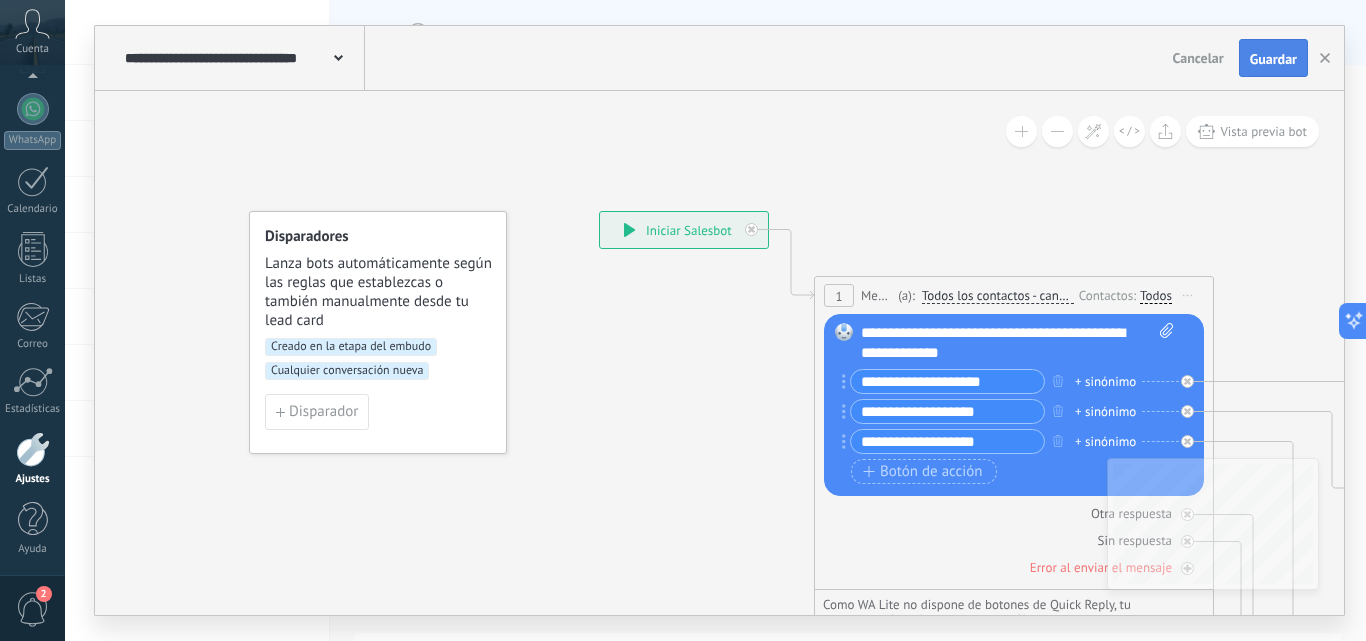 click on "Guardar" at bounding box center [1273, 59] 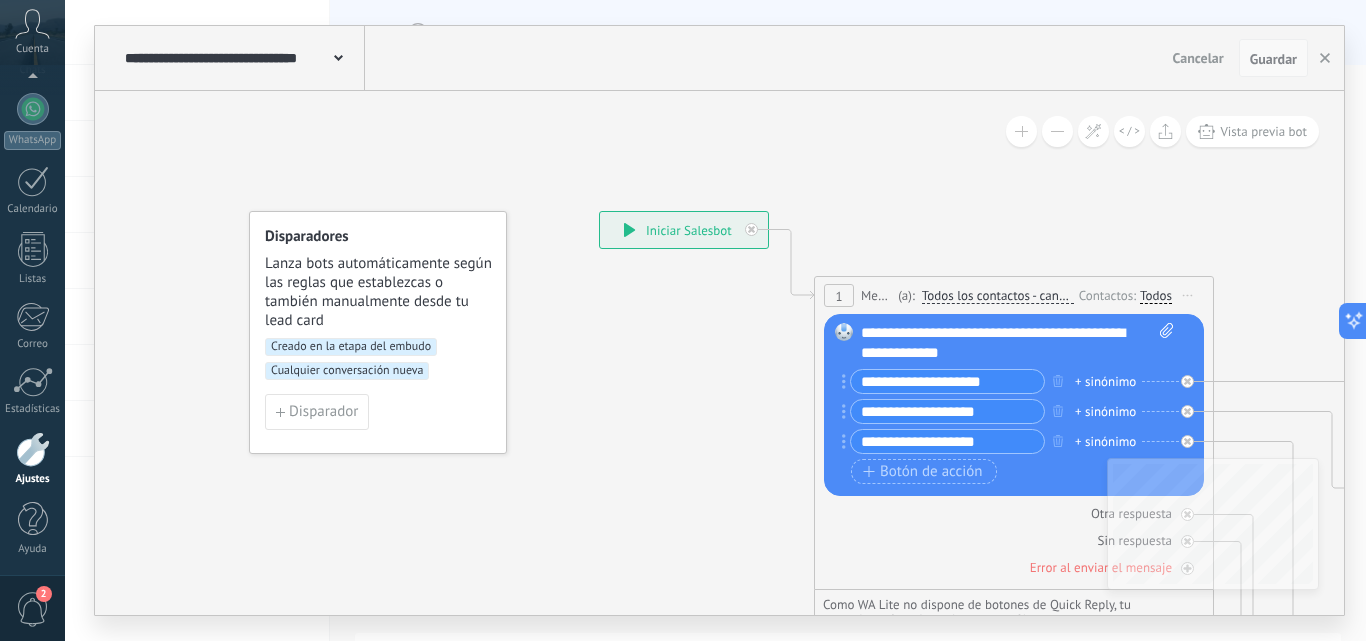 click on "Guardar" at bounding box center [1273, 59] 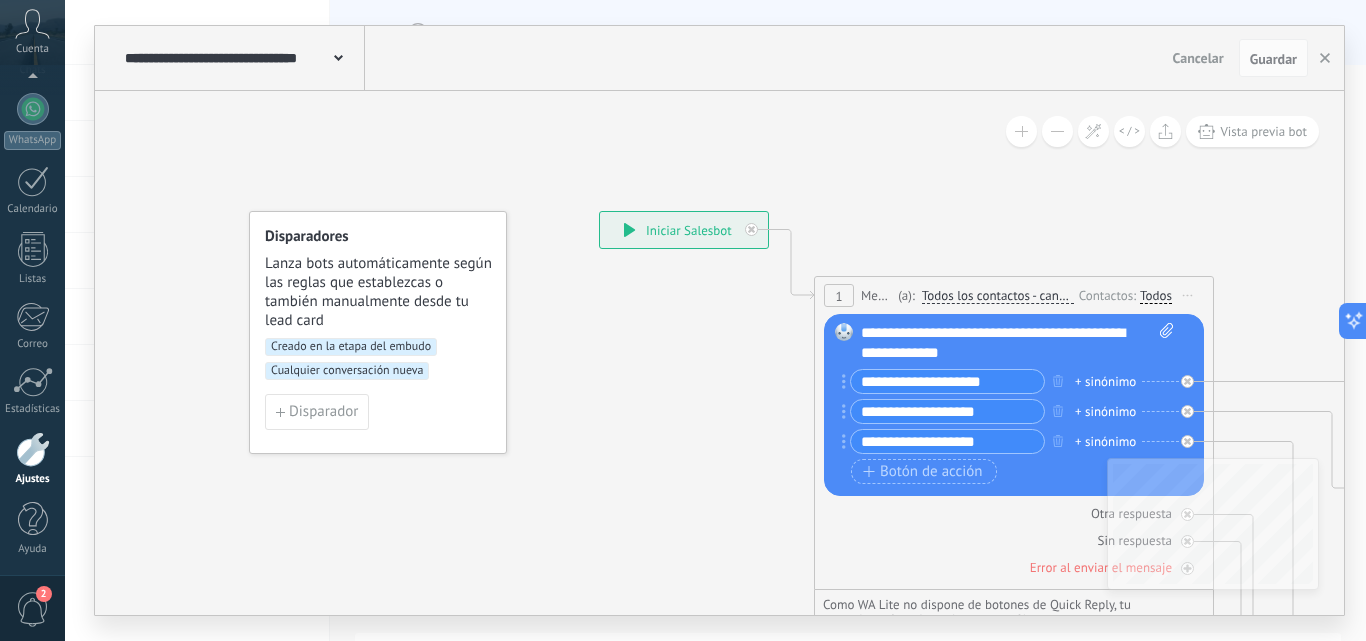 click at bounding box center (33, 449) 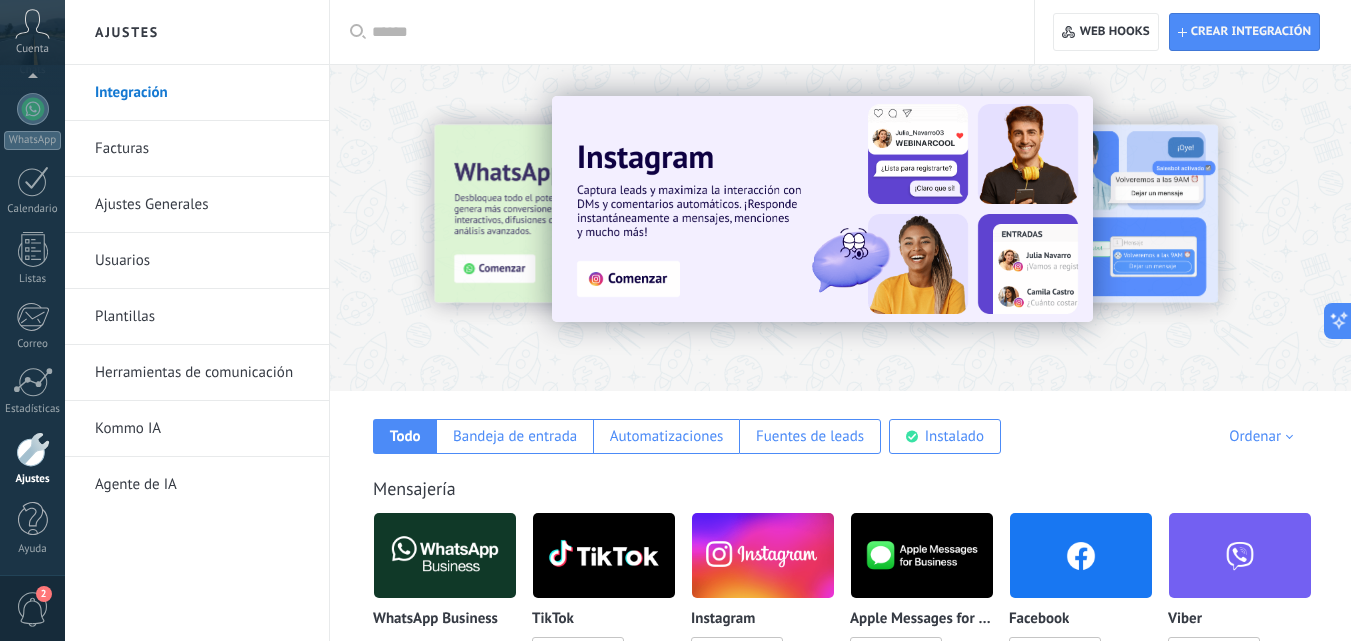 click on "Herramientas de comunicación" at bounding box center (202, 373) 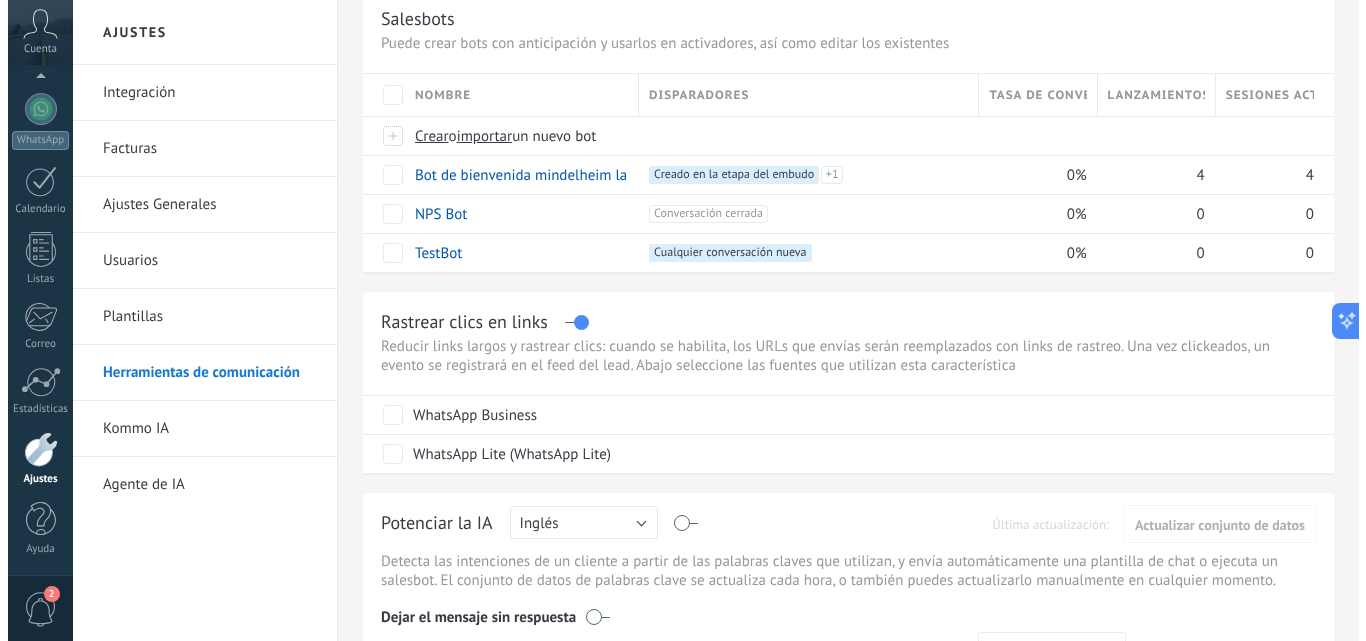 scroll, scrollTop: 117, scrollLeft: 0, axis: vertical 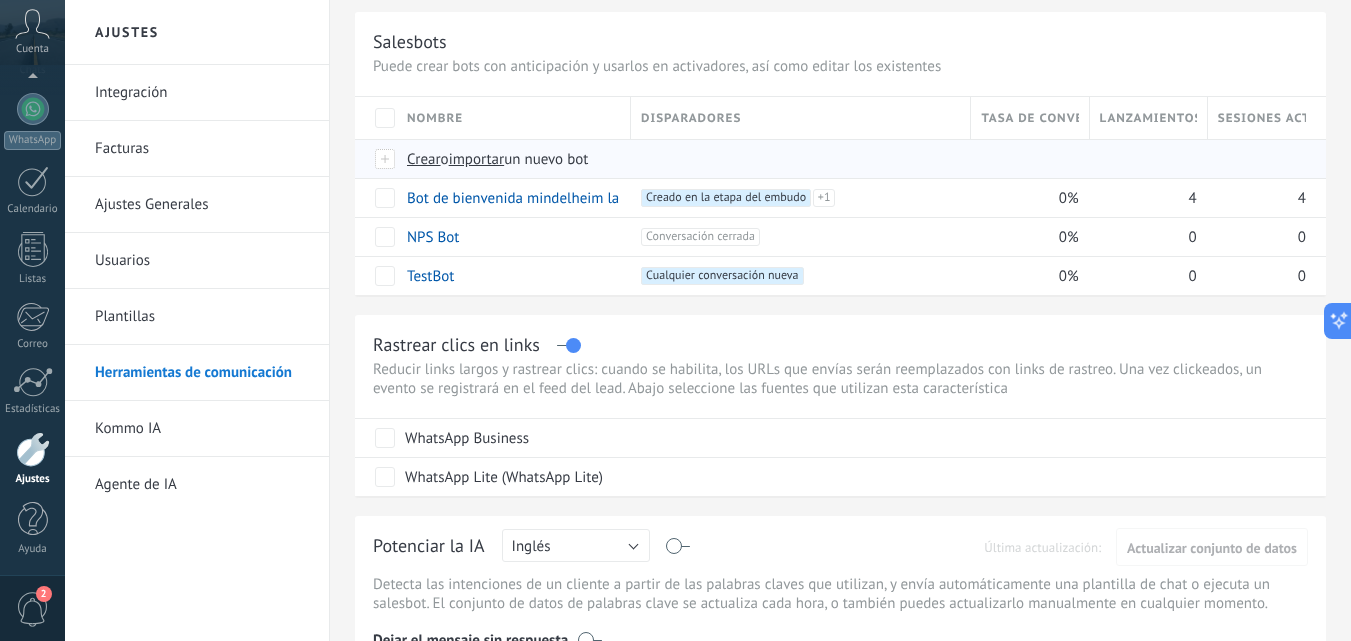 click on "Crear" at bounding box center (424, 159) 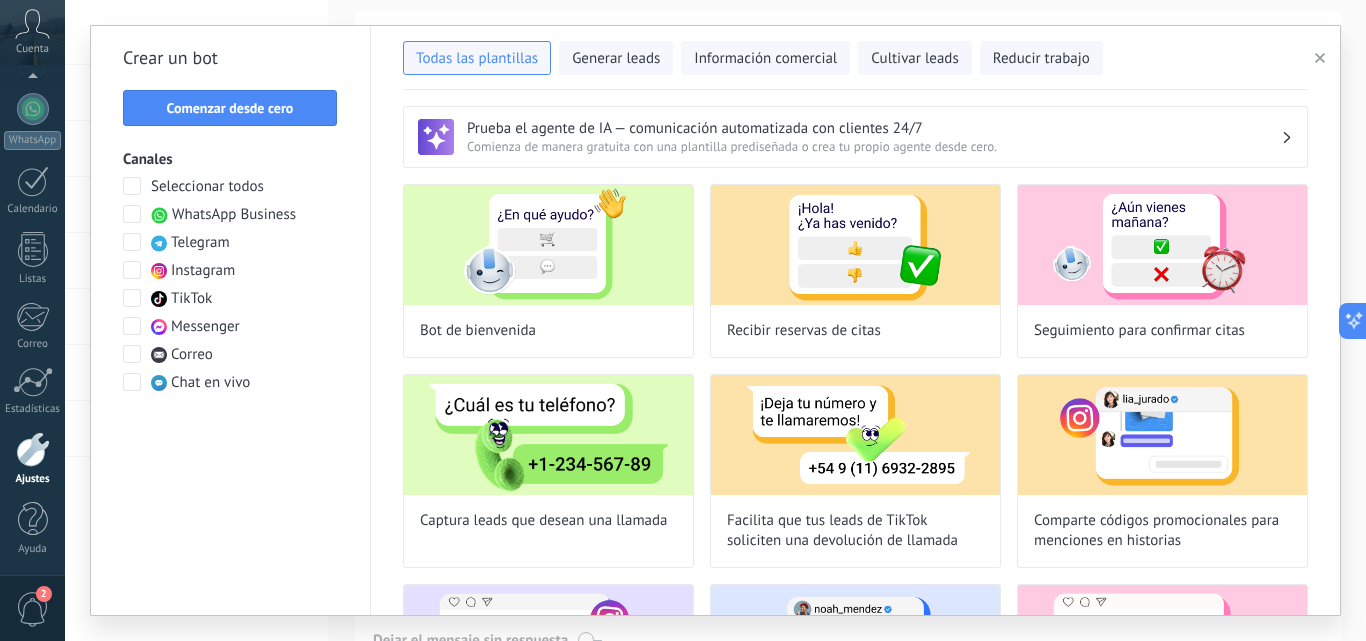 click at bounding box center (132, 214) 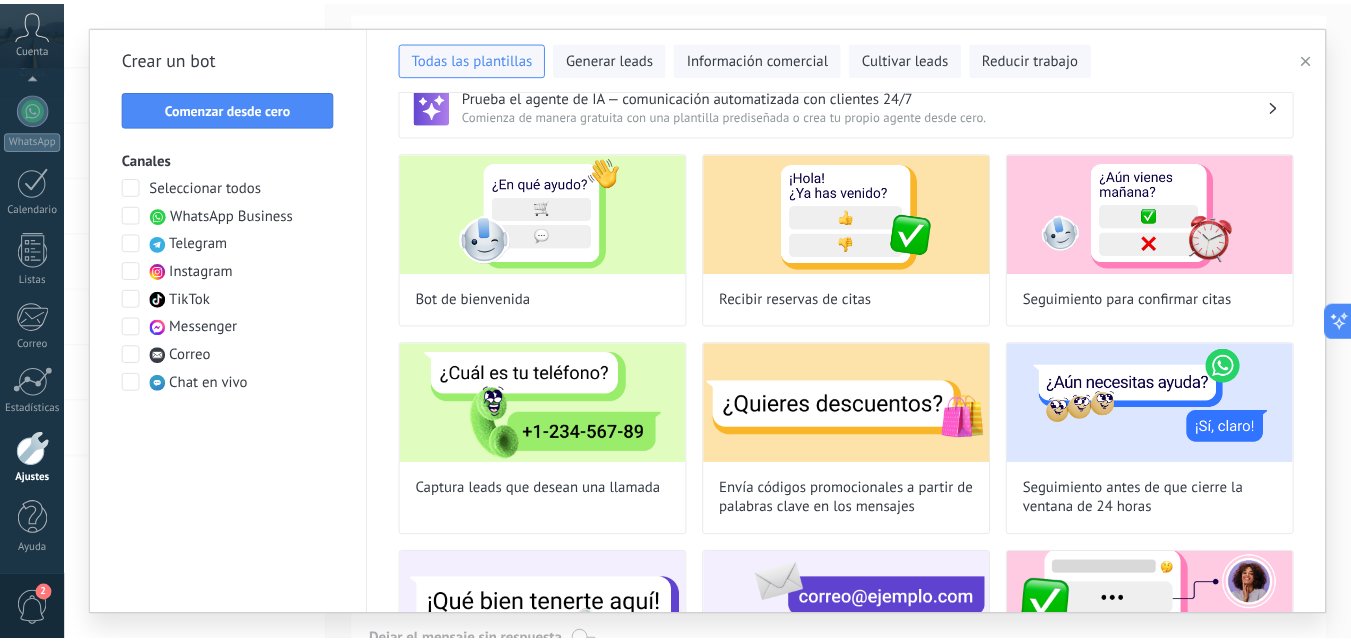 scroll, scrollTop: 0, scrollLeft: 0, axis: both 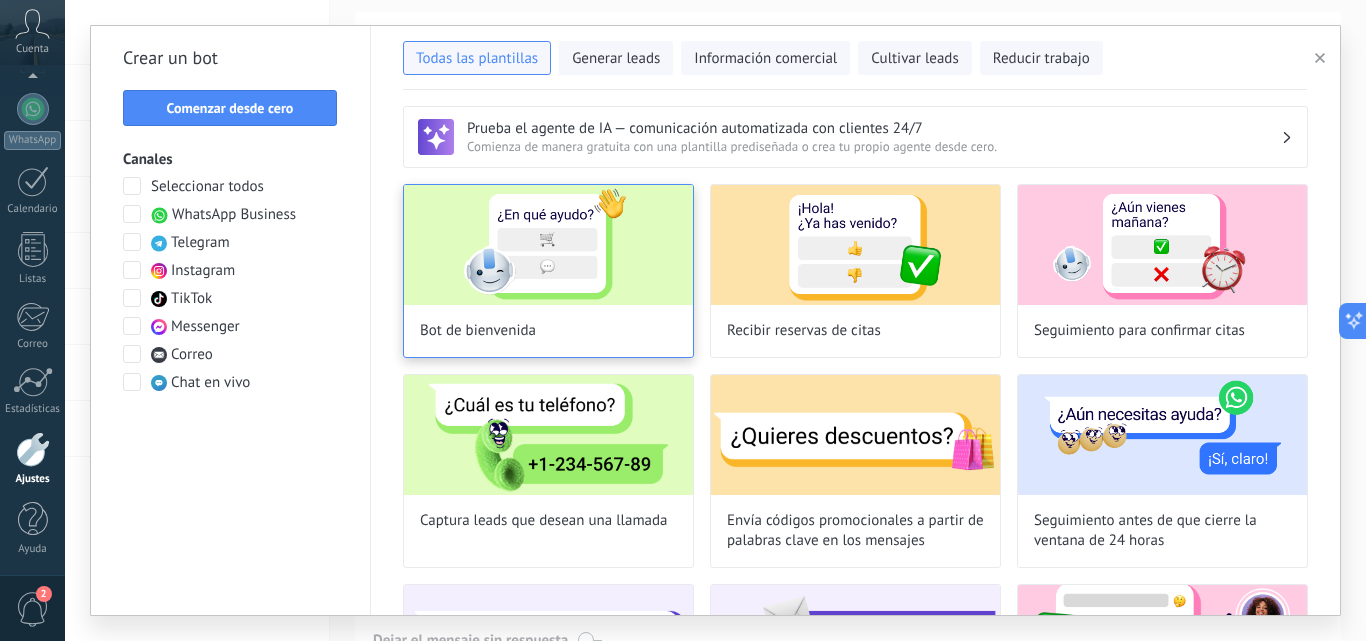 click at bounding box center [548, 245] 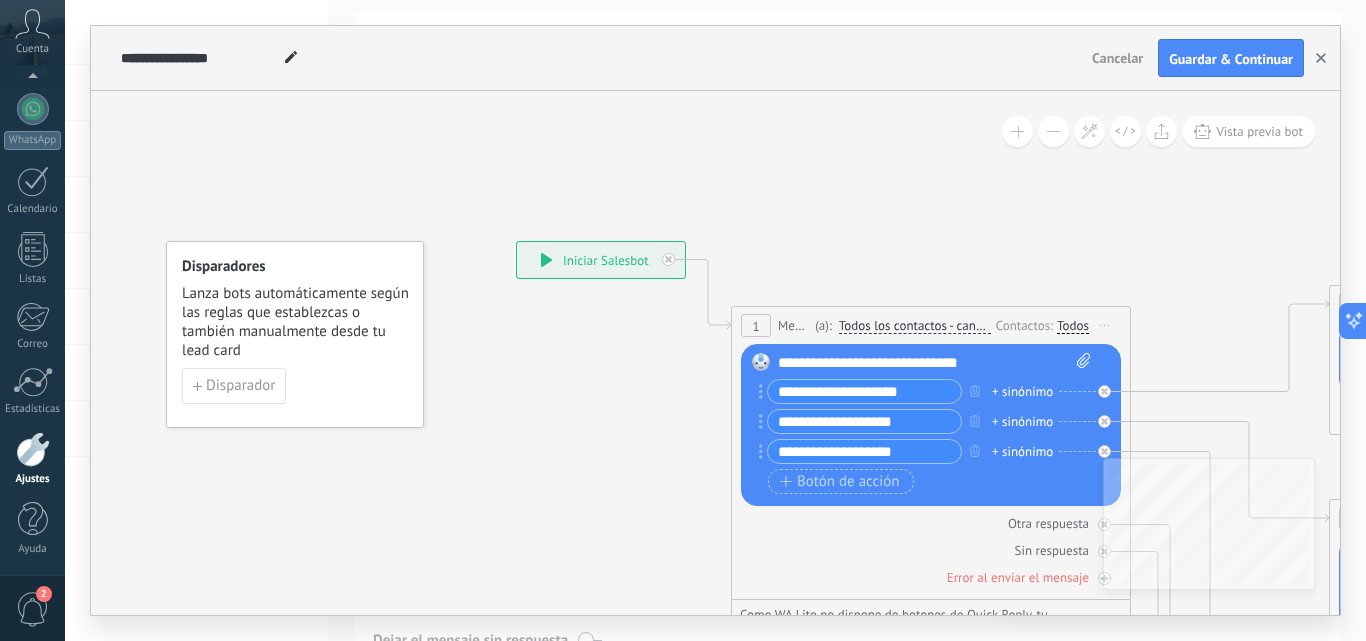 click at bounding box center [1321, 58] 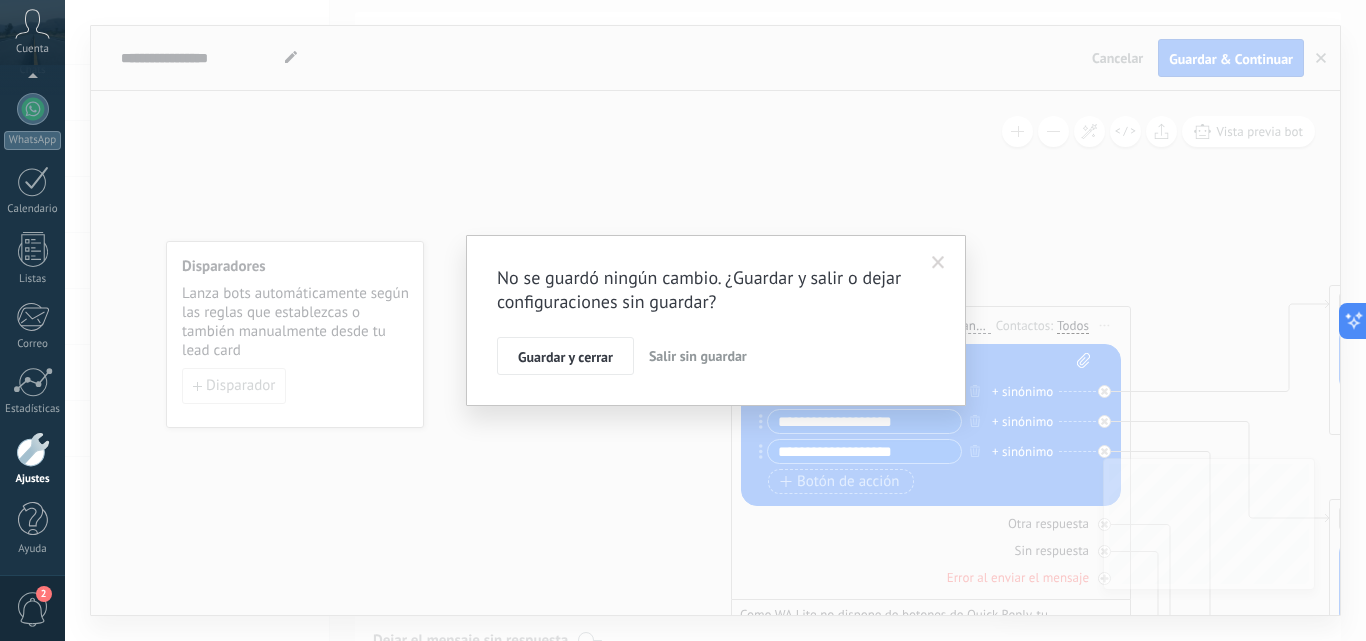 click on "Salir sin guardar" at bounding box center [698, 356] 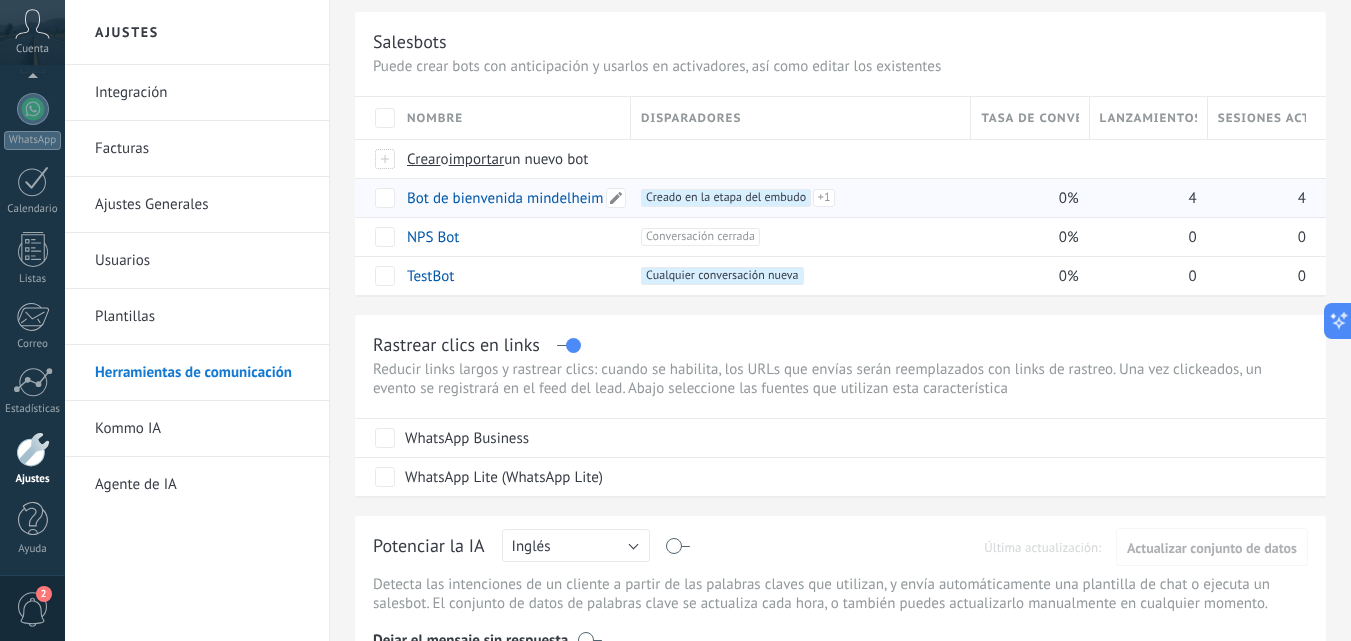 click on "Bot de bienvenida mindelheim labs." at bounding box center (522, 198) 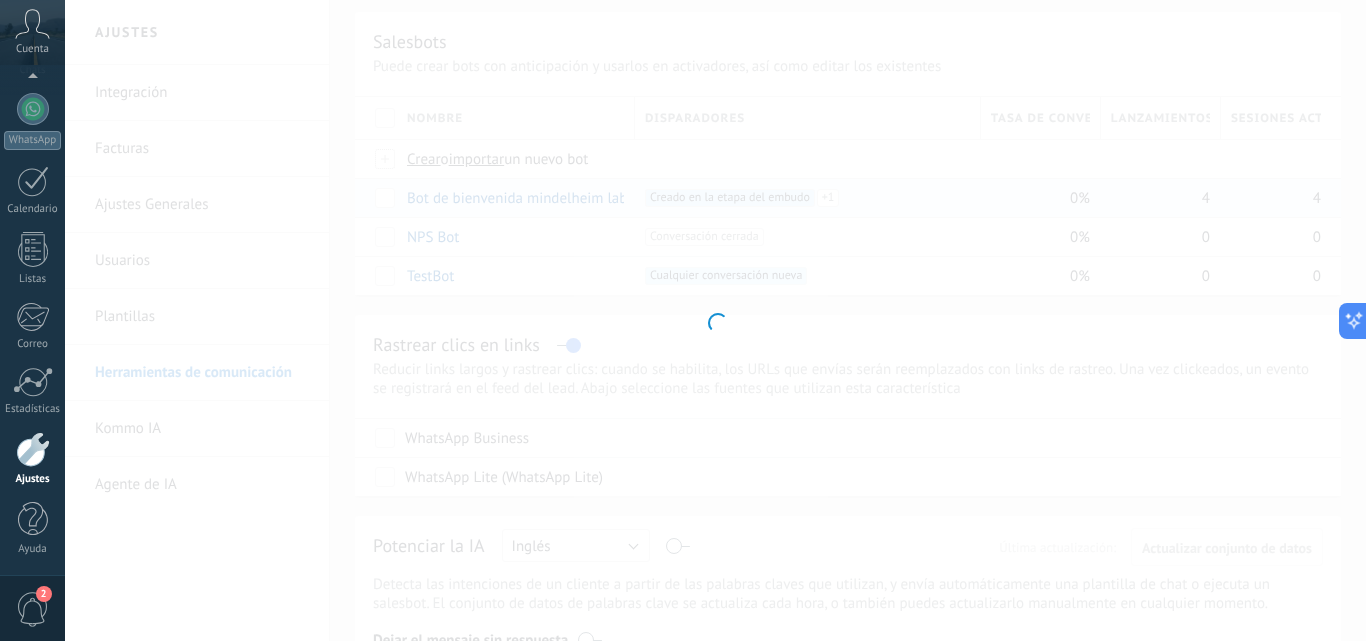 type on "**********" 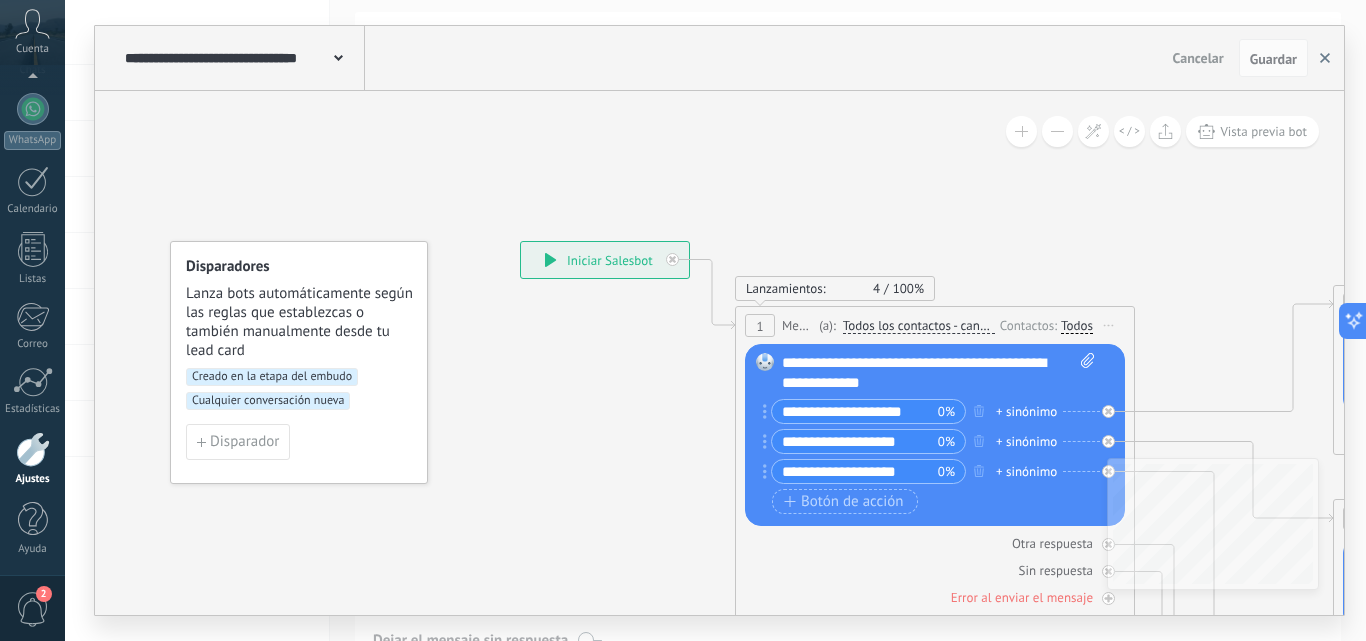 click 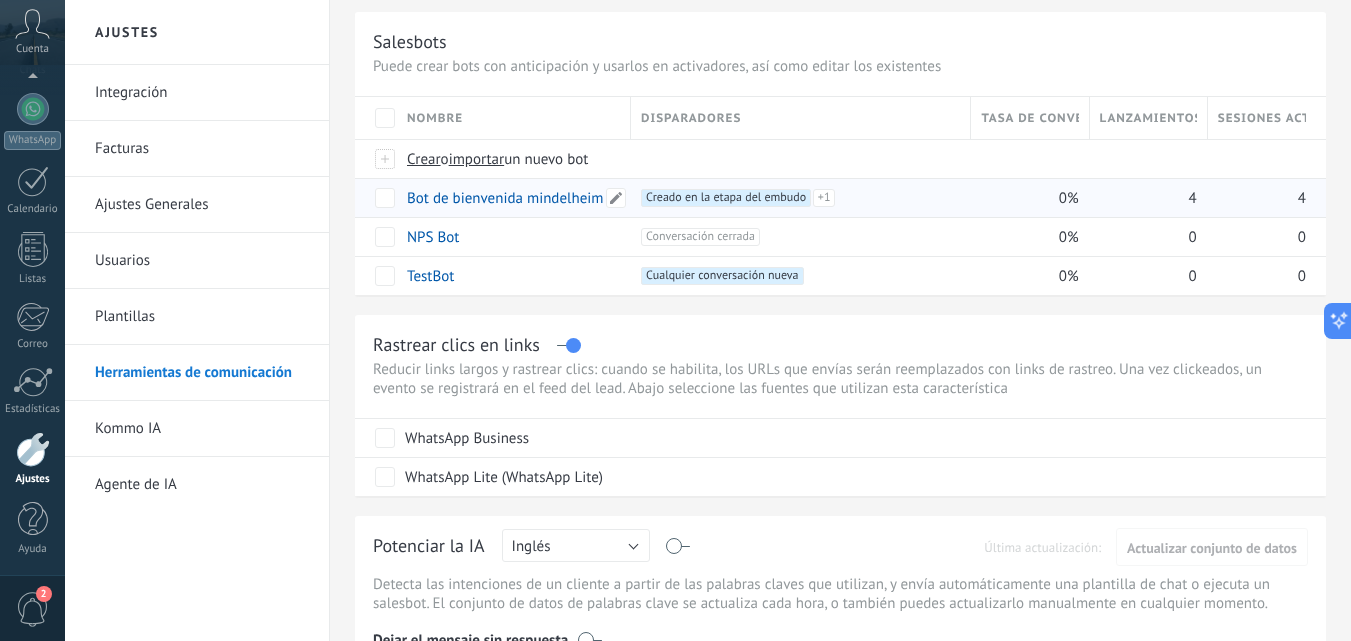click on "Bot de bienvenida mindelheim labs." at bounding box center [522, 198] 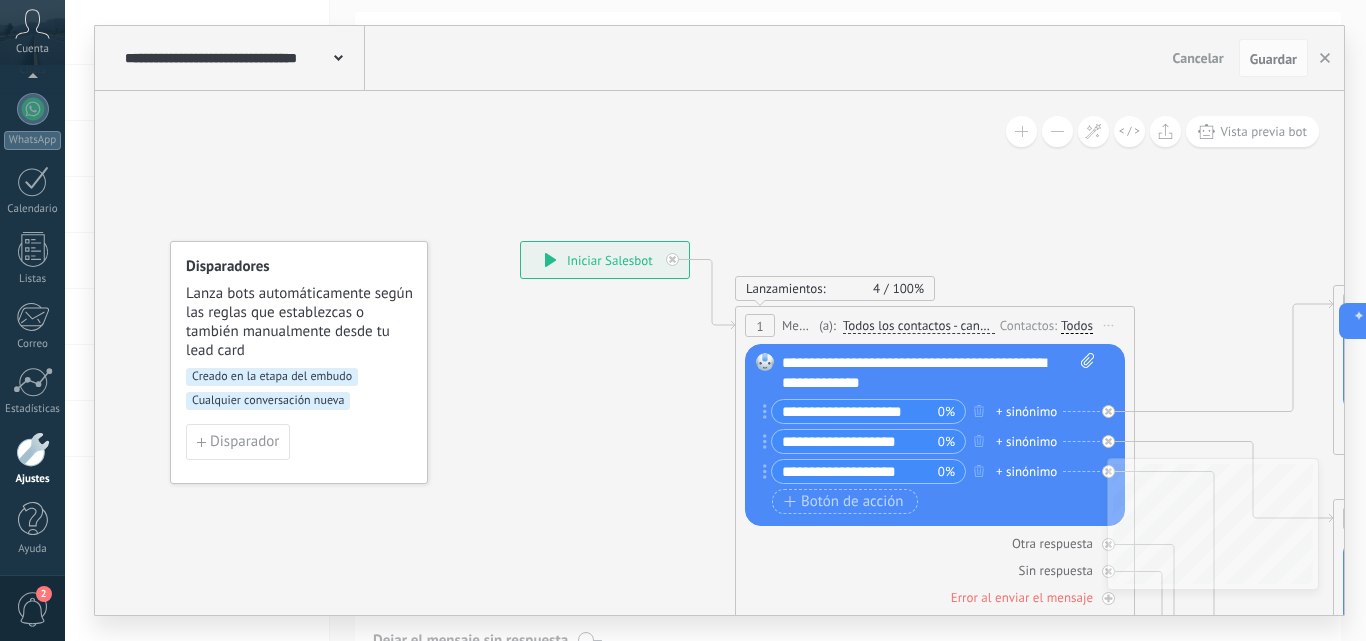 click on "Creado en la etapa del embudo" at bounding box center (272, 377) 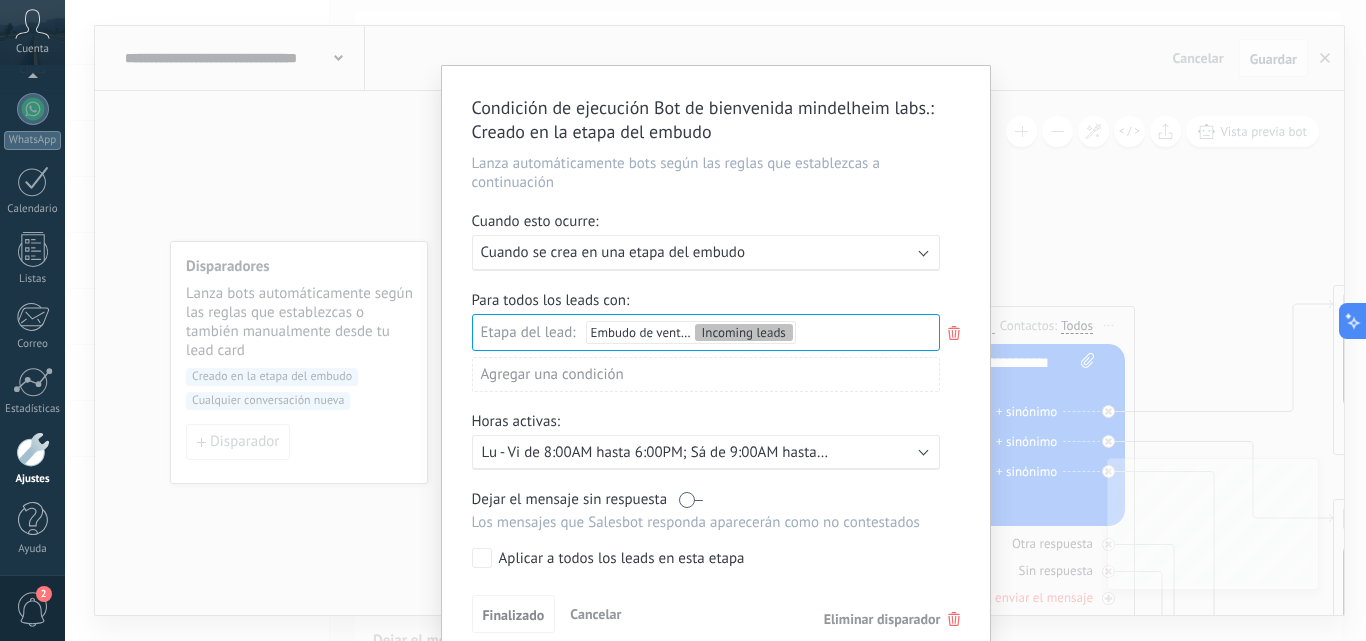 click on "Eliminar disparador" at bounding box center [882, 619] 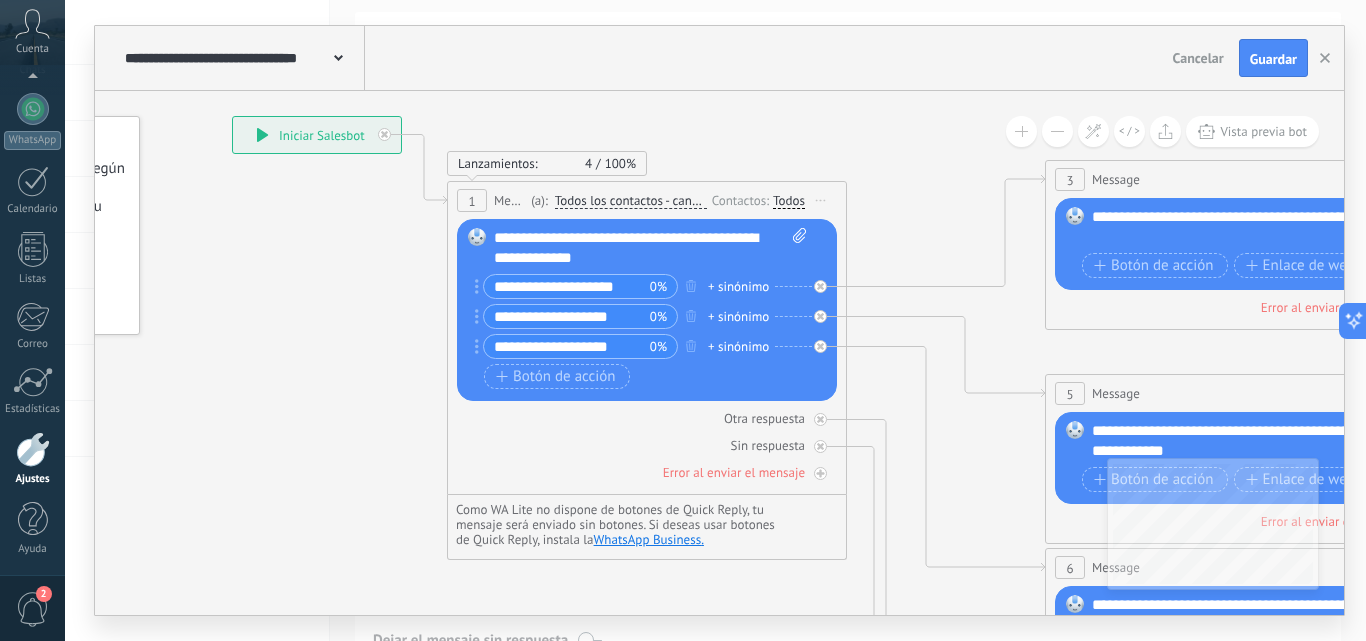 drag, startPoint x: 1226, startPoint y: 305, endPoint x: 938, endPoint y: 180, distance: 313.957 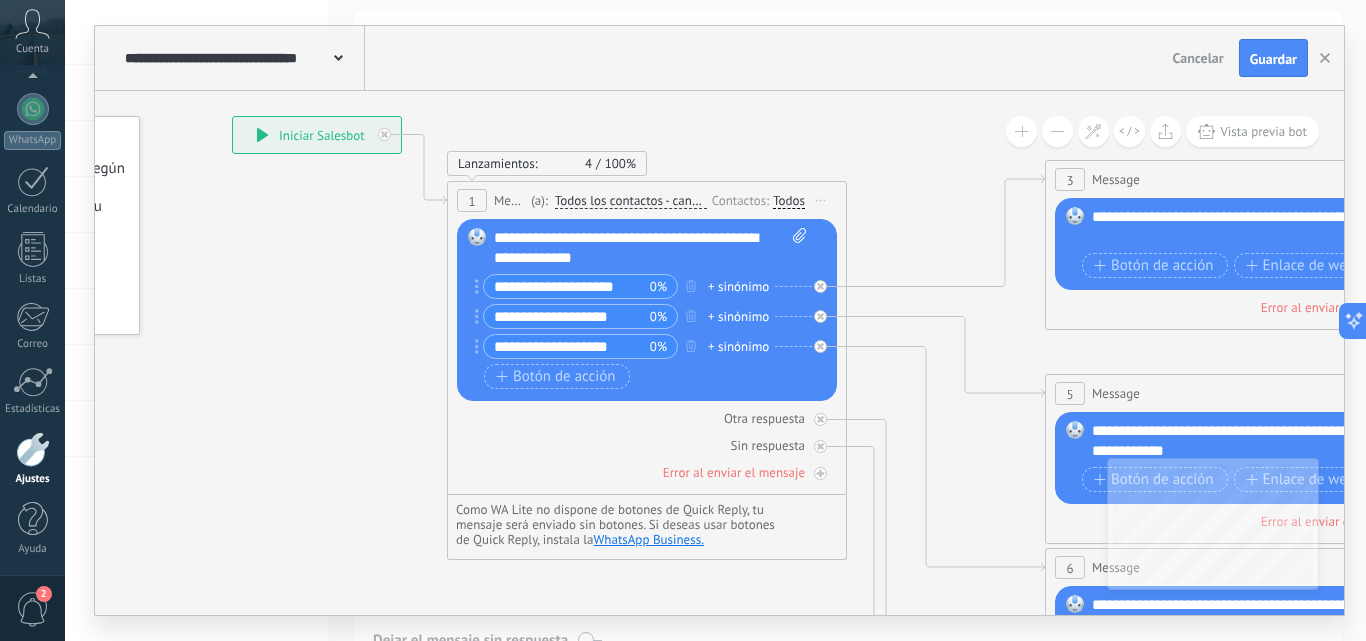 click 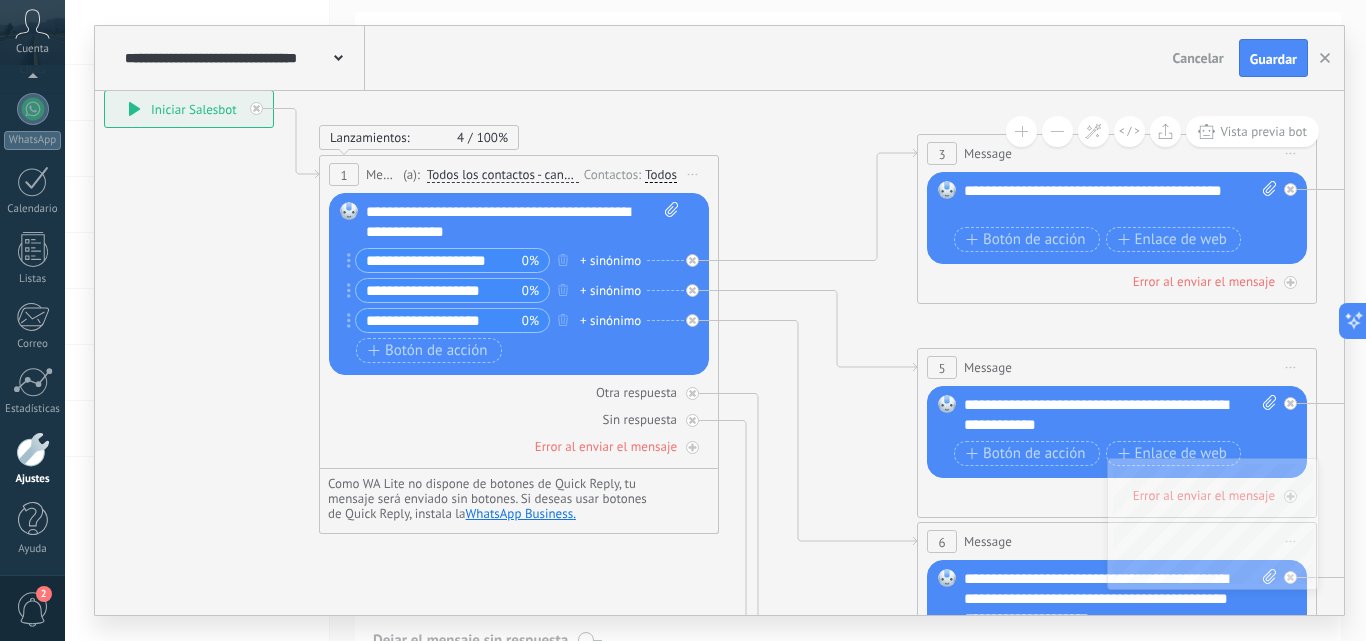 drag, startPoint x: 962, startPoint y: 236, endPoint x: 830, endPoint y: 209, distance: 134.73306 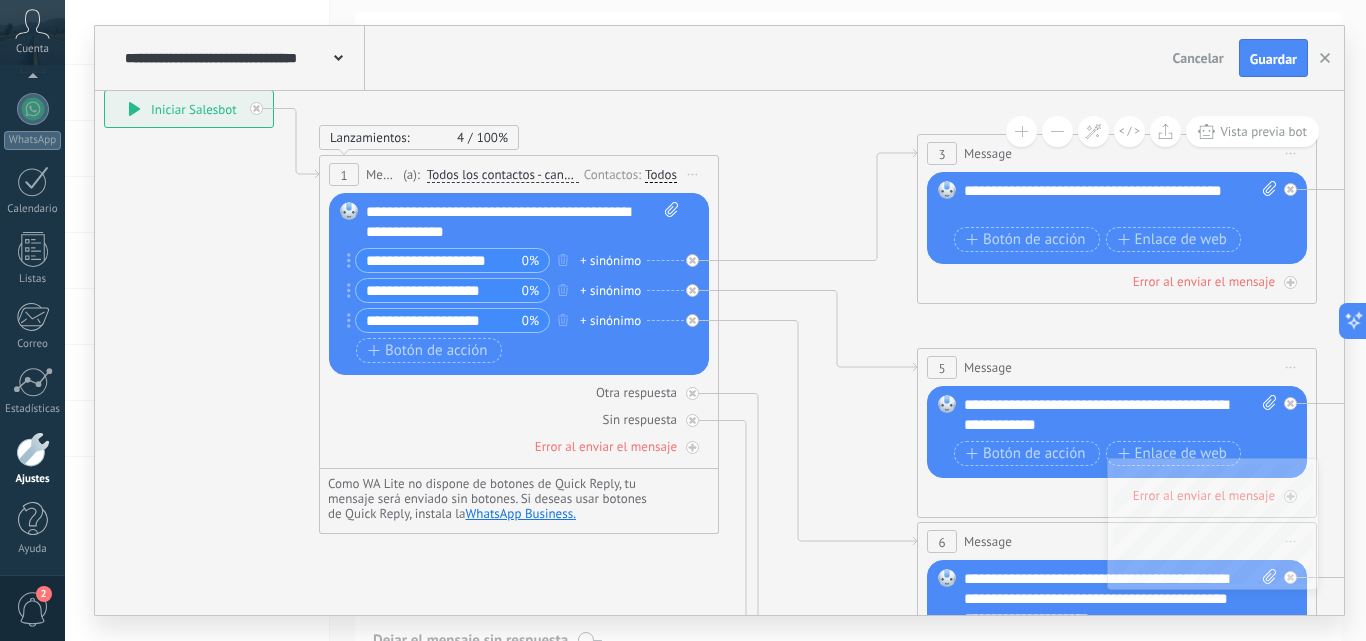 click 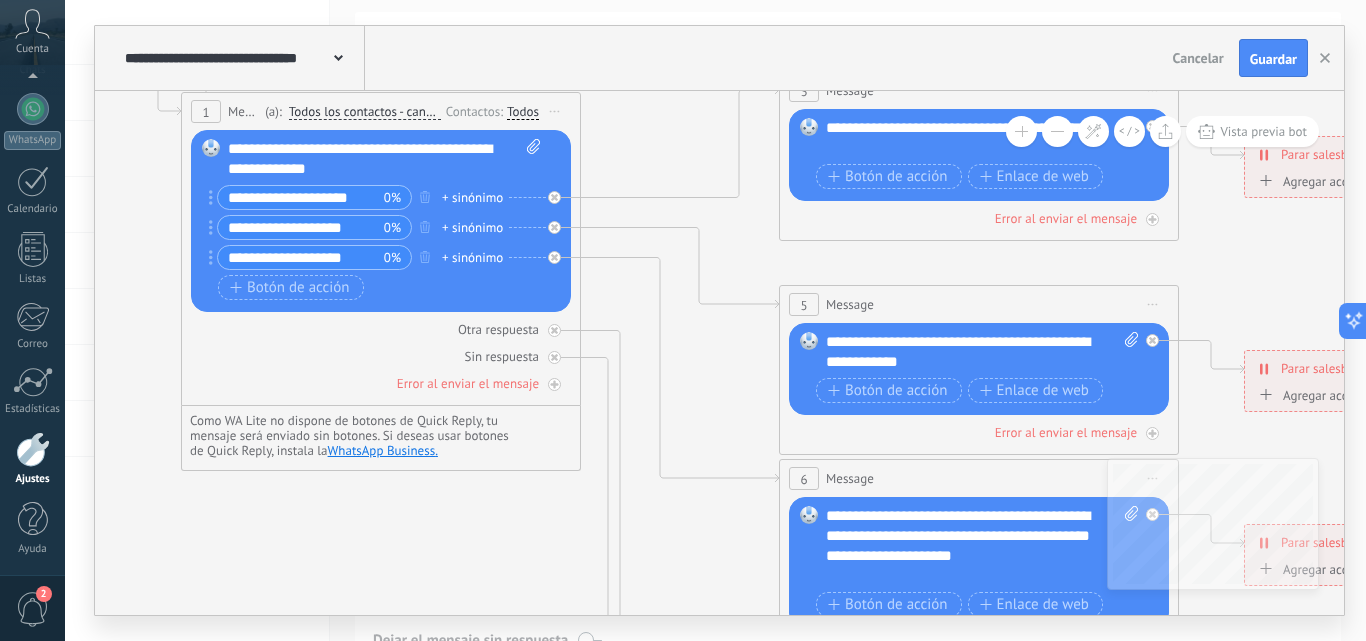 drag, startPoint x: 825, startPoint y: 208, endPoint x: 691, endPoint y: 146, distance: 147.64822 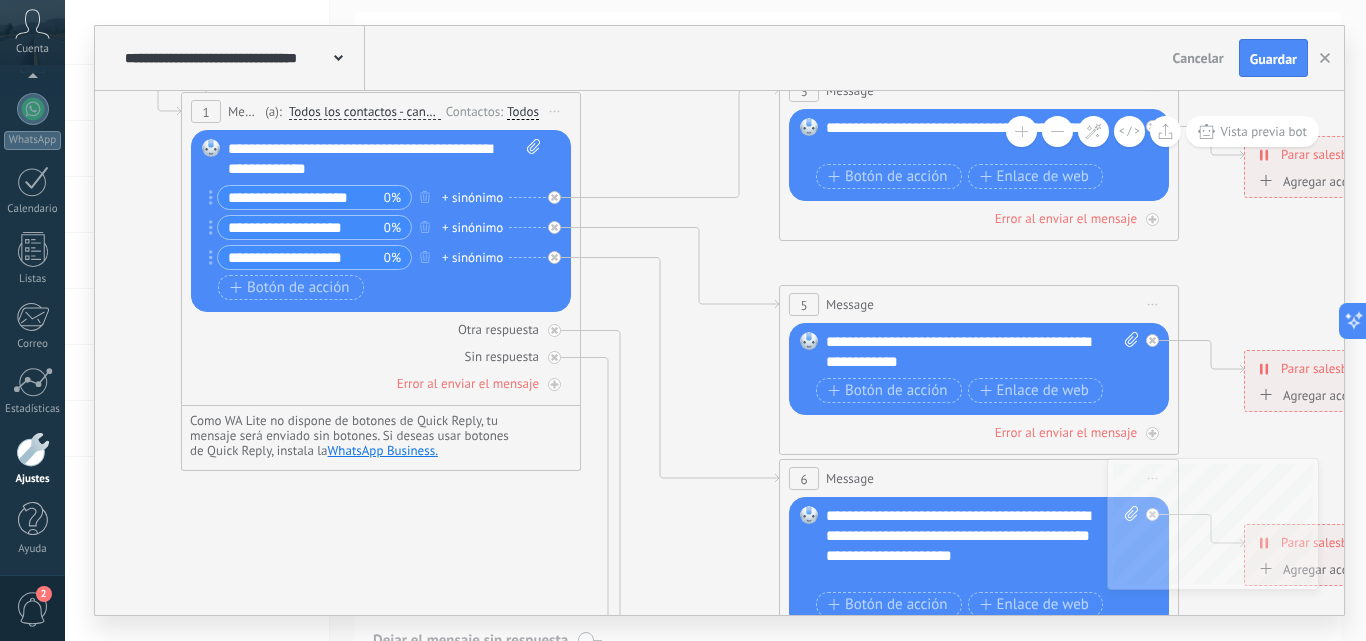 click 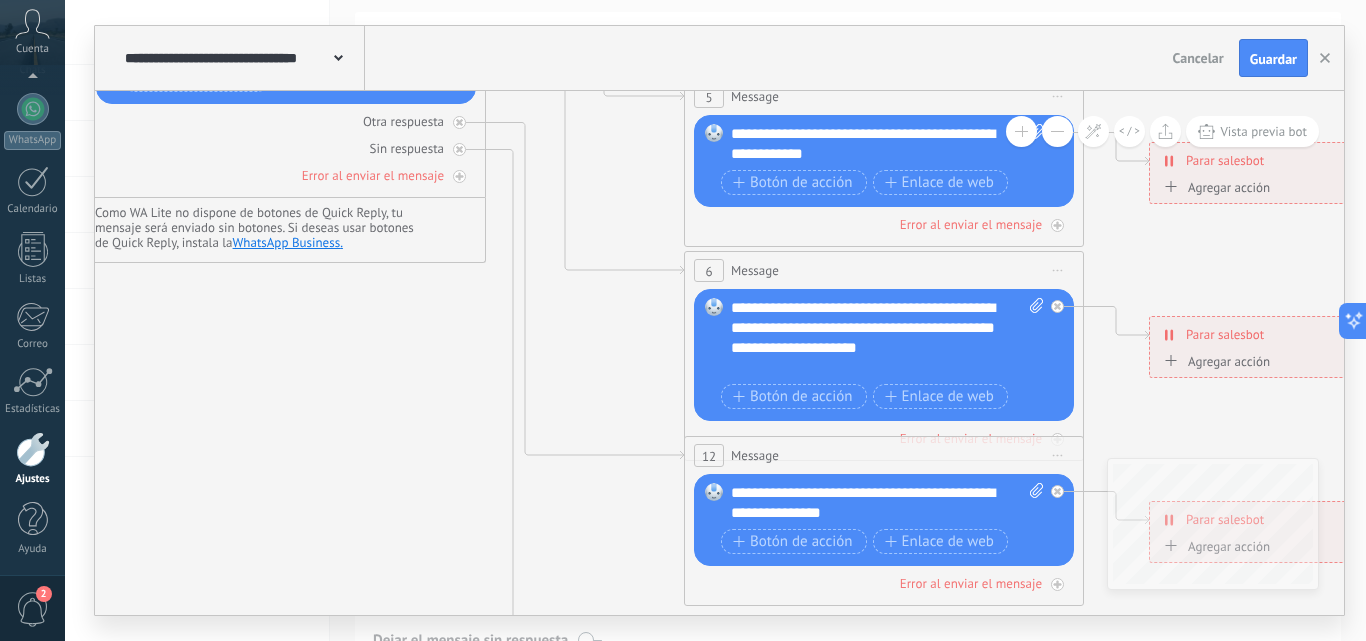 drag, startPoint x: 731, startPoint y: 547, endPoint x: 636, endPoint y: 336, distance: 231.40009 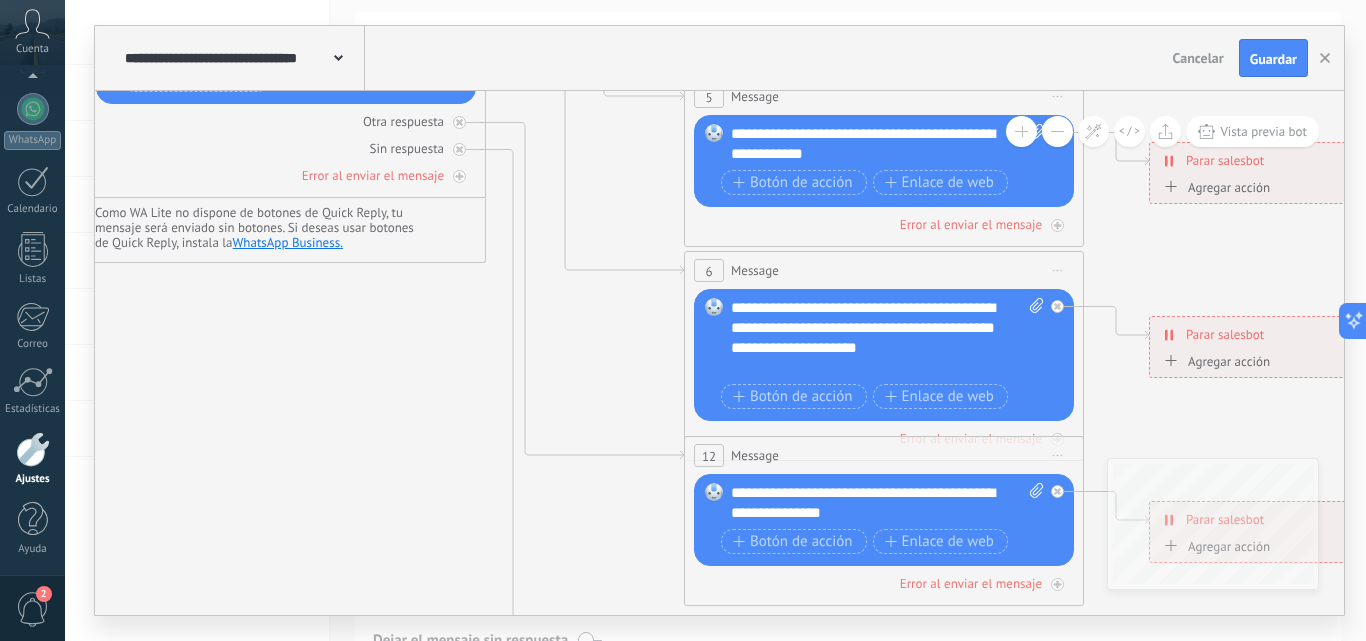 click 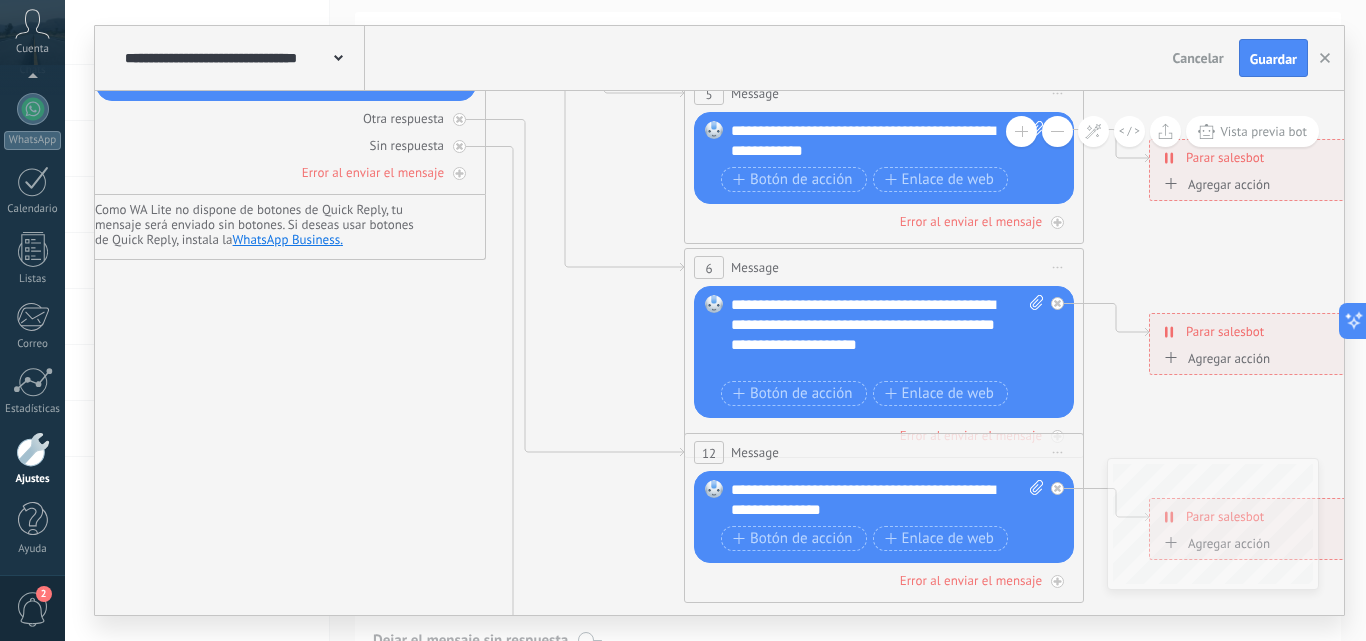 click on "**********" at bounding box center (887, 500) 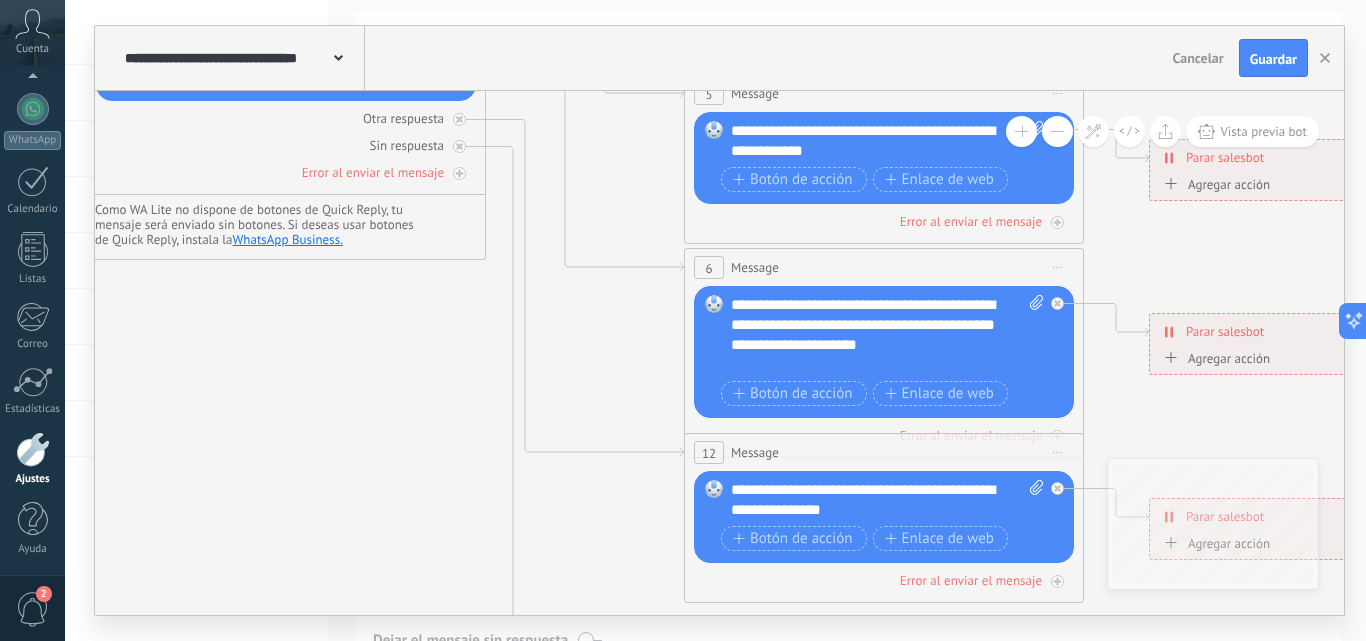 click on "**********" at bounding box center [887, 500] 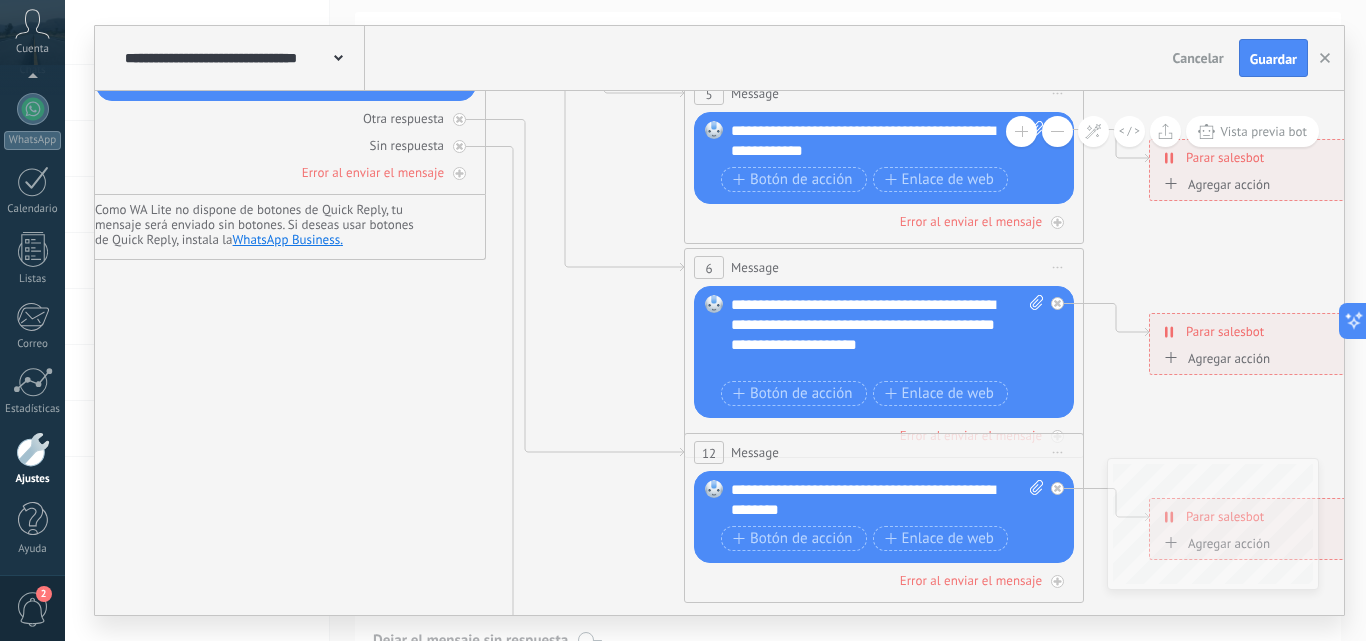 click on "**********" at bounding box center [887, 500] 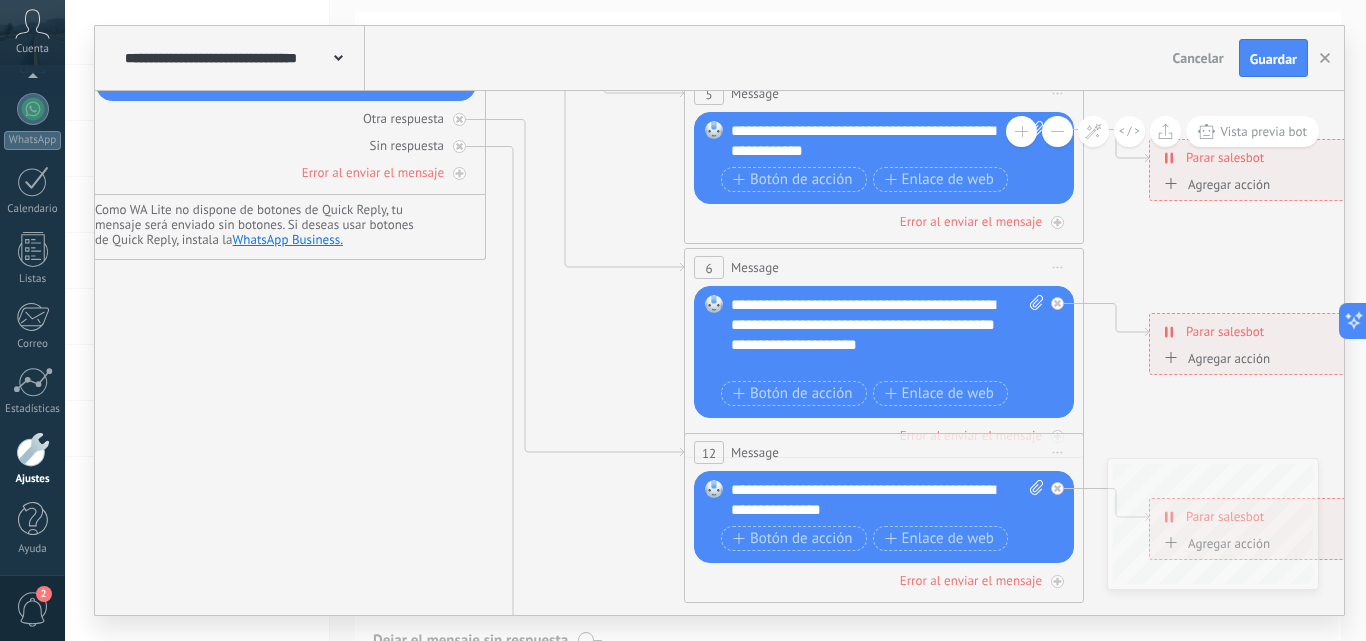 click 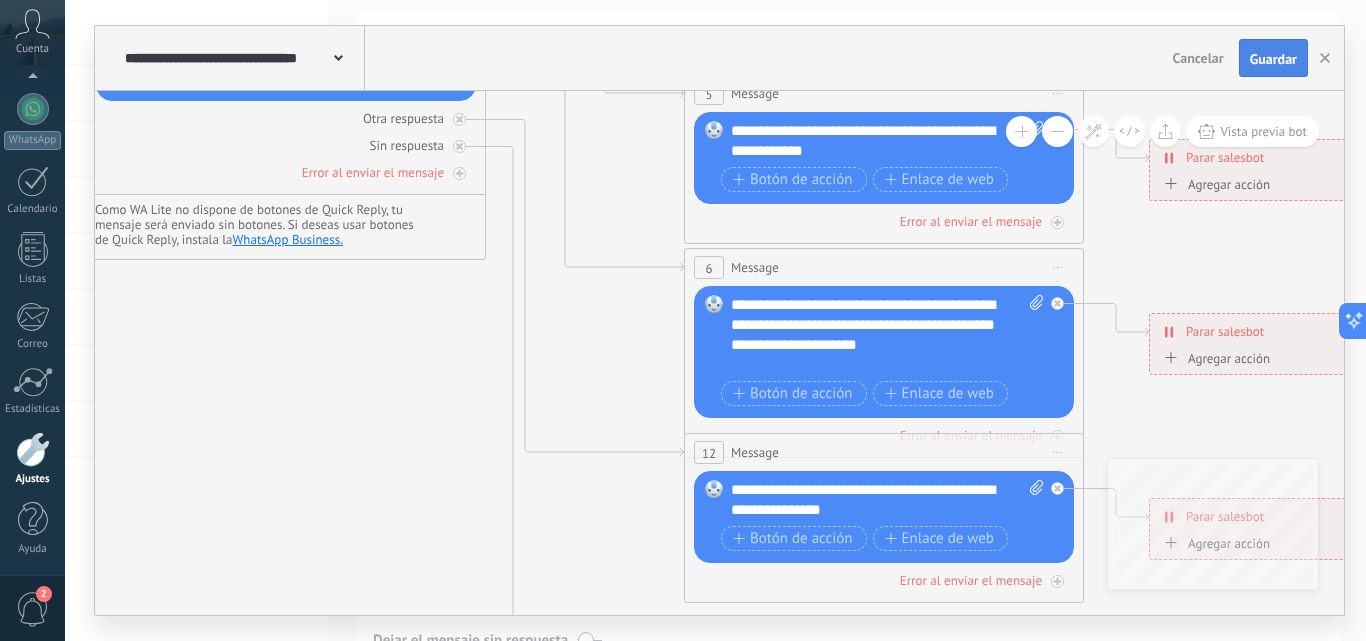 click on "Guardar" at bounding box center [1273, 59] 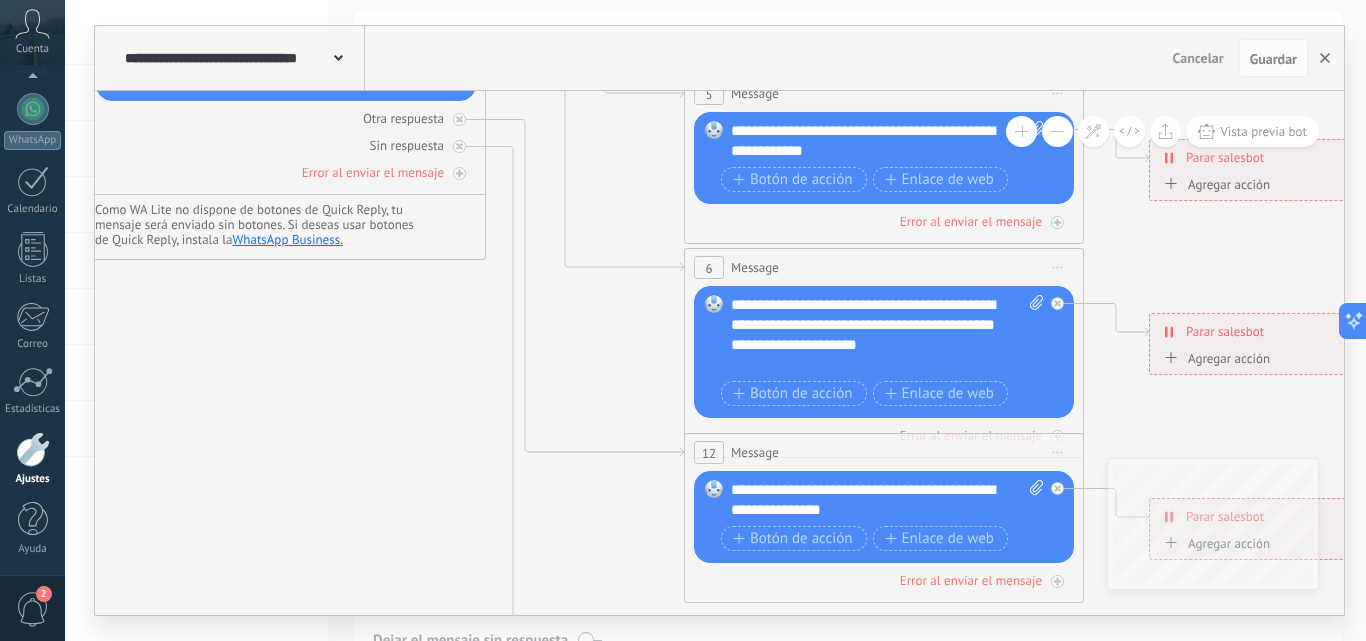 click 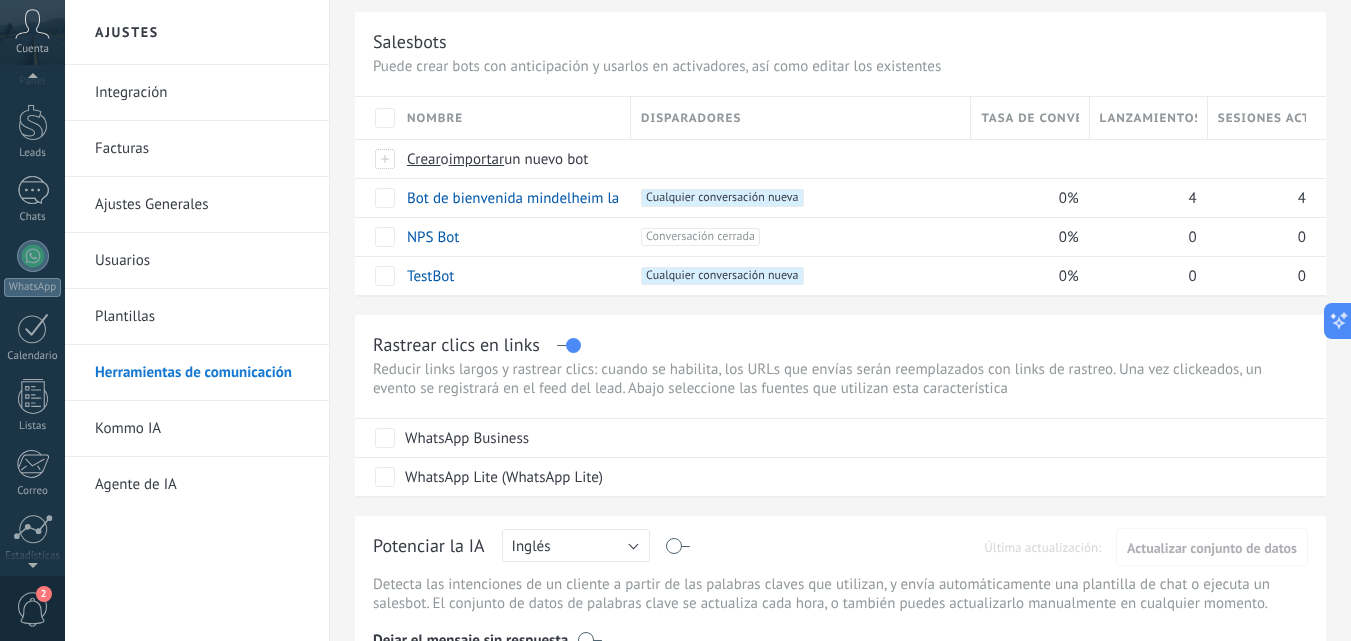 scroll, scrollTop: 0, scrollLeft: 0, axis: both 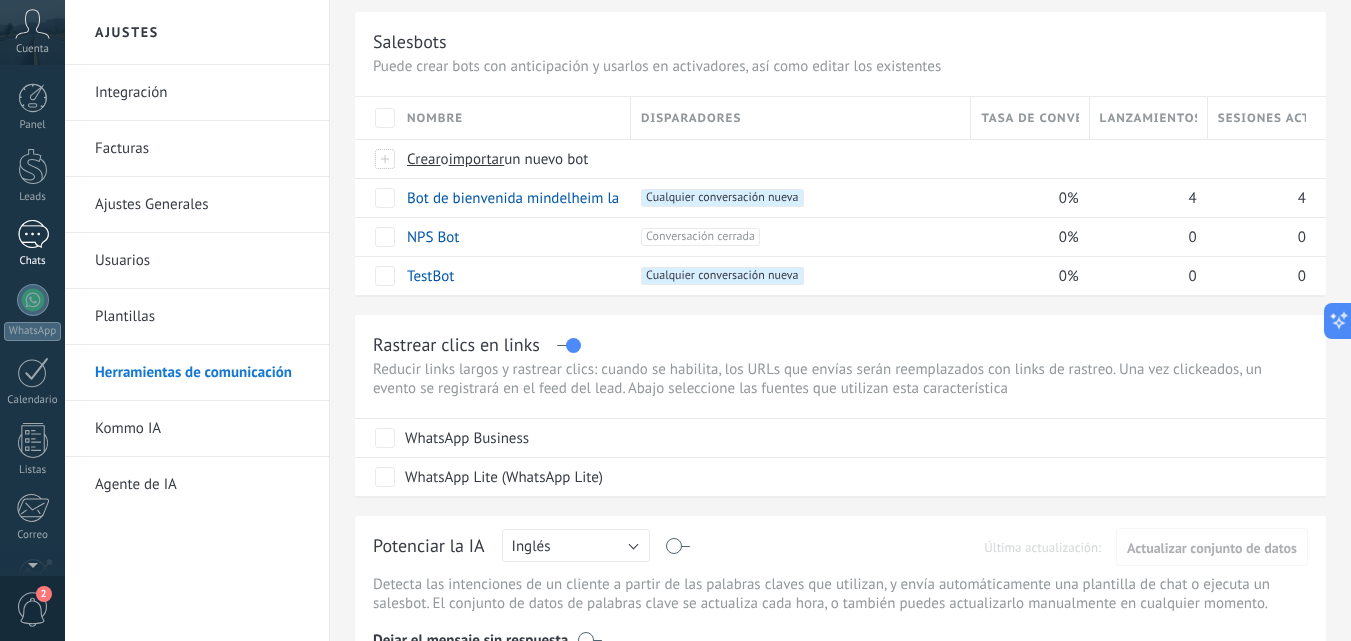 click at bounding box center (33, 234) 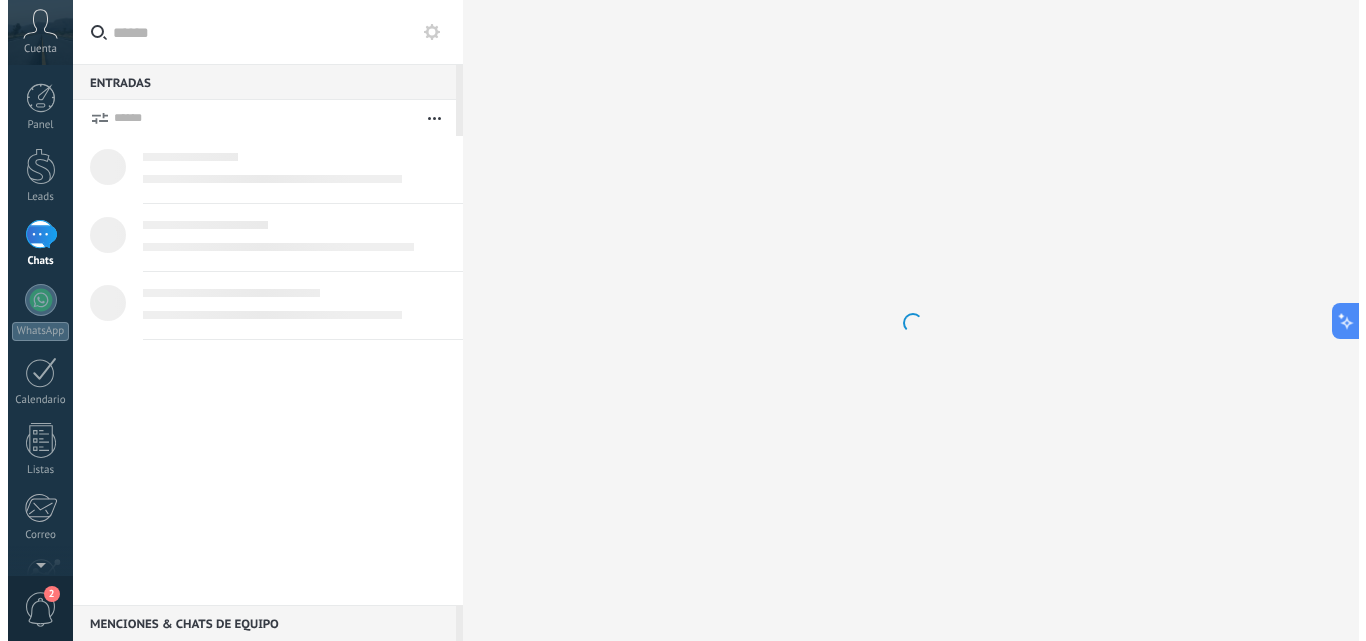 scroll, scrollTop: 0, scrollLeft: 0, axis: both 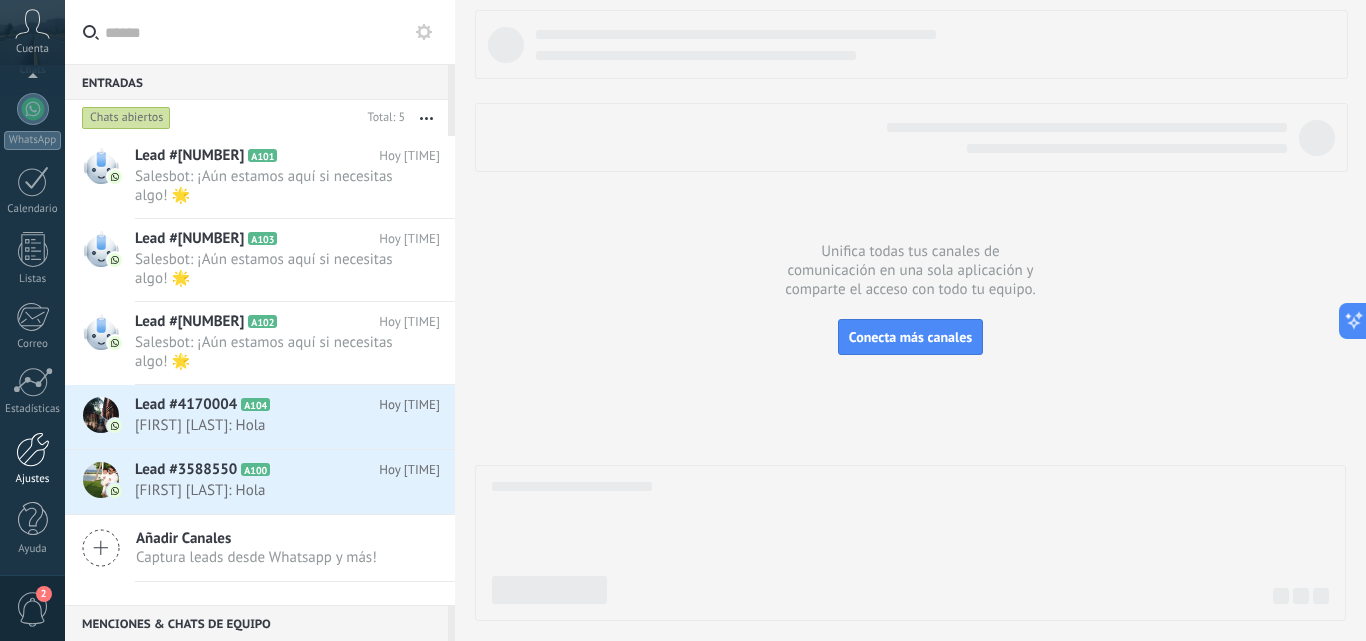 click at bounding box center (33, 449) 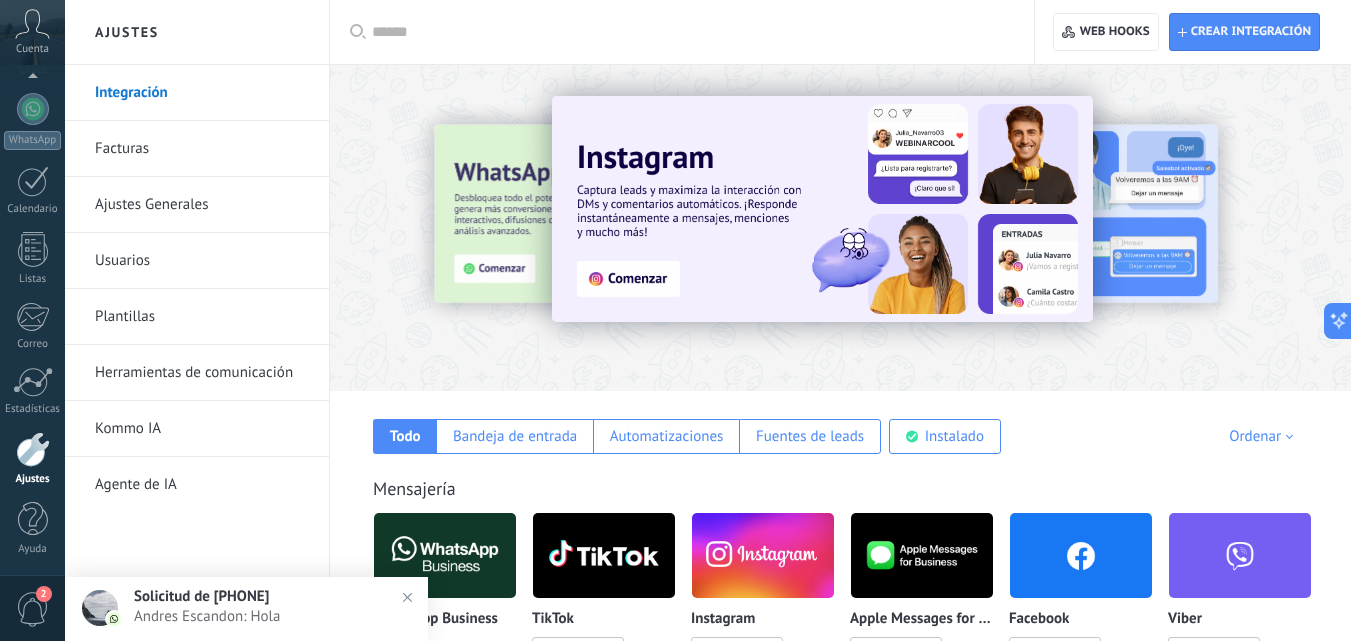 click on "Herramientas de comunicación" at bounding box center (202, 373) 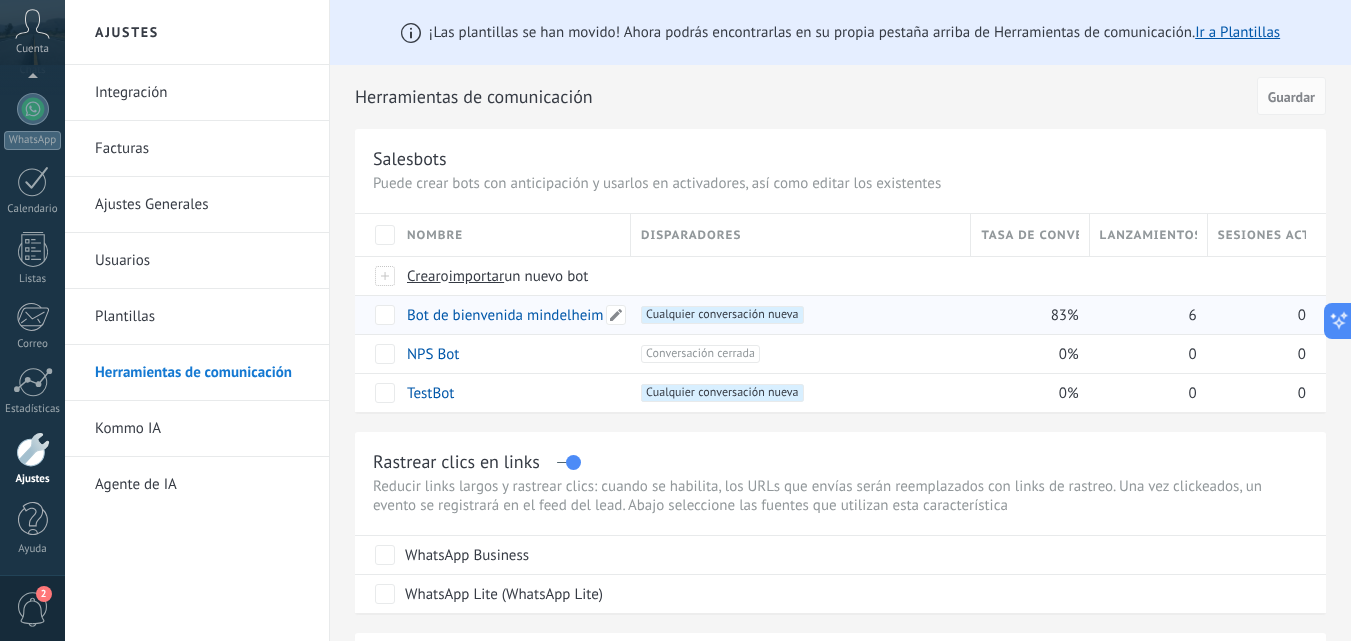 click on "Bot de bienvenida mindelheim labs." at bounding box center [522, 315] 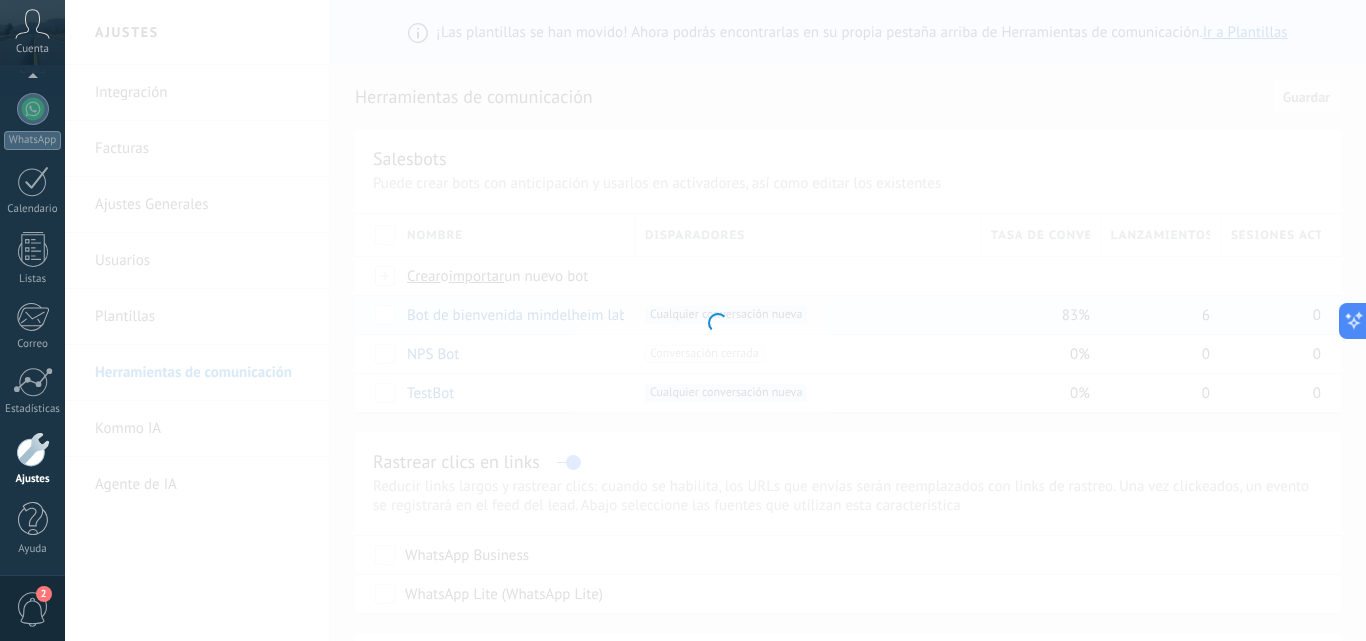 type on "**********" 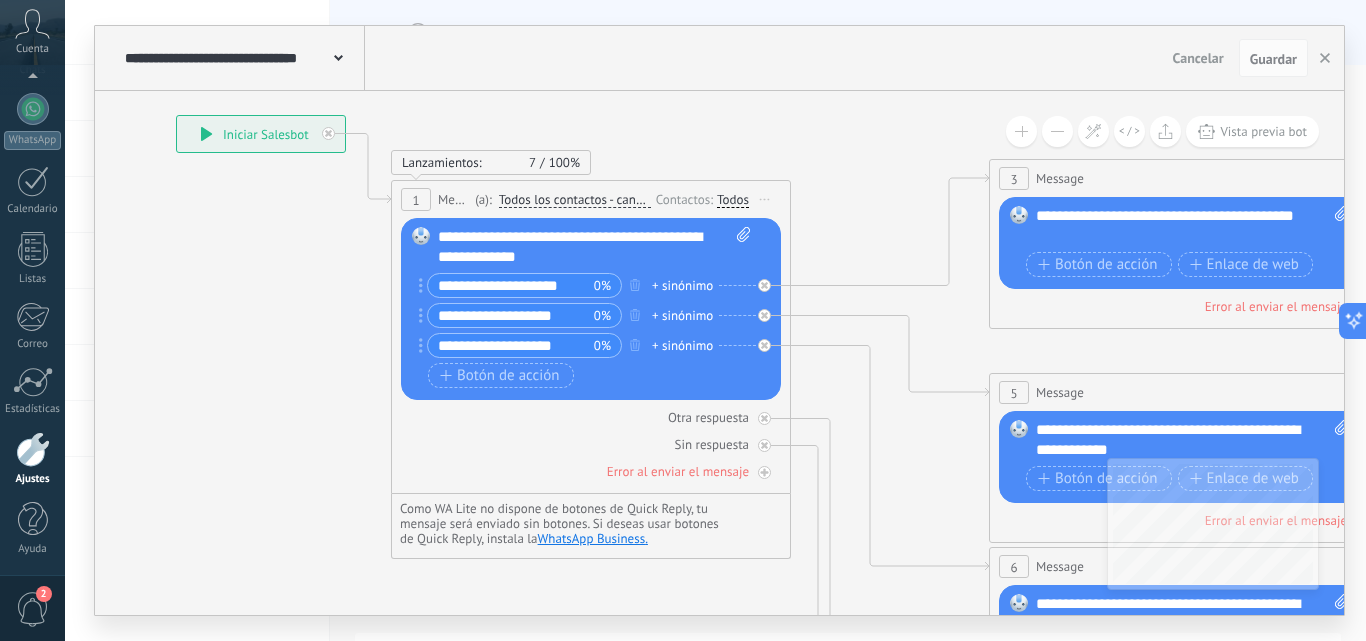 drag, startPoint x: 1191, startPoint y: 281, endPoint x: 847, endPoint y: 155, distance: 366.34955 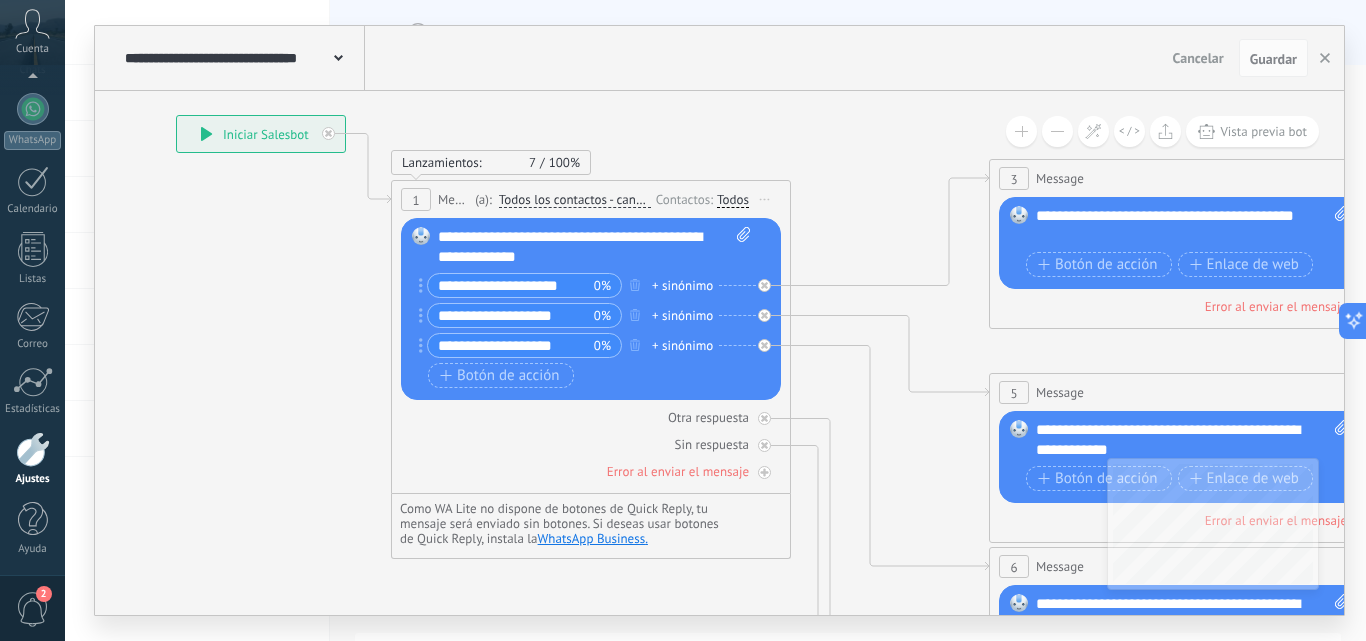 click 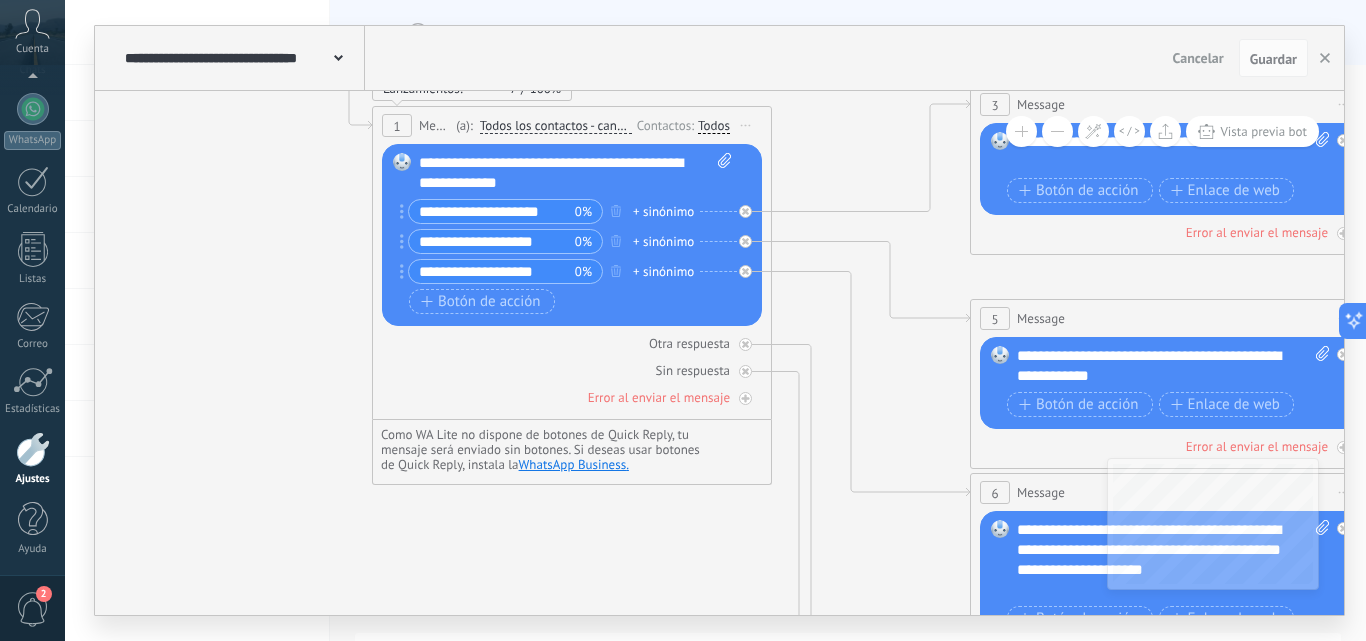 drag, startPoint x: 902, startPoint y: 223, endPoint x: 883, endPoint y: 149, distance: 76.40026 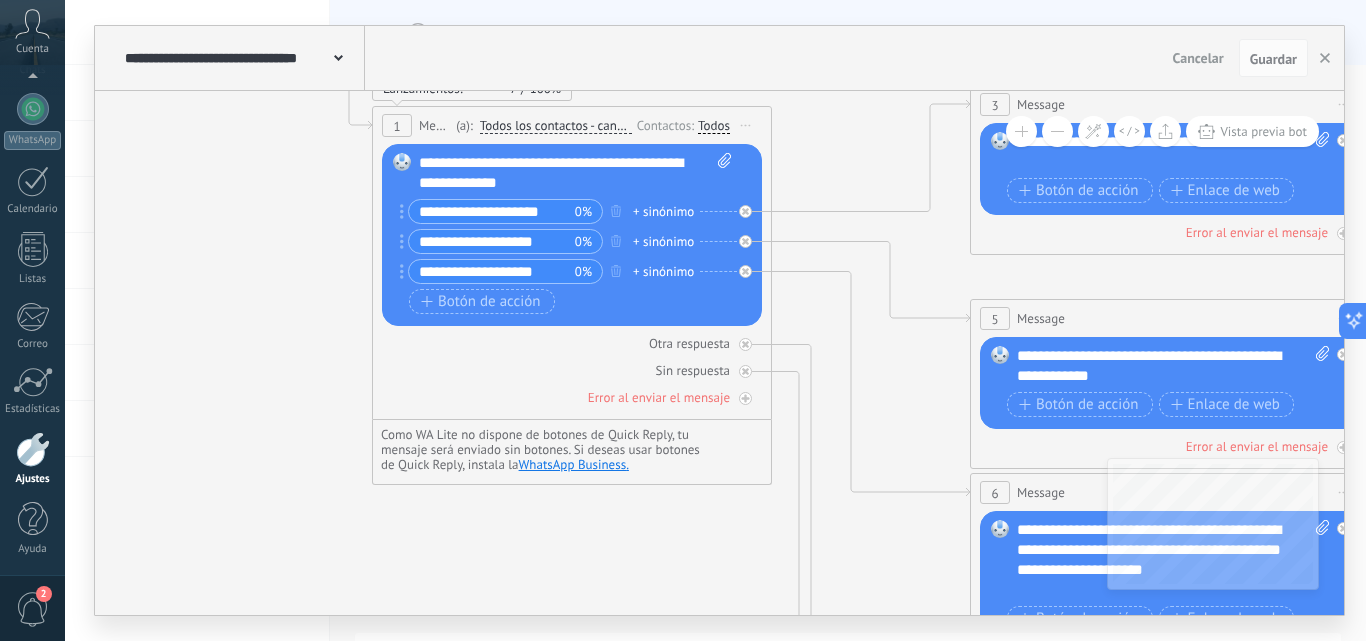 click 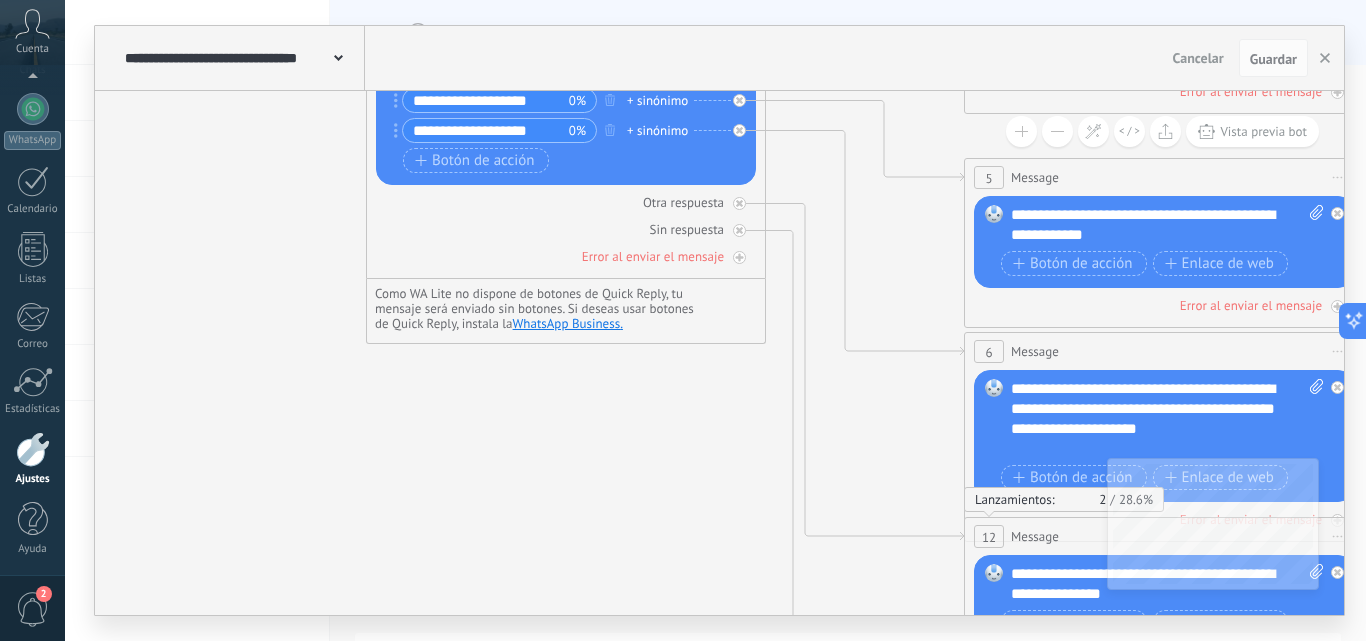 drag, startPoint x: 895, startPoint y: 385, endPoint x: 889, endPoint y: 244, distance: 141.12761 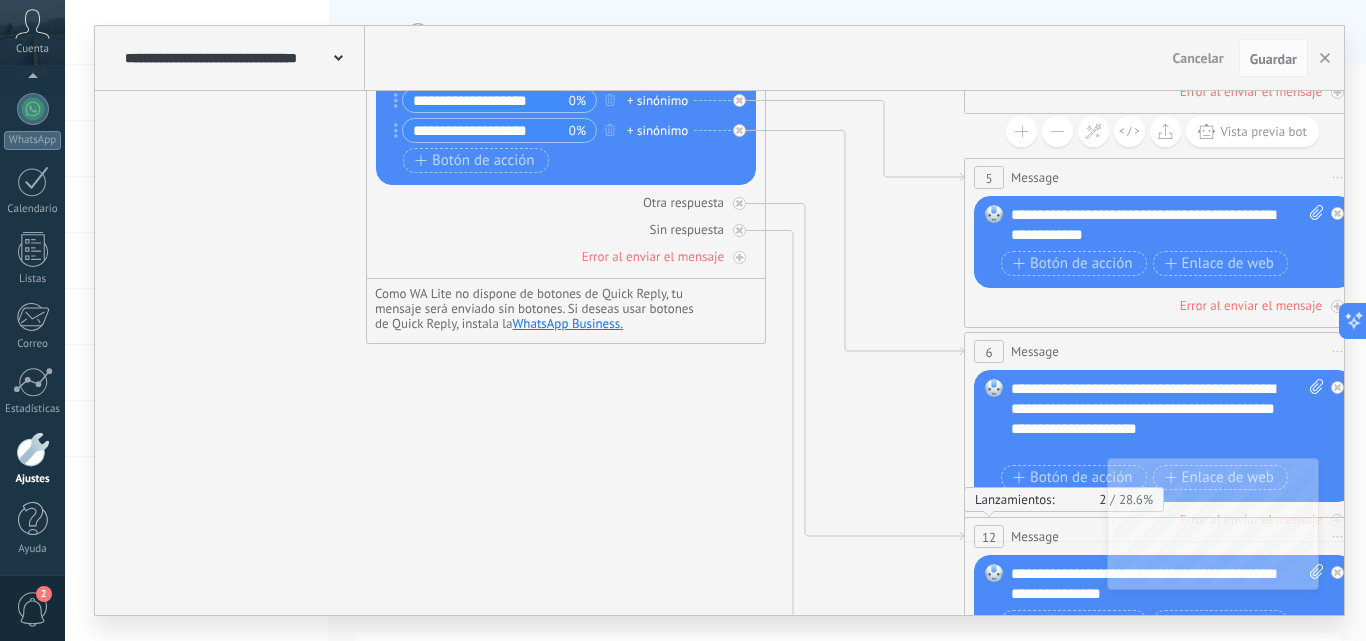 click 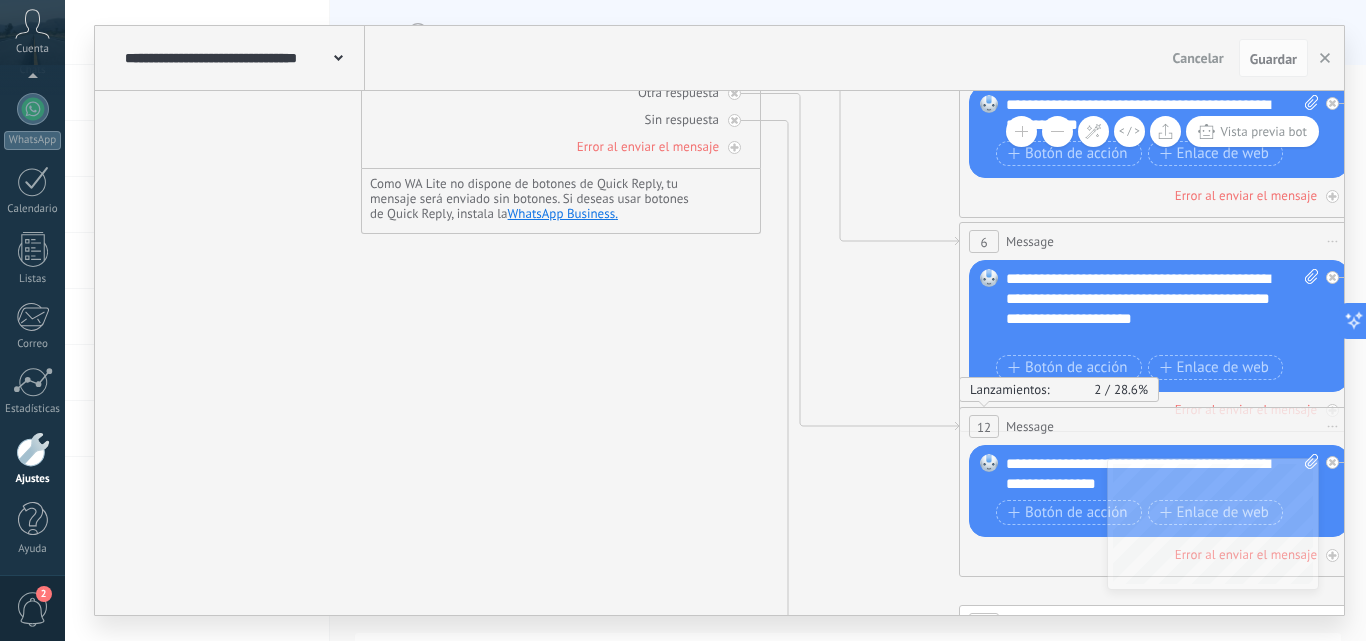 drag, startPoint x: 874, startPoint y: 425, endPoint x: 869, endPoint y: 315, distance: 110.11358 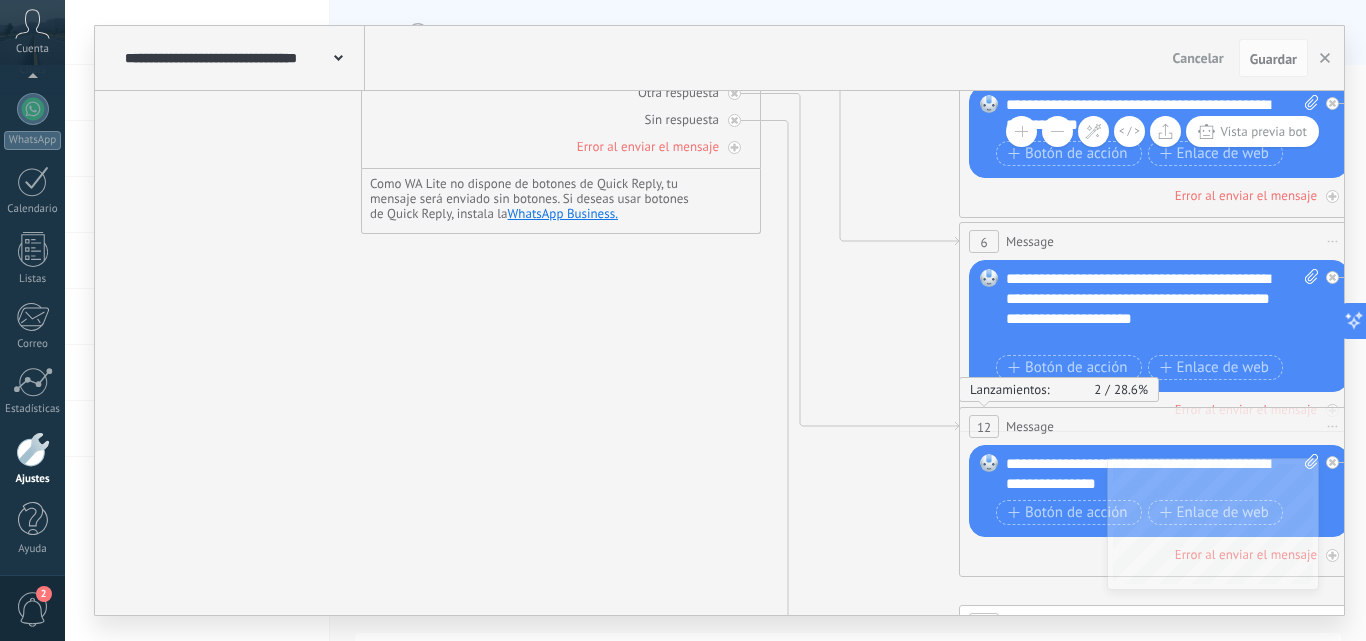 click 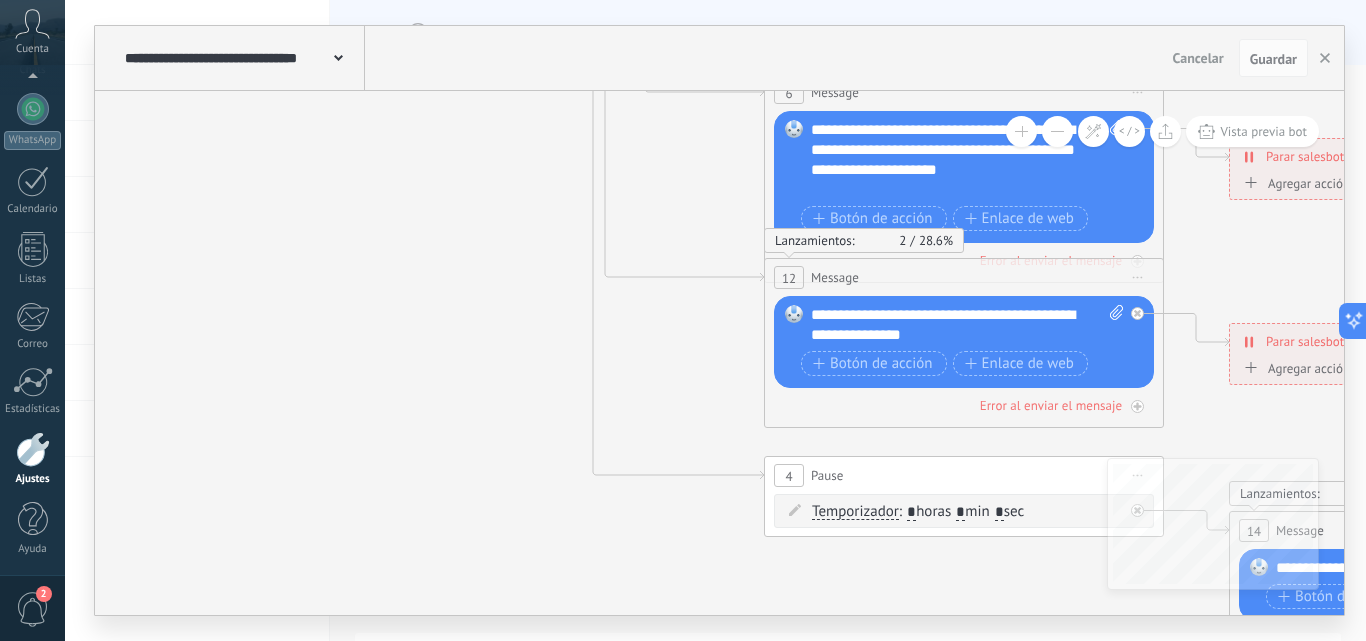 drag, startPoint x: 885, startPoint y: 492, endPoint x: 690, endPoint y: 343, distance: 245.40987 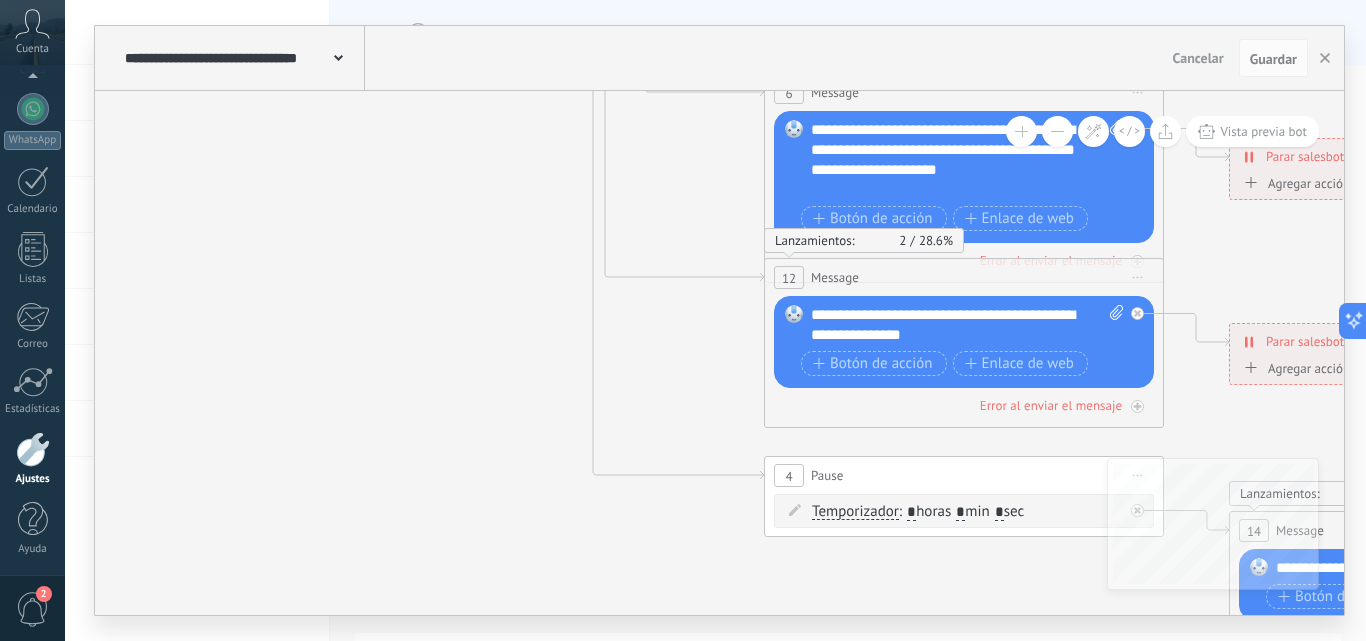 click 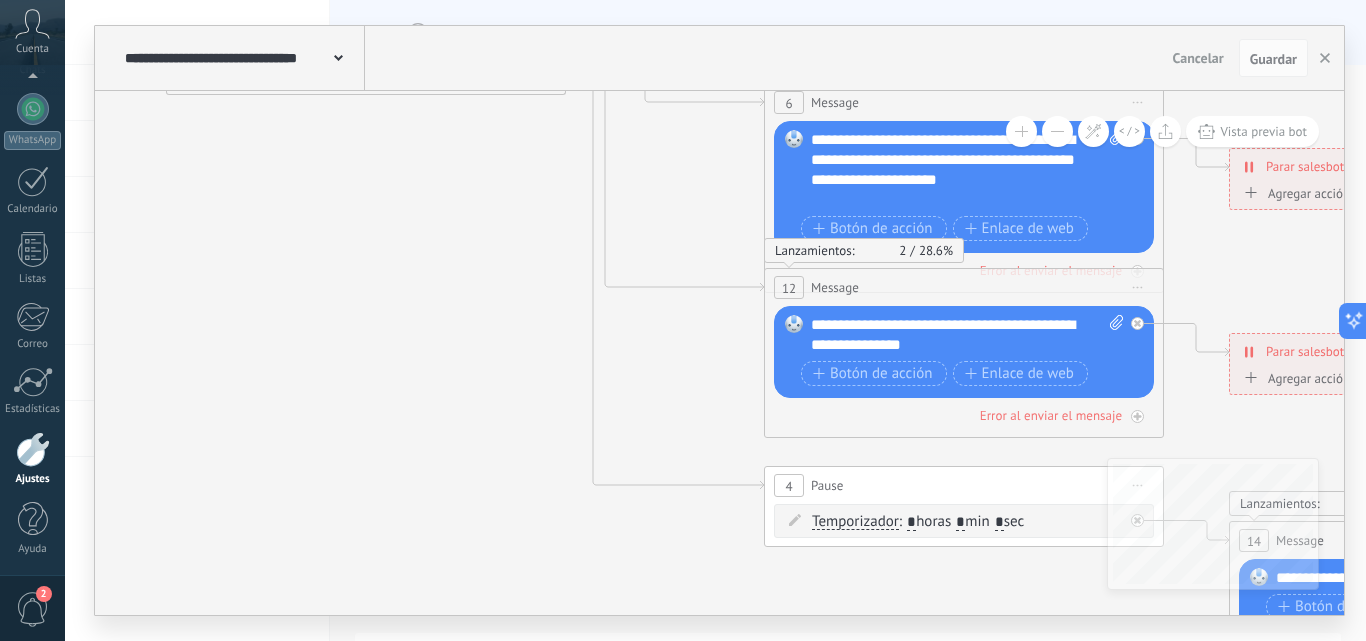 drag, startPoint x: 687, startPoint y: 214, endPoint x: 670, endPoint y: 339, distance: 126.1507 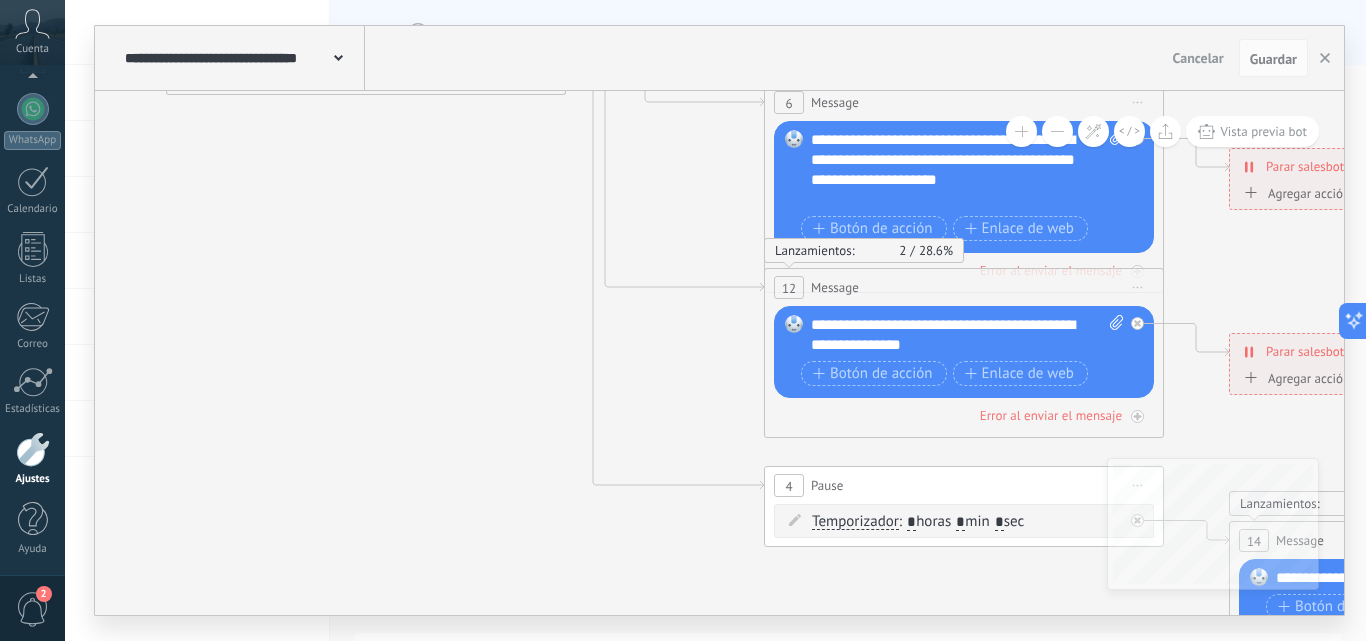 click 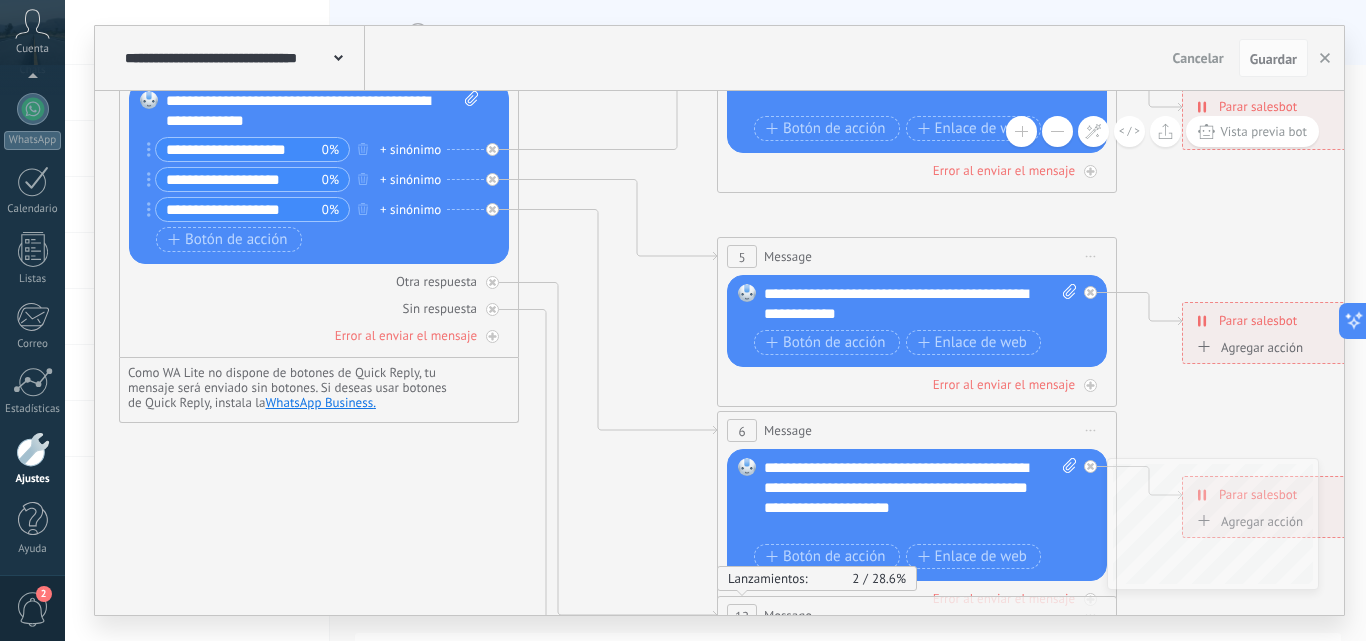 drag, startPoint x: 500, startPoint y: 278, endPoint x: 470, endPoint y: 491, distance: 215.1023 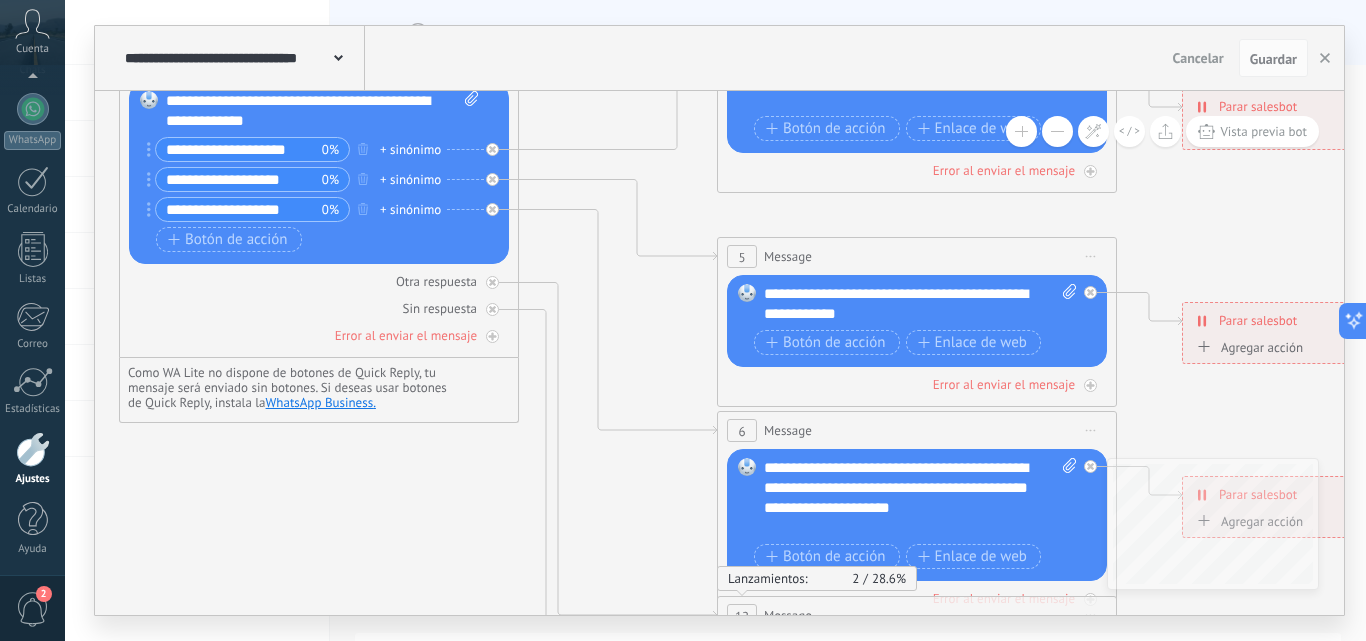click 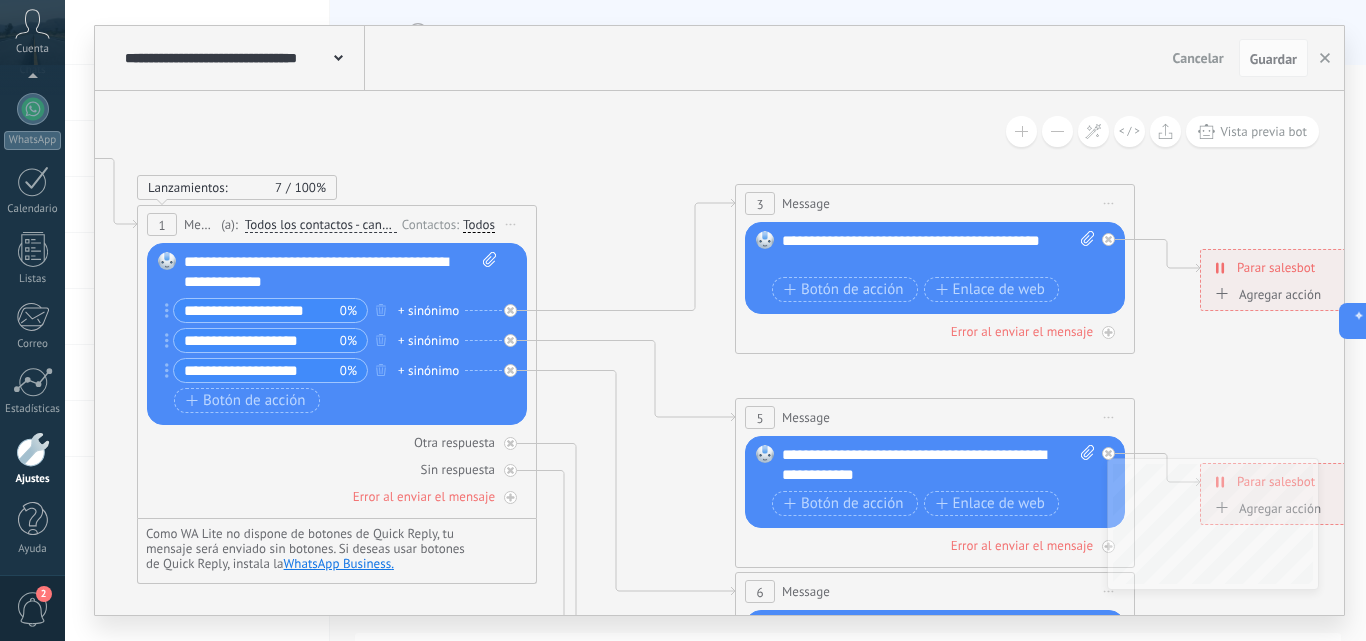 drag, startPoint x: 621, startPoint y: 275, endPoint x: 639, endPoint y: 434, distance: 160.01562 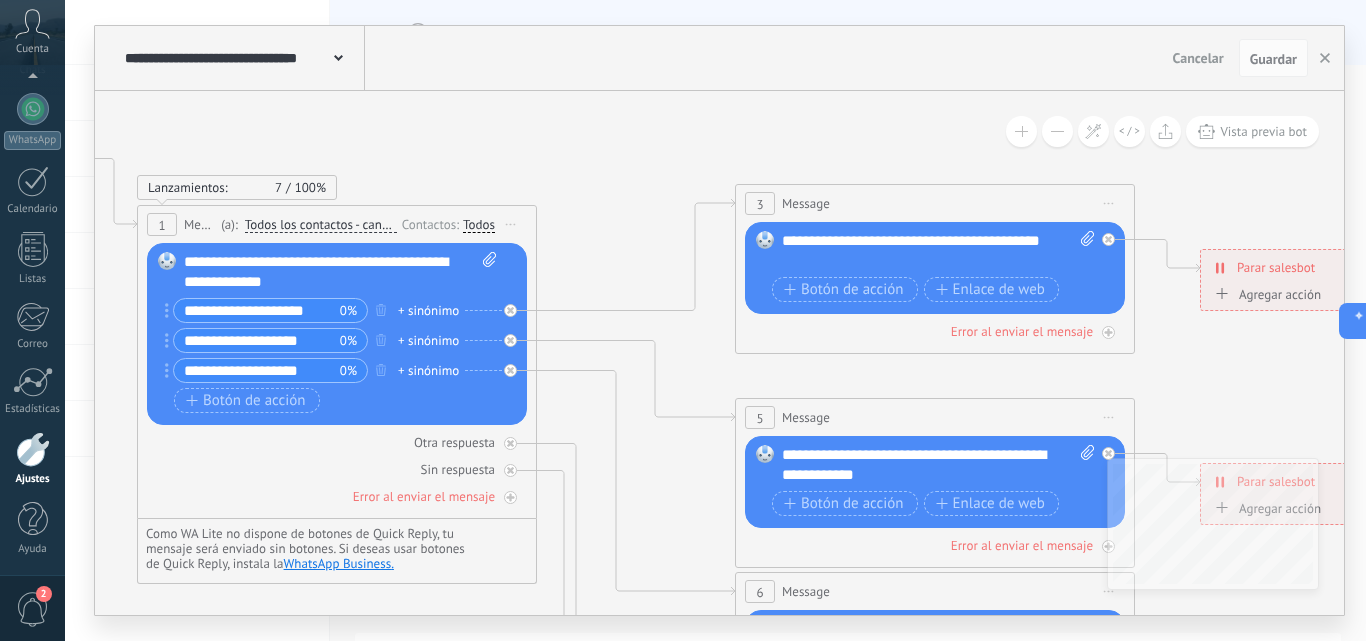 click 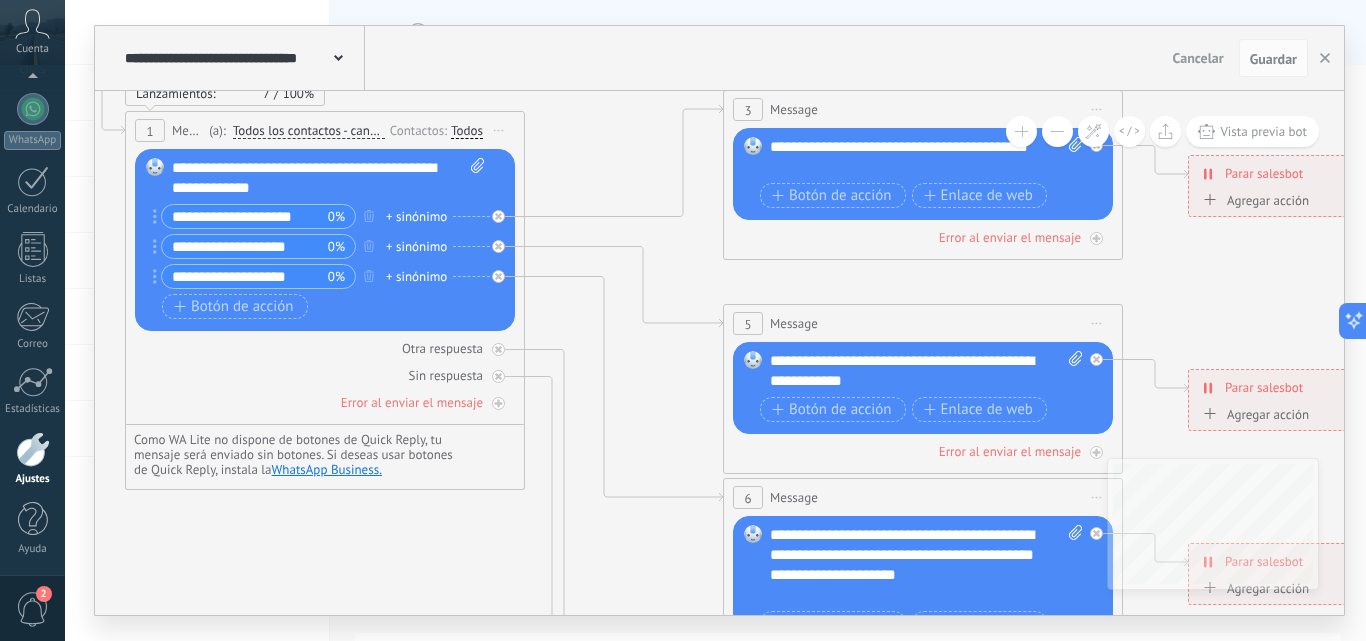 drag, startPoint x: 629, startPoint y: 255, endPoint x: 617, endPoint y: 161, distance: 94.76286 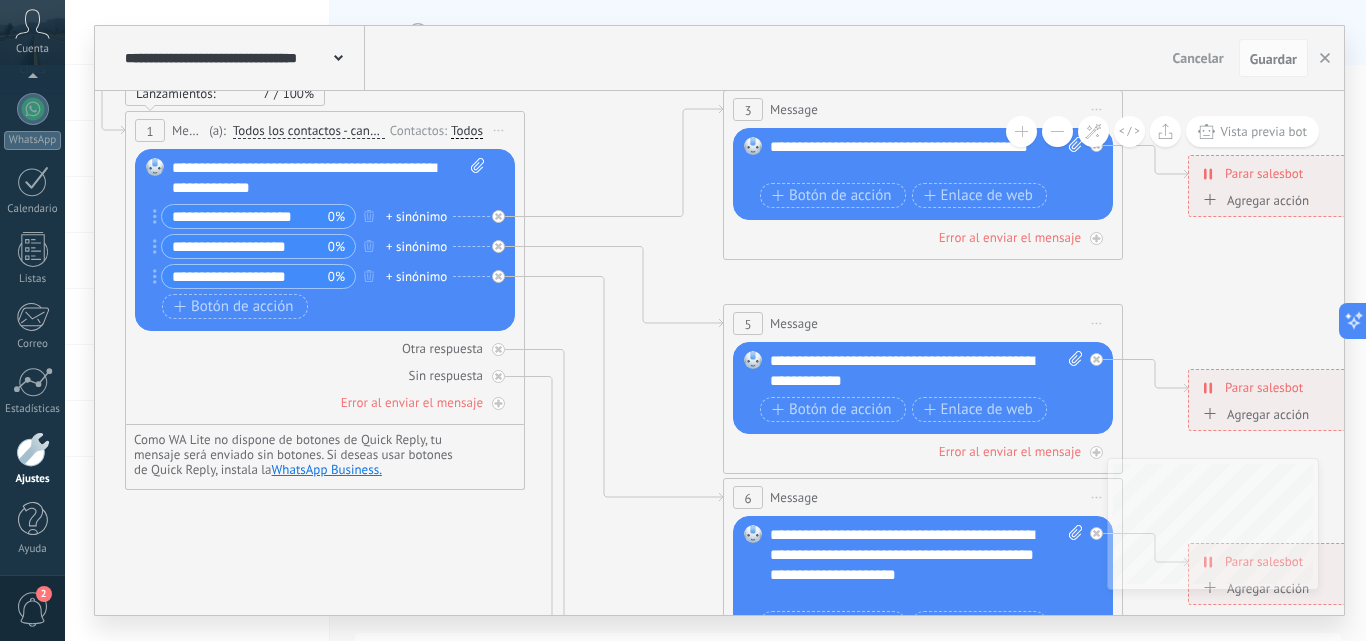 click 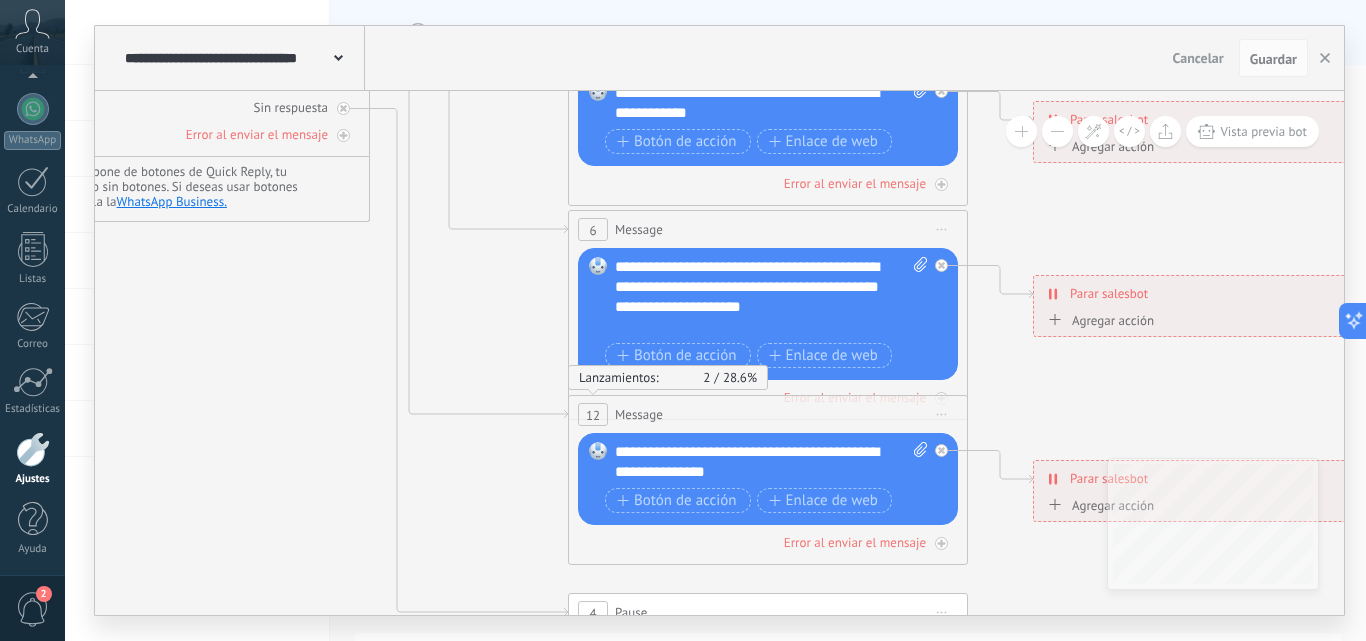 drag, startPoint x: 505, startPoint y: 546, endPoint x: 350, endPoint y: 278, distance: 309.5949 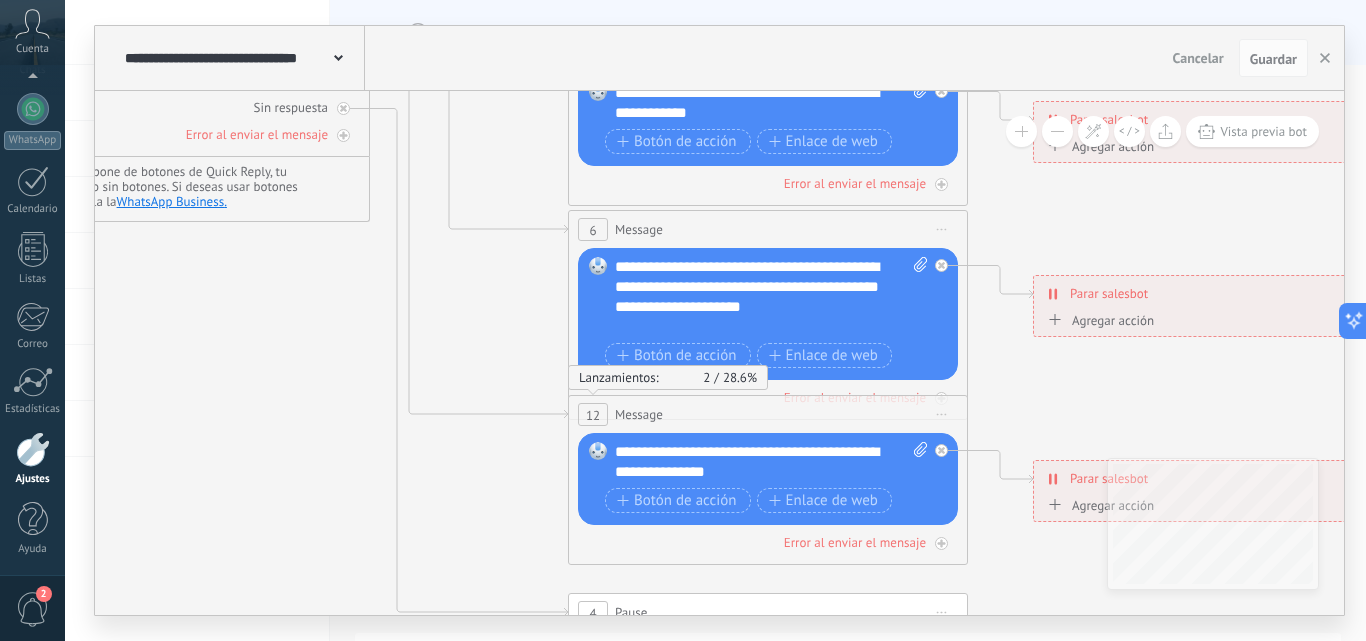 click 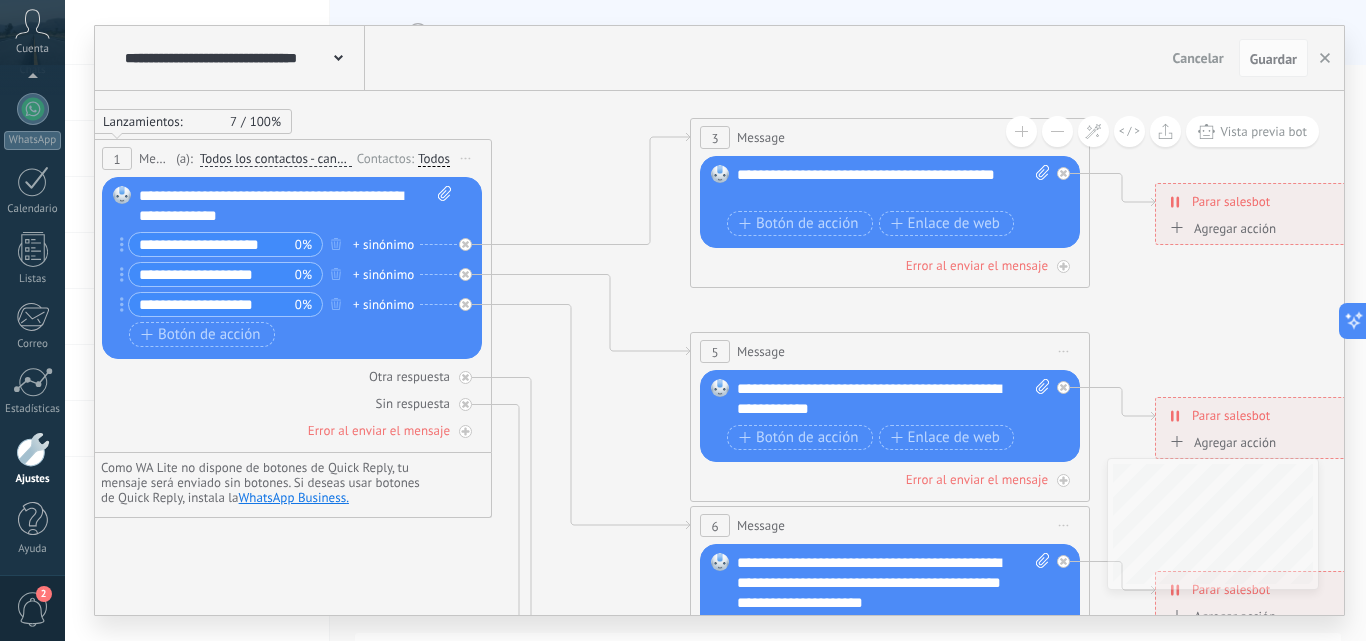 drag, startPoint x: 350, startPoint y: 278, endPoint x: 472, endPoint y: 574, distance: 320.15622 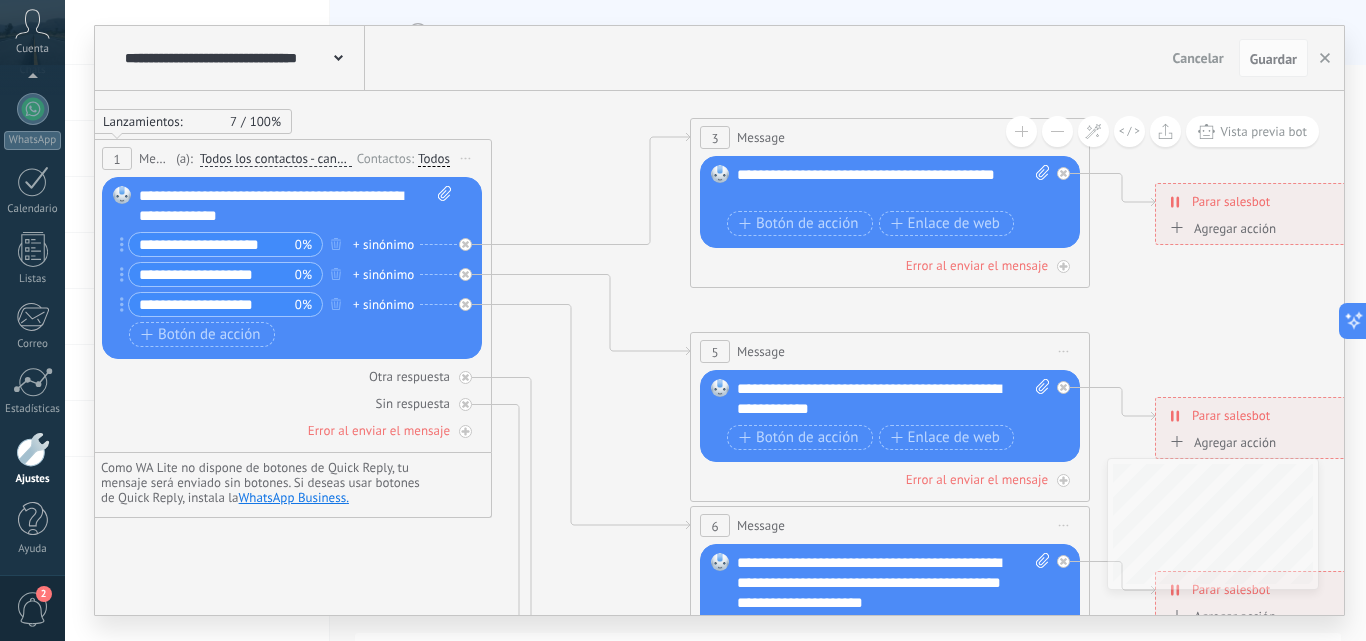 click 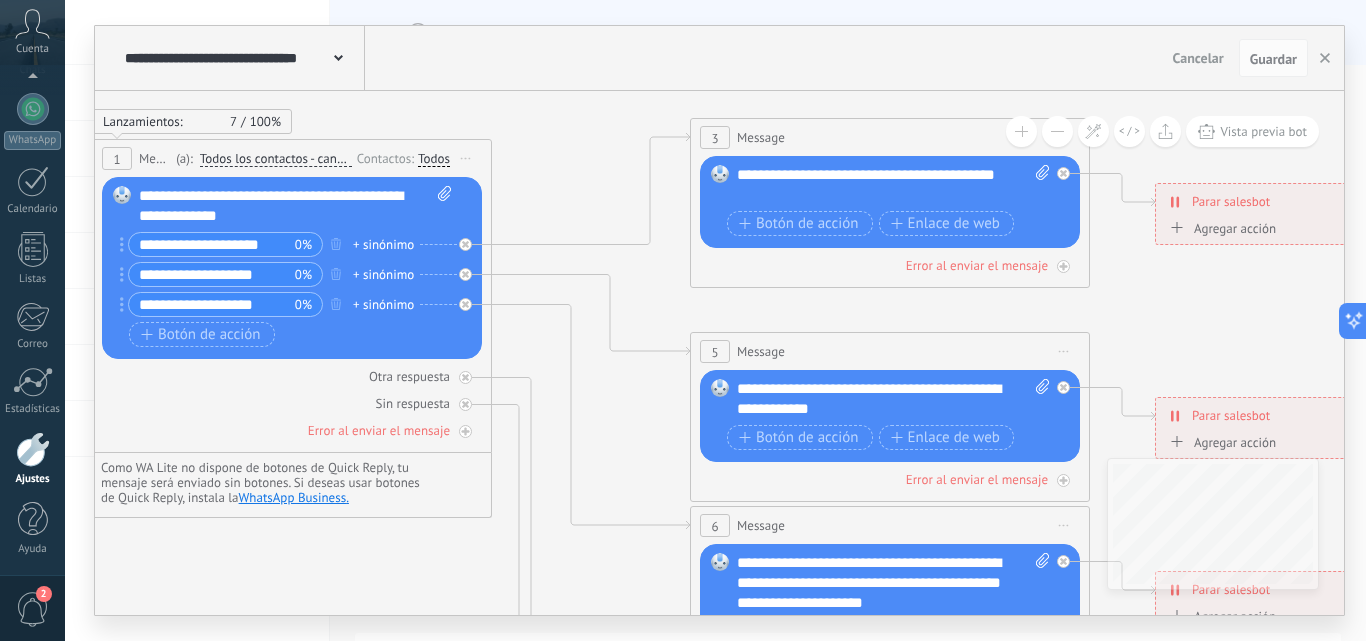 click on "+ sinónimo" at bounding box center [383, 245] 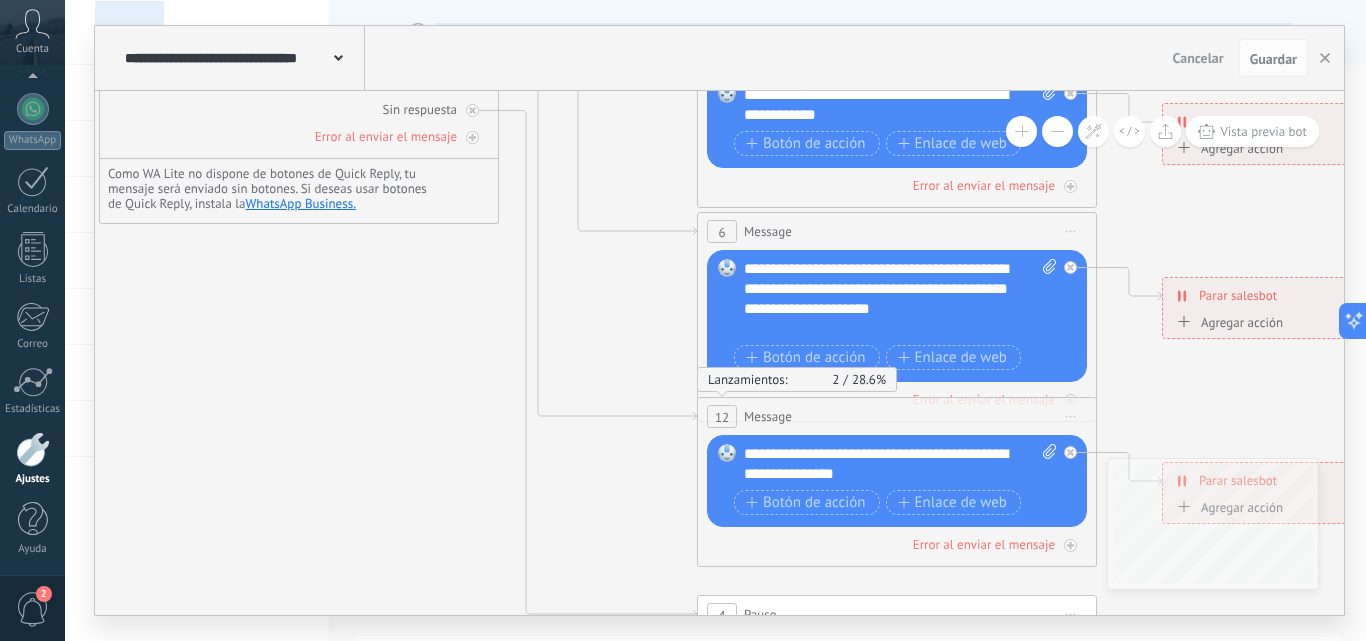 drag, startPoint x: 1161, startPoint y: 311, endPoint x: 1161, endPoint y: -64, distance: 375 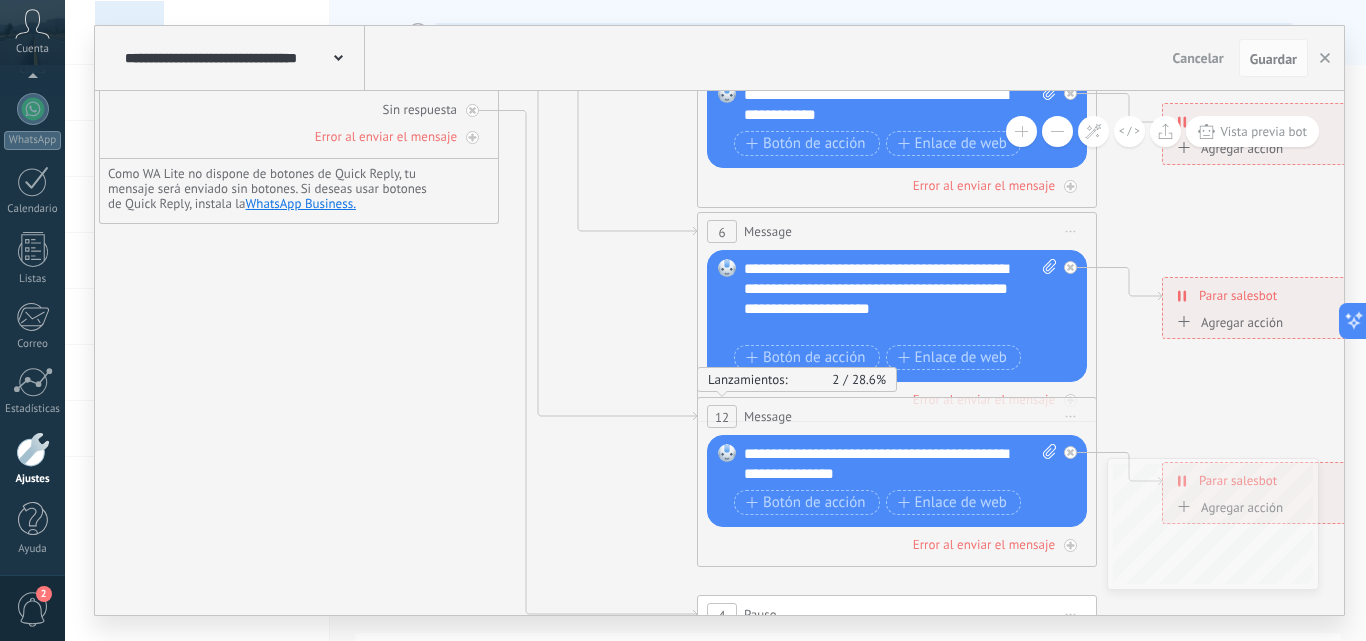 click on ".abccls-1,.abccls-2{fill-rule:evenodd}.abccls-2{fill:#fff} .abfcls-1{fill:none}.abfcls-2{fill:#fff} .abncls-1{isolation:isolate}.abncls-2{opacity:.06}.abncls-2,.abncls-3,.abncls-6{mix-blend-mode:multiply}.abncls-3{opacity:.15}.abncls-4,.abncls-8{fill:#fff}.abncls-5{fill:url(#abnlinear-gradient)}.abncls-6{opacity:.04}.abncls-7{fill:url(#abnlinear-gradient-2)}.abncls-8{fill-rule:evenodd} .abqst0{fill:#ffa200} .abwcls-1{fill:#252525} .cls-1{isolation:isolate} .acicls-1{fill:none} .aclcls-1{fill:#232323} .acnst0{display:none} .addcls-1,.addcls-2{fill:none;stroke-miterlimit:10}.addcls-1{stroke:#dfe0e5}.addcls-2{stroke:#a1a7ab} .adecls-1,.adecls-2{fill:none;stroke-miterlimit:10}.adecls-1{stroke:#dfe0e5}.adecls-2{stroke:#a1a7ab} .adqcls-1{fill:#8591a5;fill-rule:evenodd} .aeccls-1{fill:#5c9f37} .aeecls-1{fill:#f86161} .aejcls-1{fill:#8591a5;fill-rule:evenodd} .aekcls-1{fill-rule:evenodd} .aelcls-1{fill-rule:evenodd;fill:currentColor} .aemcls-1{fill-rule:evenodd;fill:currentColor} .aercls-2{fill:#24bc8c}" at bounding box center (683, 320) 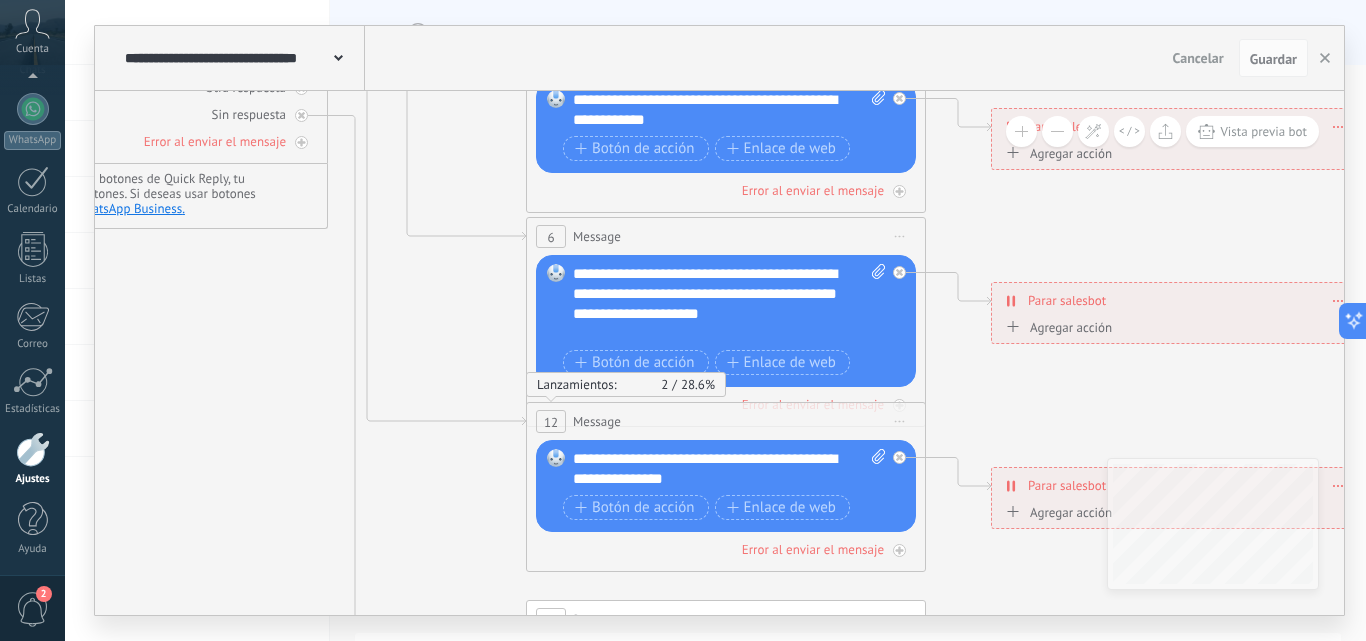drag, startPoint x: 410, startPoint y: 499, endPoint x: 246, endPoint y: 585, distance: 185.181 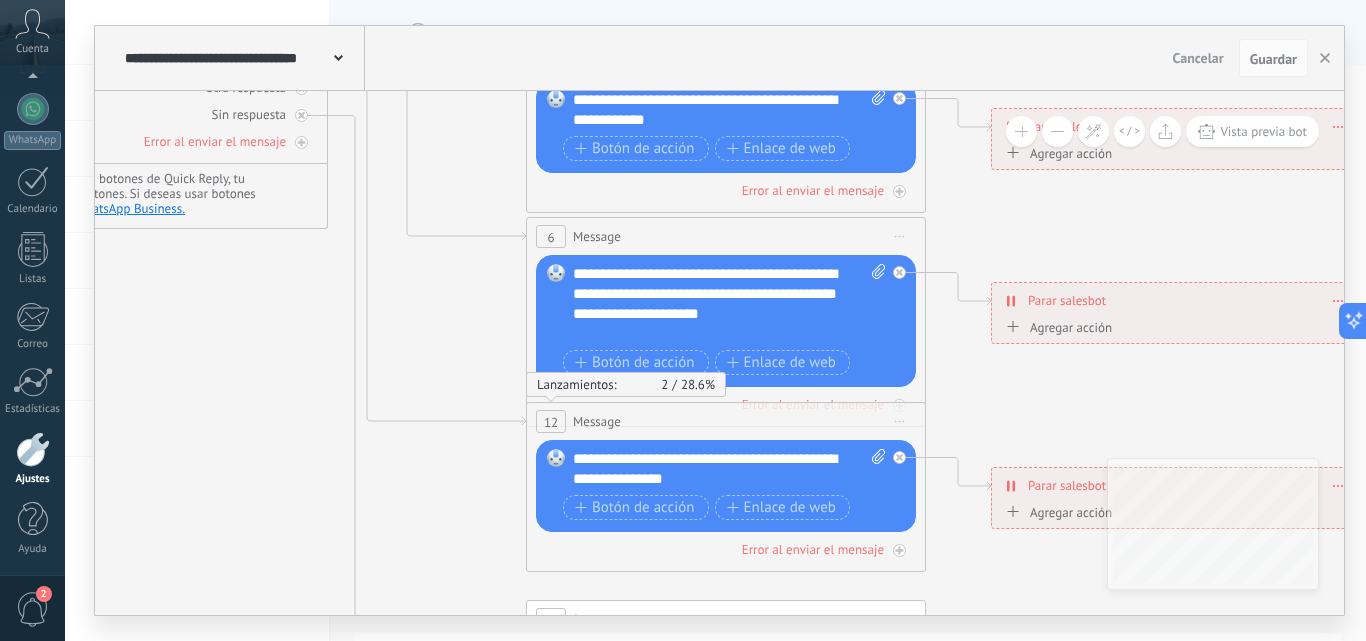click 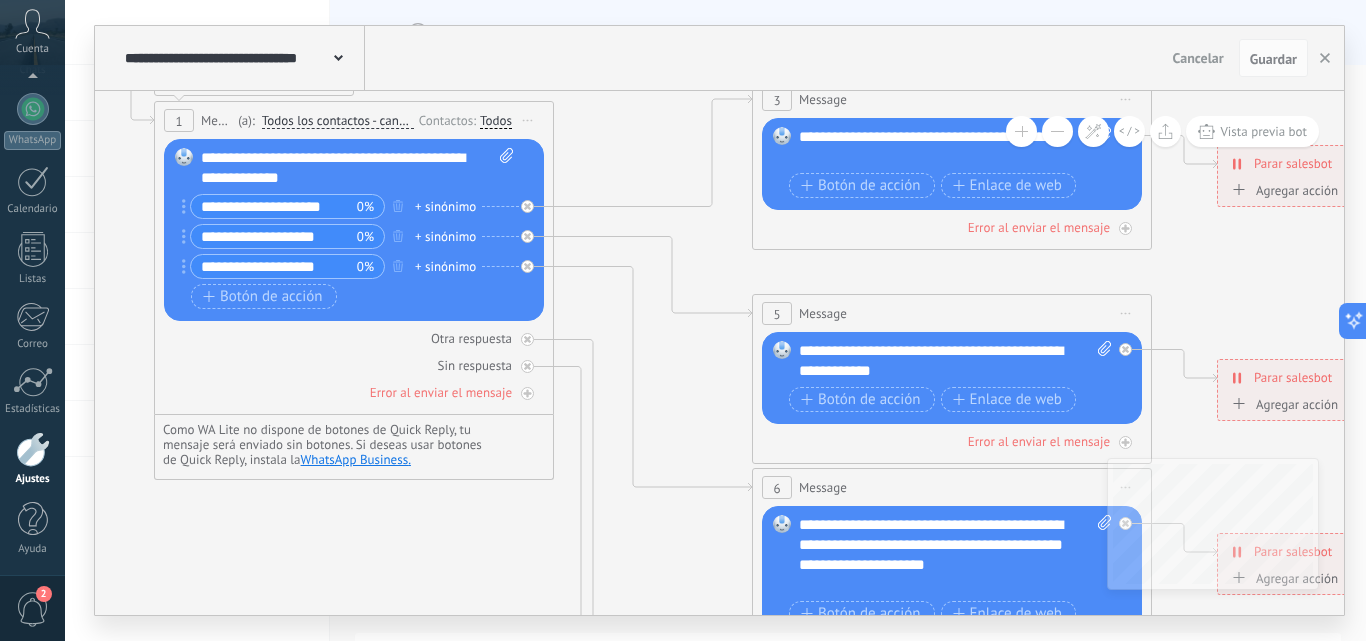 drag, startPoint x: 257, startPoint y: 351, endPoint x: 483, endPoint y: 602, distance: 337.75287 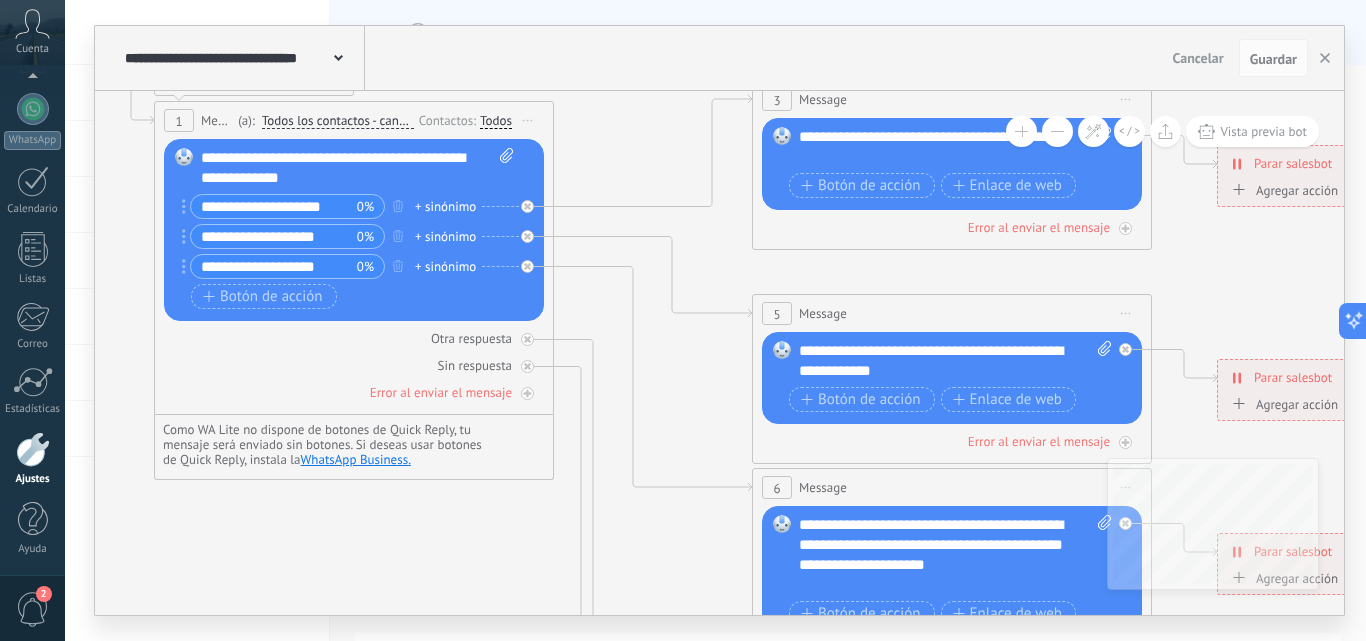 click 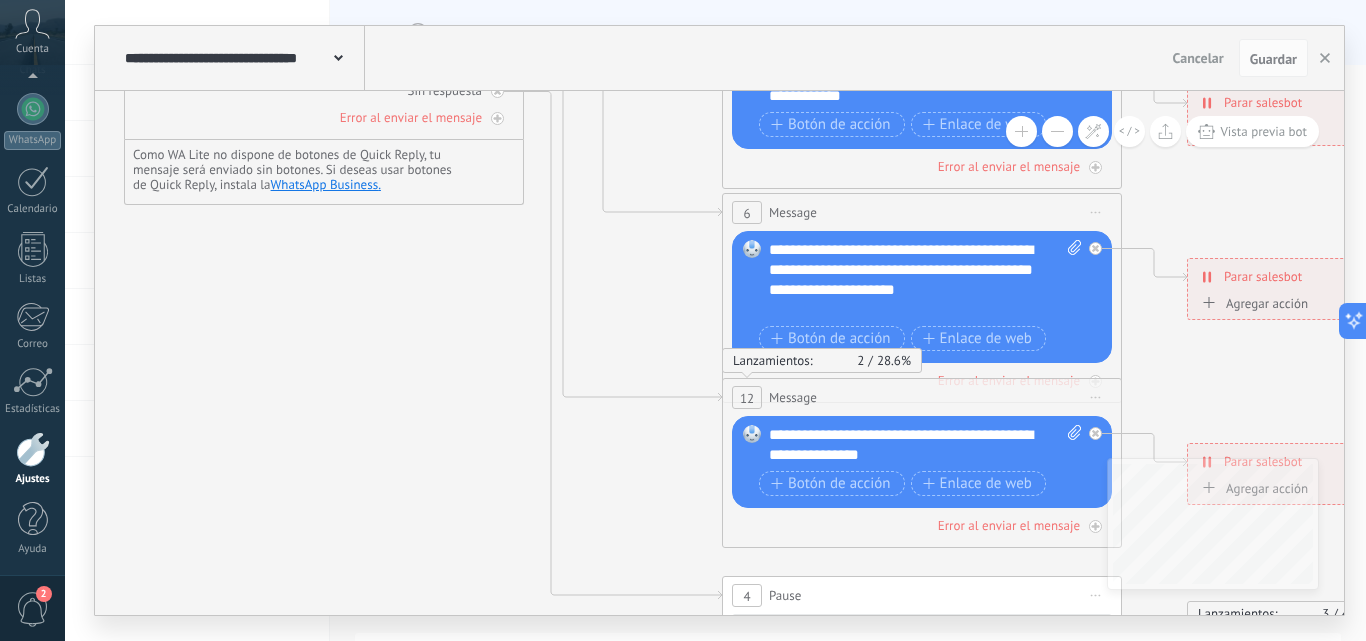 drag, startPoint x: 680, startPoint y: 542, endPoint x: 649, endPoint y: 267, distance: 276.74176 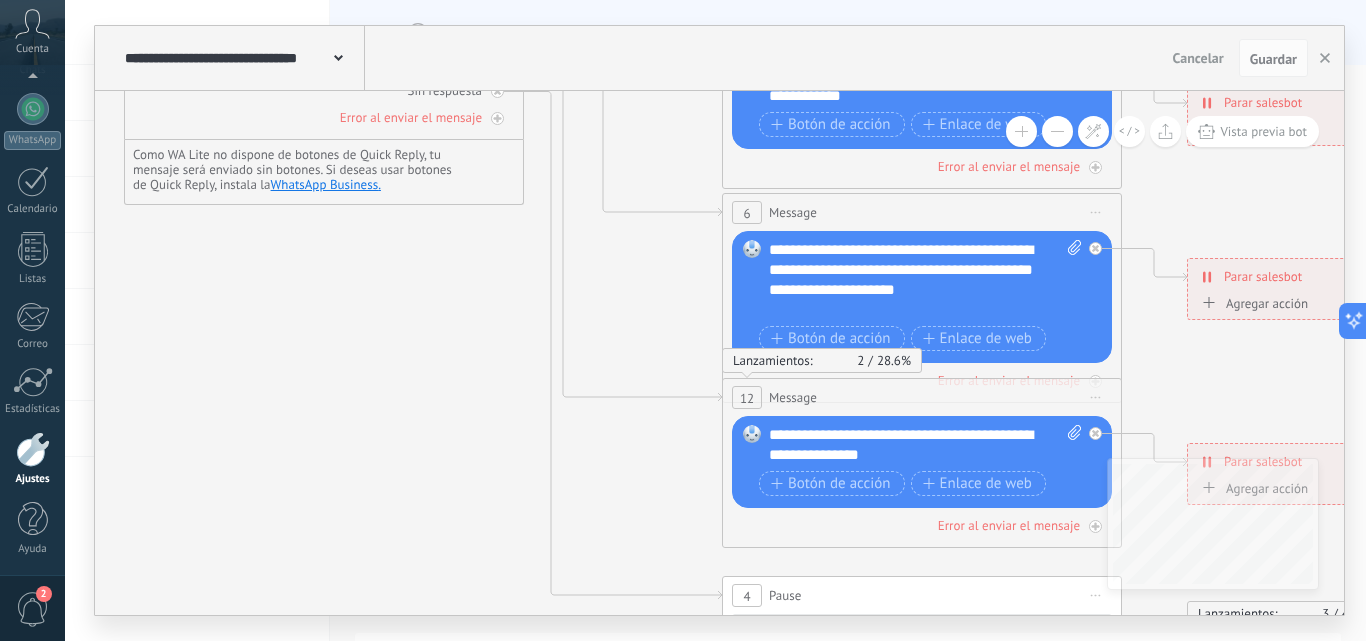 click 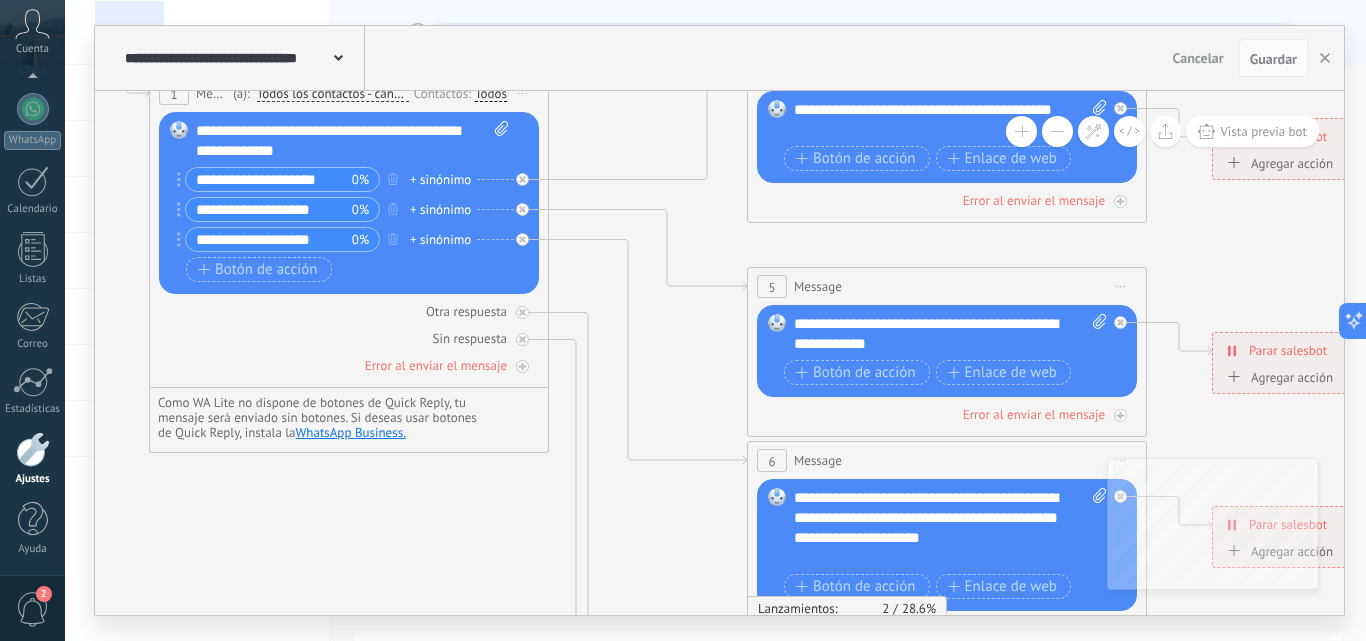 drag, startPoint x: 404, startPoint y: 417, endPoint x: 430, endPoint y: 665, distance: 249.35918 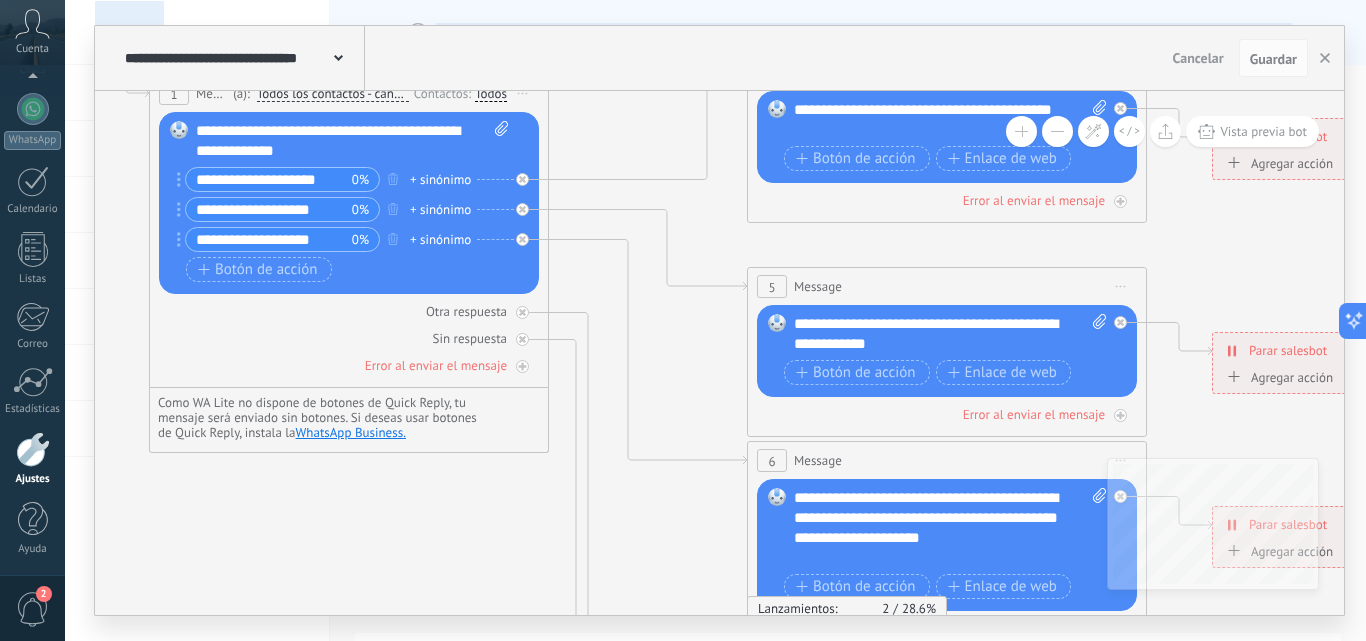 click on ".abccls-1,.abccls-2{fill-rule:evenodd}.abccls-2{fill:#fff} .abfcls-1{fill:none}.abfcls-2{fill:#fff} .abncls-1{isolation:isolate}.abncls-2{opacity:.06}.abncls-2,.abncls-3,.abncls-6{mix-blend-mode:multiply}.abncls-3{opacity:.15}.abncls-4,.abncls-8{fill:#fff}.abncls-5{fill:url(#abnlinear-gradient)}.abncls-6{opacity:.04}.abncls-7{fill:url(#abnlinear-gradient-2)}.abncls-8{fill-rule:evenodd} .abqst0{fill:#ffa200} .abwcls-1{fill:#252525} .cls-1{isolation:isolate} .acicls-1{fill:none} .aclcls-1{fill:#232323} .acnst0{display:none} .addcls-1,.addcls-2{fill:none;stroke-miterlimit:10}.addcls-1{stroke:#dfe0e5}.addcls-2{stroke:#a1a7ab} .adecls-1,.adecls-2{fill:none;stroke-miterlimit:10}.adecls-1{stroke:#dfe0e5}.adecls-2{stroke:#a1a7ab} .adqcls-1{fill:#8591a5;fill-rule:evenodd} .aeccls-1{fill:#5c9f37} .aeecls-1{fill:#f86161} .aejcls-1{fill:#8591a5;fill-rule:evenodd} .aekcls-1{fill-rule:evenodd} .aelcls-1{fill-rule:evenodd;fill:currentColor} .aemcls-1{fill-rule:evenodd;fill:currentColor} .aercls-2{fill:#24bc8c}" at bounding box center (683, 320) 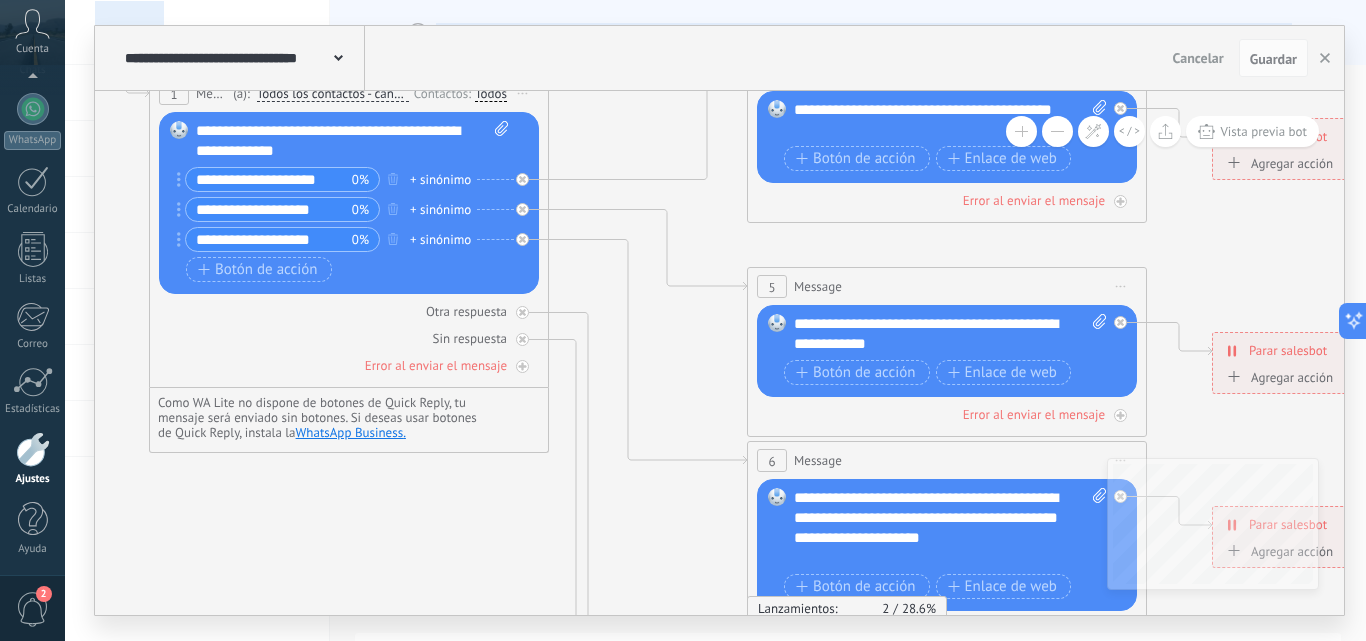 click on "+ sinónimo" at bounding box center (440, 180) 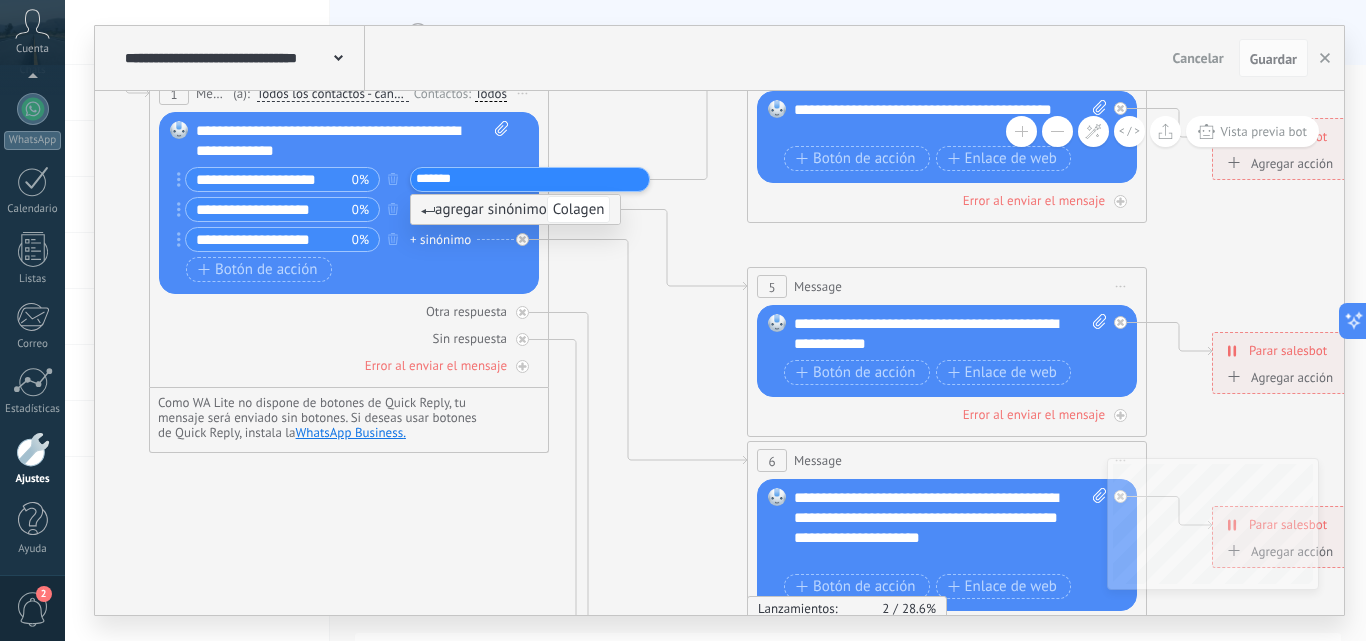 type on "********" 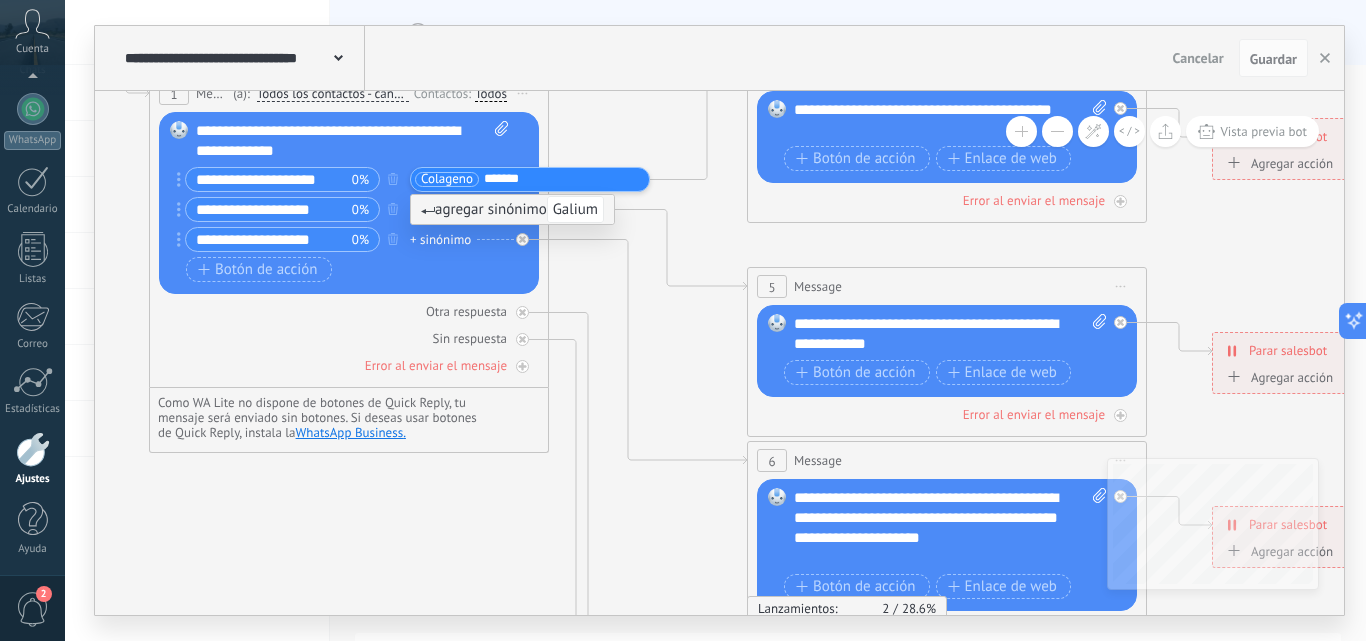 type on "******" 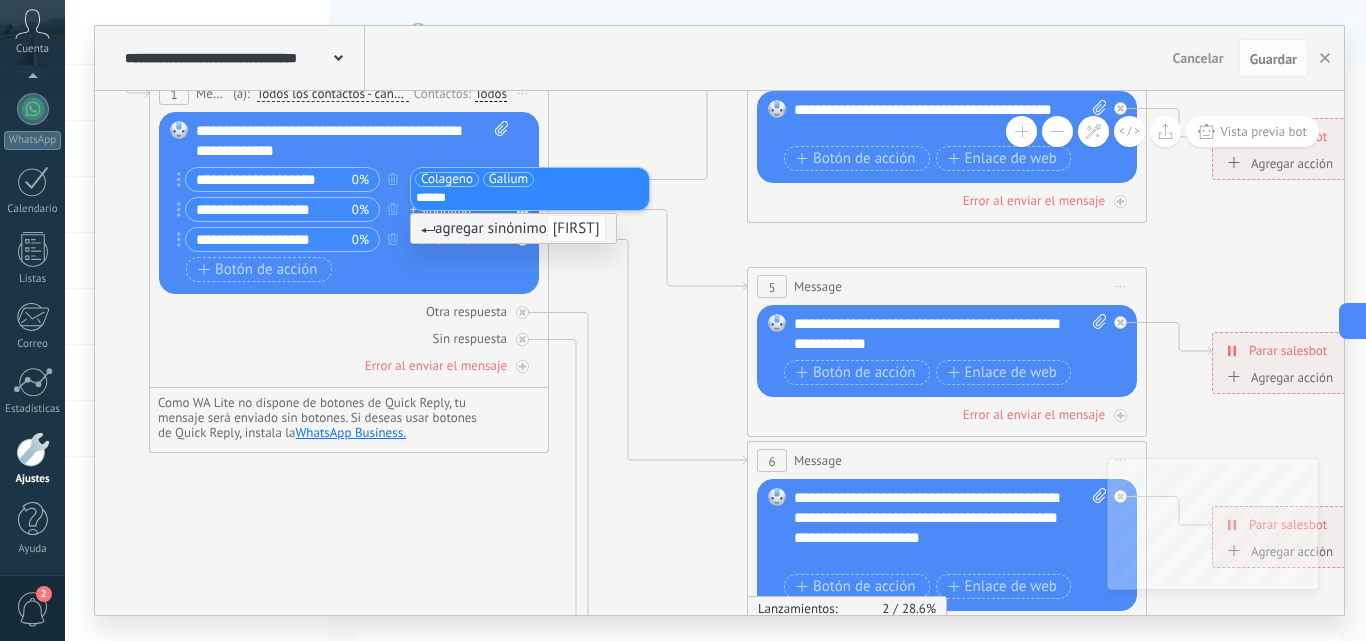 type on "*******" 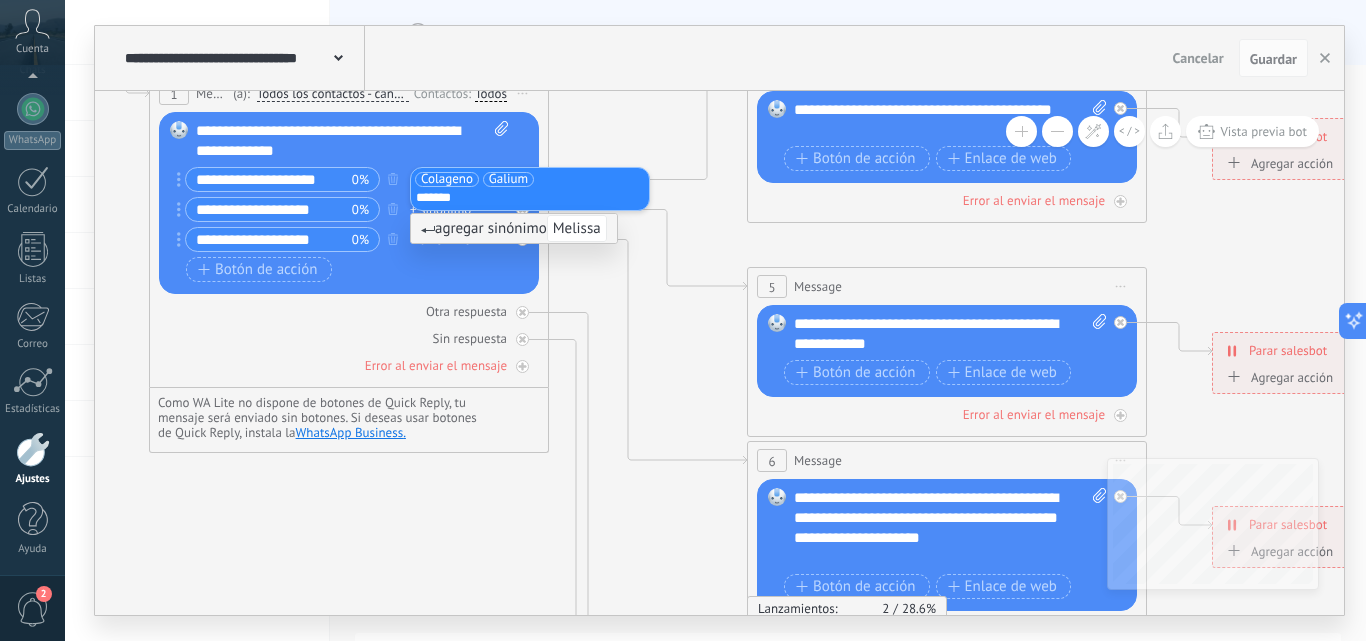 type 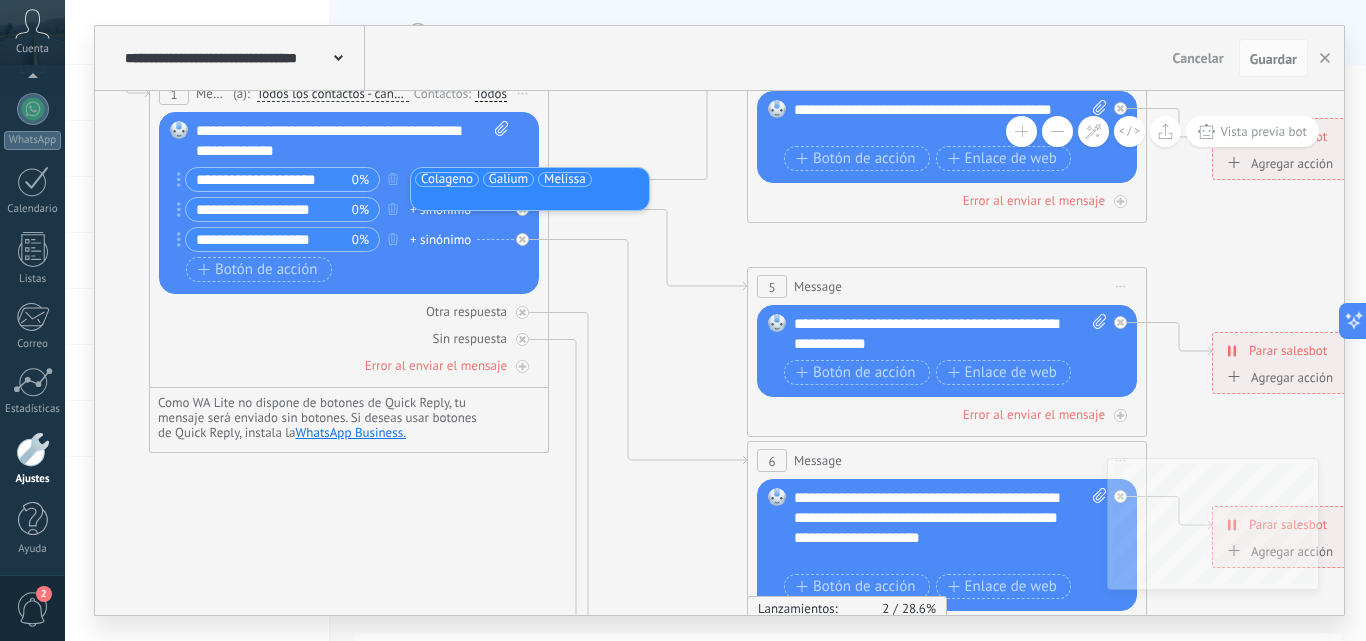 click 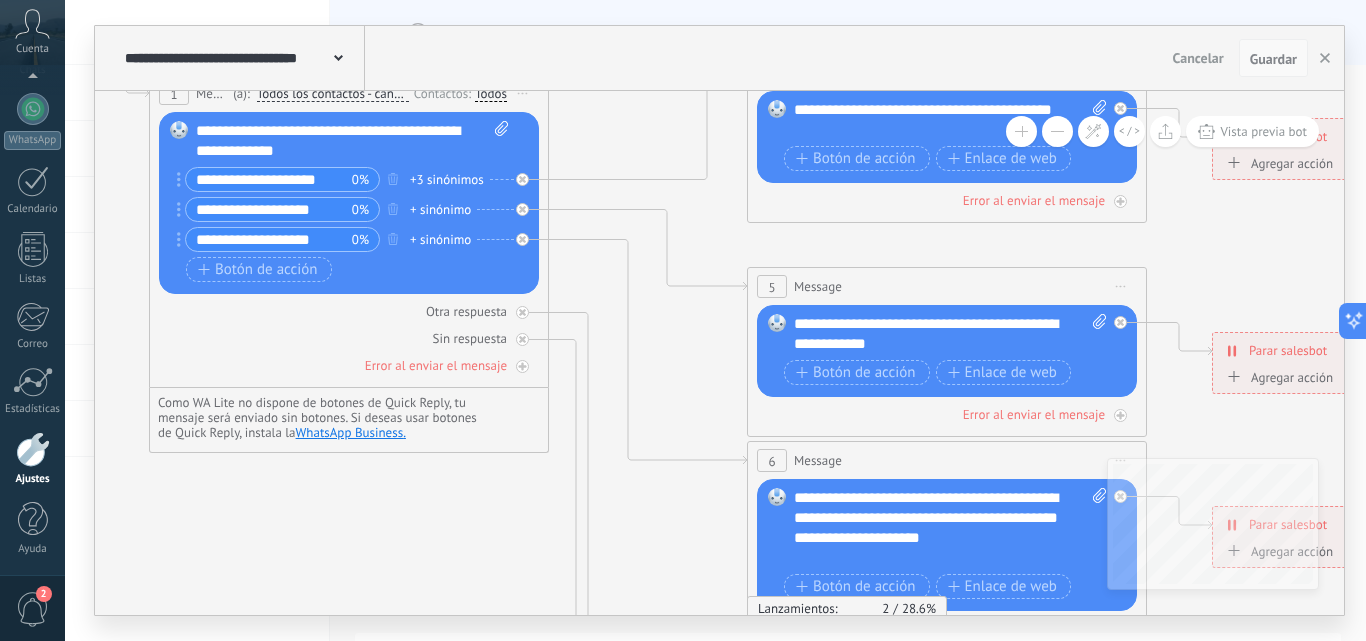 click on "Guardar" at bounding box center [1273, 59] 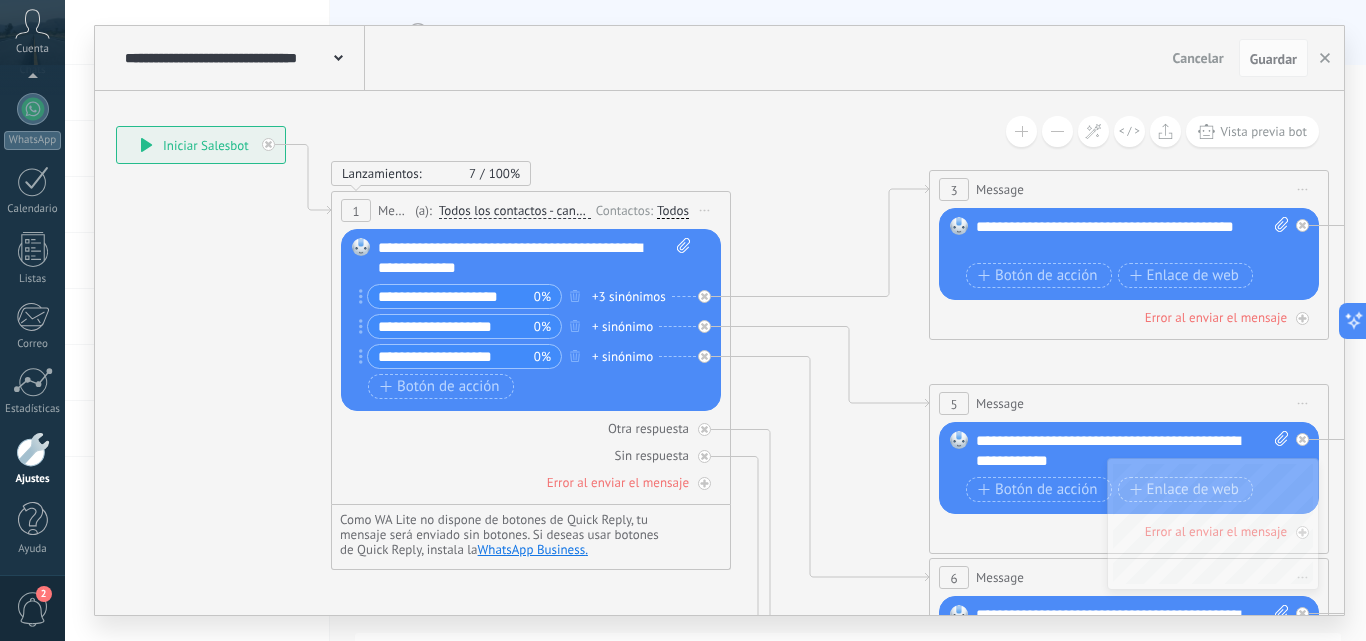 drag, startPoint x: 480, startPoint y: 506, endPoint x: 667, endPoint y: 627, distance: 222.73302 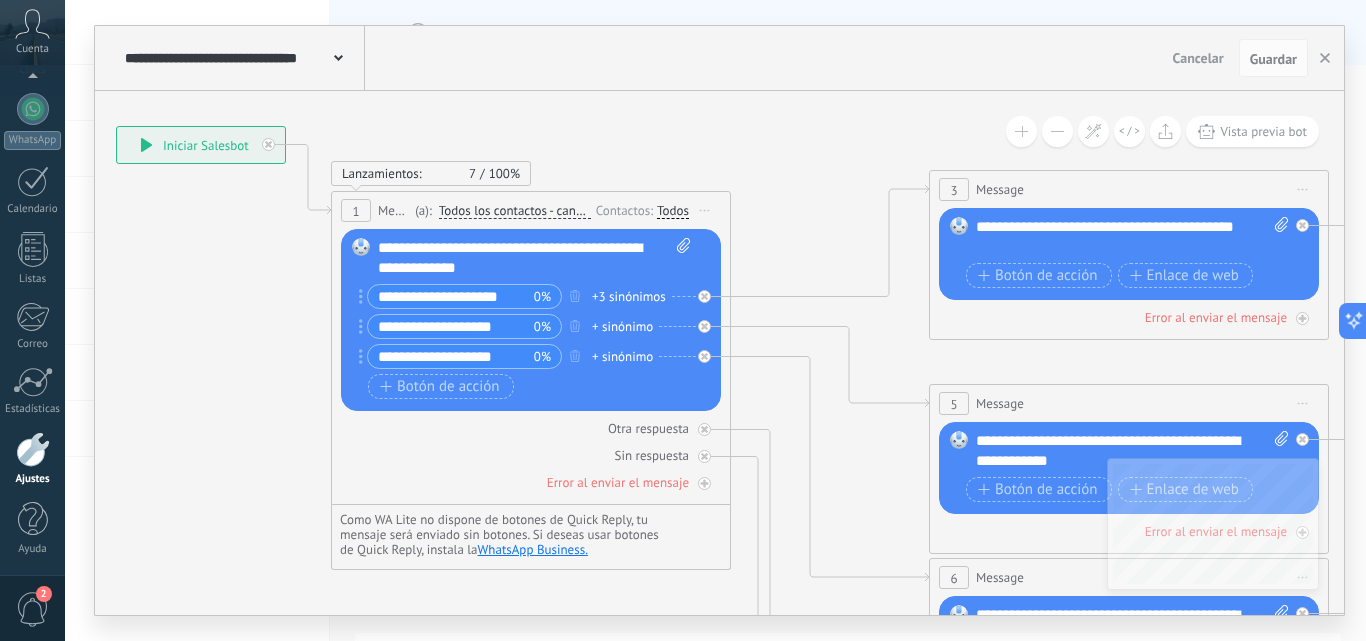 click on "**********" at bounding box center [715, 320] 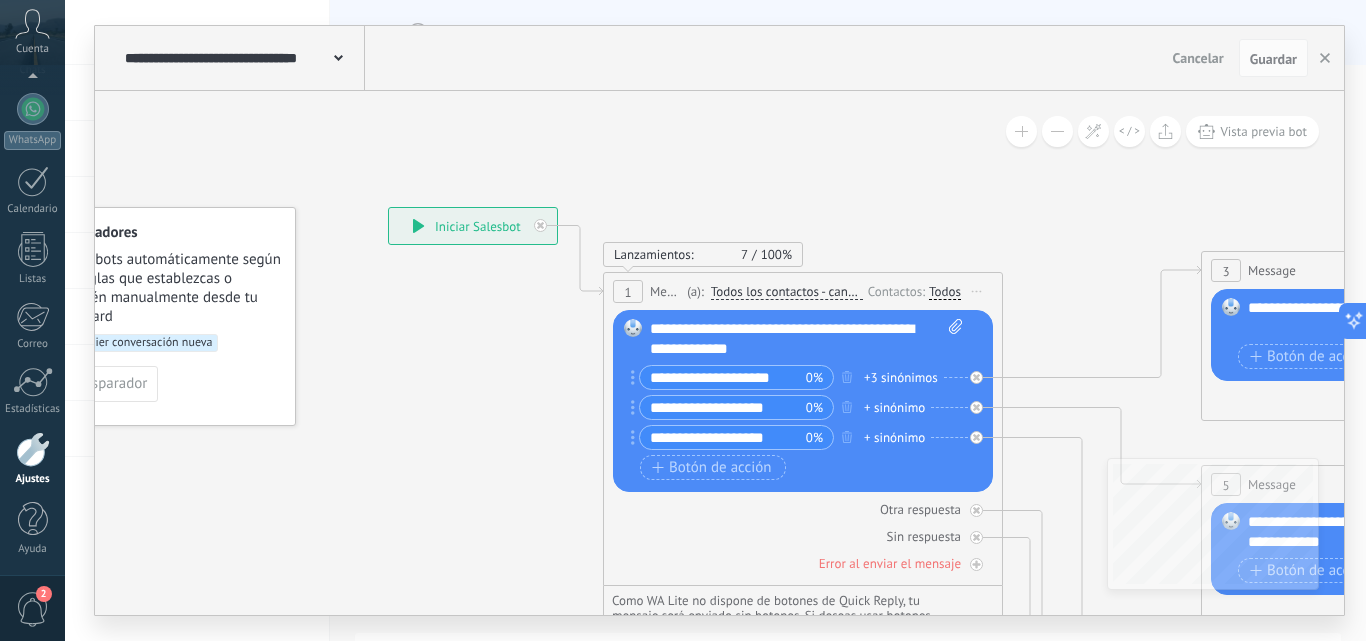 drag, startPoint x: 206, startPoint y: 331, endPoint x: 486, endPoint y: 409, distance: 290.66132 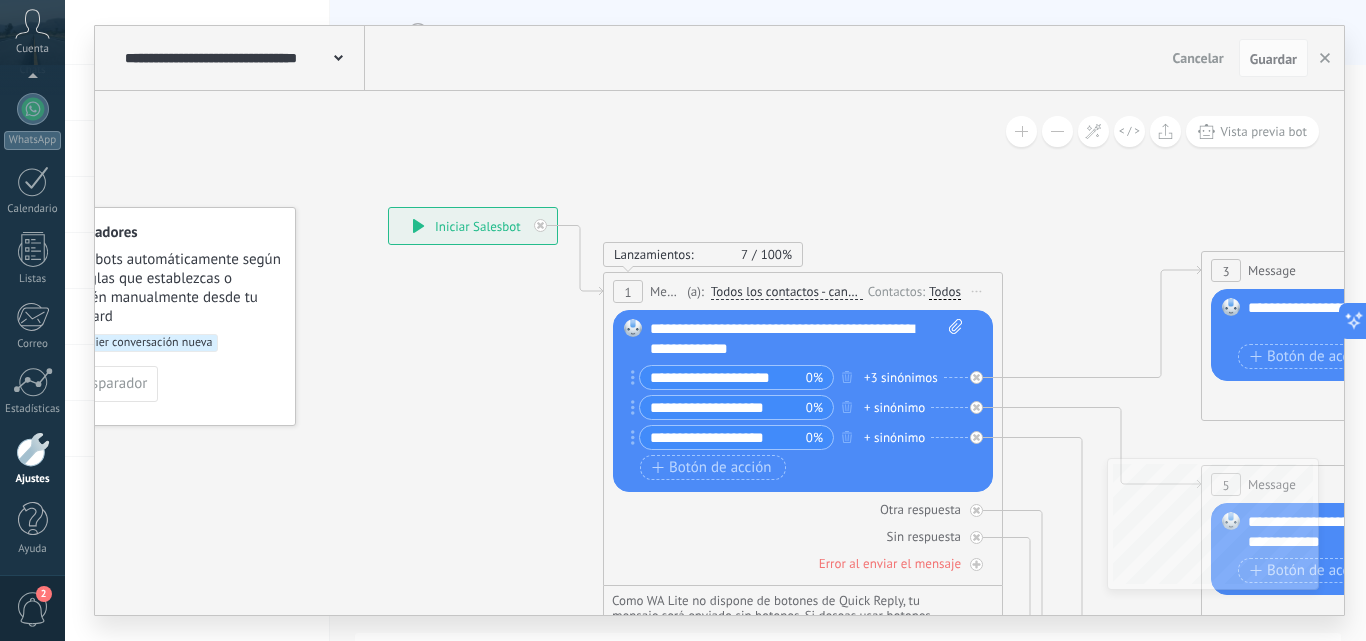click 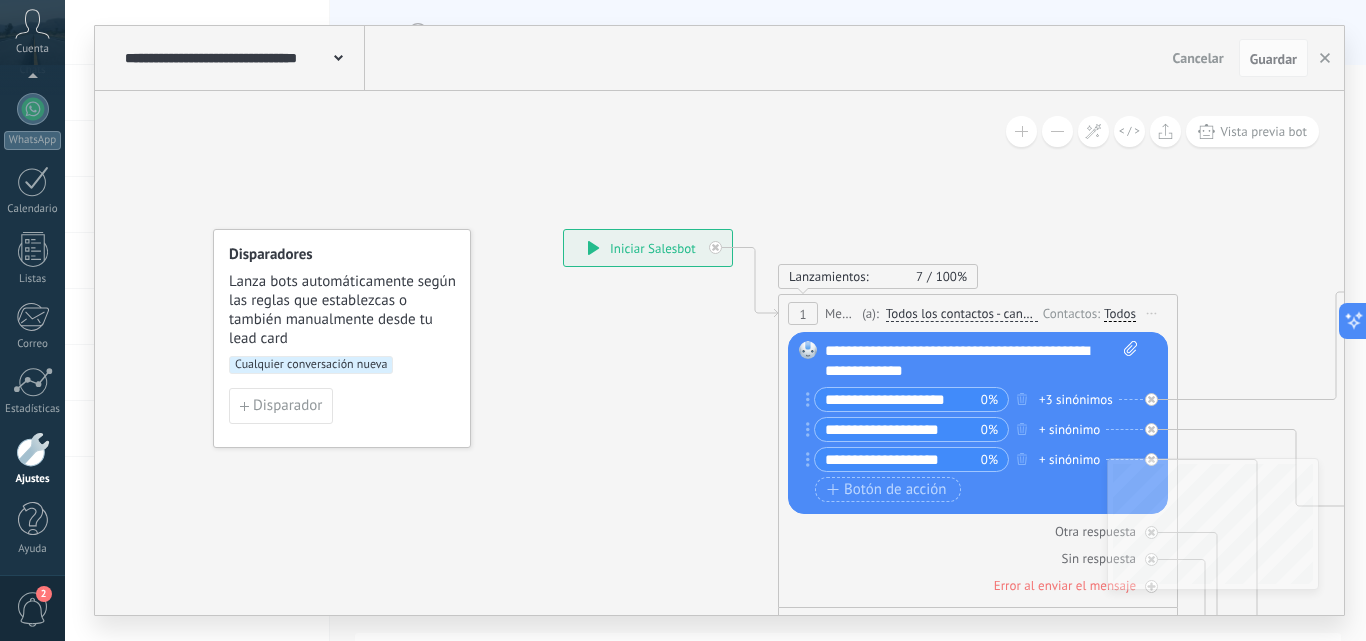 drag, startPoint x: 464, startPoint y: 399, endPoint x: 555, endPoint y: 383, distance: 92.39589 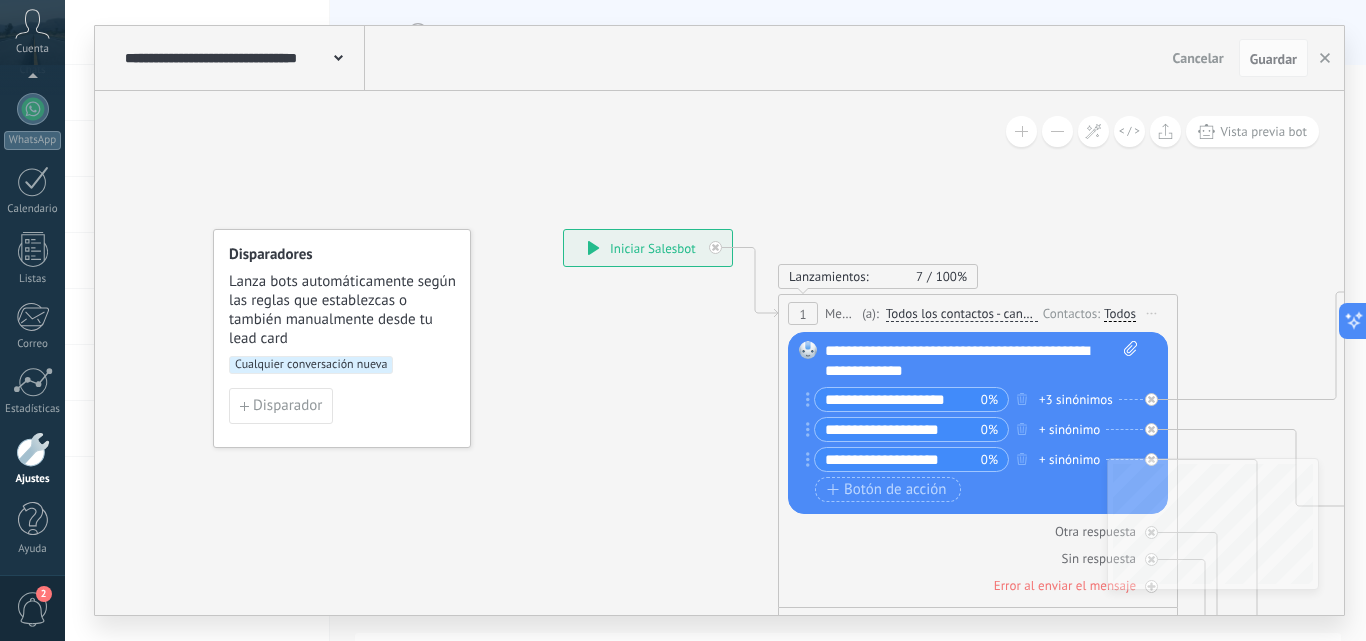 click 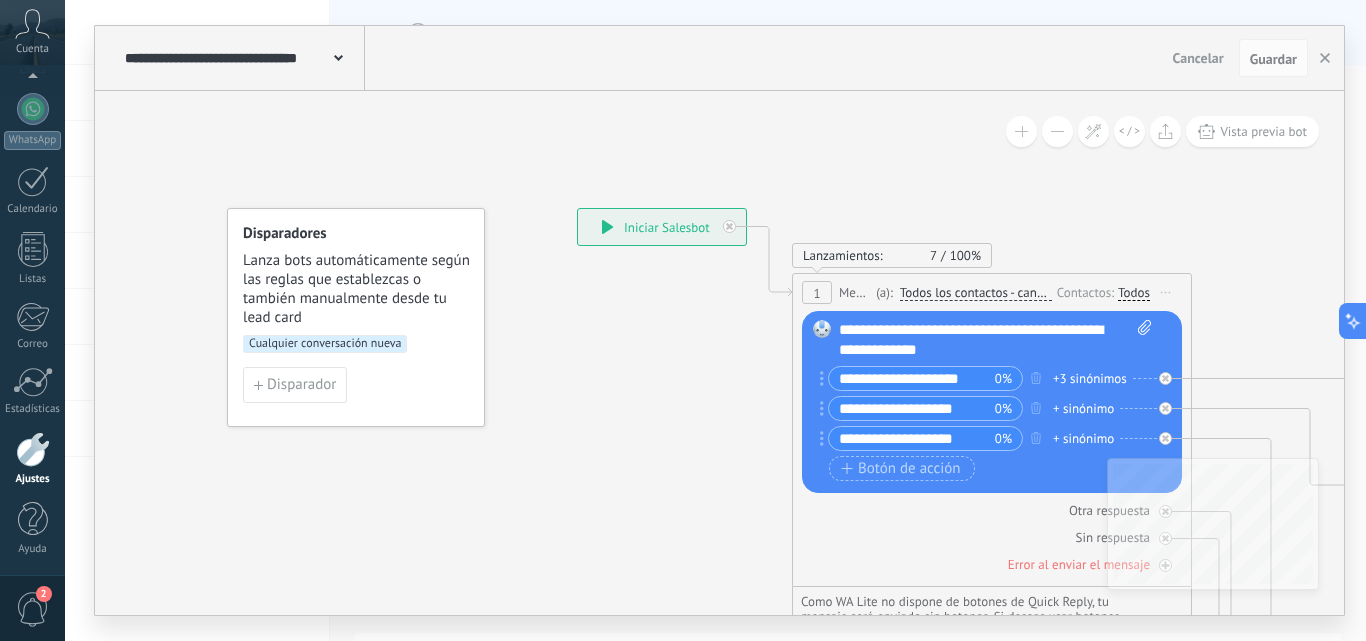 click on "Cualquier conversación nueva" at bounding box center (325, 344) 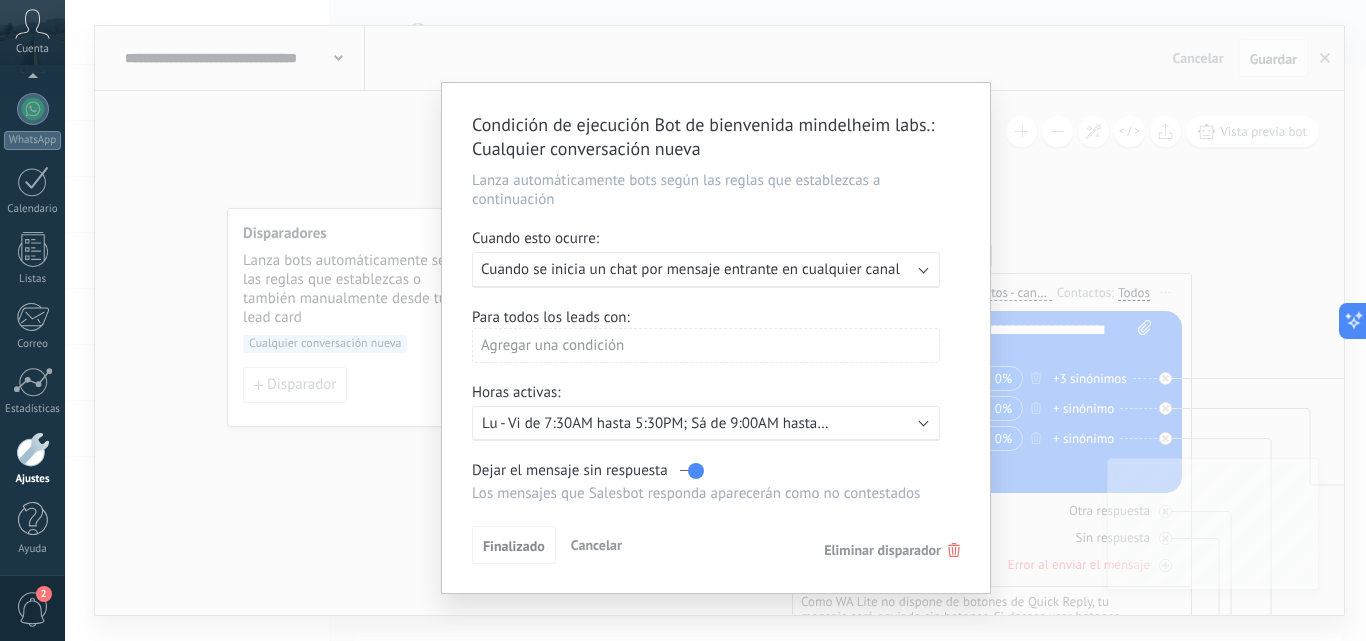 click on "Ejecutar:  Cuando se inicia un chat por mensaje entrante en cualquier canal" at bounding box center (706, 270) 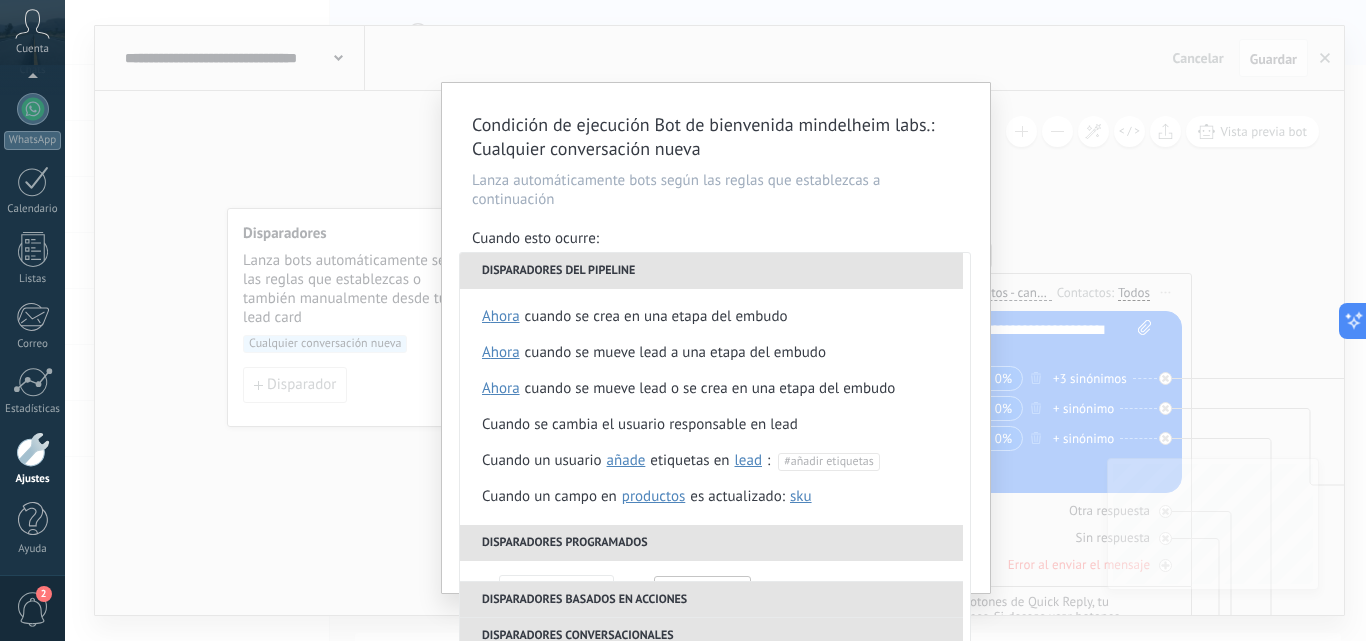 click on "Condición de ejecución Bot de bienvenida mindelheim labs. : Cualquier conversación nueva Lanza automáticamente bots según las reglas que establezcas a continuación Cuando esto ocurre: Ejecutar:  Cuando se inicia un chat por mensaje entrante en cualquier canal Disparadores del pipeline Cuando se crea en una etapa del embudo ahora después de 5 minutos después de 10 minutos un día Seleccionar un intervalo ahora Cuando se mueve lead a una etapa del embudo ahora después de 5 minutos después de 10 minutos un día Seleccionar un intervalo ahora Cuando se mueve lead o se crea en una etapa del embudo ahora después de 5 minutos después de 10 minutos un día Seleccionar un intervalo ahora Cuando se cambia el usuario responsable en lead Cuando un usuario  añade elimina añade  etiquetas en  lead contacto compañía lead : #añadir etiquetas Cuando un campo en  Productos contacto compañía lead Productos  es actualizado:  SKU Grupo Precio Descripción External ID Unit Oferta especial 1 El" at bounding box center (715, 320) 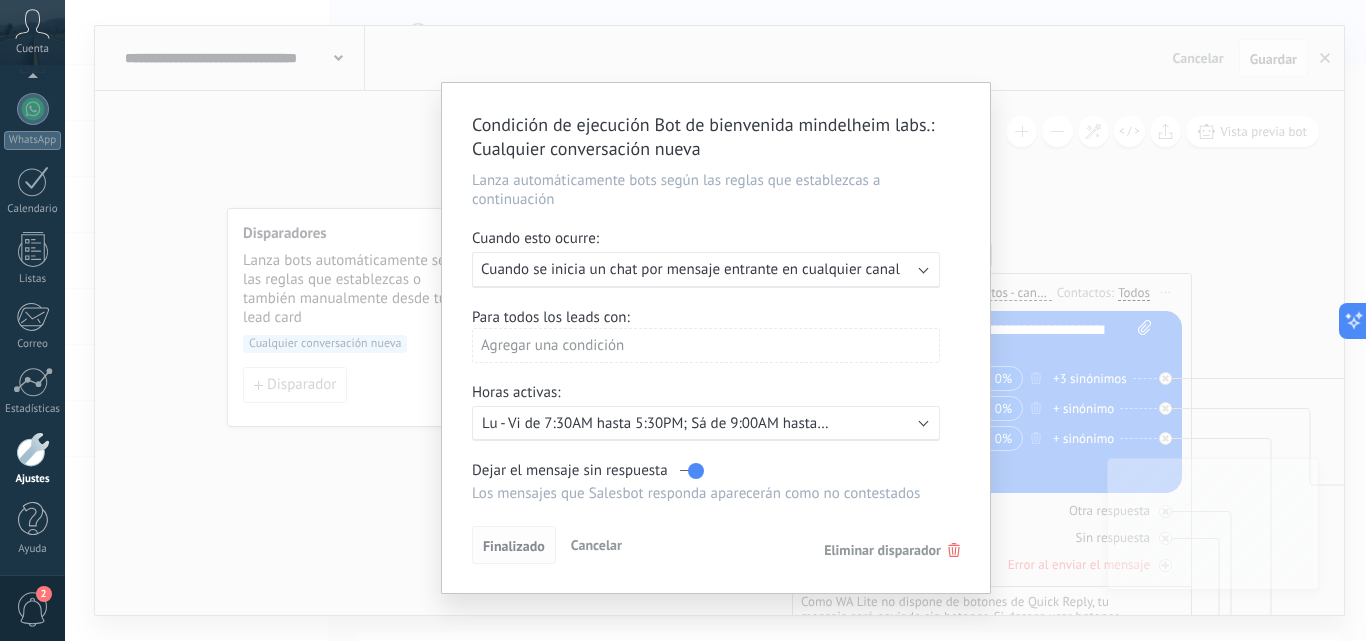 click on "Finalizado" at bounding box center (514, 546) 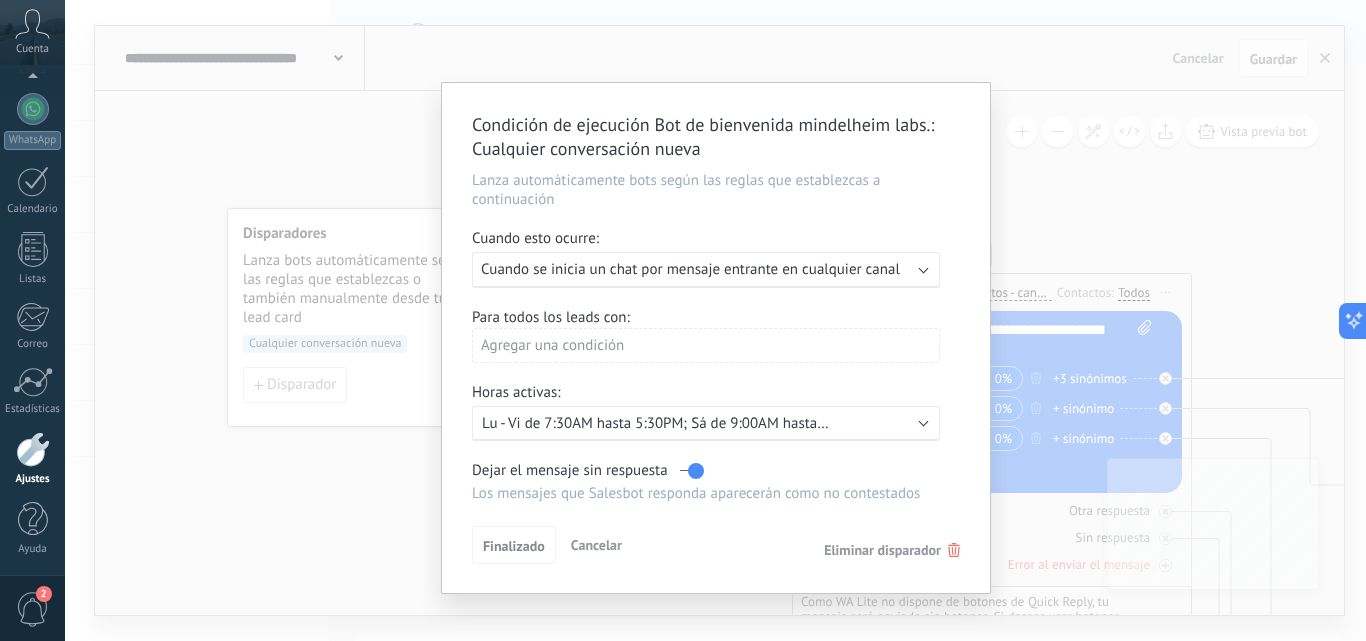 click on "Cancelar" at bounding box center (596, 545) 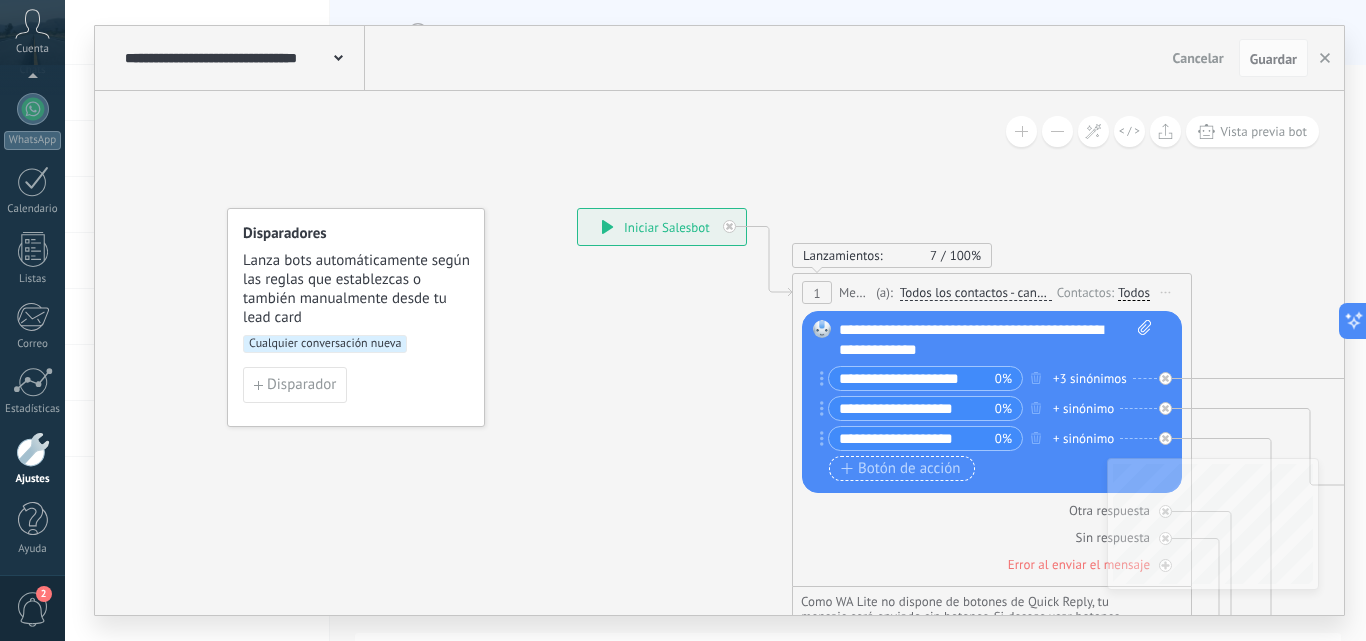 click on "Botón de acción" at bounding box center (901, 469) 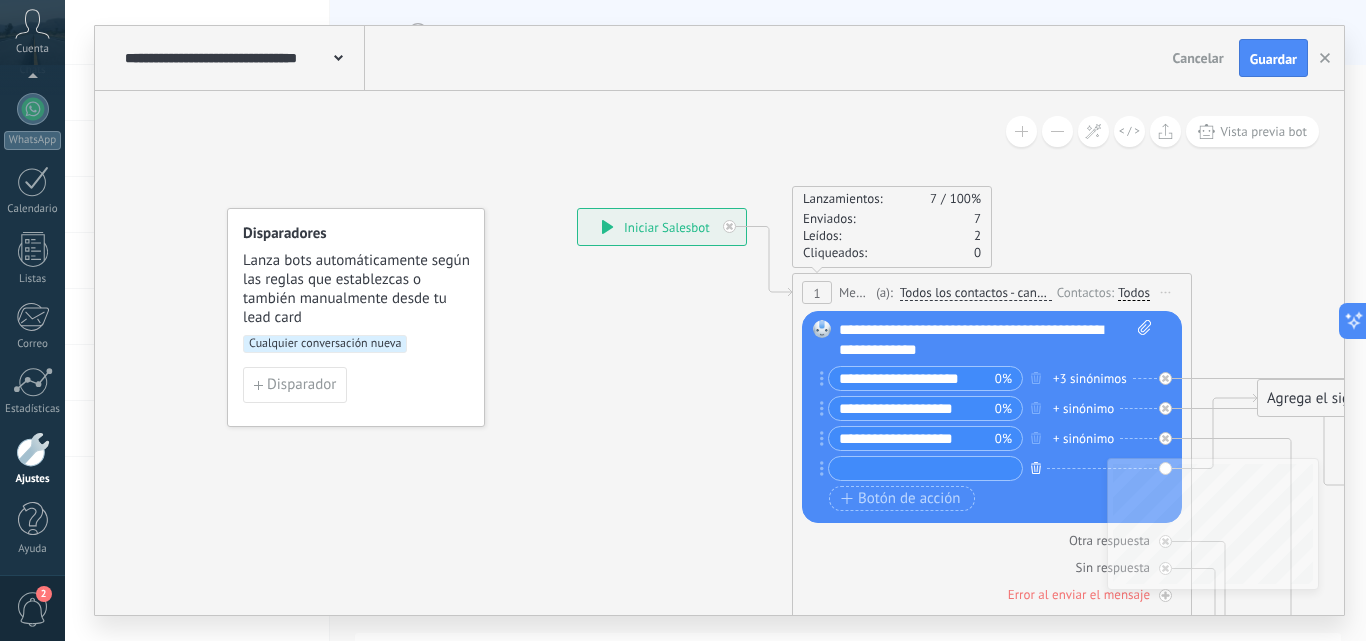 click 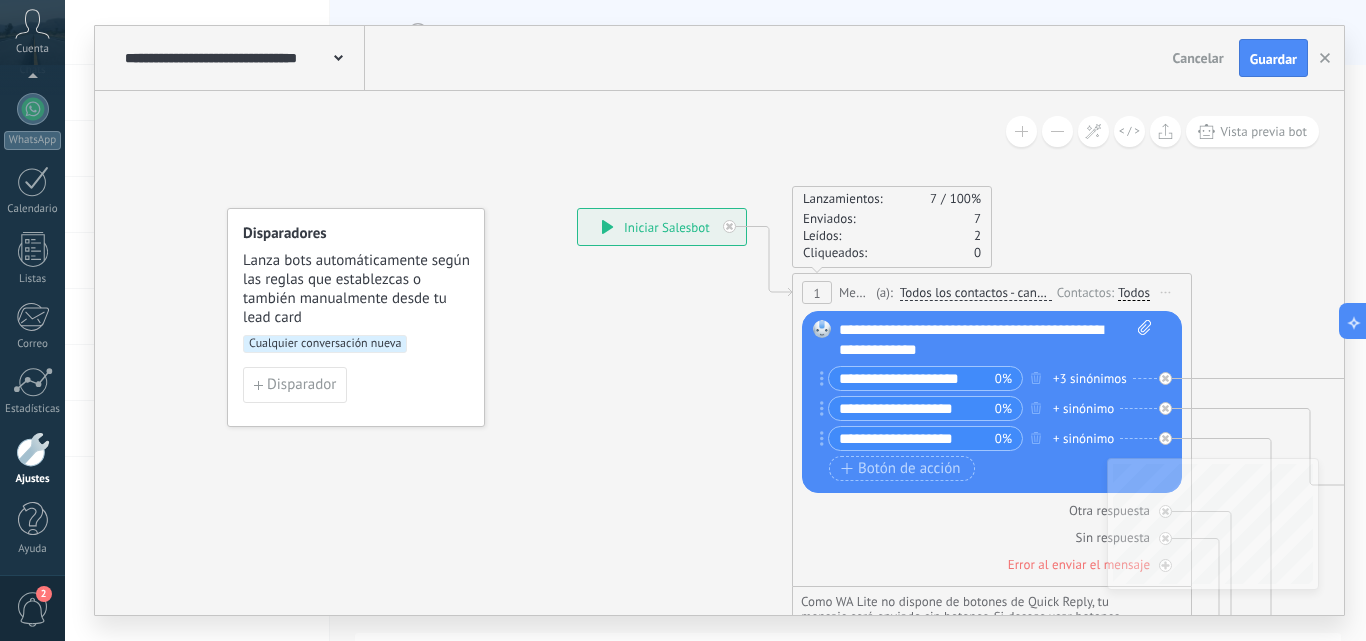 click 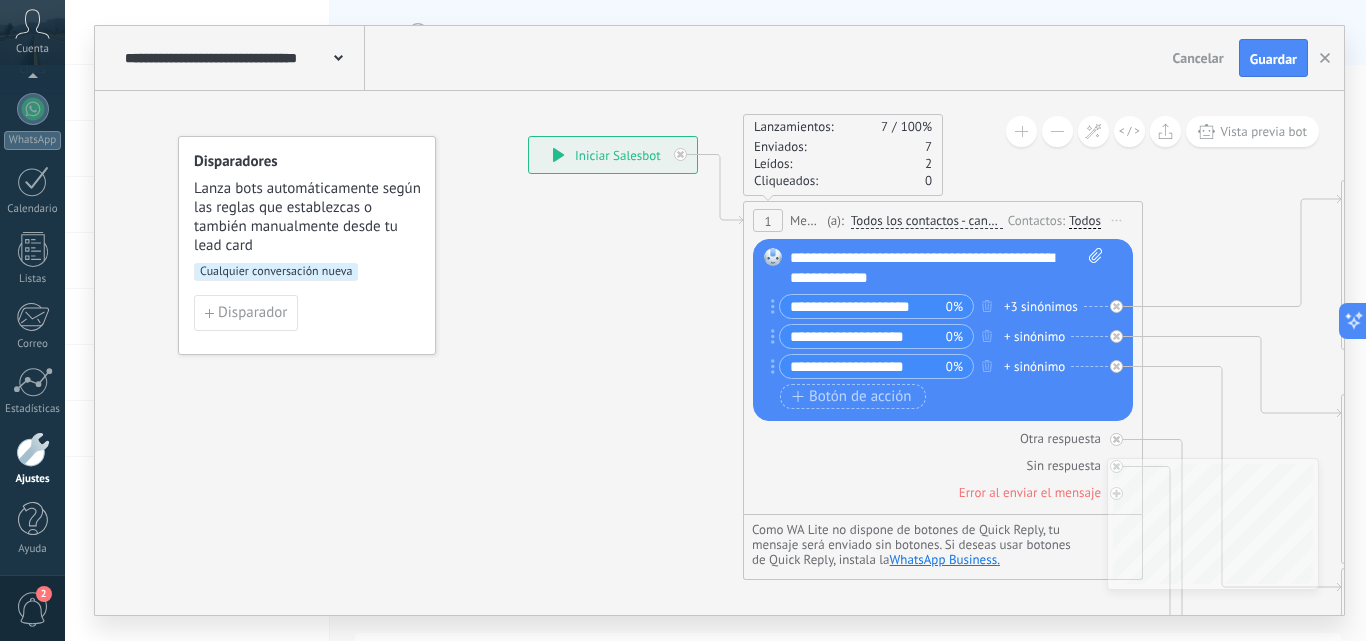drag, startPoint x: 1293, startPoint y: 292, endPoint x: 1244, endPoint y: 220, distance: 87.0919 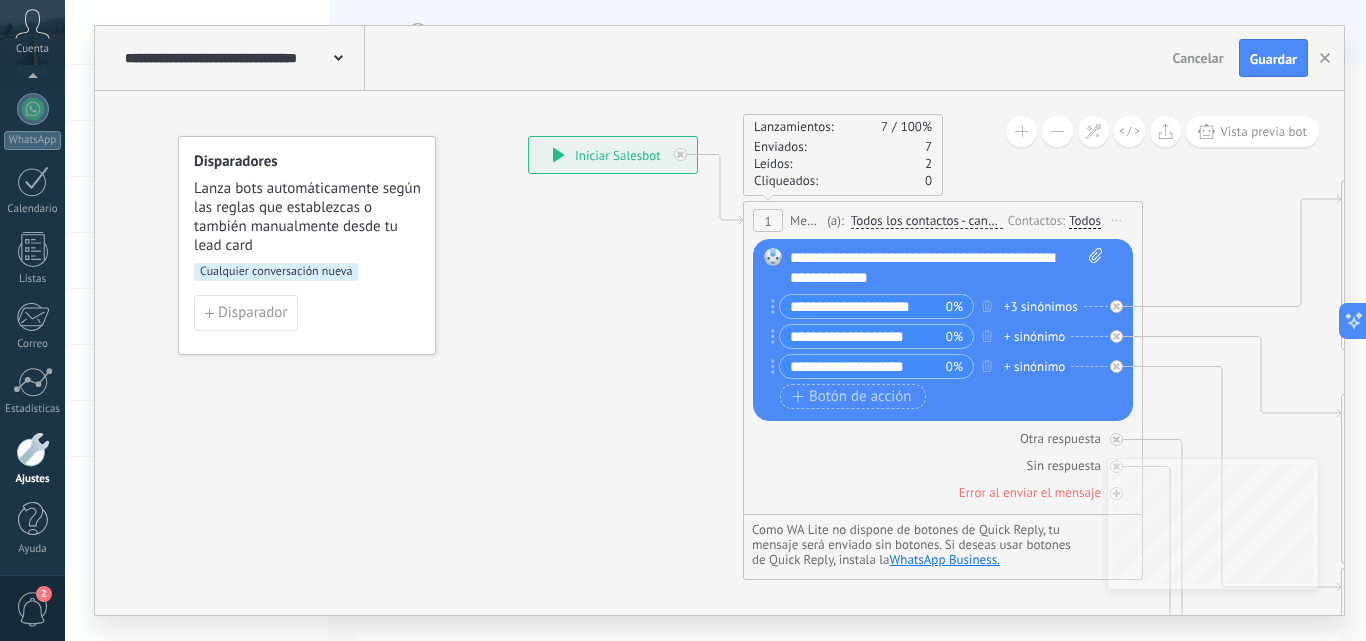 click 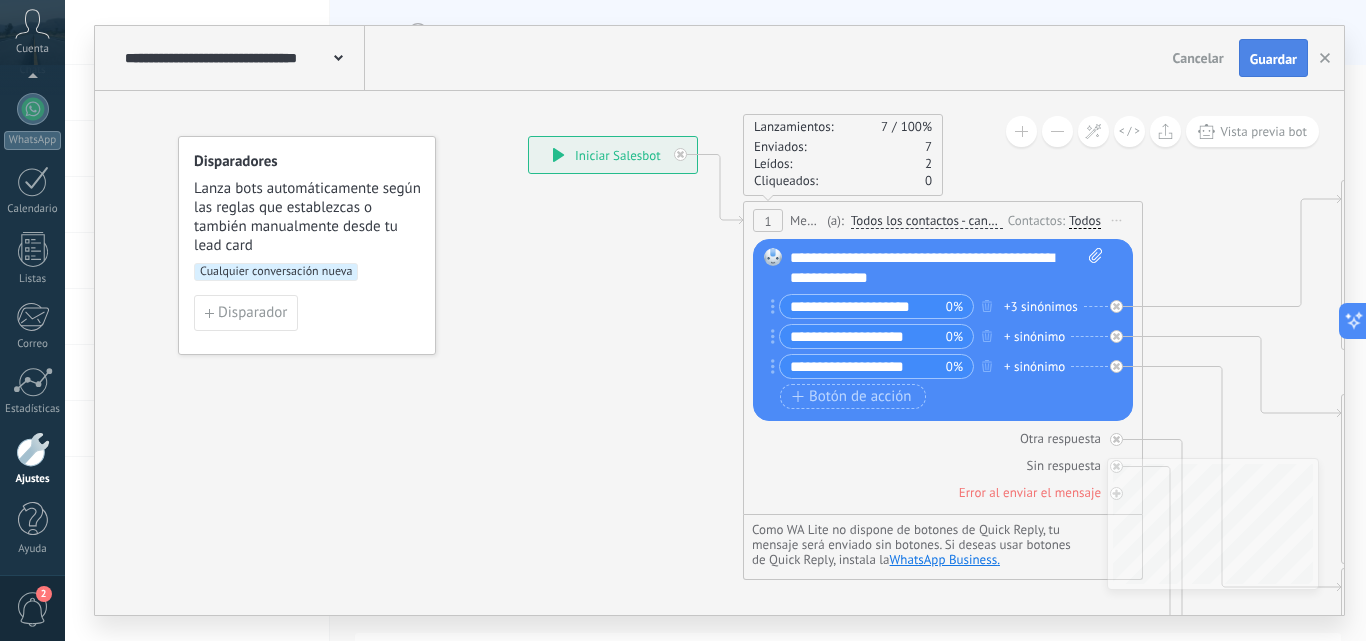 click on "Guardar" at bounding box center (1273, 59) 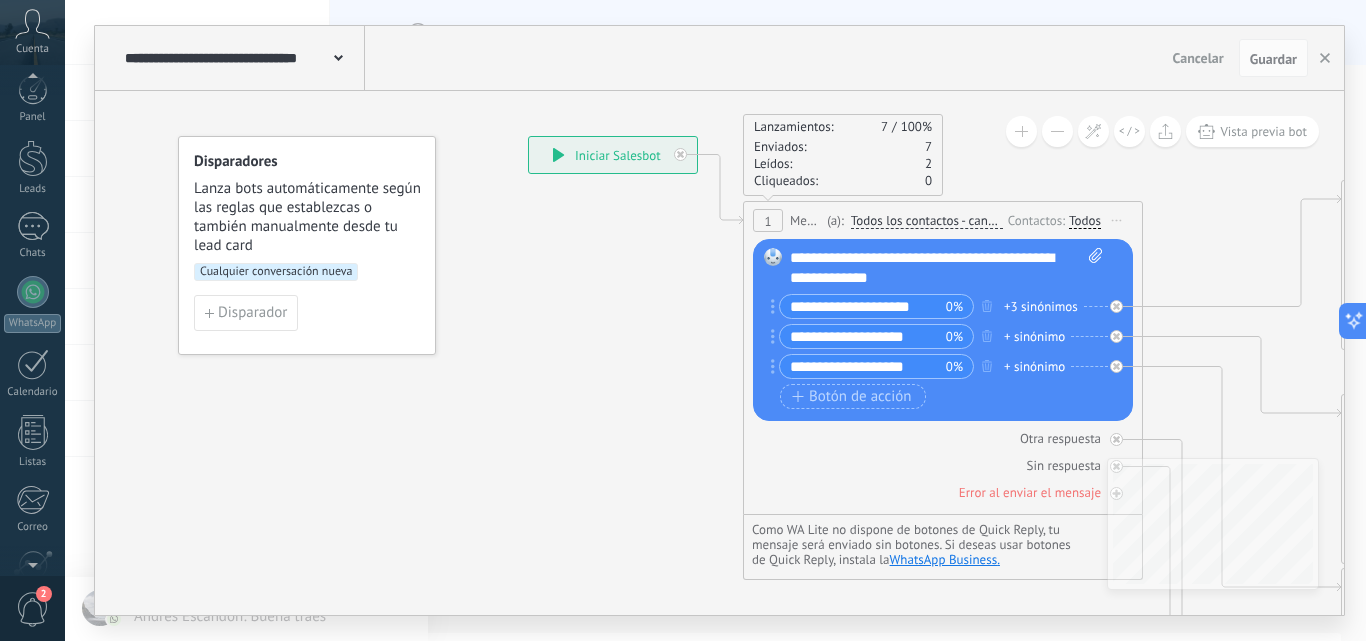 scroll, scrollTop: 0, scrollLeft: 0, axis: both 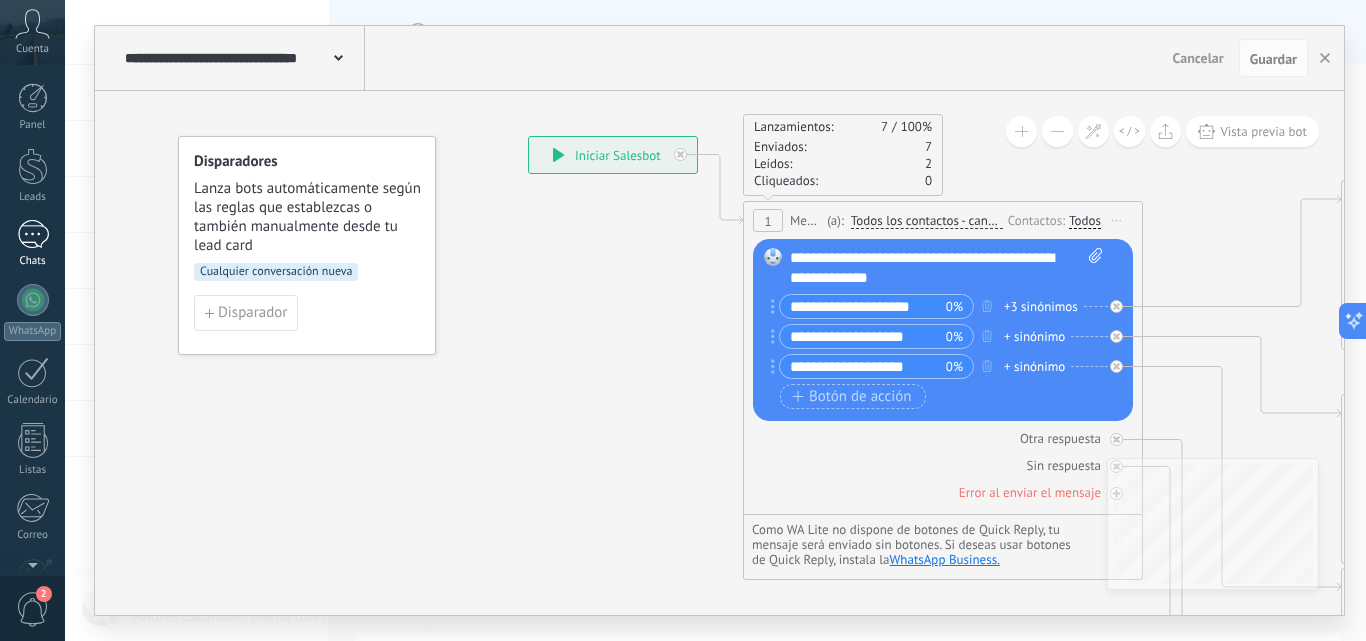 click at bounding box center [33, 234] 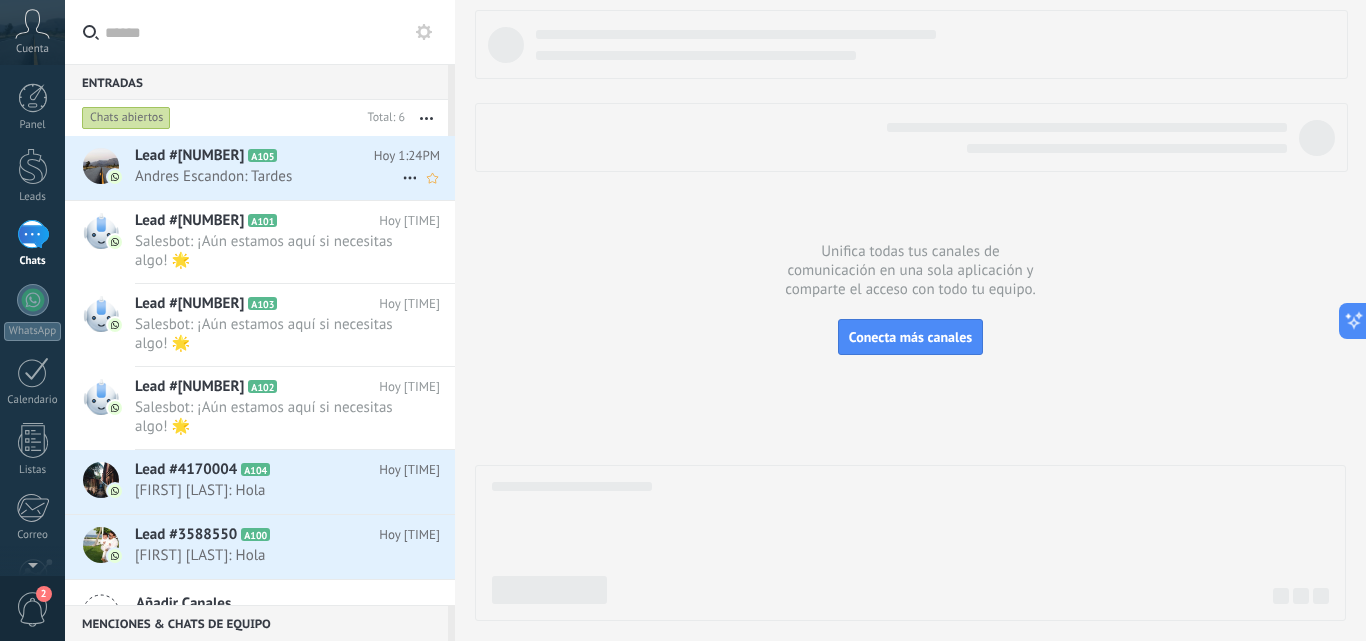 click on "Andres Escandon: Tardes" at bounding box center (268, 176) 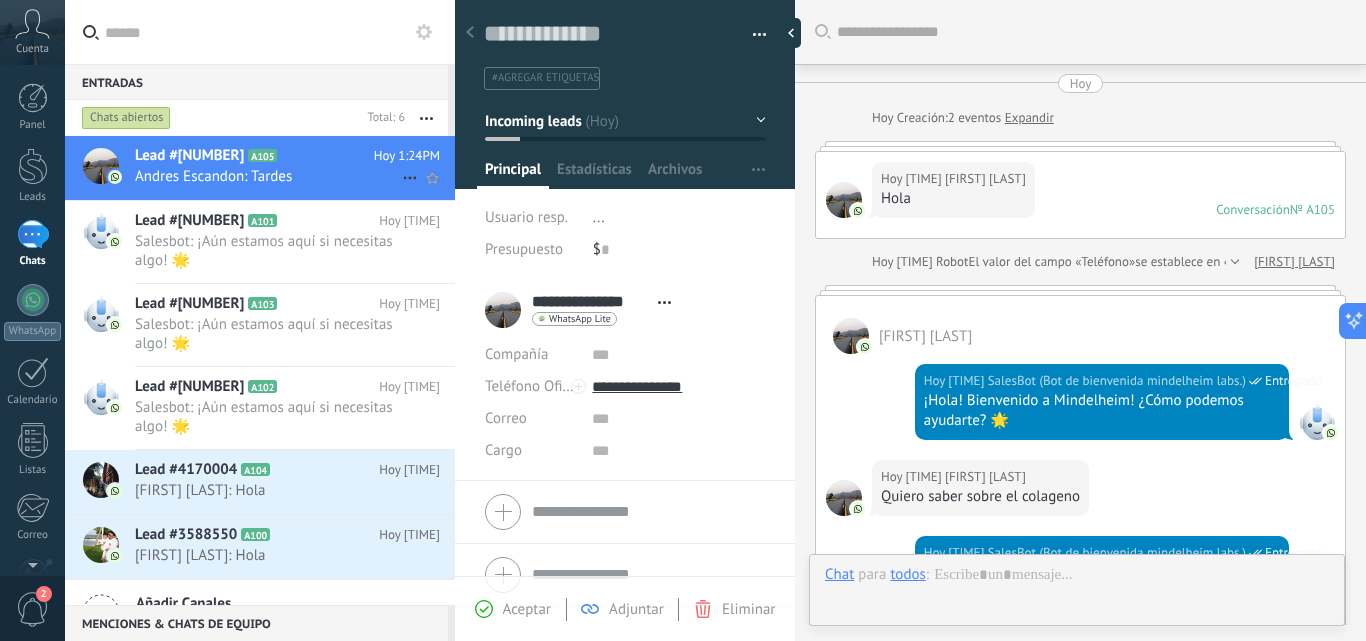 scroll, scrollTop: 30, scrollLeft: 0, axis: vertical 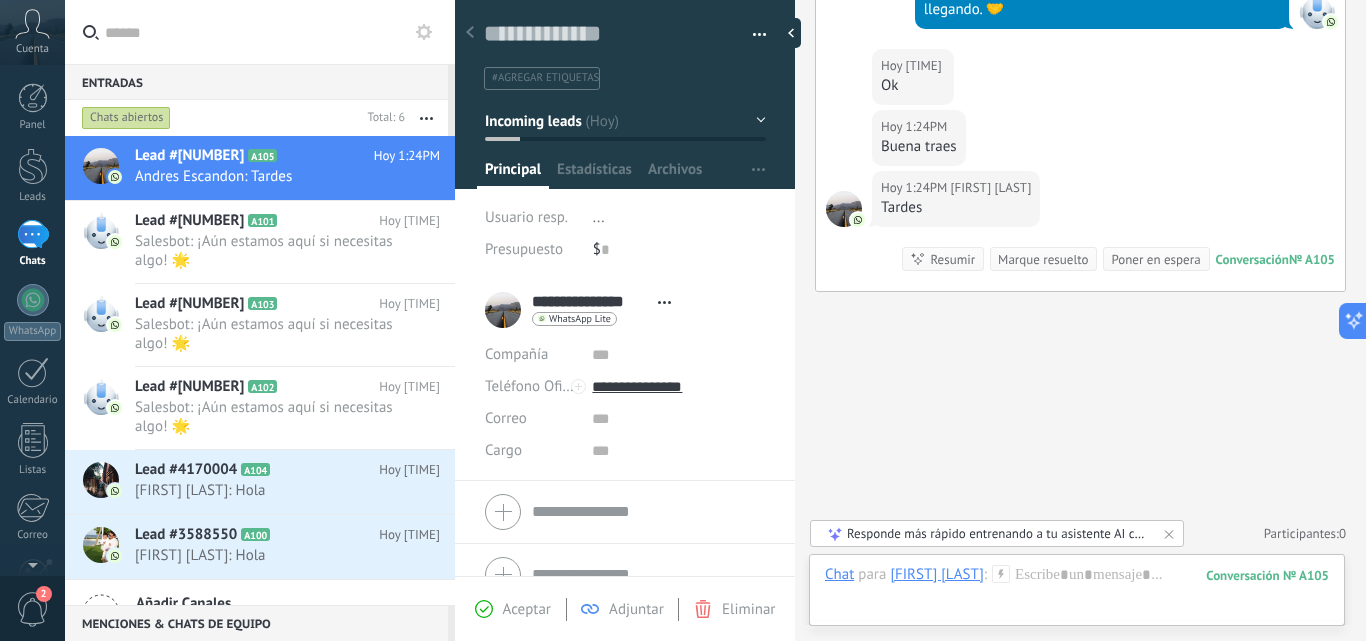 click on "Aceptar
Adjuntar
Eliminar" at bounding box center [625, 609] 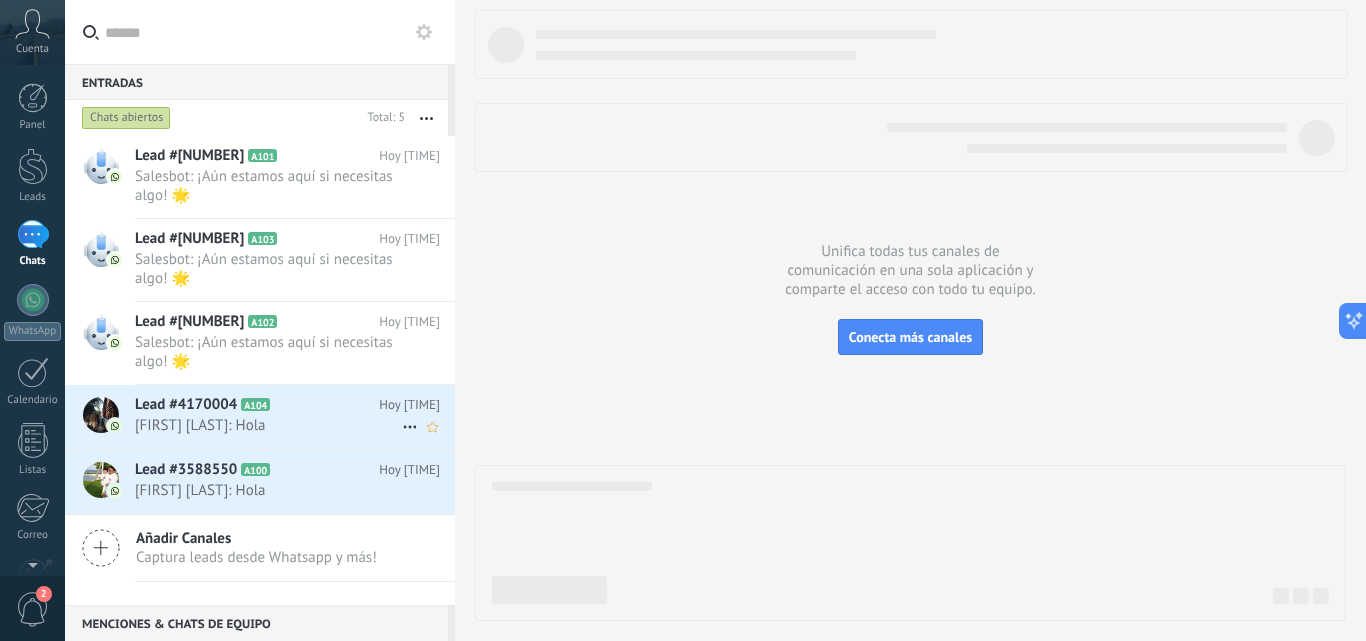 click 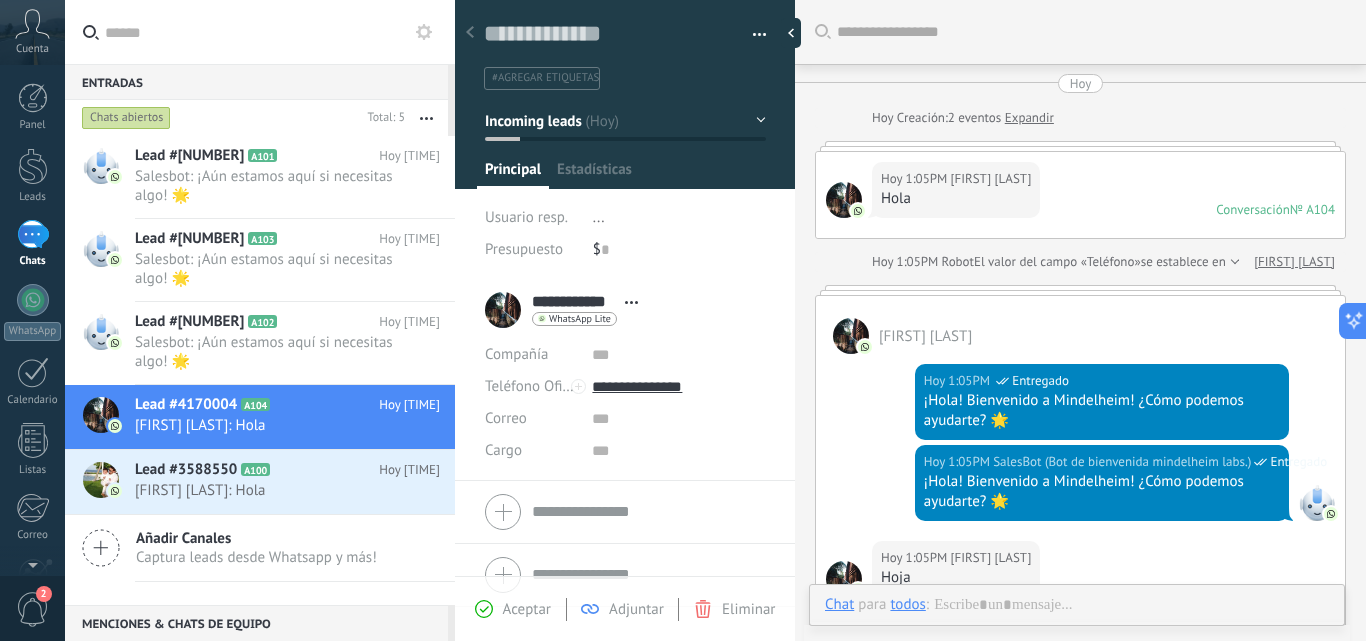 scroll, scrollTop: 453, scrollLeft: 0, axis: vertical 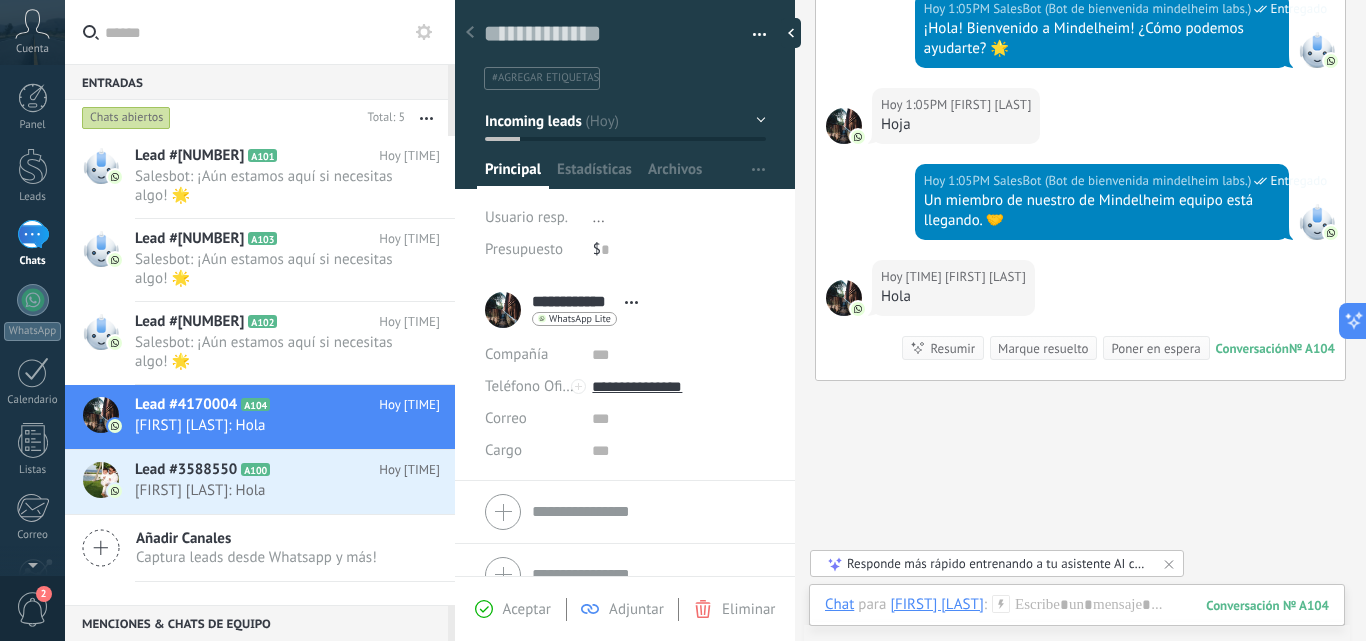 click on "Eliminar" at bounding box center [748, 609] 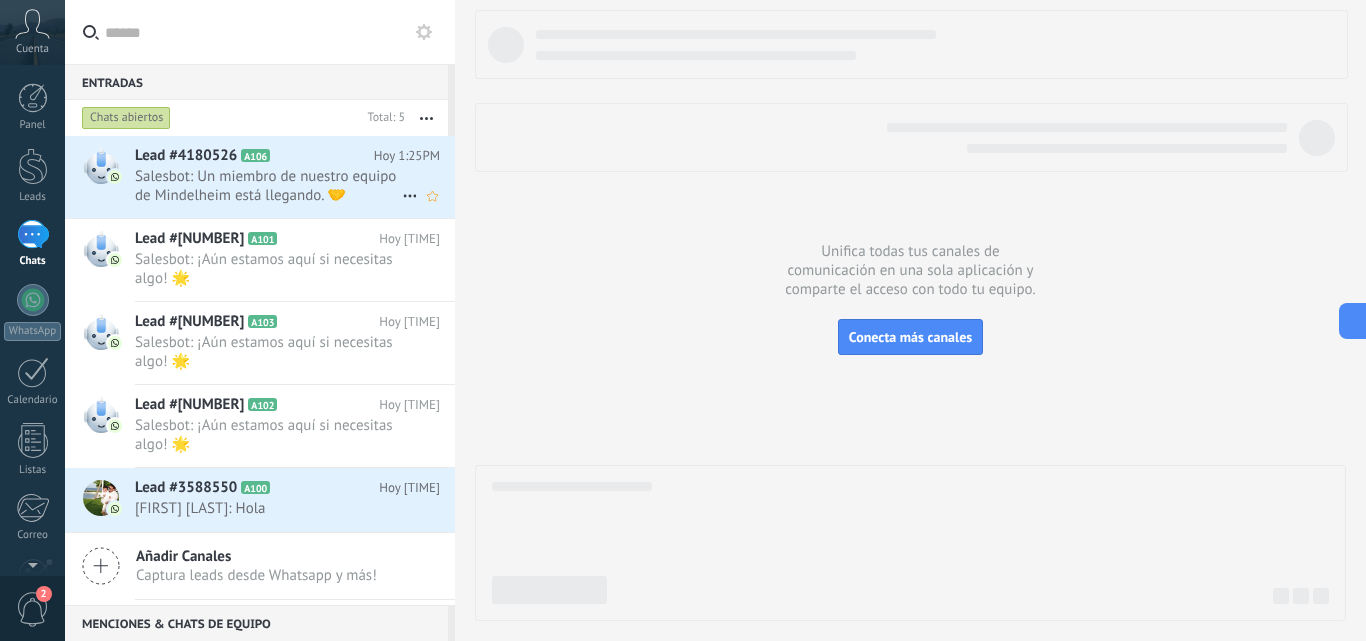 click on "Salesbot: Un miembro de nuestro equipo de Mindelheim está llegando. 🤝" at bounding box center [268, 186] 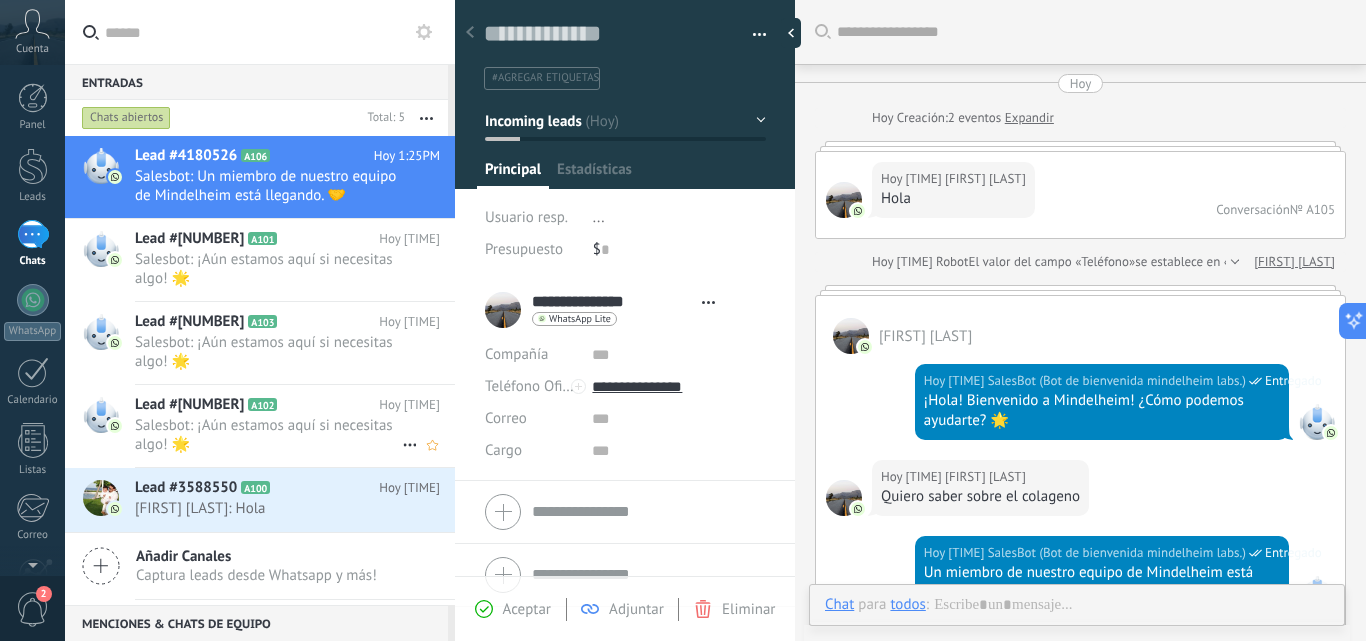 type on "**********" 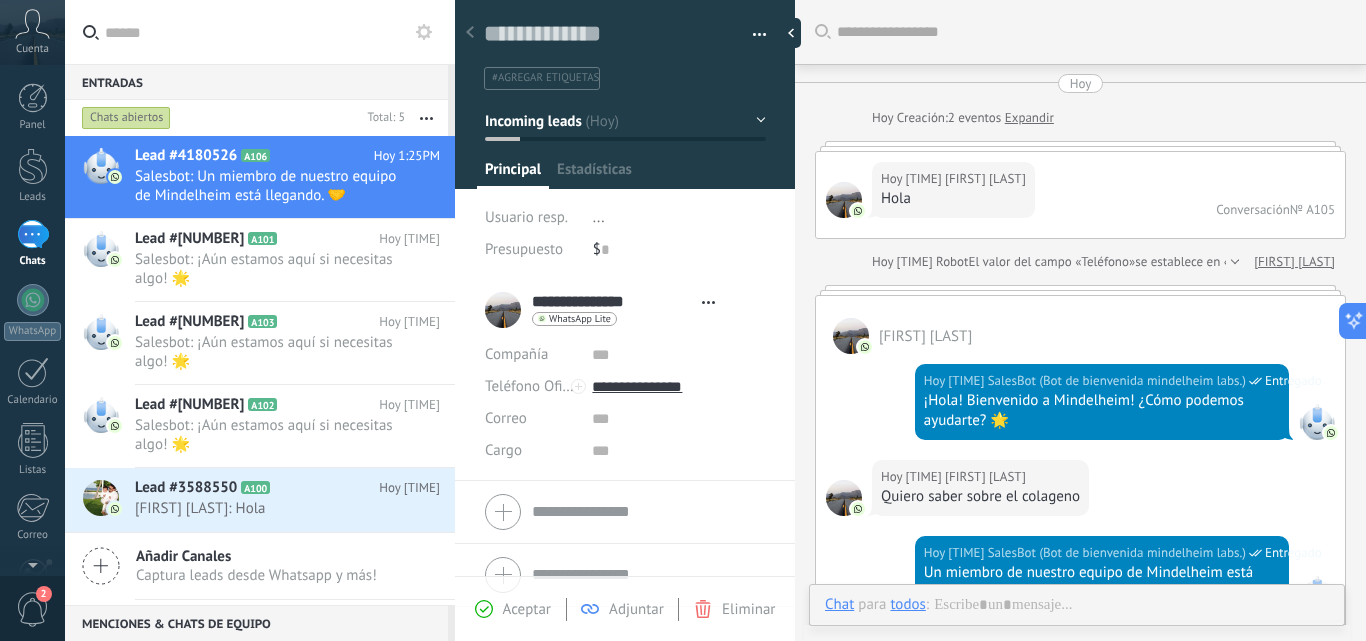 scroll, scrollTop: 919, scrollLeft: 0, axis: vertical 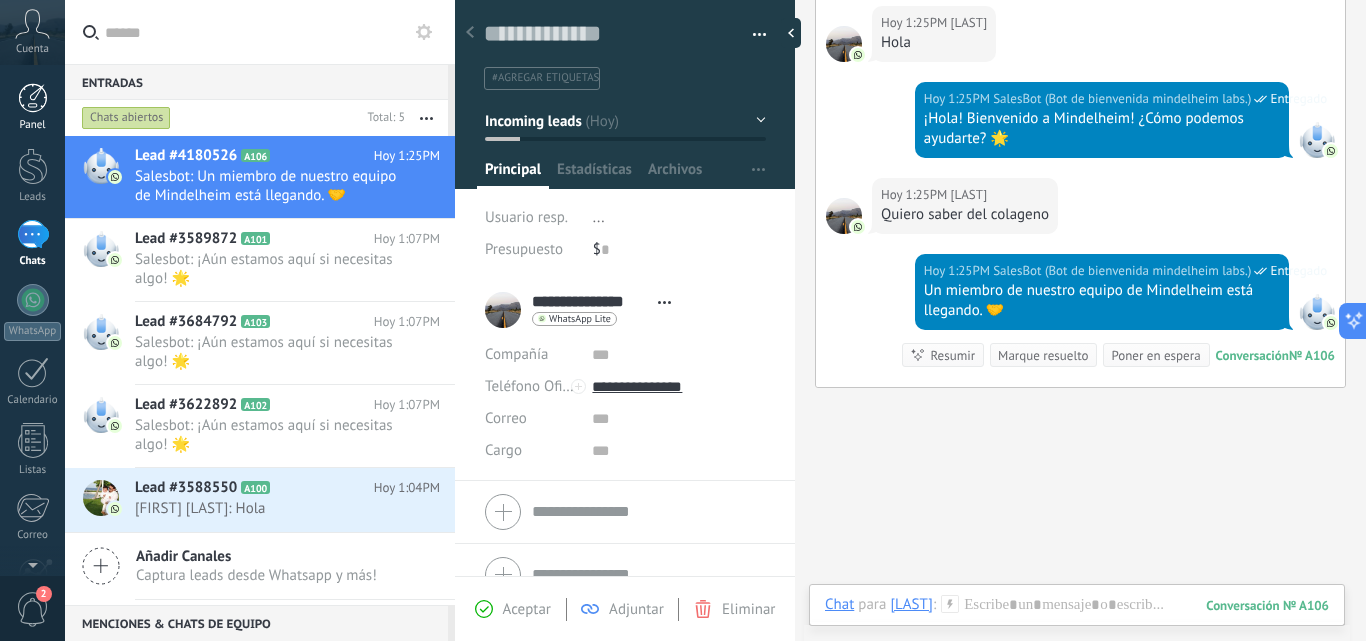click at bounding box center [33, 98] 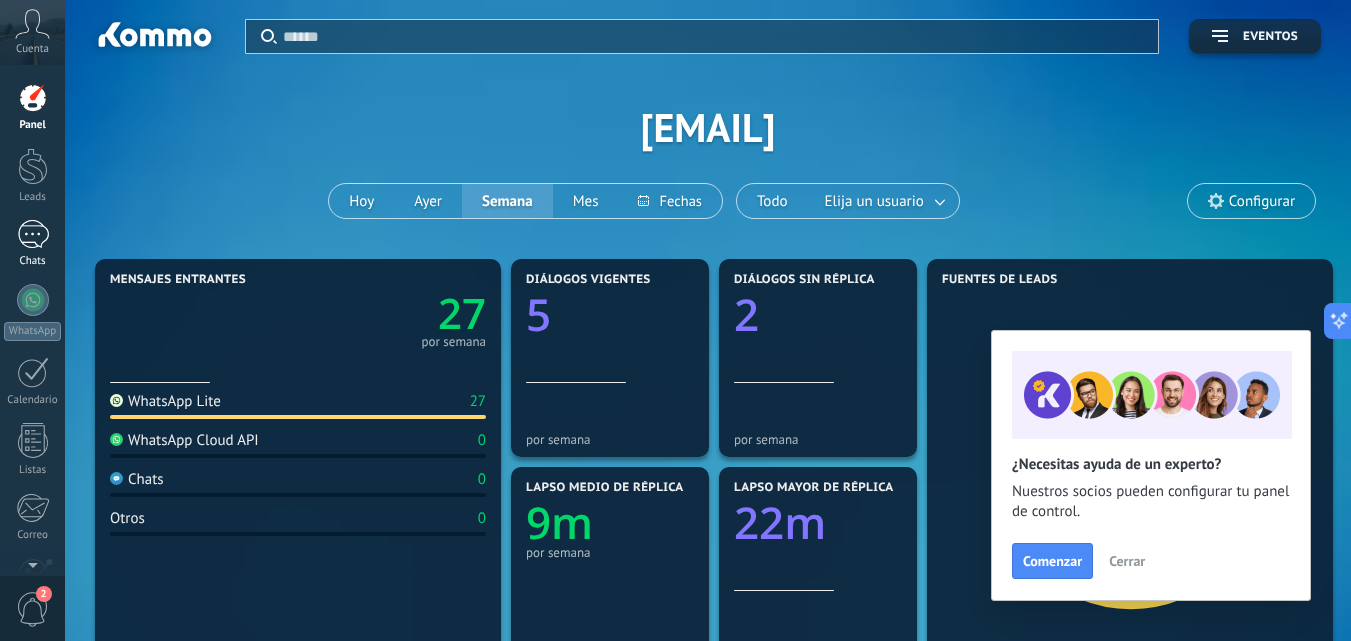 click at bounding box center (33, 234) 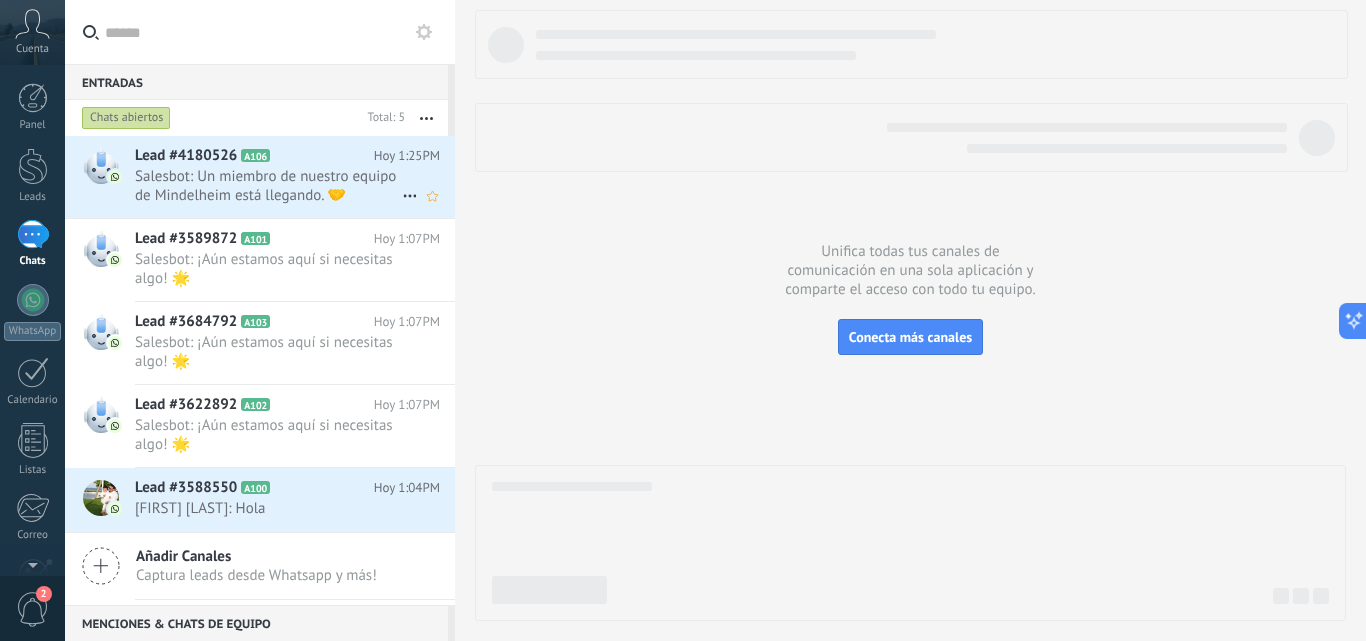 click on "Salesbot: Un miembro de nuestro equipo de Mindelheim está llegando. 🤝" at bounding box center (268, 186) 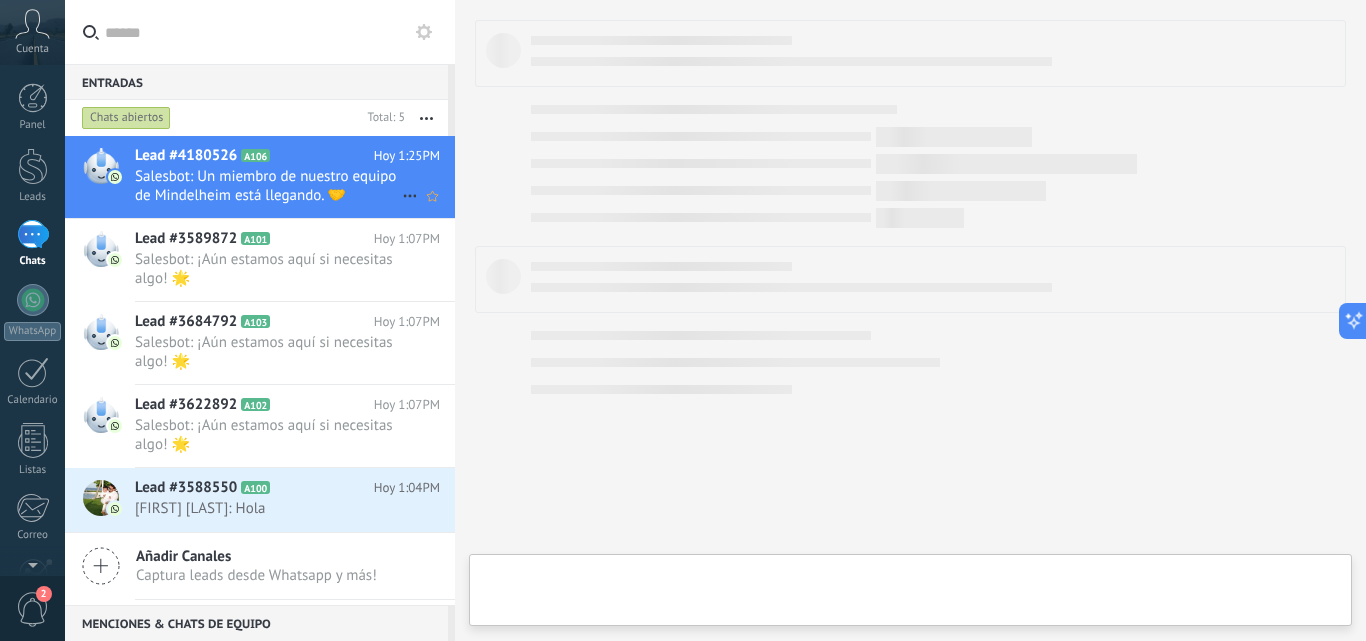type on "**********" 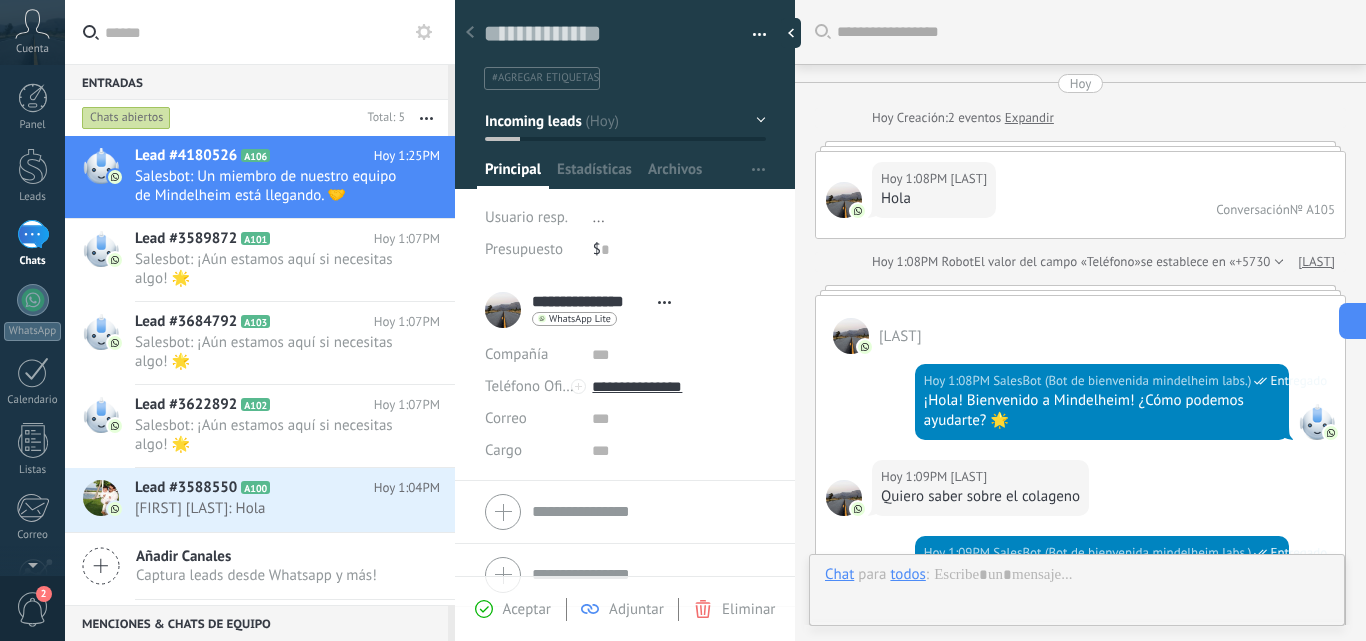 scroll, scrollTop: 30, scrollLeft: 0, axis: vertical 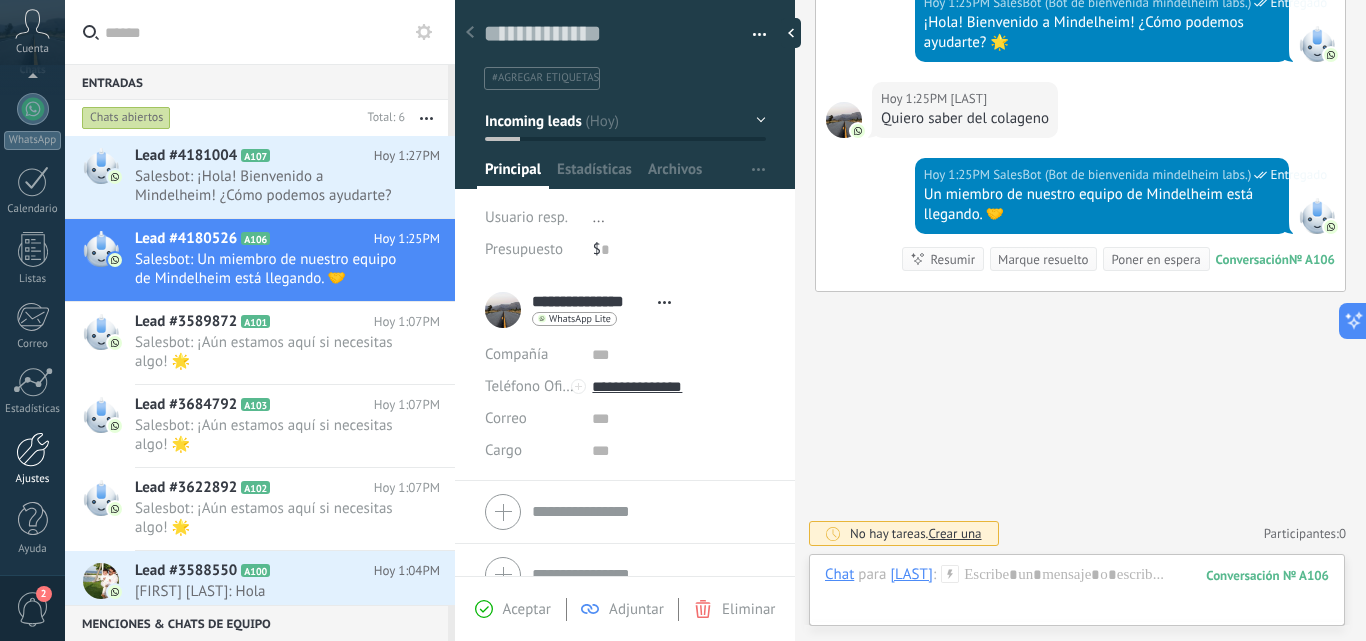 click at bounding box center [33, 449] 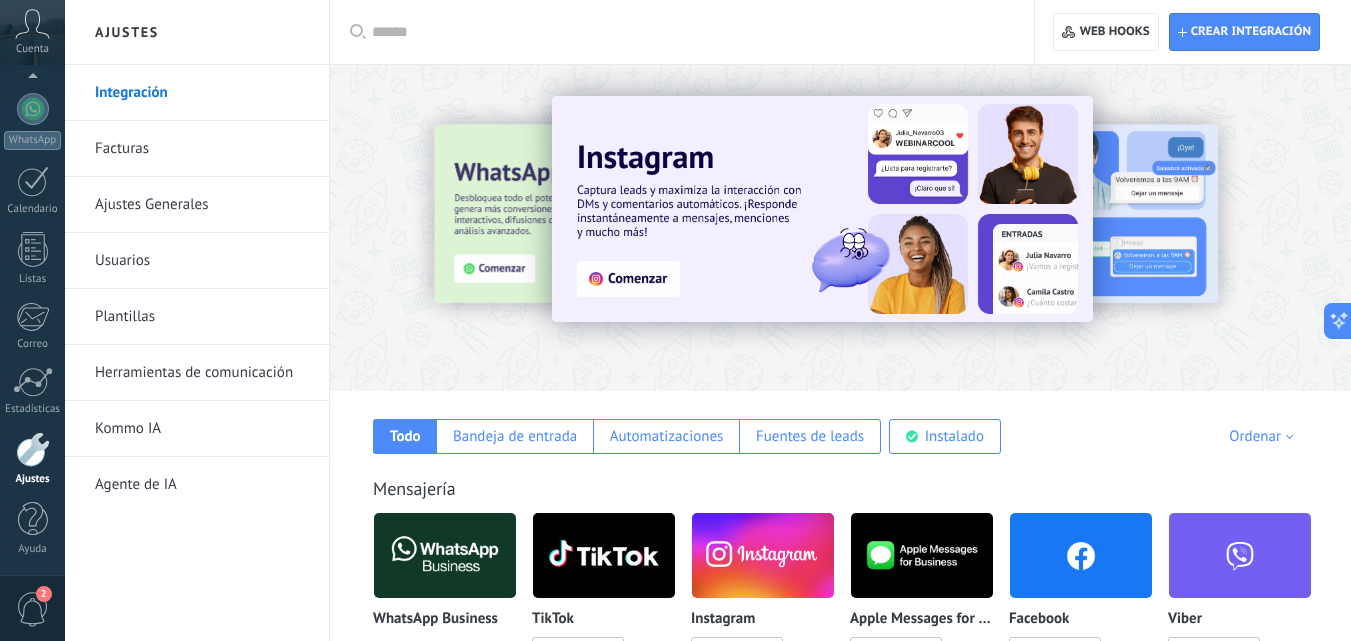 click on "Herramientas de comunicación" at bounding box center [202, 373] 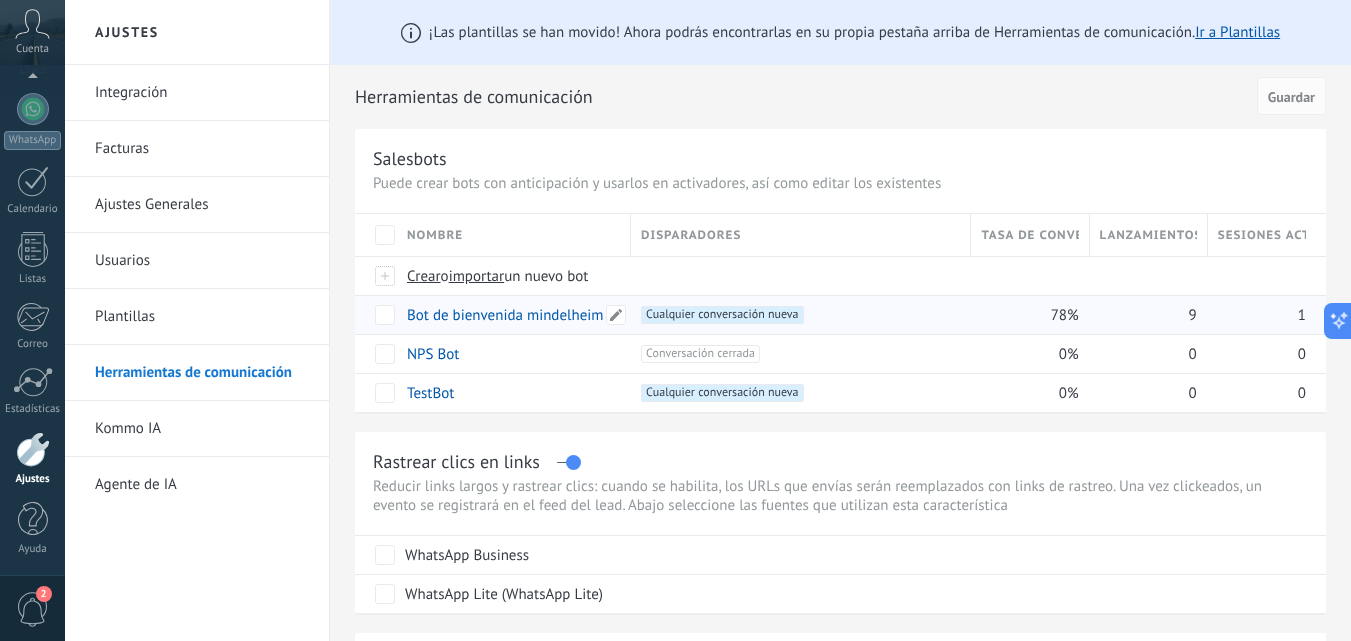 click on "Bot de bienvenida mindelheim labs." at bounding box center (522, 315) 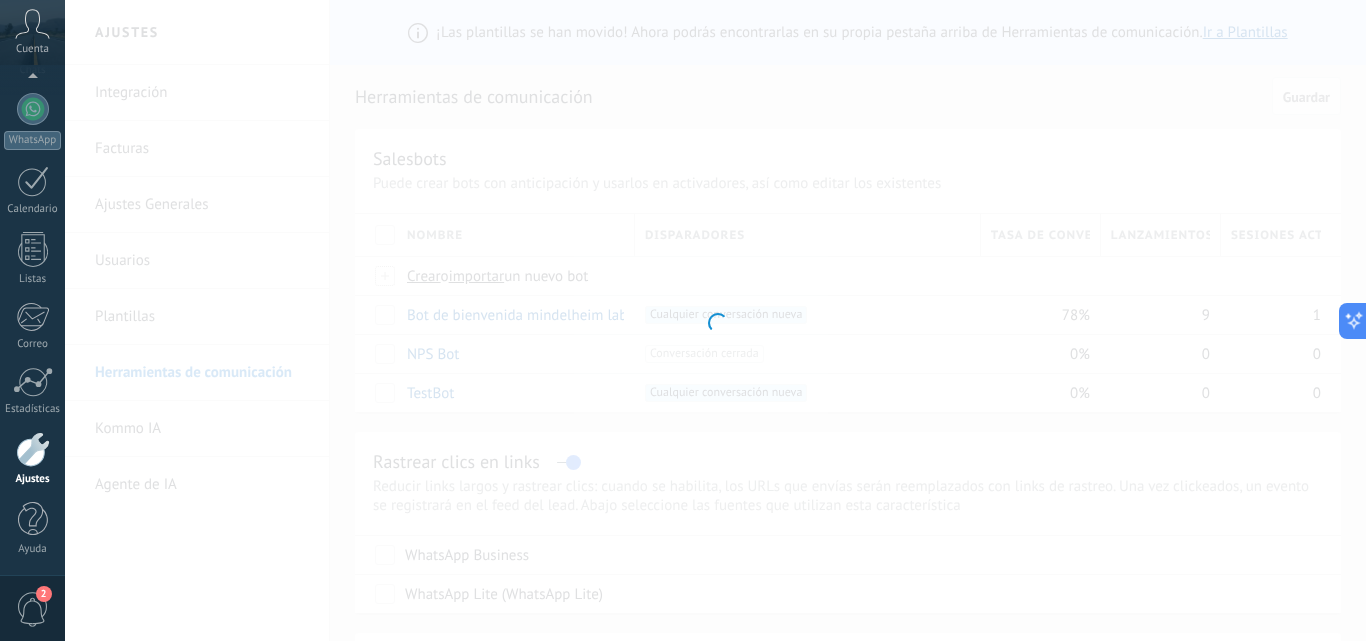 type on "**********" 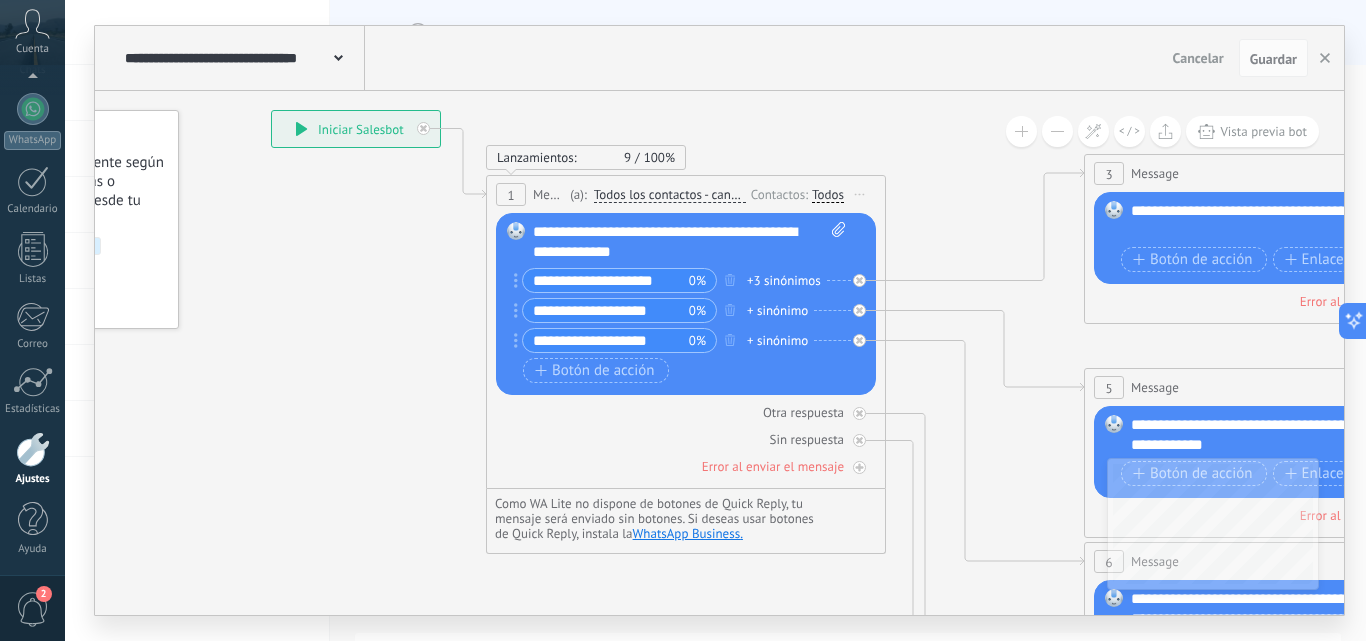 drag, startPoint x: 1181, startPoint y: 277, endPoint x: 932, endPoint y: 146, distance: 281.35742 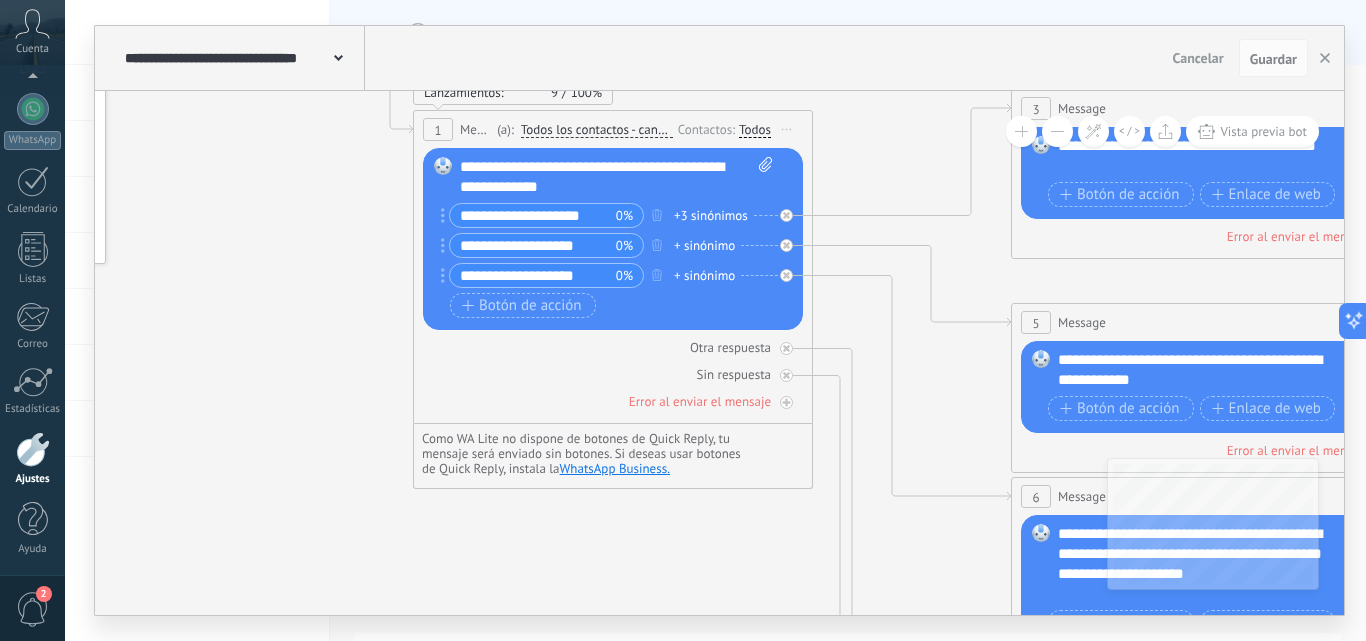 drag, startPoint x: 987, startPoint y: 225, endPoint x: 914, endPoint y: 160, distance: 97.74457 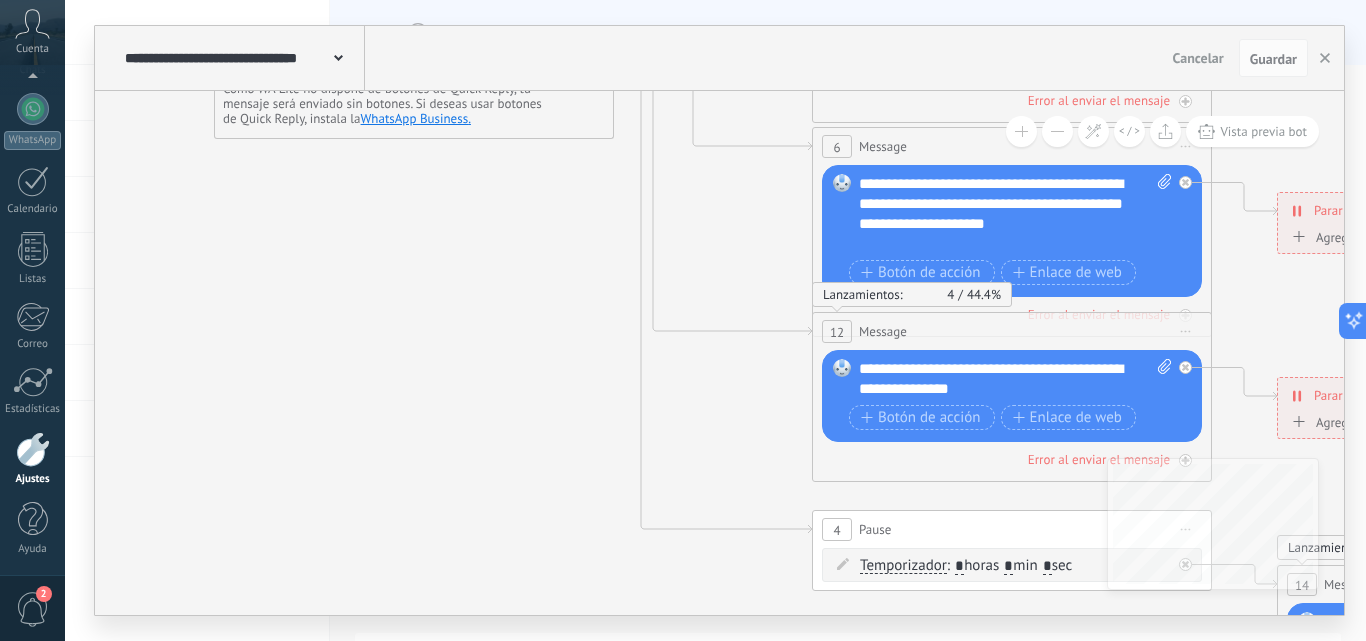 drag, startPoint x: 767, startPoint y: 573, endPoint x: 568, endPoint y: 223, distance: 402.61768 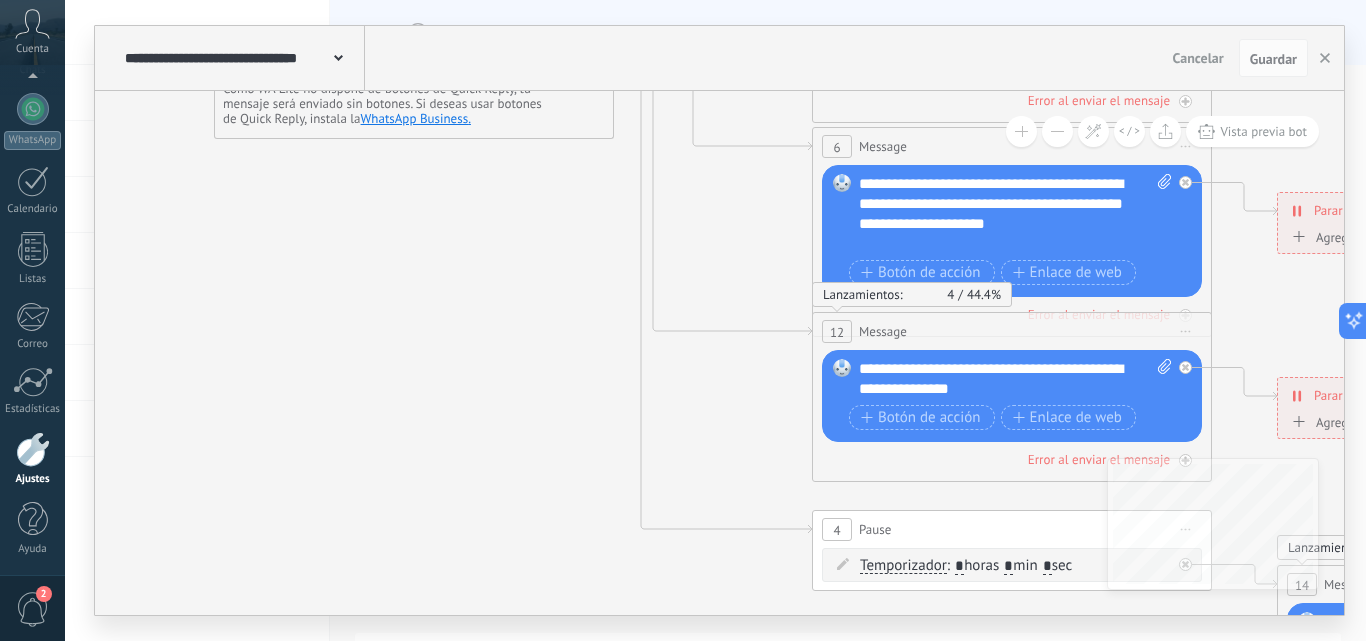click 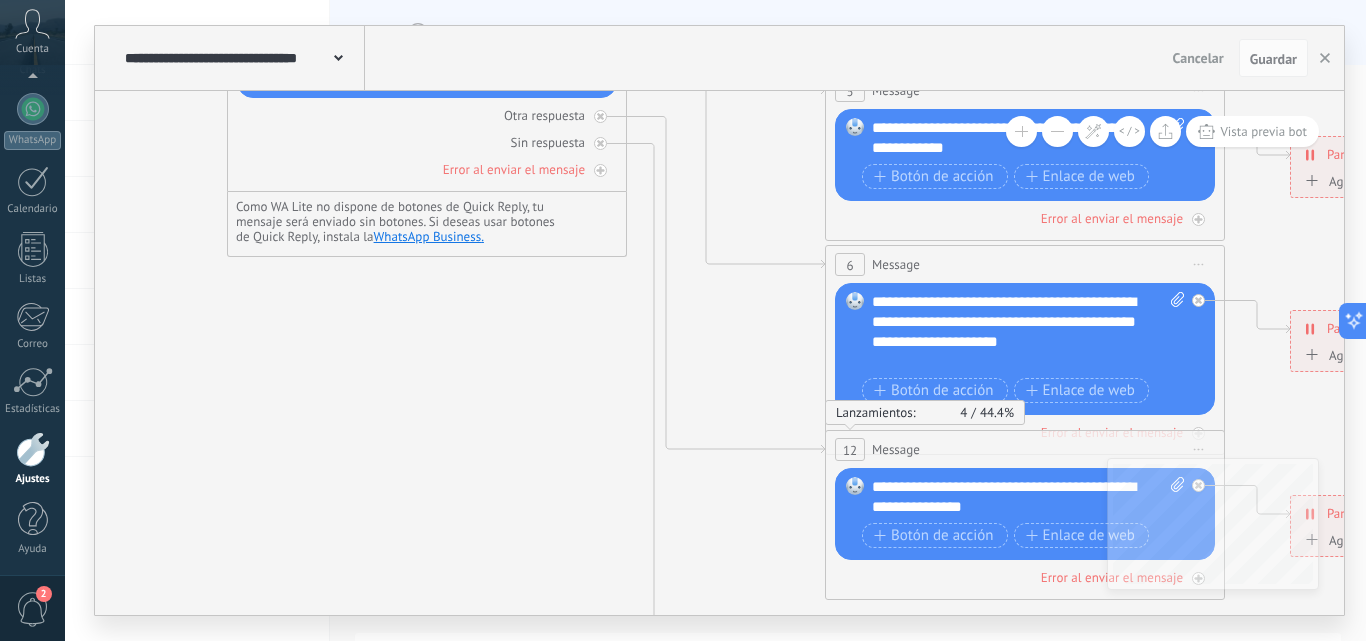 drag, startPoint x: 542, startPoint y: 410, endPoint x: 558, endPoint y: 535, distance: 126.01984 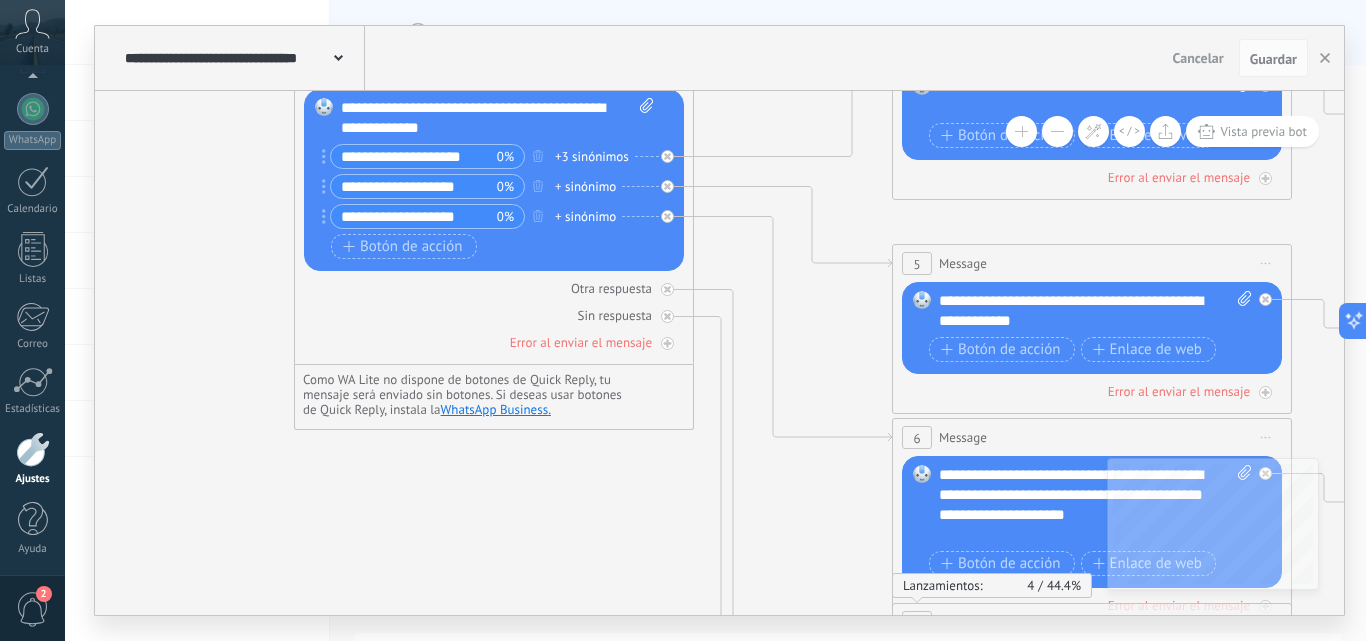 drag, startPoint x: 515, startPoint y: 303, endPoint x: 582, endPoint y: 475, distance: 184.58873 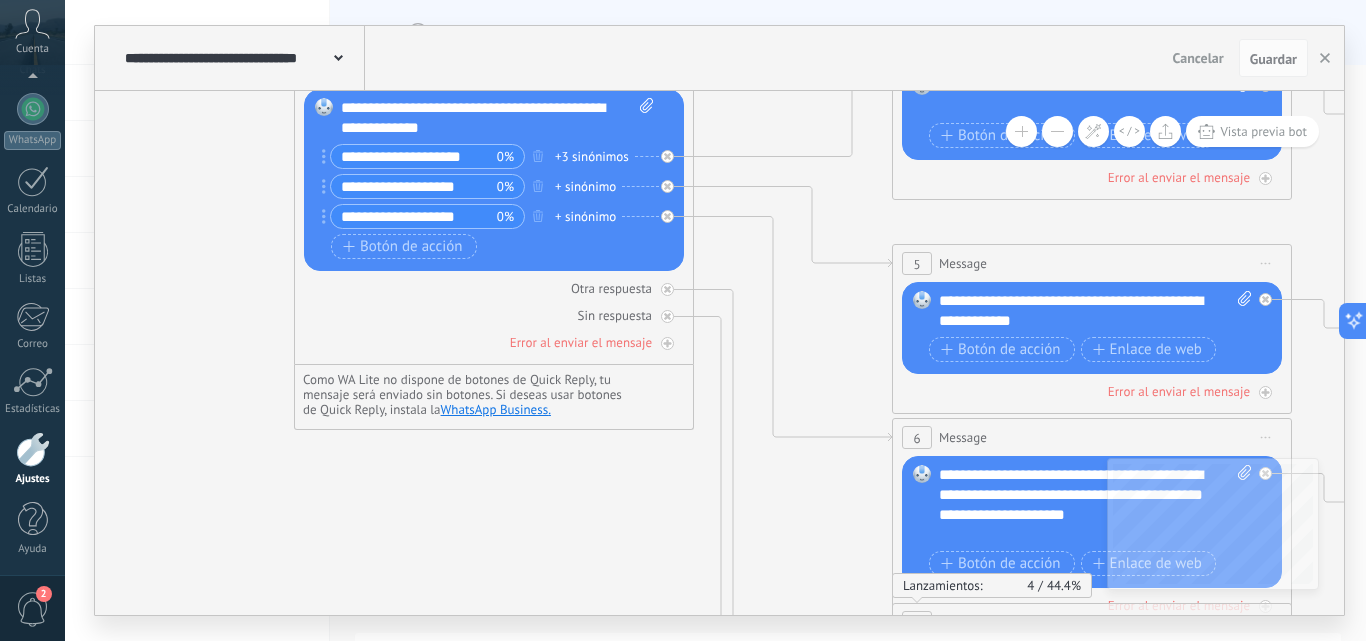 click 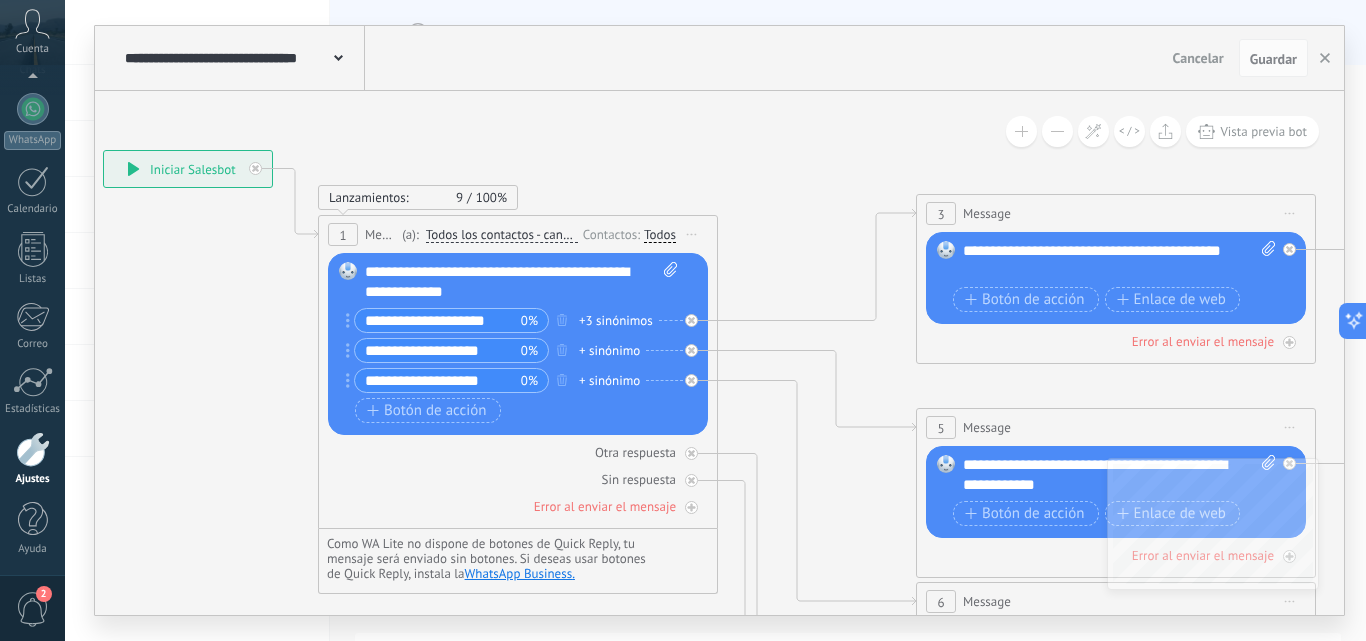 drag, startPoint x: 820, startPoint y: 311, endPoint x: 844, endPoint y: 475, distance: 165.7468 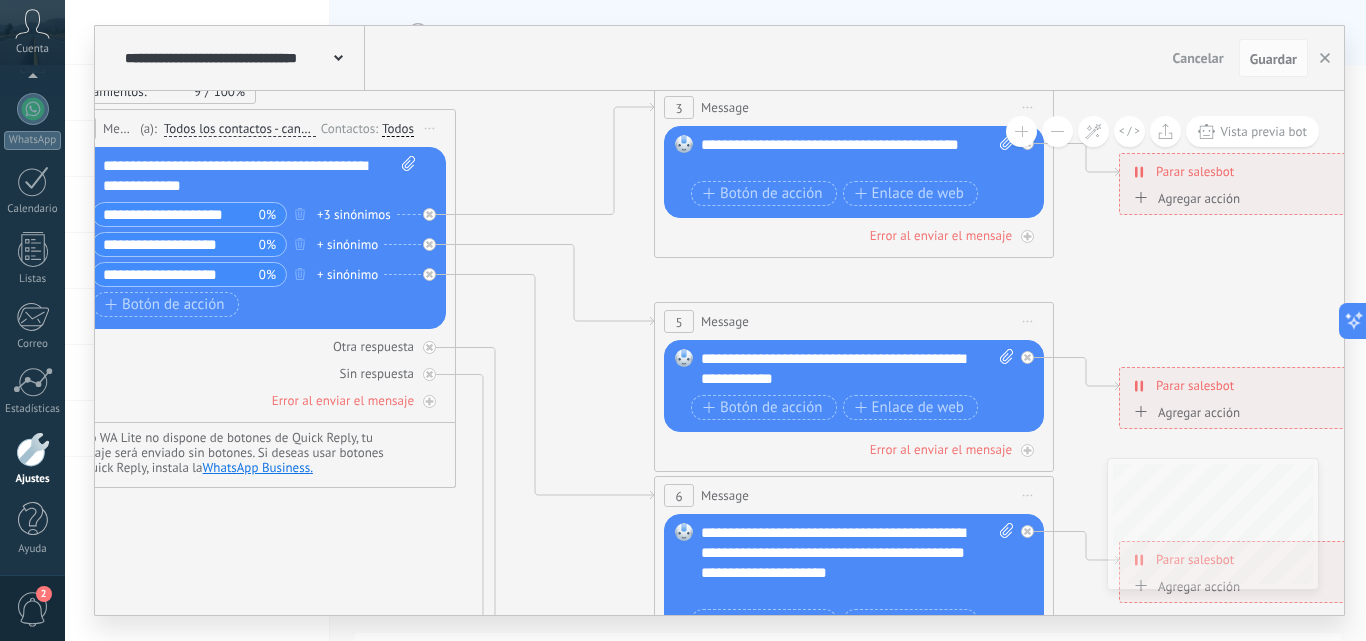 drag, startPoint x: 882, startPoint y: 159, endPoint x: 620, endPoint y: 53, distance: 282.6305 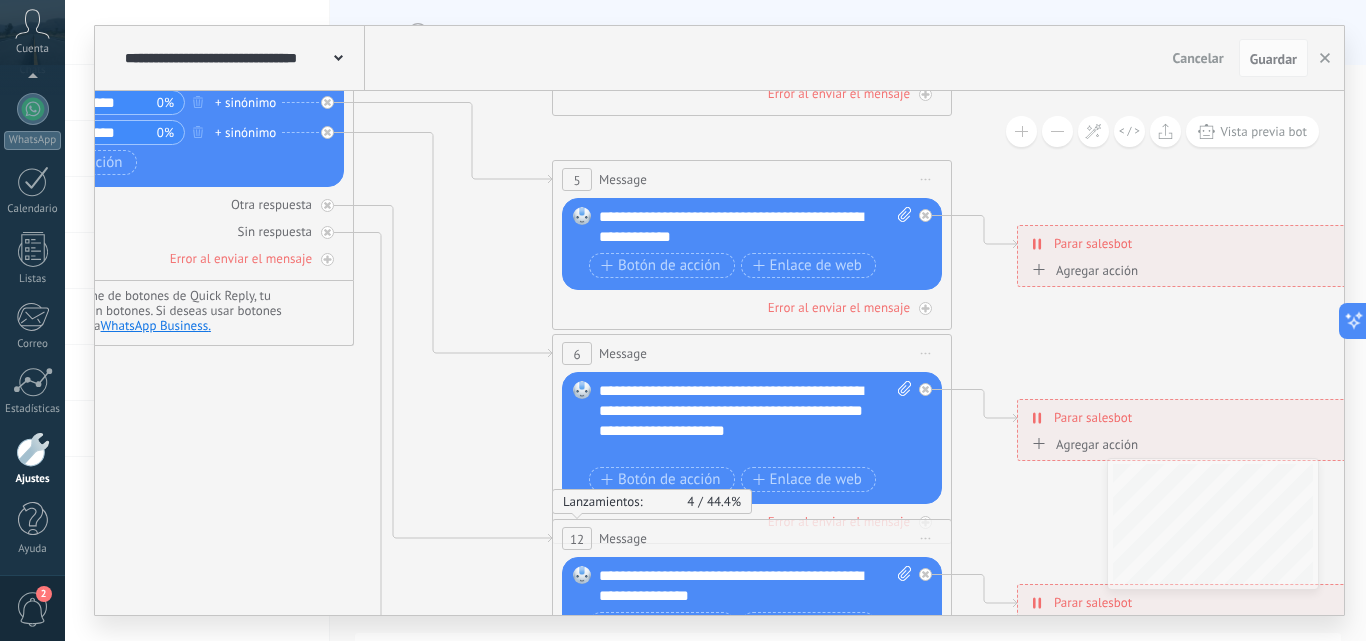 drag, startPoint x: 1180, startPoint y: 302, endPoint x: 1078, endPoint y: 160, distance: 174.83707 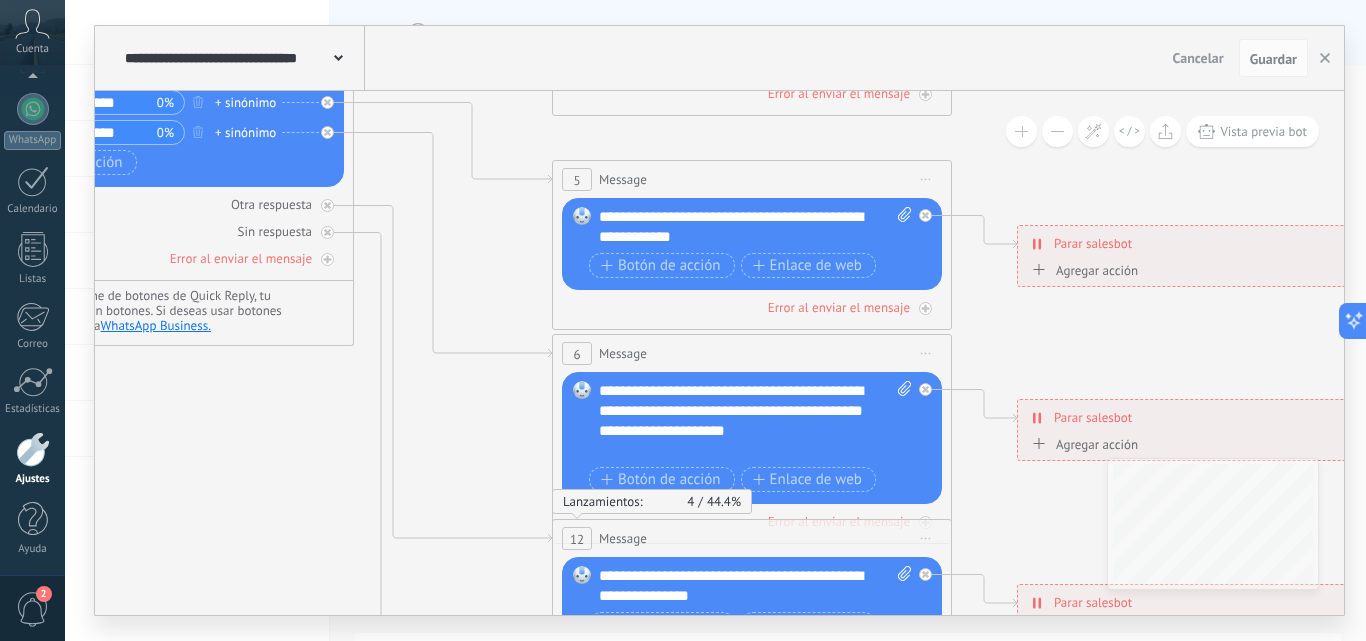 click 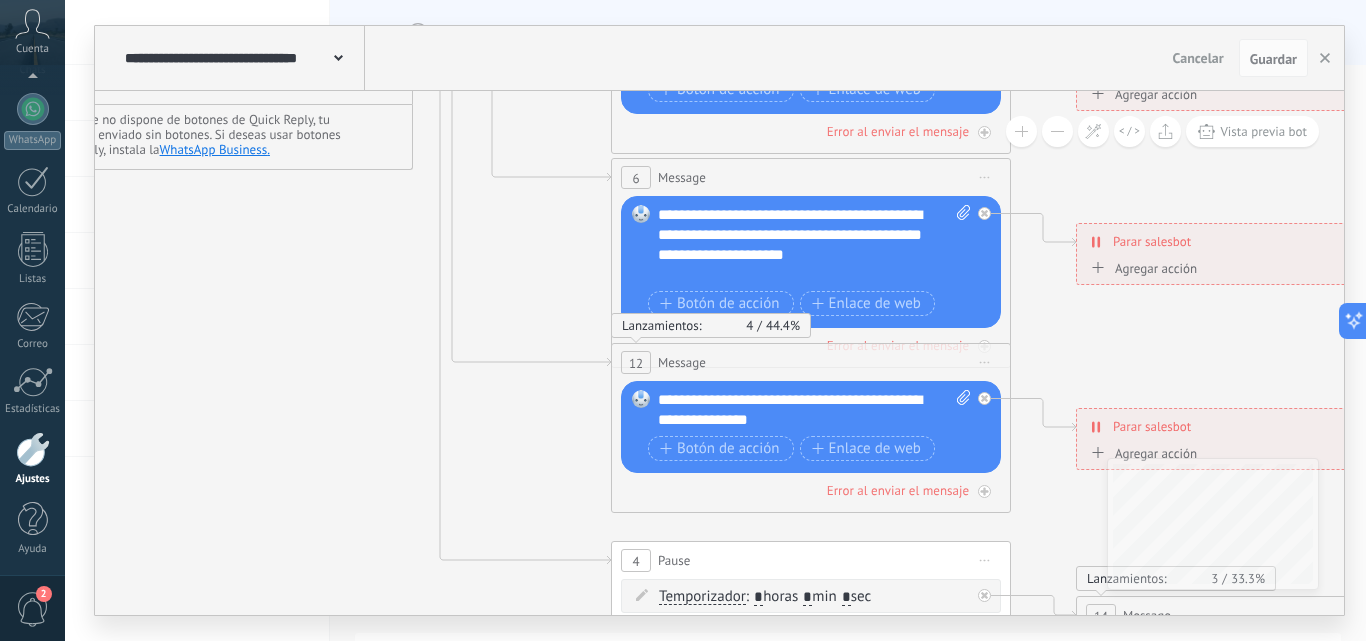 drag, startPoint x: 306, startPoint y: 570, endPoint x: 365, endPoint y: 394, distance: 185.62596 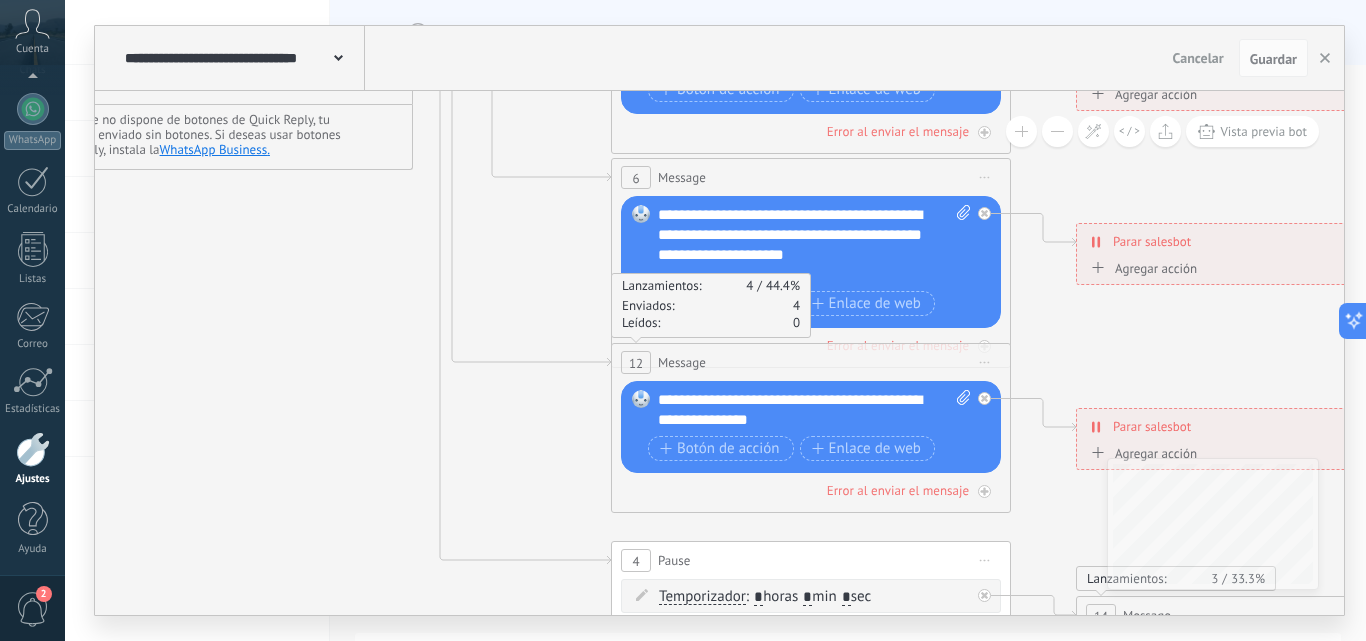 type 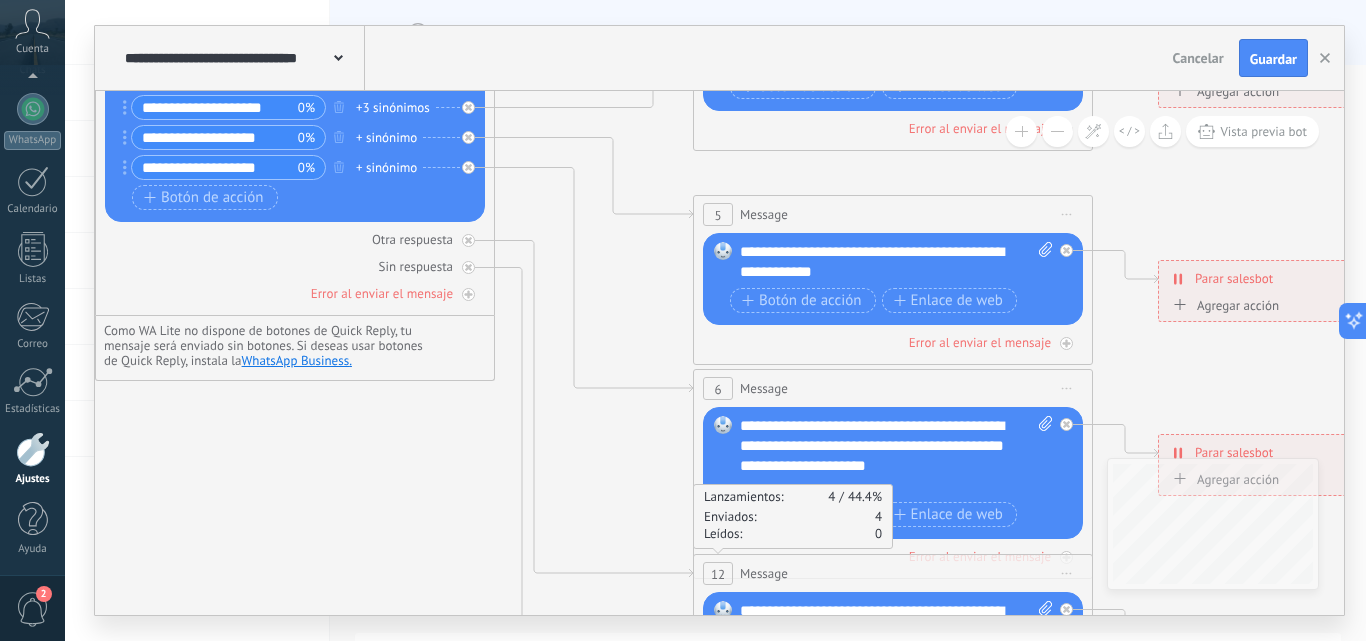 drag, startPoint x: 319, startPoint y: 292, endPoint x: 401, endPoint y: 503, distance: 226.37358 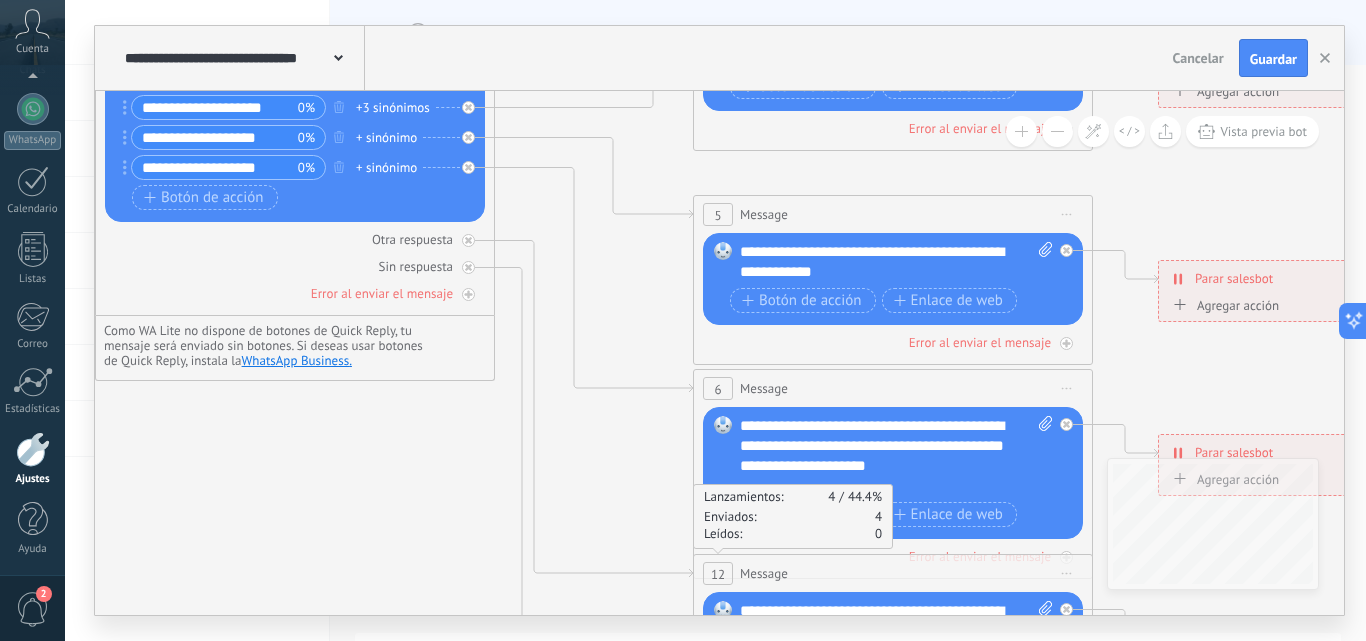 click 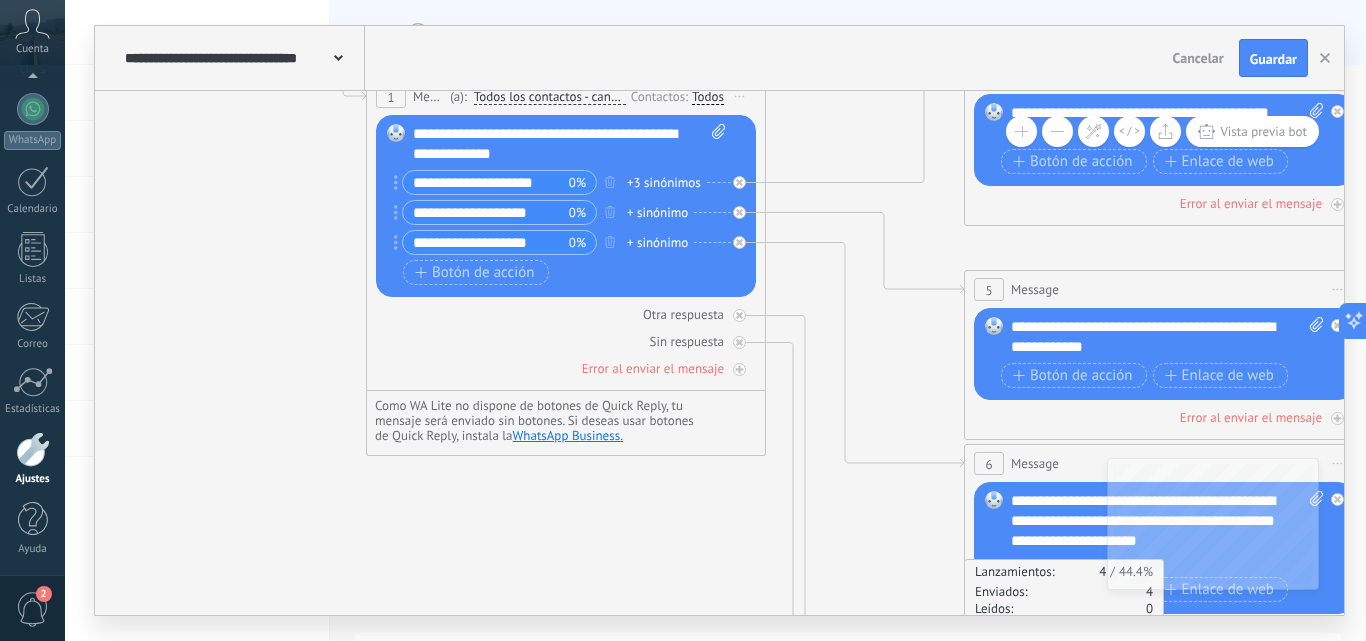 drag, startPoint x: 376, startPoint y: 520, endPoint x: 519, endPoint y: 543, distance: 144.83784 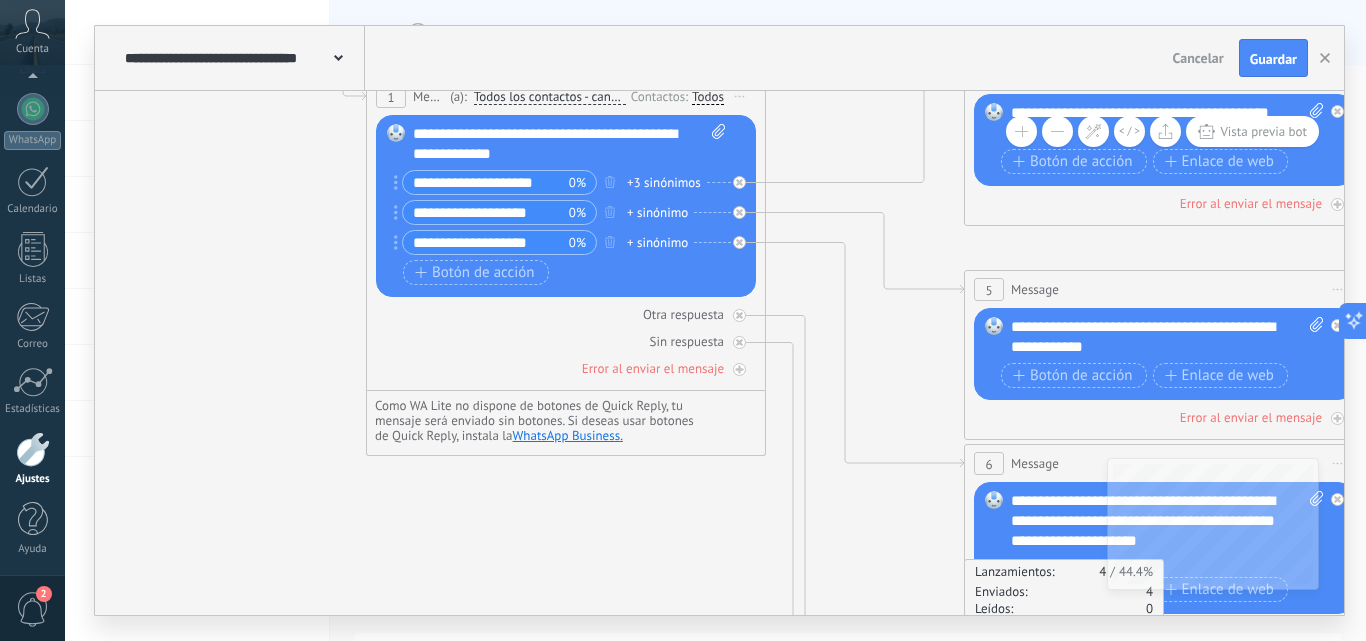 click 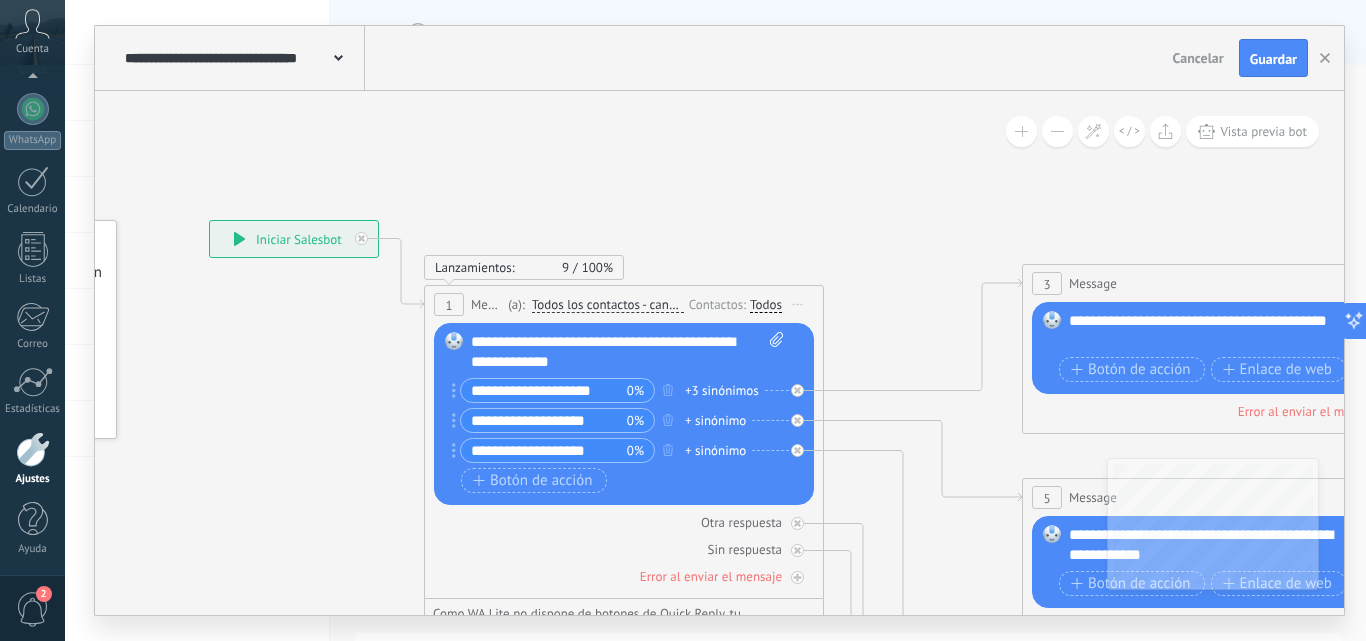 drag, startPoint x: 222, startPoint y: 270, endPoint x: 280, endPoint y: 478, distance: 215.93518 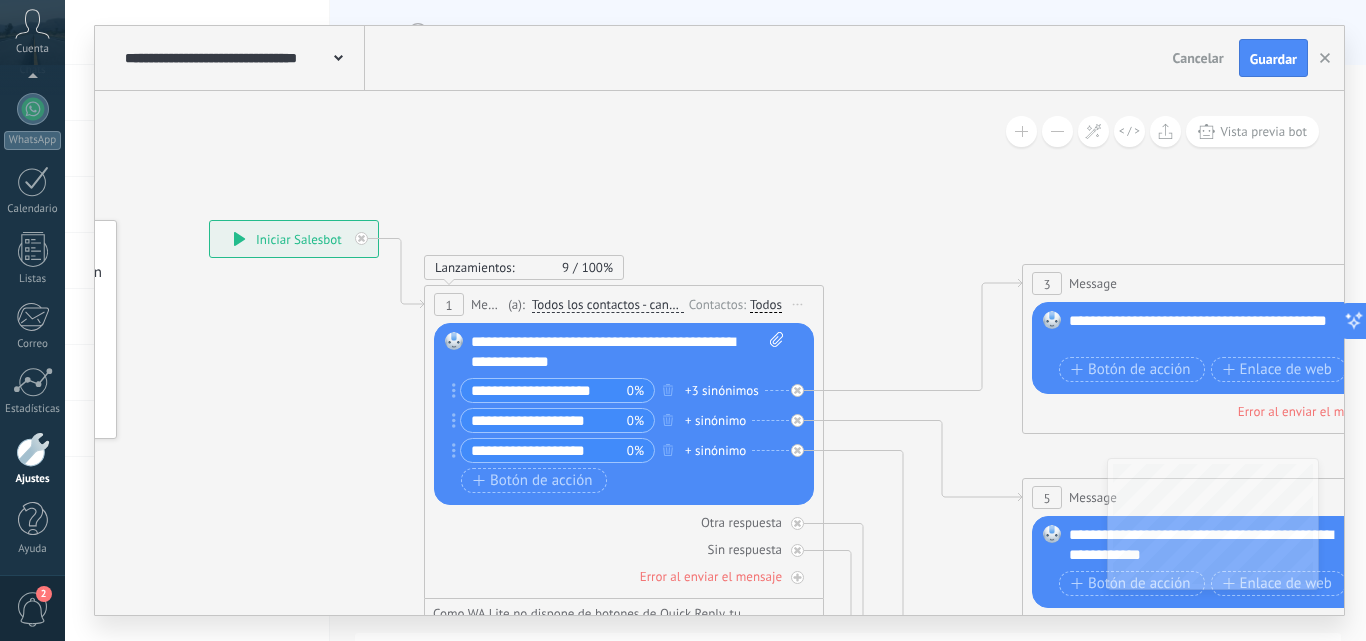click 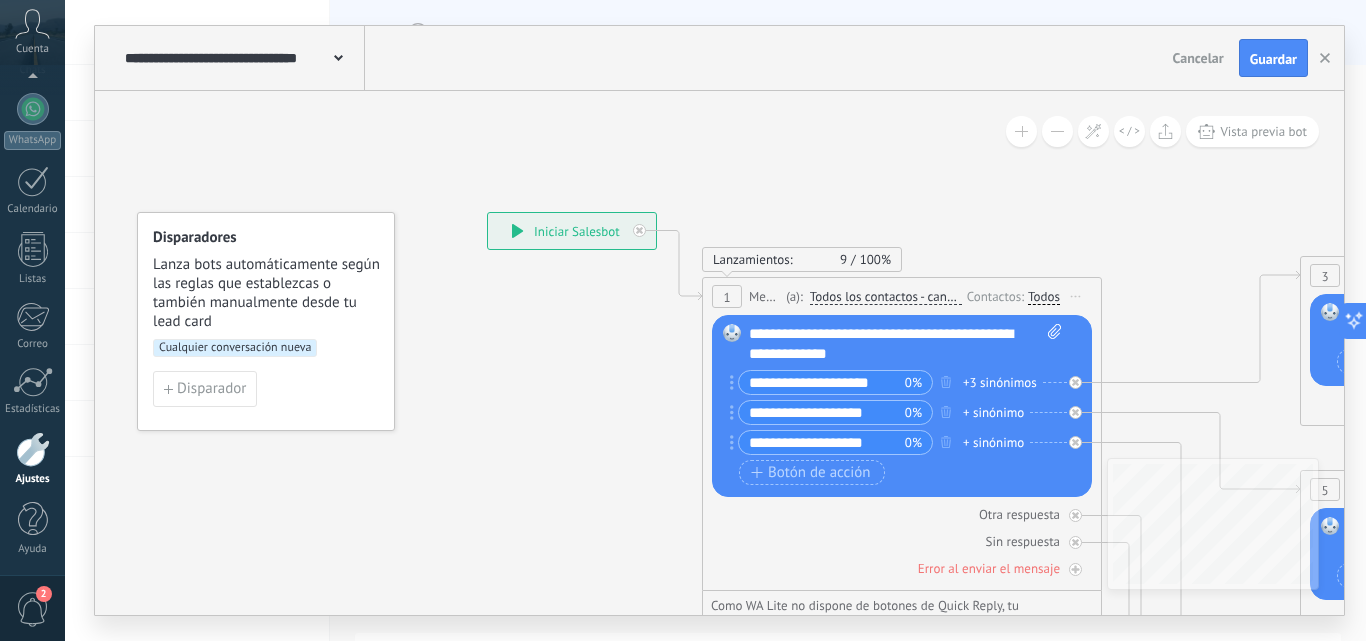 drag, startPoint x: 255, startPoint y: 347, endPoint x: 533, endPoint y: 339, distance: 278.11508 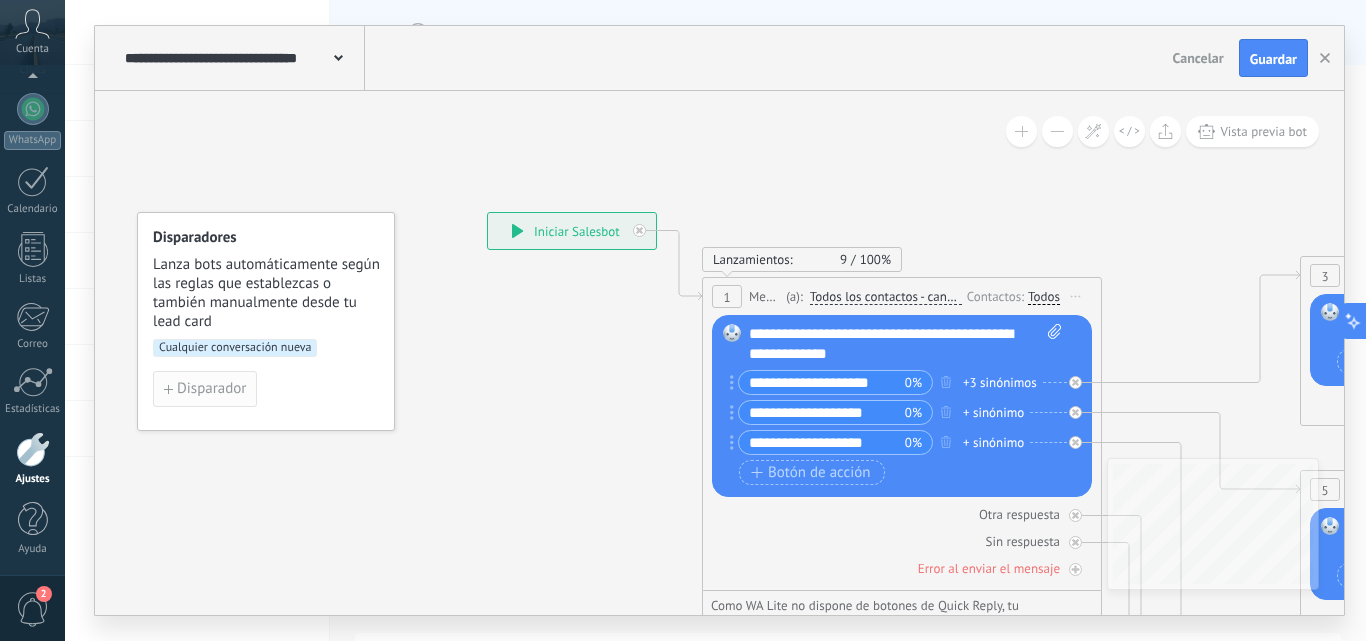click on "Disparador" at bounding box center [211, 389] 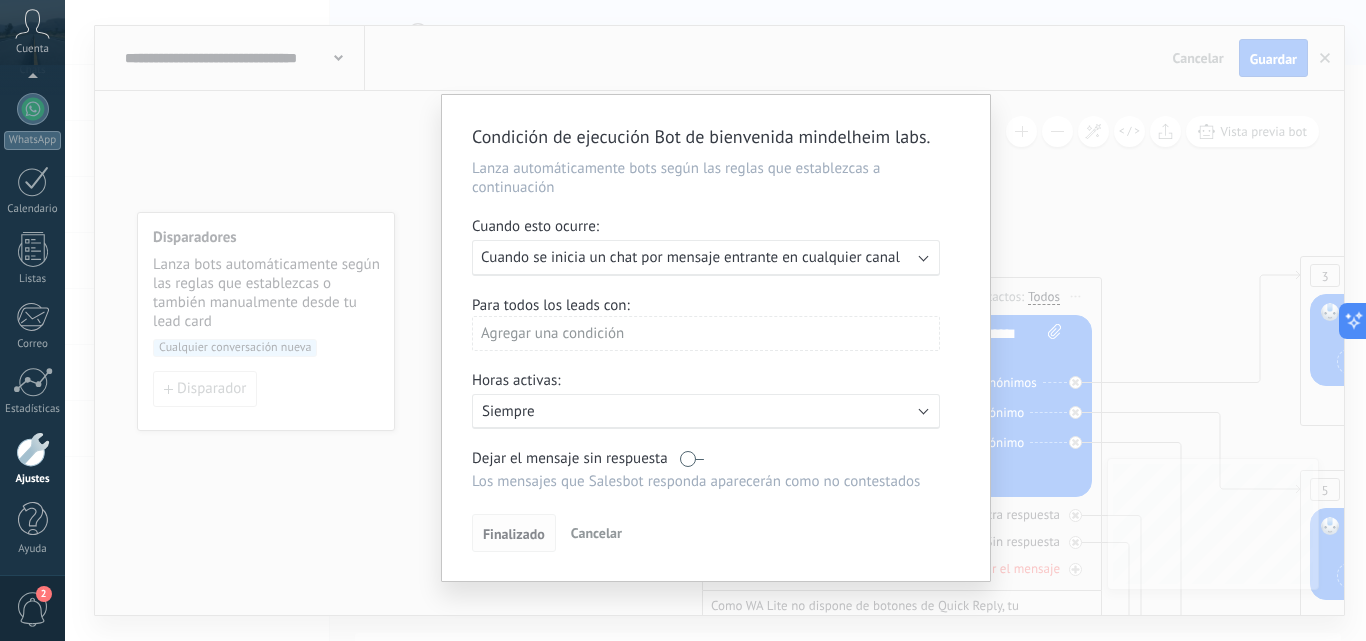 click on "Finalizado" at bounding box center (514, 534) 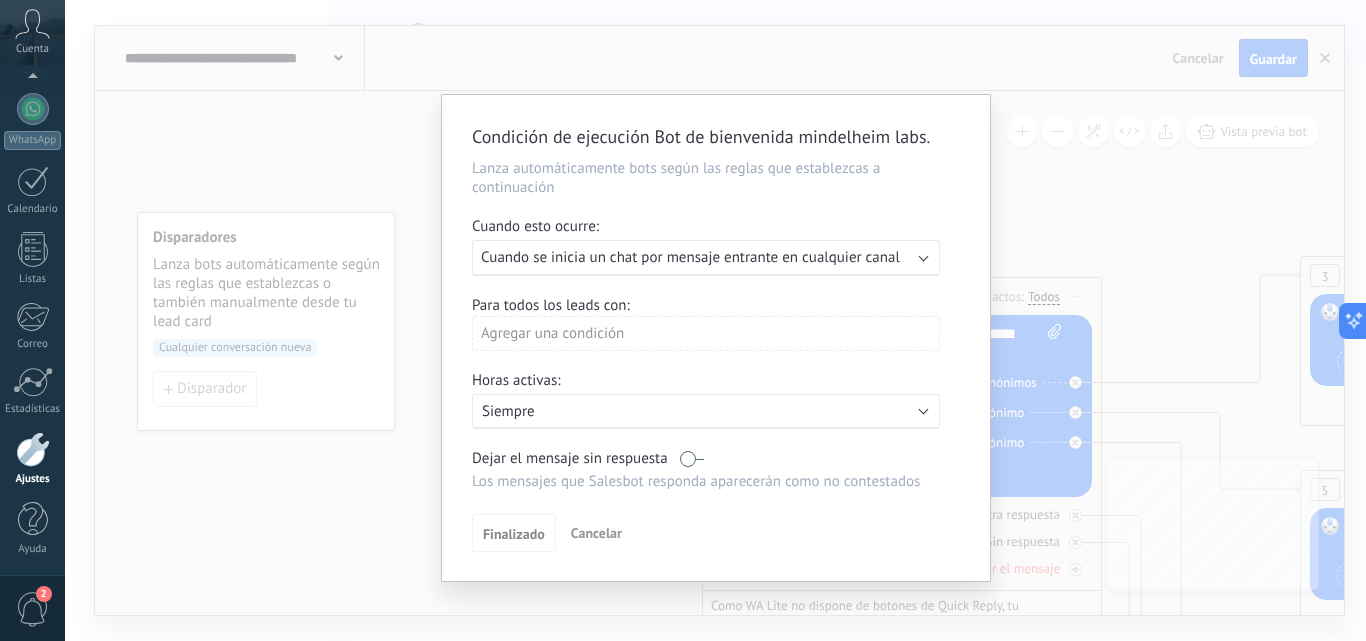 click at bounding box center [692, 458] 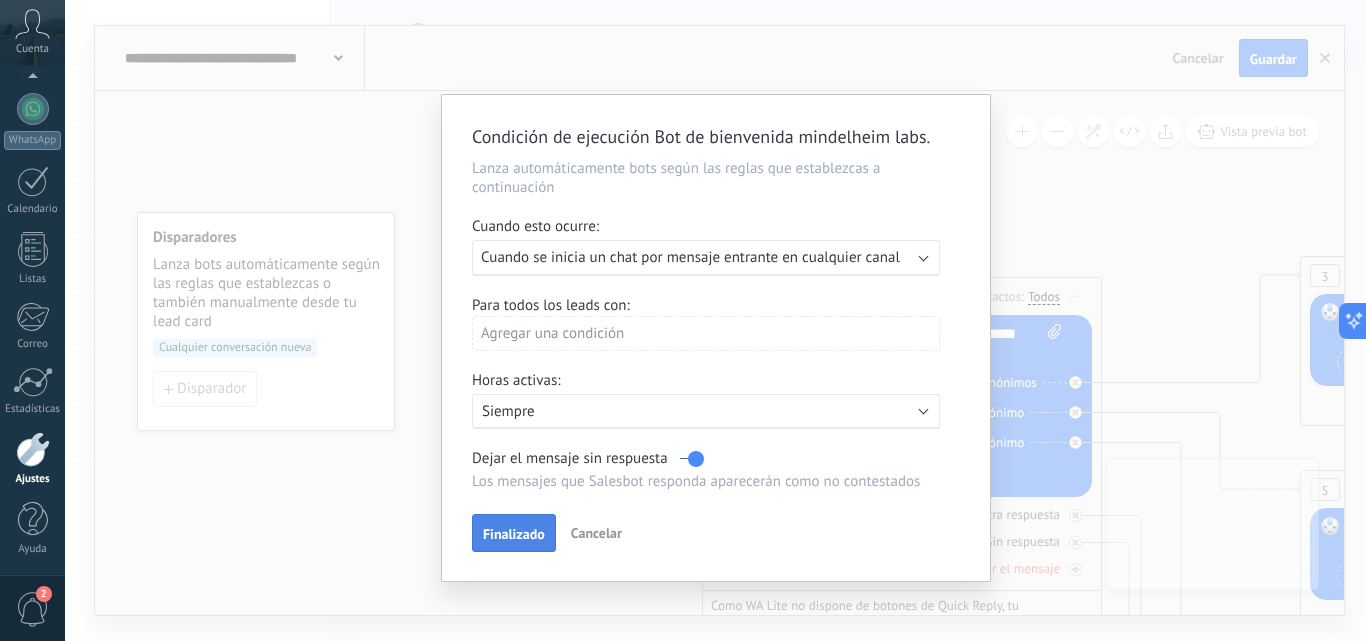 click on "Finalizado" at bounding box center [514, 533] 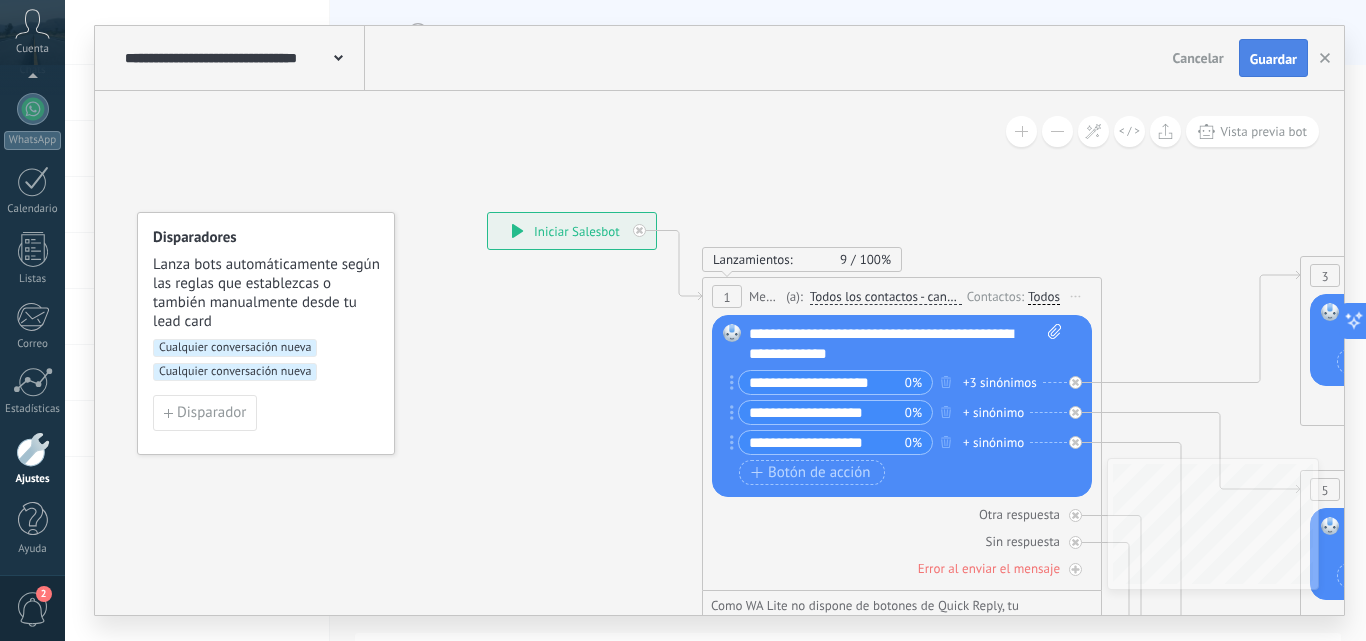 click on "Guardar" at bounding box center [1273, 59] 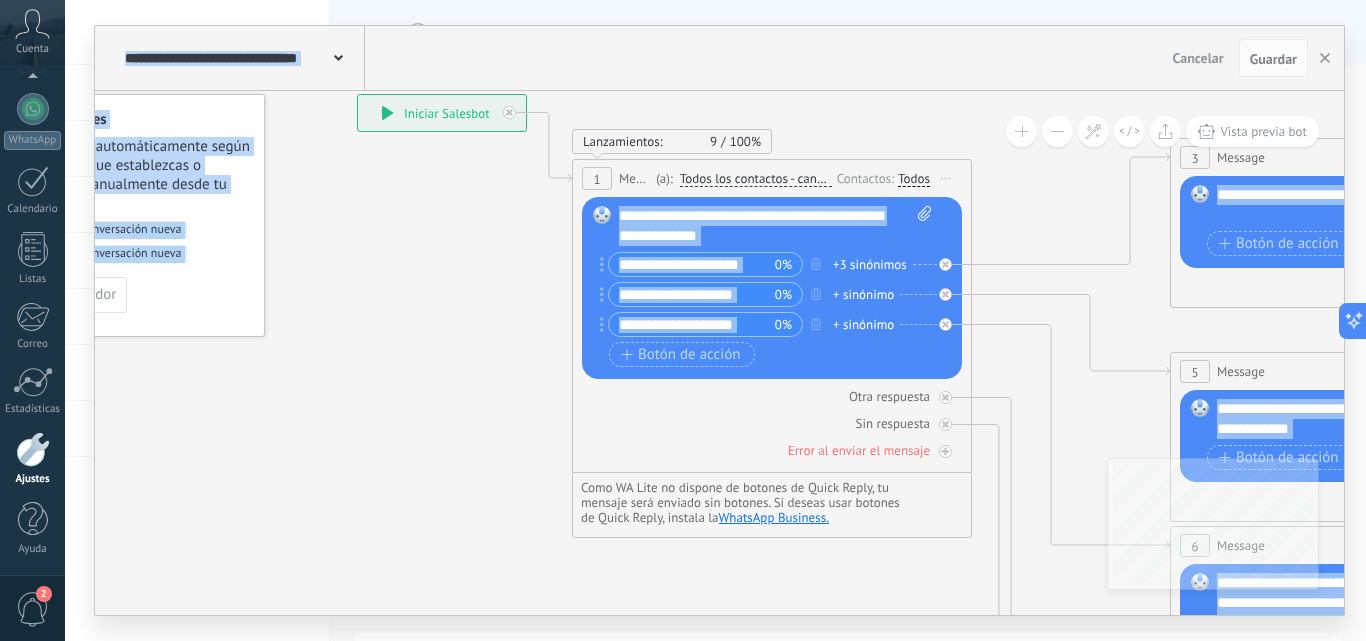 drag, startPoint x: 1174, startPoint y: 252, endPoint x: 1044, endPoint y: 134, distance: 175.56766 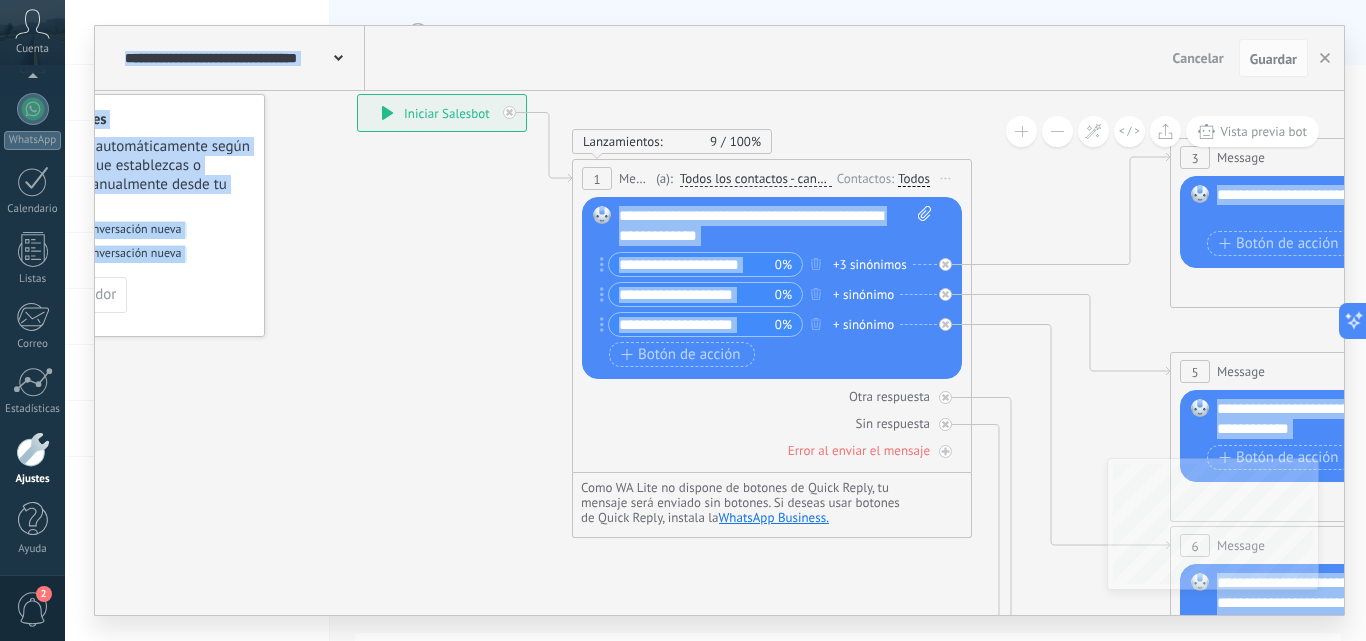 click on "**********" at bounding box center (719, 353) 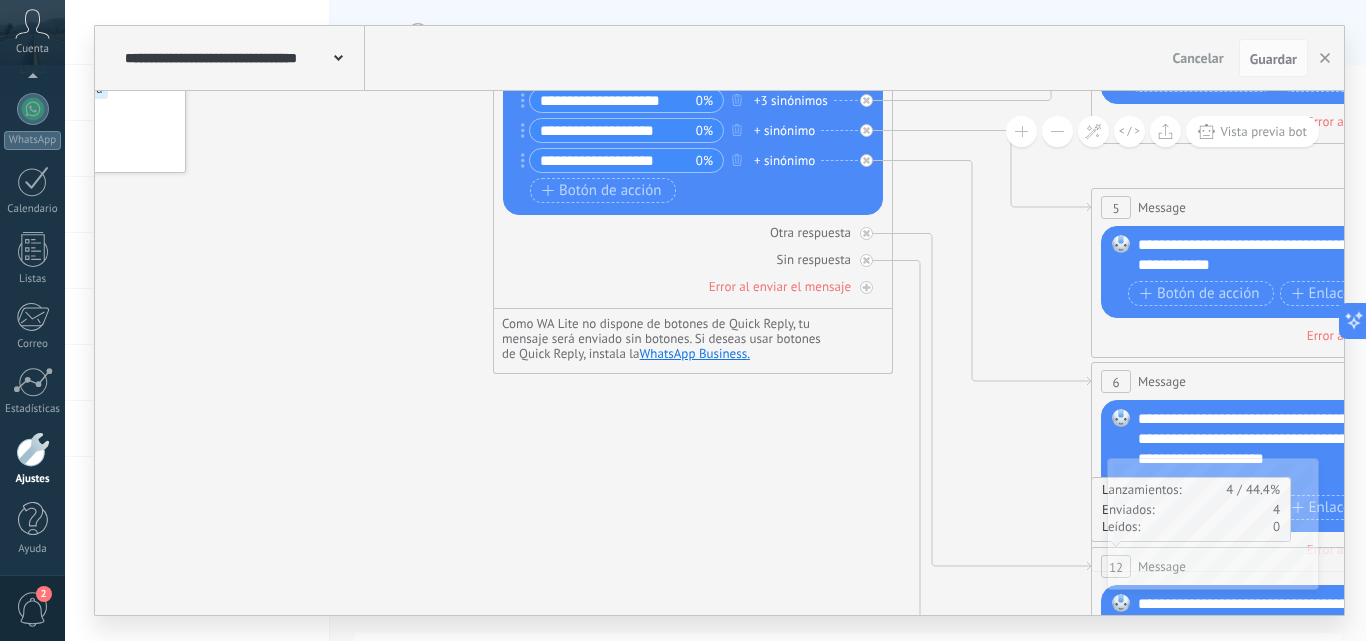 drag, startPoint x: 433, startPoint y: 434, endPoint x: 340, endPoint y: 212, distance: 240.69275 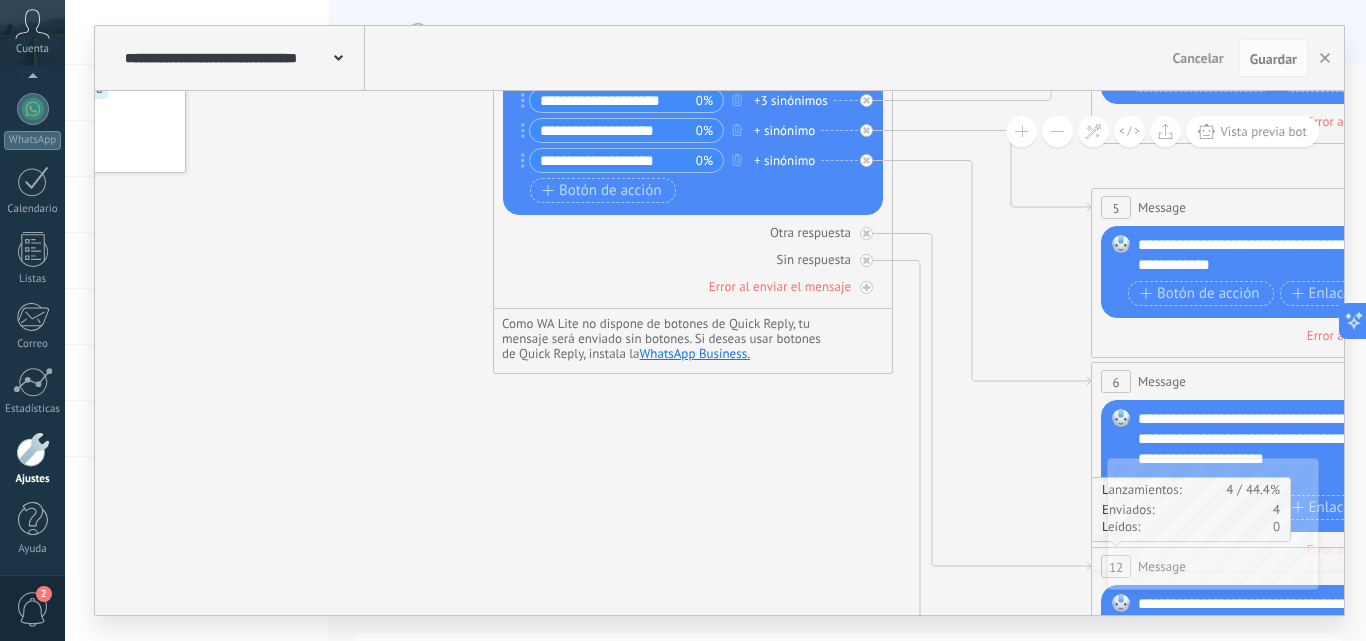 click 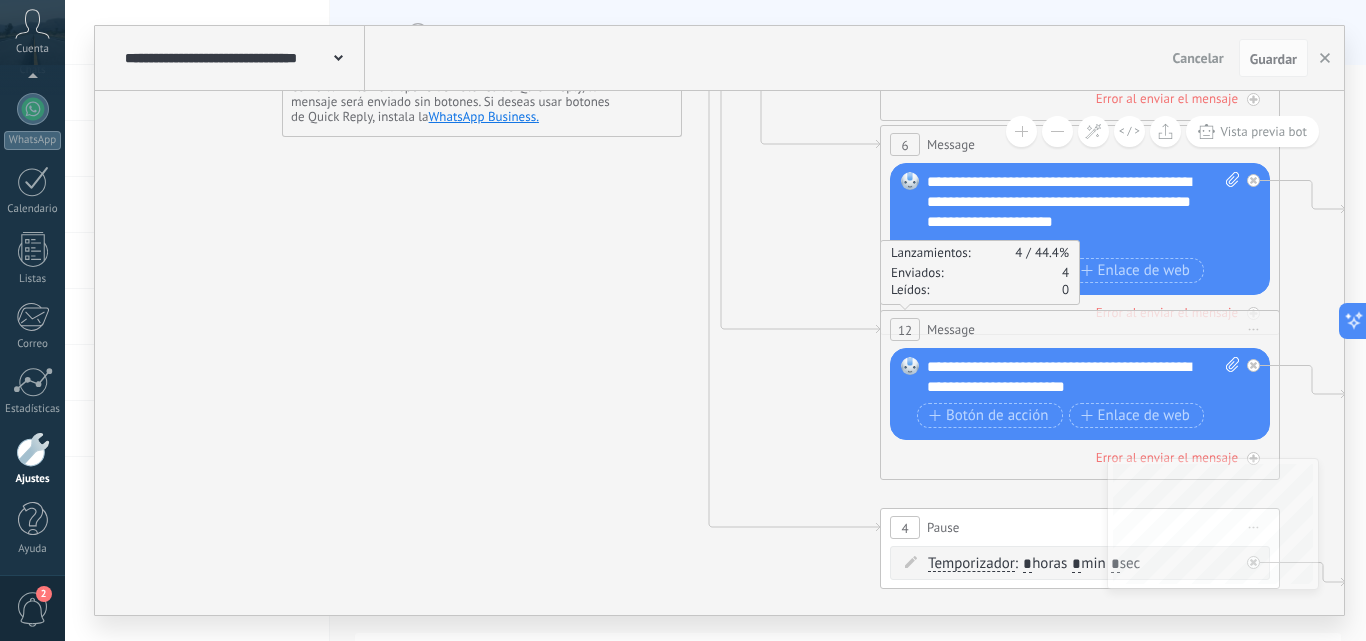 drag, startPoint x: 744, startPoint y: 405, endPoint x: 572, endPoint y: 261, distance: 224.3212 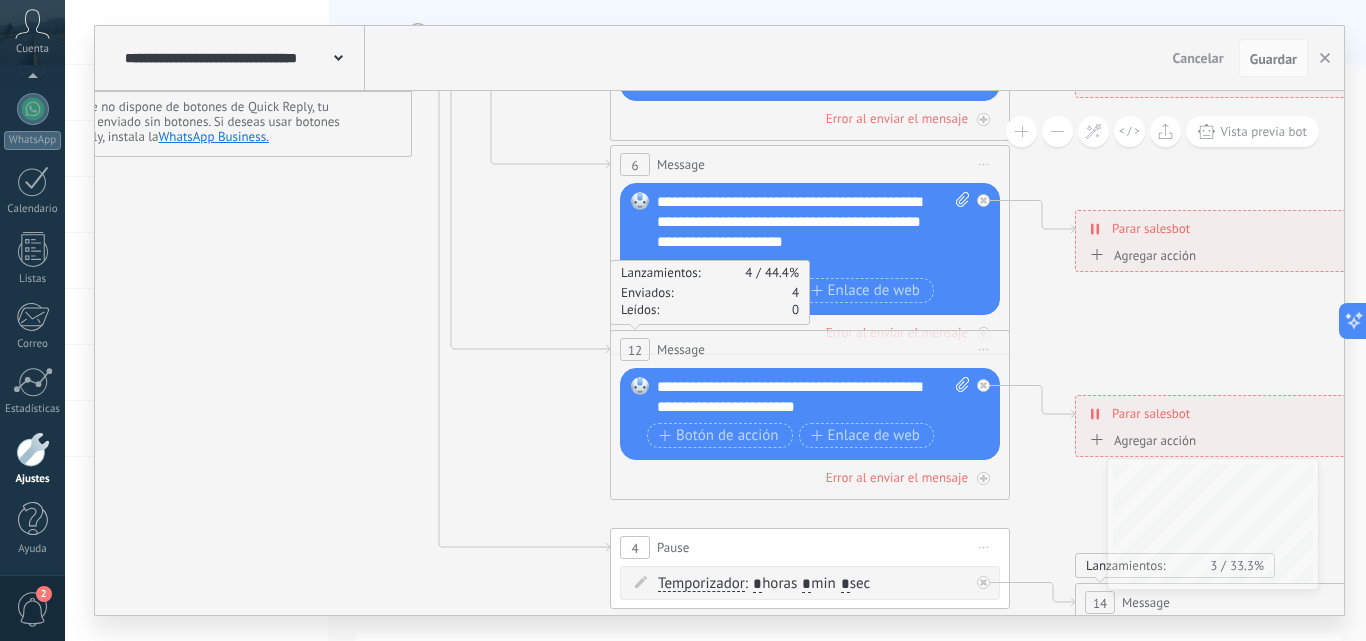 drag, startPoint x: 603, startPoint y: 398, endPoint x: 368, endPoint y: 477, distance: 247.92337 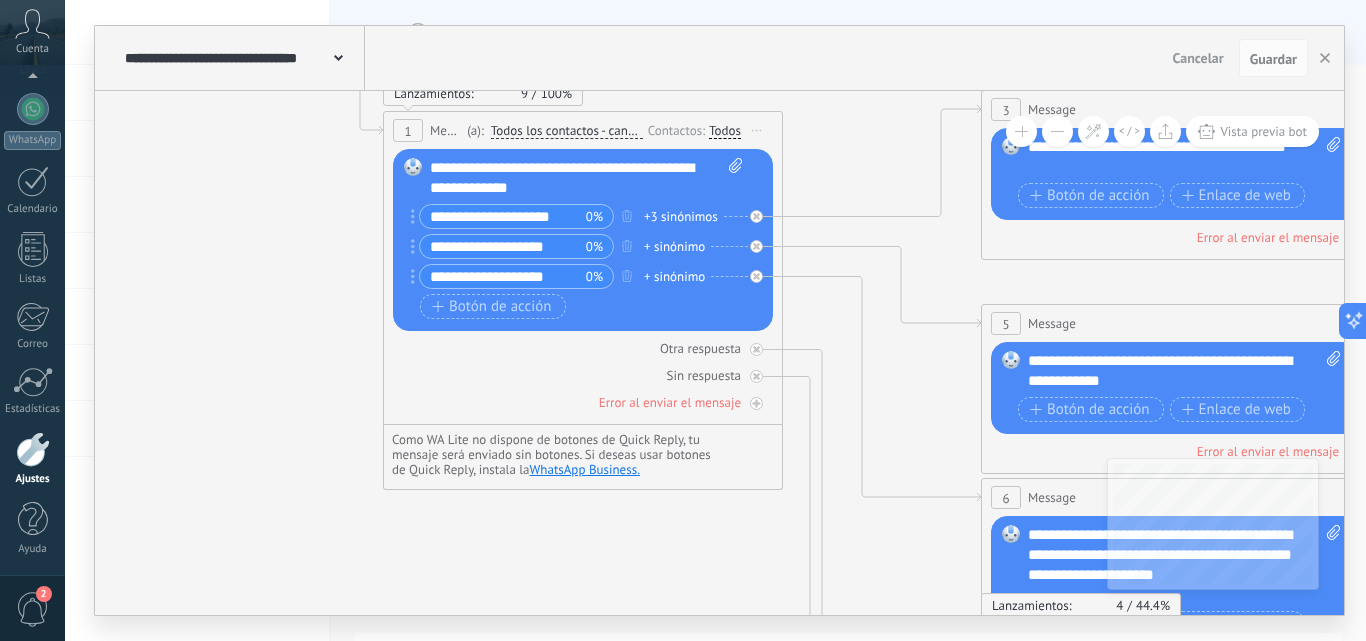 drag, startPoint x: 169, startPoint y: 269, endPoint x: 547, endPoint y: 583, distance: 491.40616 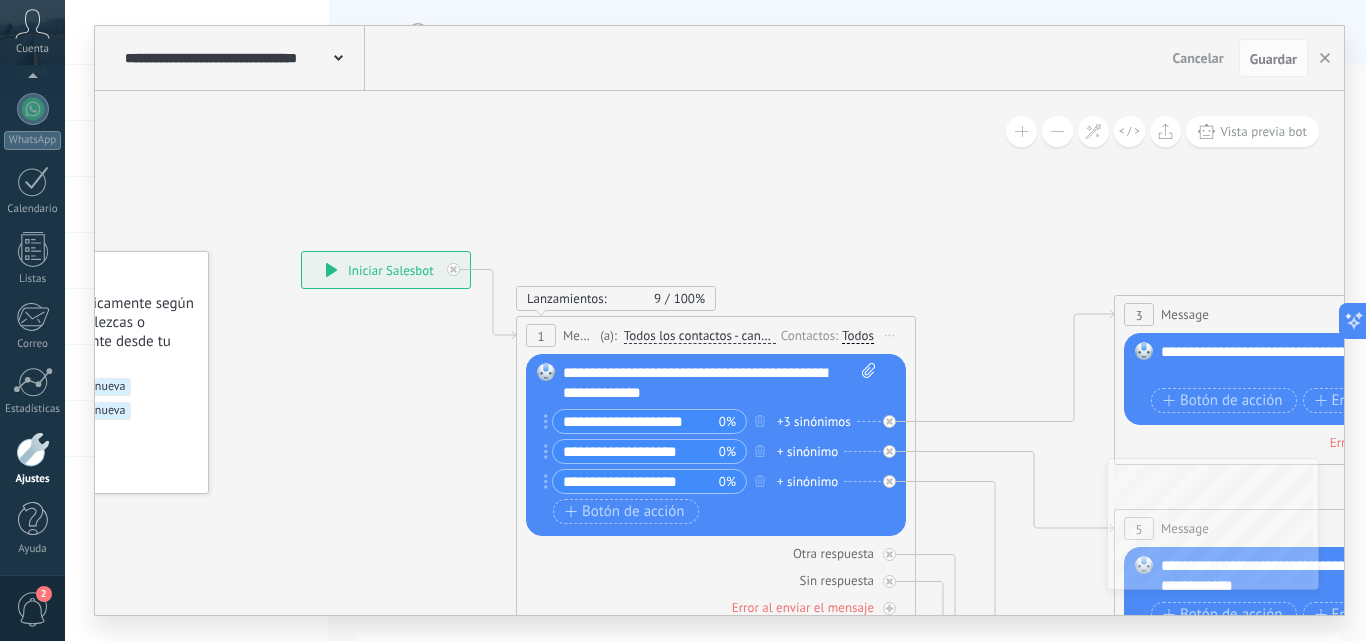 drag, startPoint x: 159, startPoint y: 302, endPoint x: 285, endPoint y: 504, distance: 238.07562 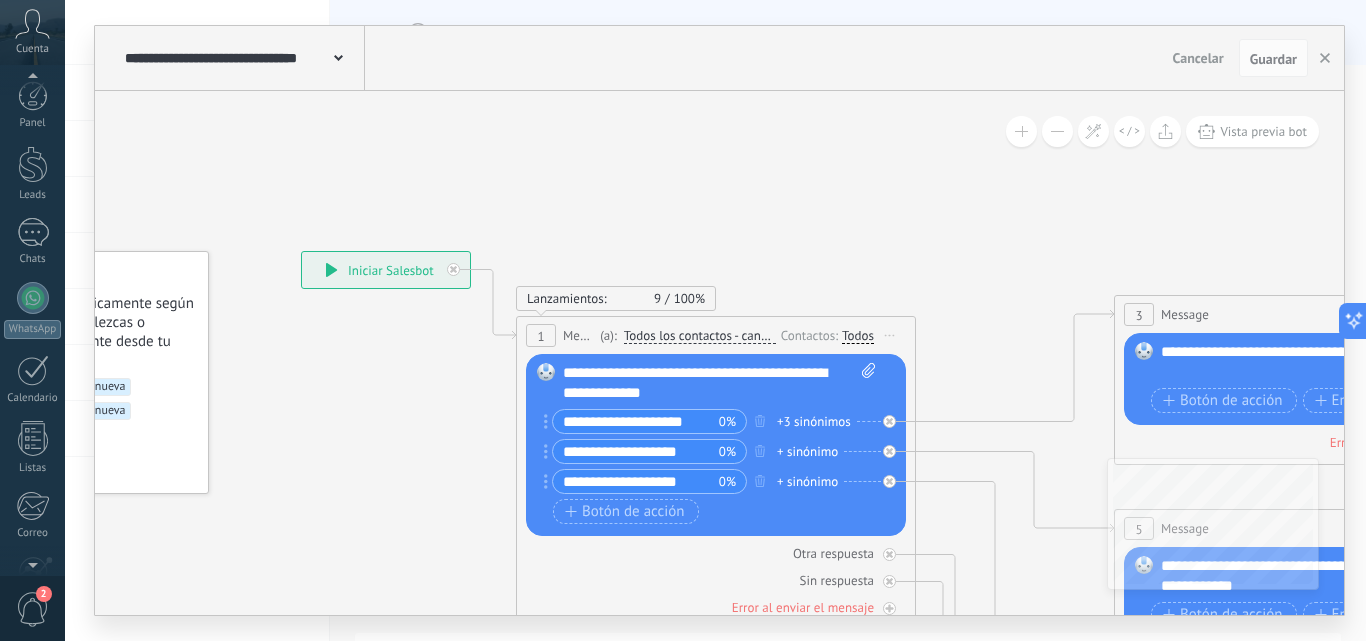 scroll, scrollTop: 0, scrollLeft: 0, axis: both 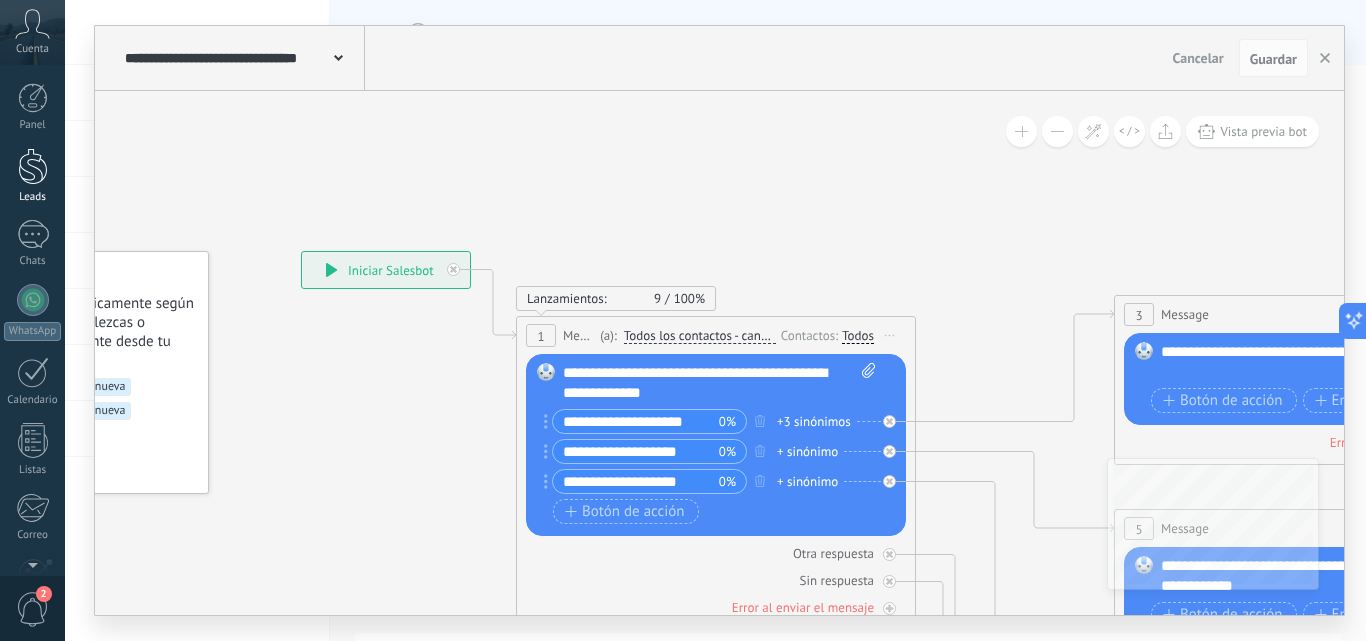 click at bounding box center (33, 166) 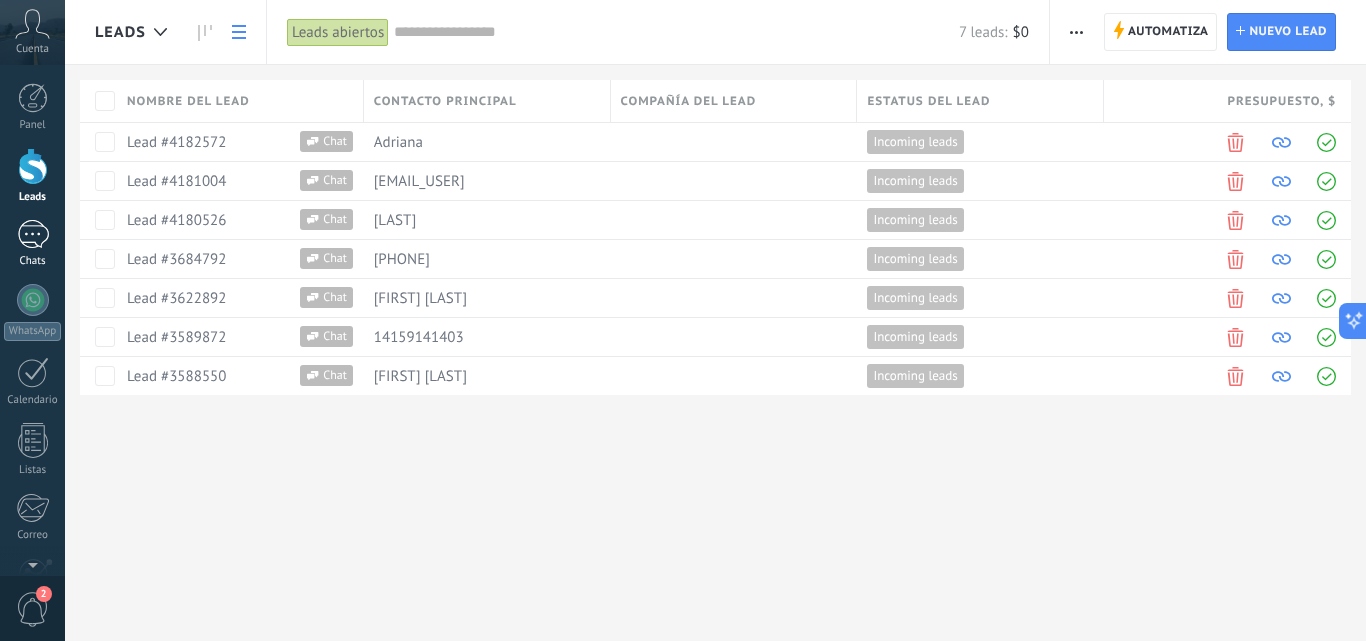 click at bounding box center (33, 234) 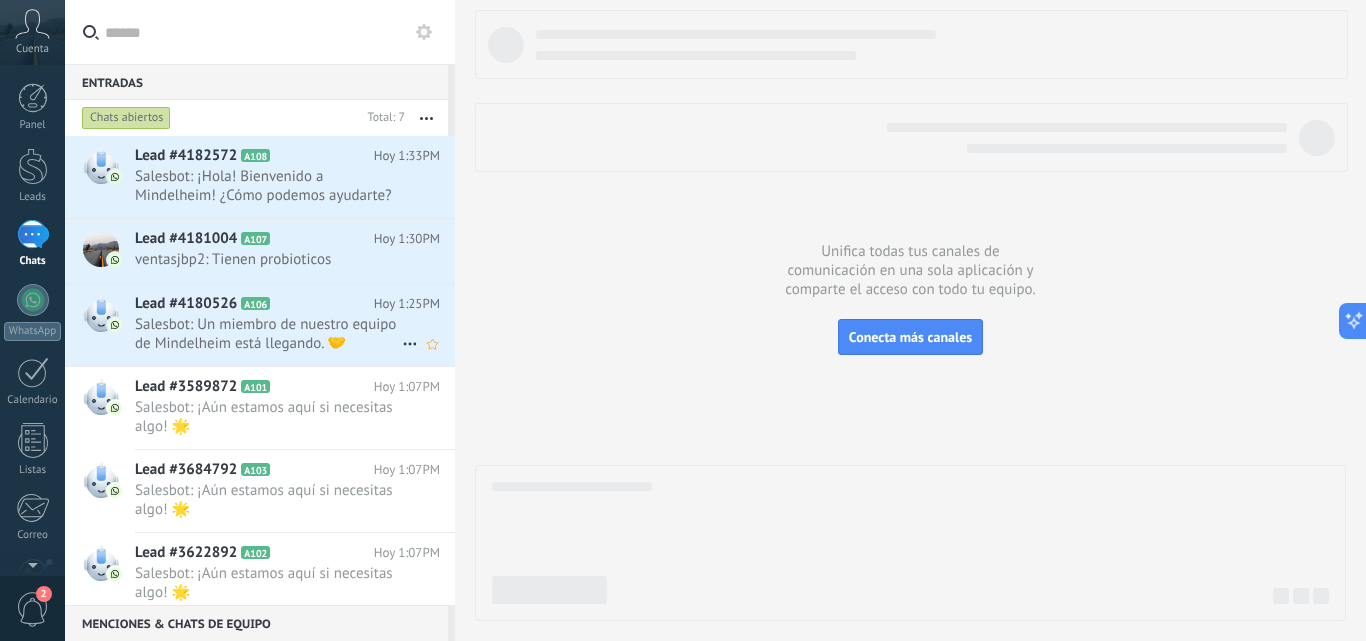 click on "Salesbot: Un miembro de nuestro equipo de Mindelheim está llegando. 🤝" at bounding box center (268, 334) 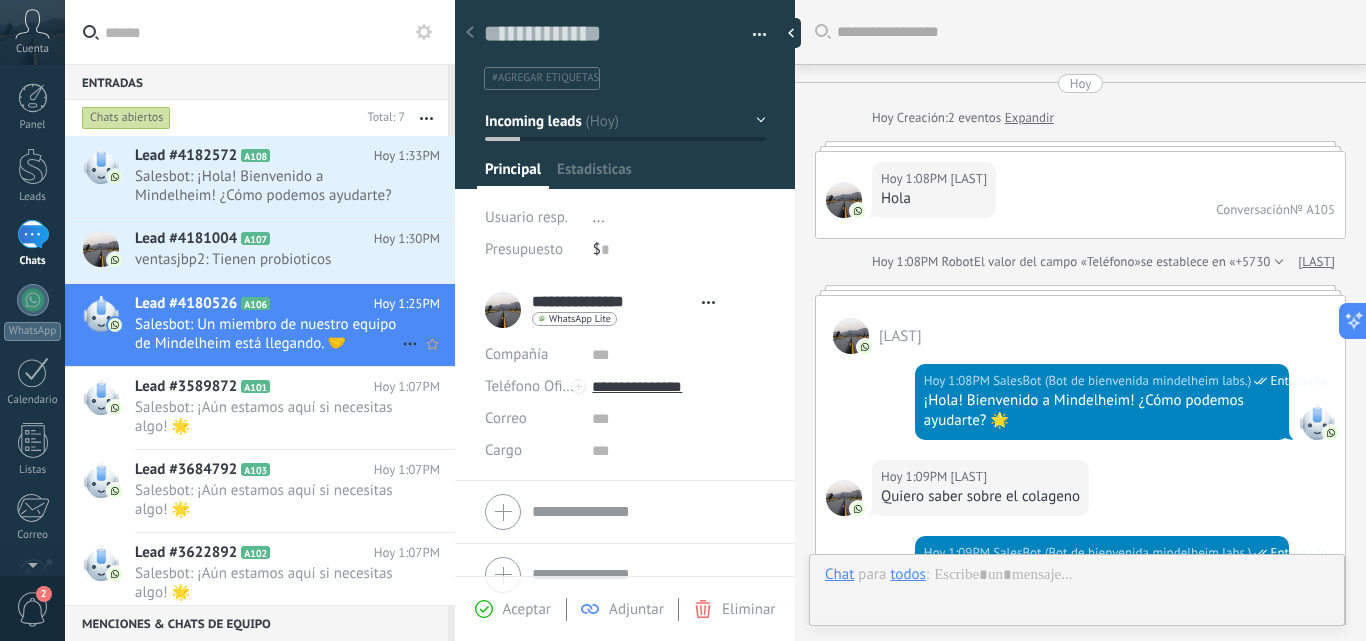 scroll, scrollTop: 919, scrollLeft: 0, axis: vertical 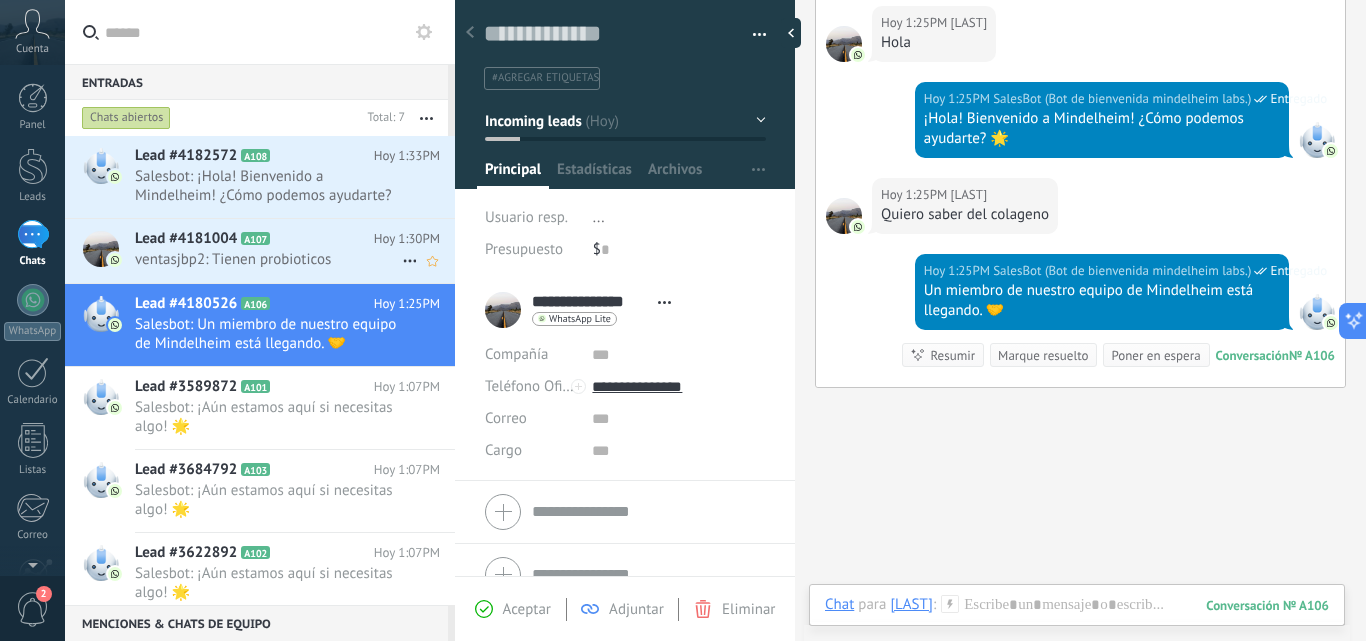 click on "ventasjbp2: Tienen probioticos" at bounding box center (268, 259) 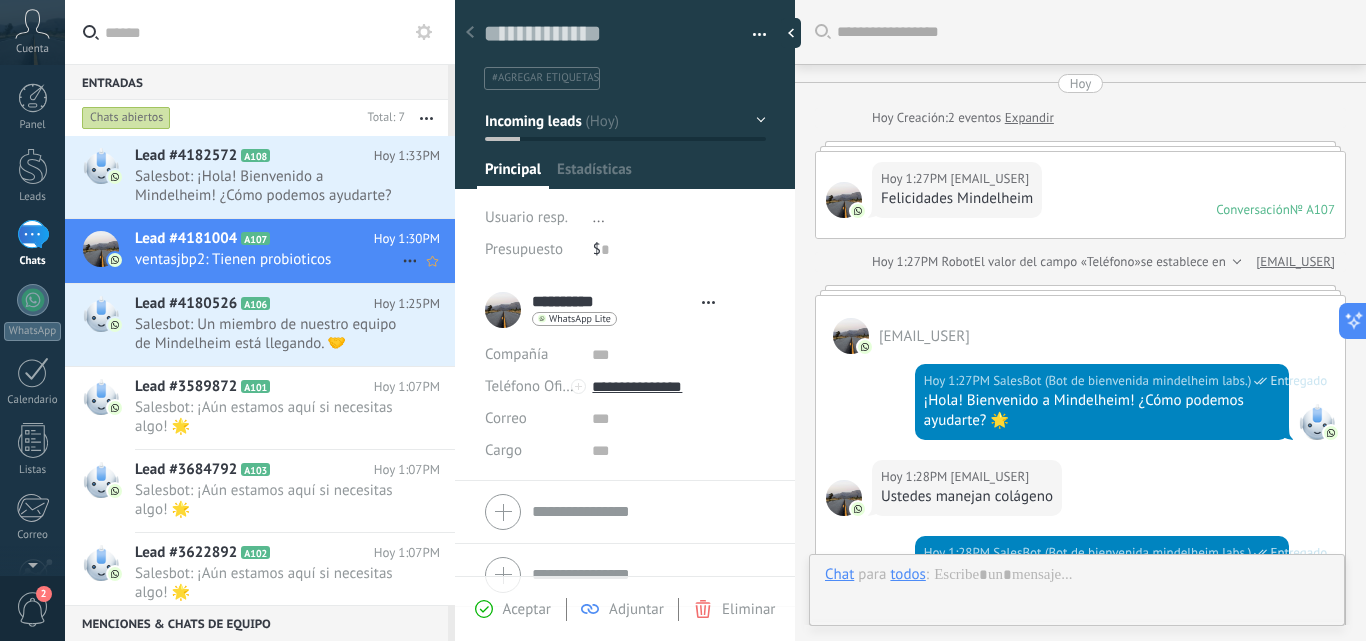 scroll, scrollTop: 372, scrollLeft: 0, axis: vertical 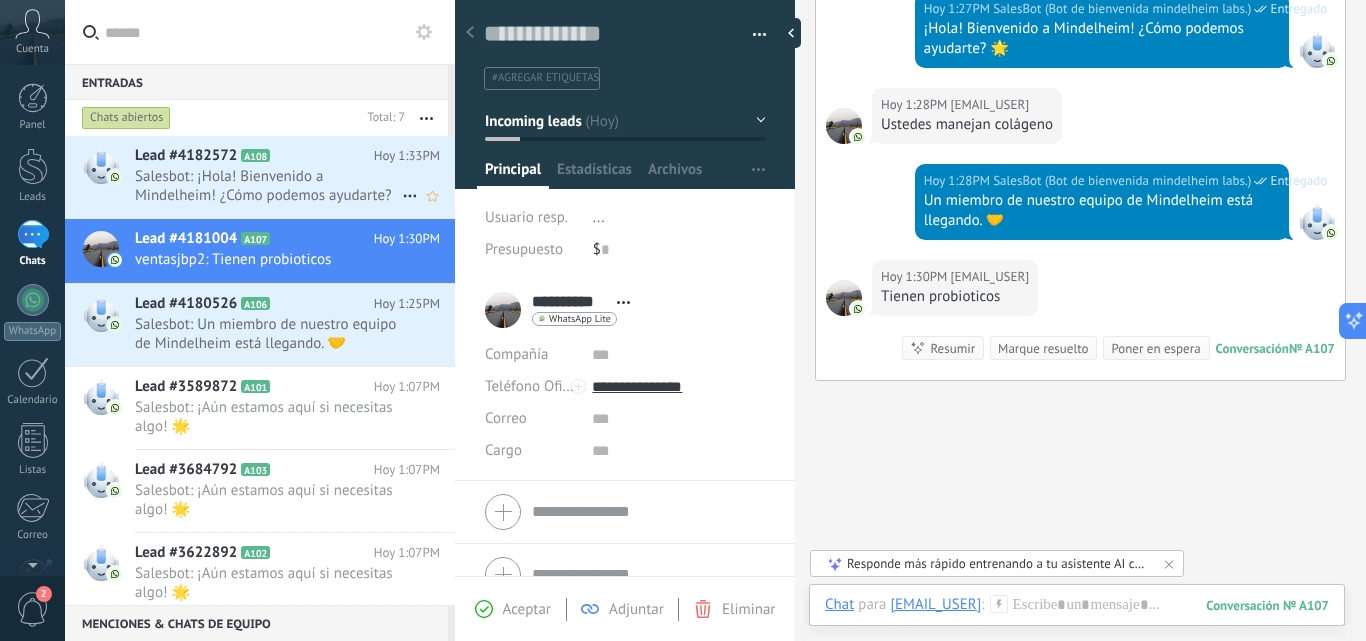 click on "Salesbot: ¡Hola! Bienvenido a Mindelheim! ¿Cómo podemos ayudarte? 🌟" at bounding box center [268, 186] 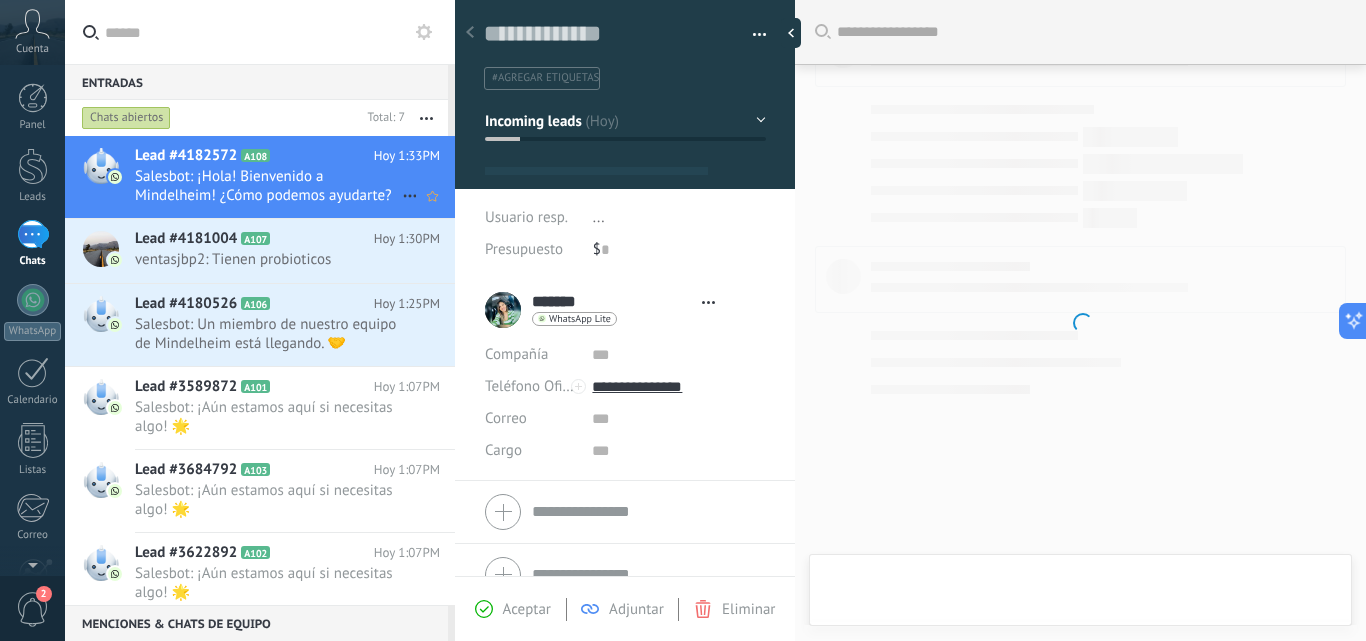 type on "**********" 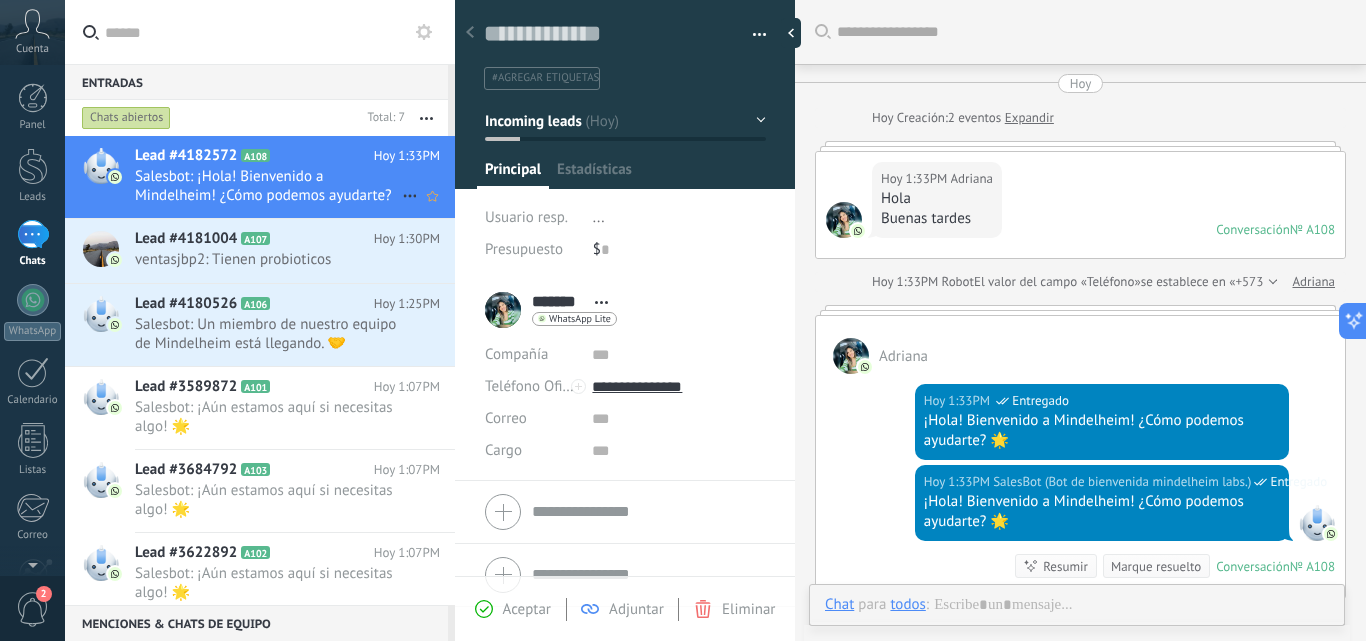 scroll, scrollTop: 211, scrollLeft: 0, axis: vertical 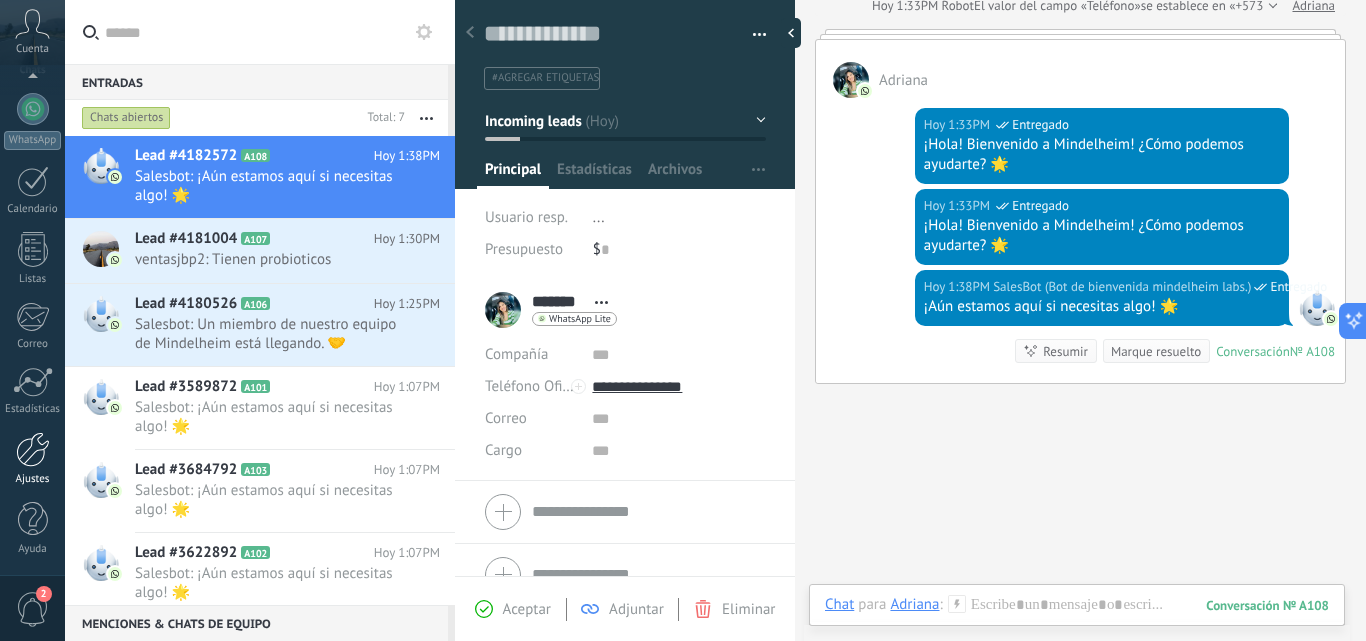 click at bounding box center [33, 449] 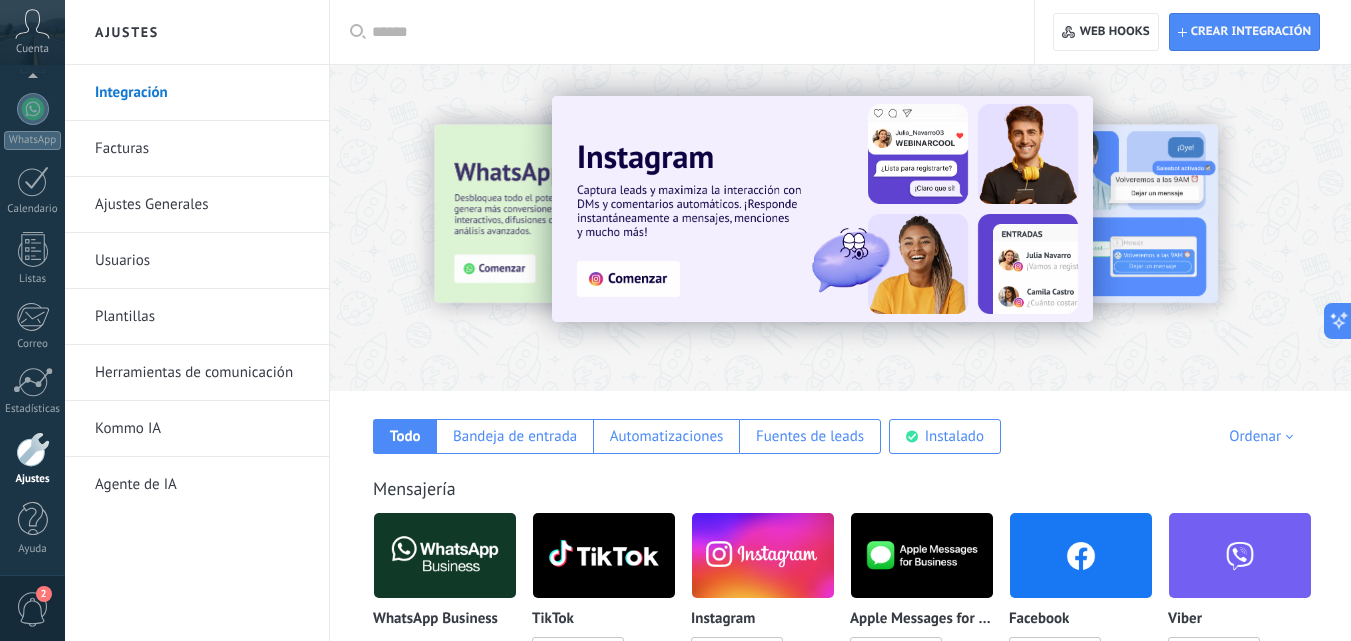 click on "Herramientas de comunicación" at bounding box center [202, 373] 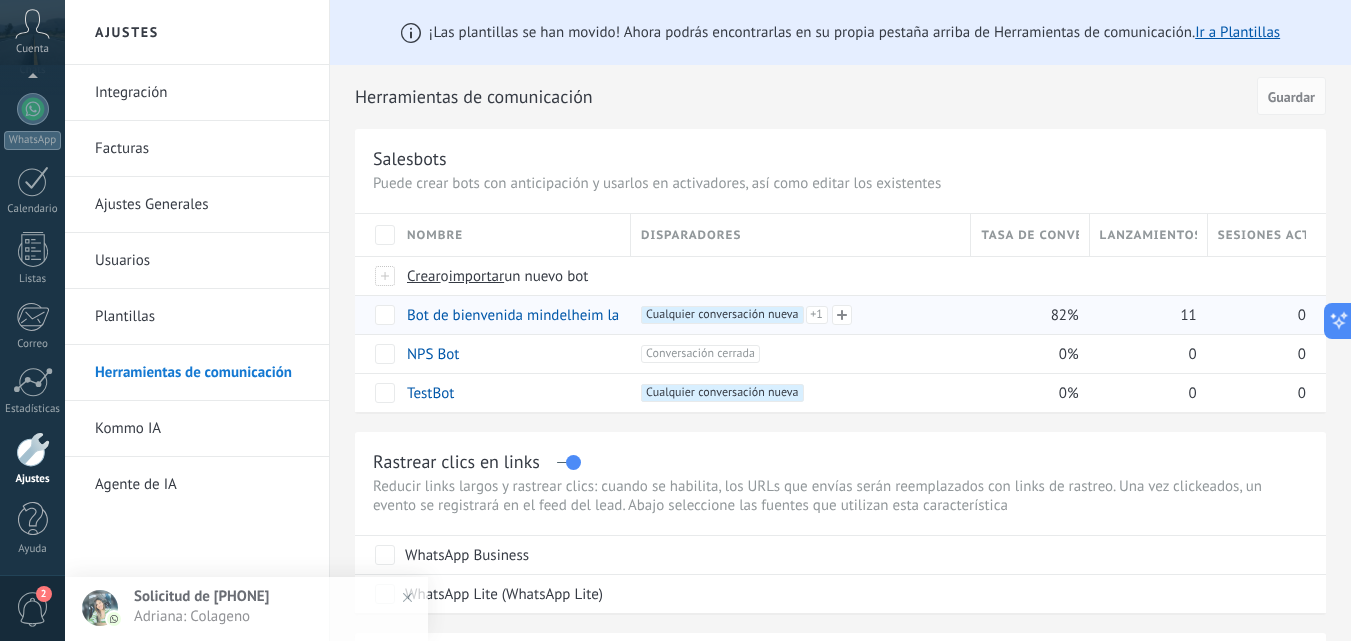 click on "+1" at bounding box center [817, 315] 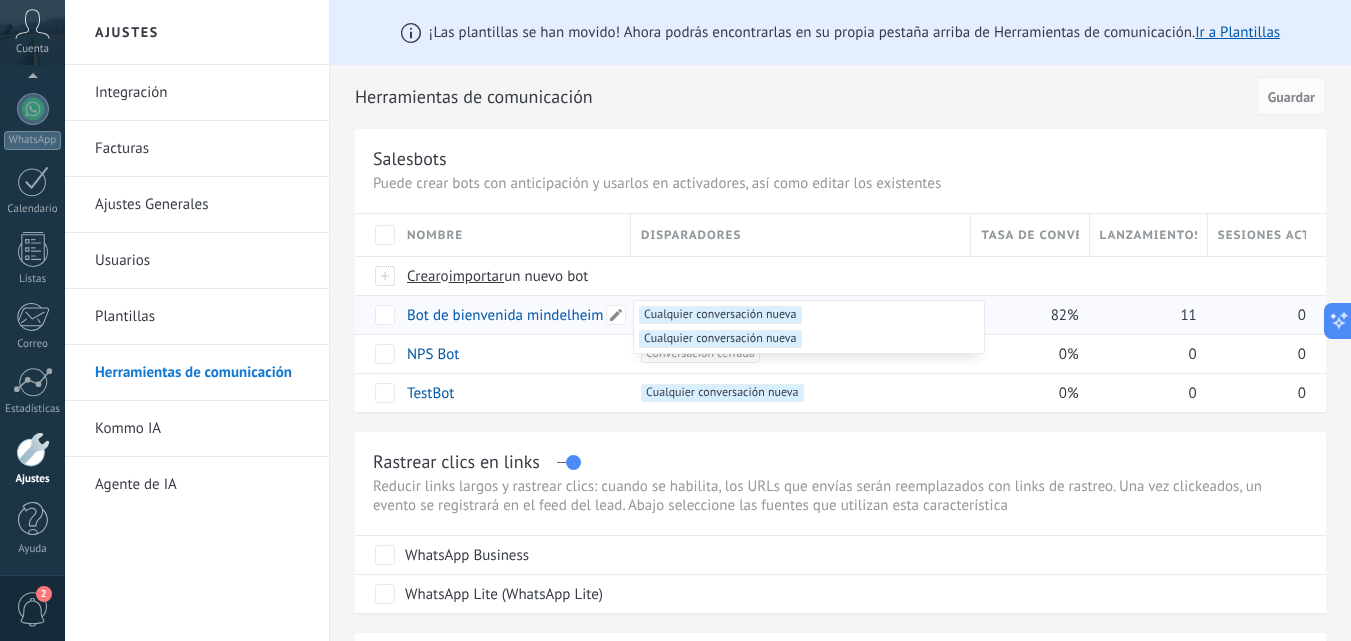 click on "Bot de bienvenida mindelheim labs." at bounding box center (522, 315) 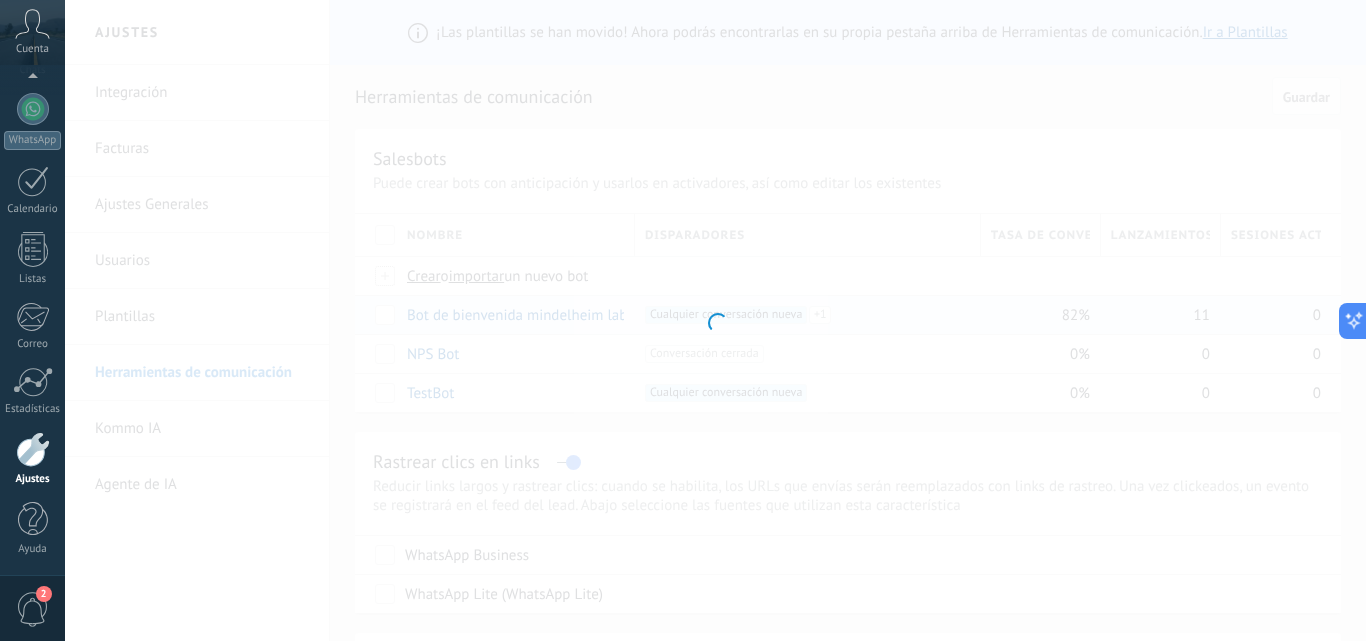 type on "**********" 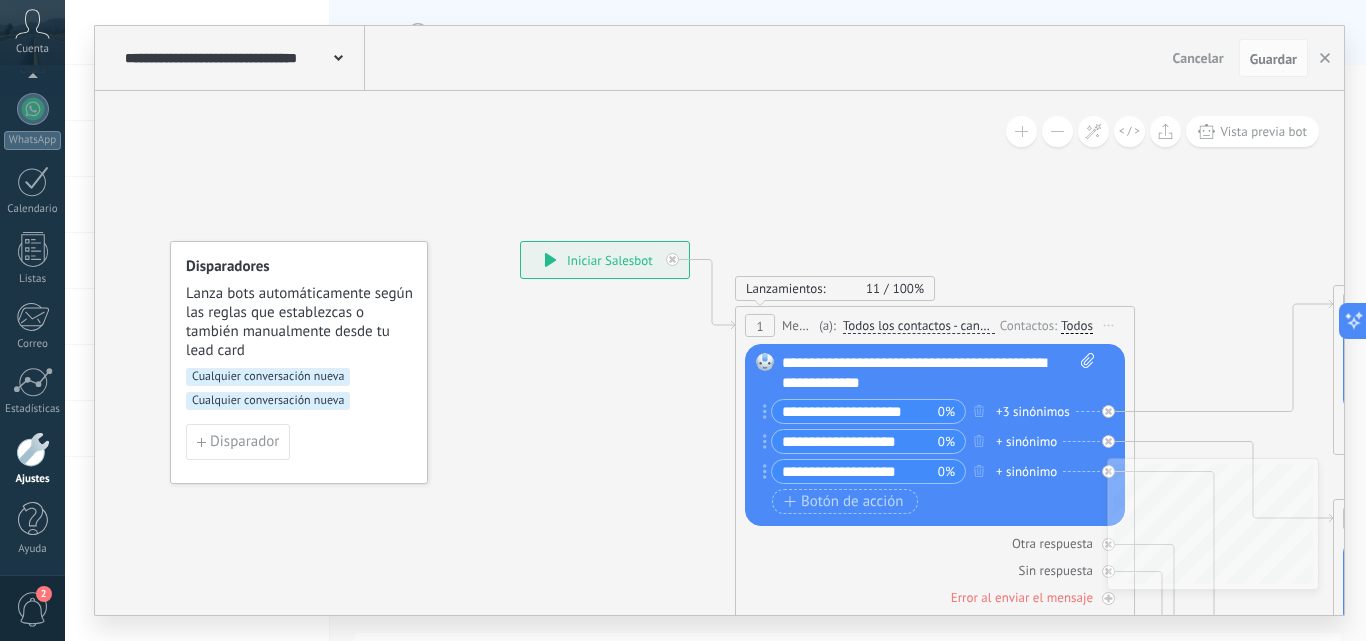 click on "Cualquier conversación nueva" at bounding box center (268, 401) 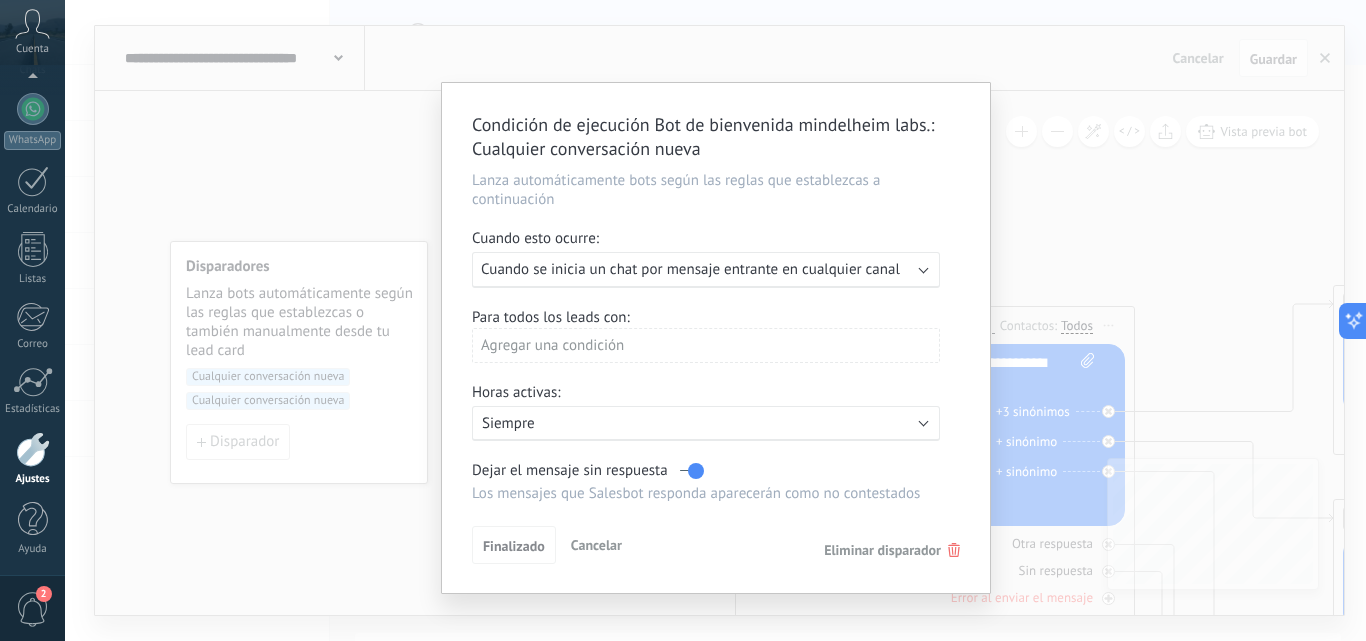 click on "Eliminar disparador" at bounding box center (882, 550) 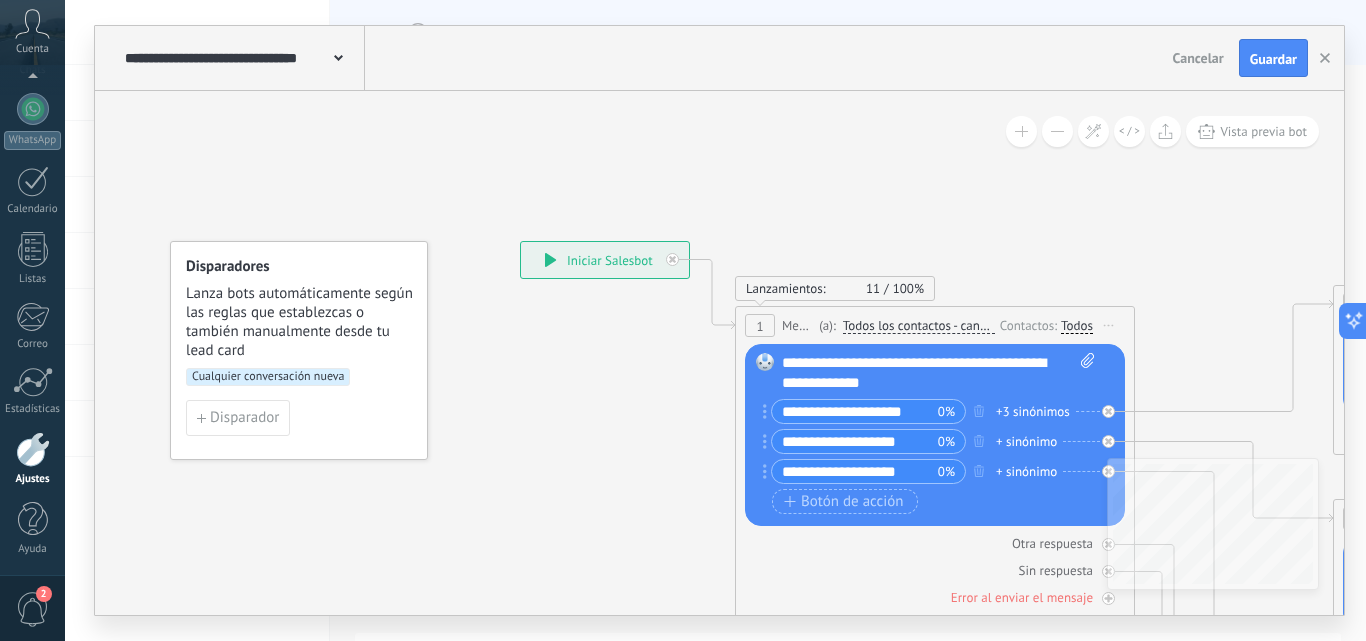 click 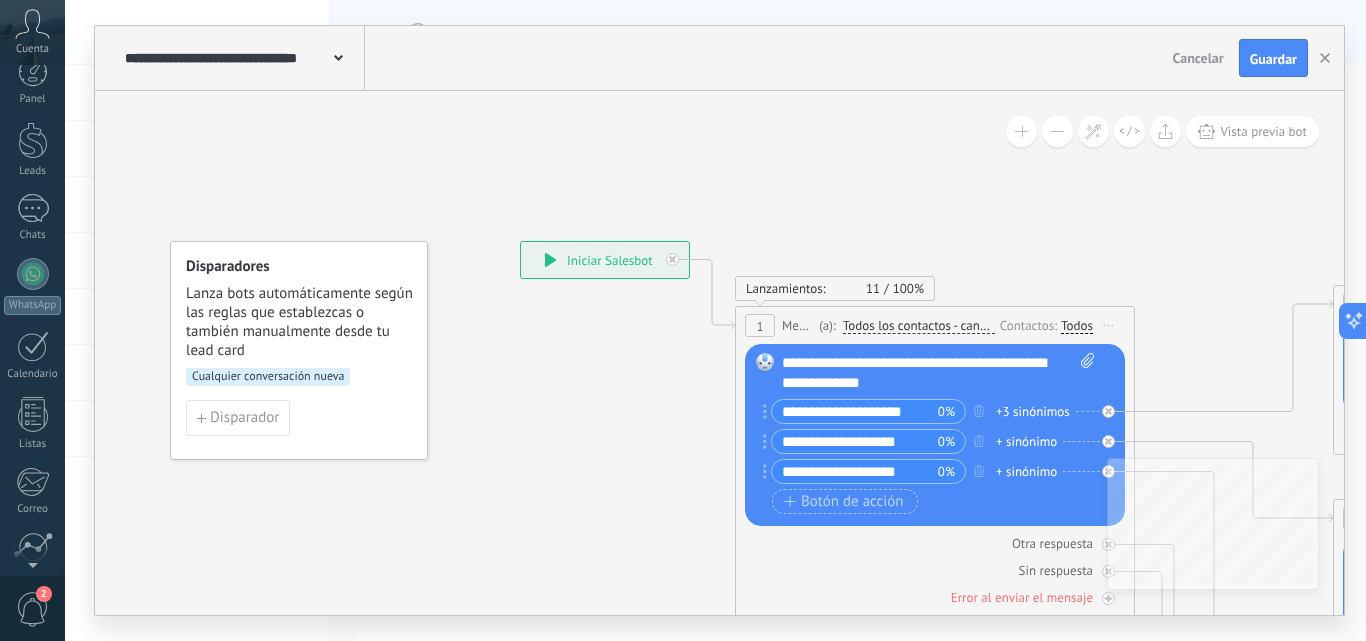 scroll, scrollTop: 0, scrollLeft: 0, axis: both 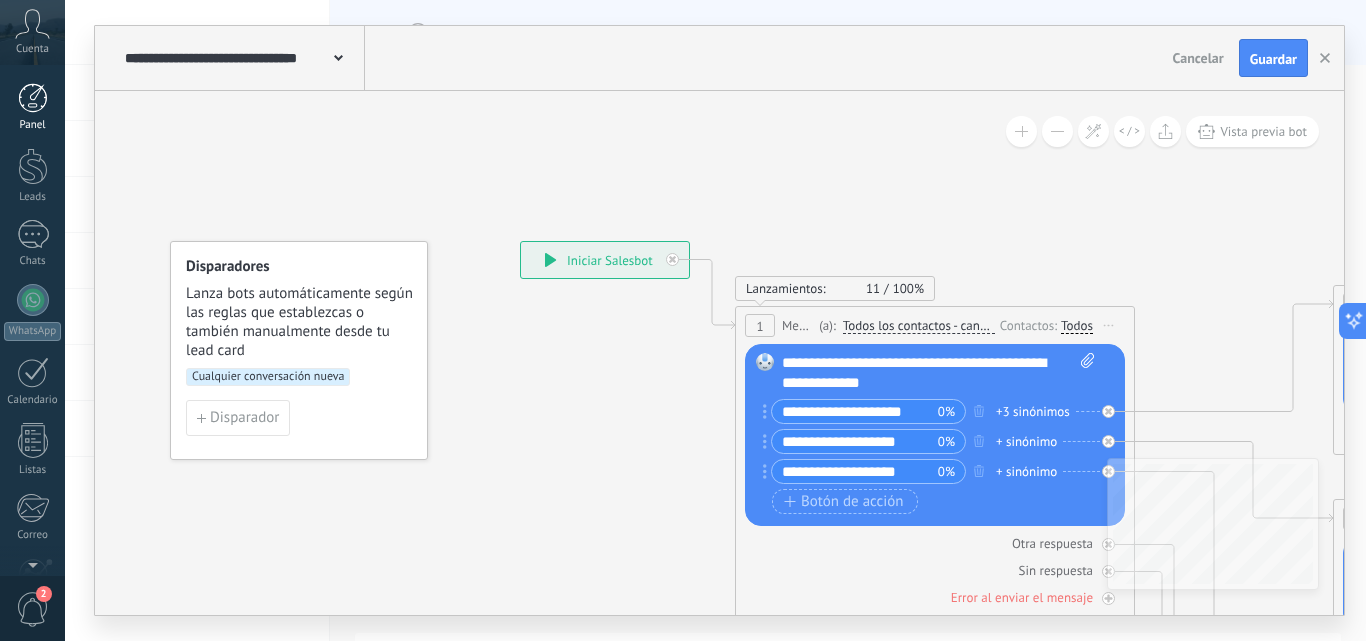 click on "Panel" at bounding box center [32, 107] 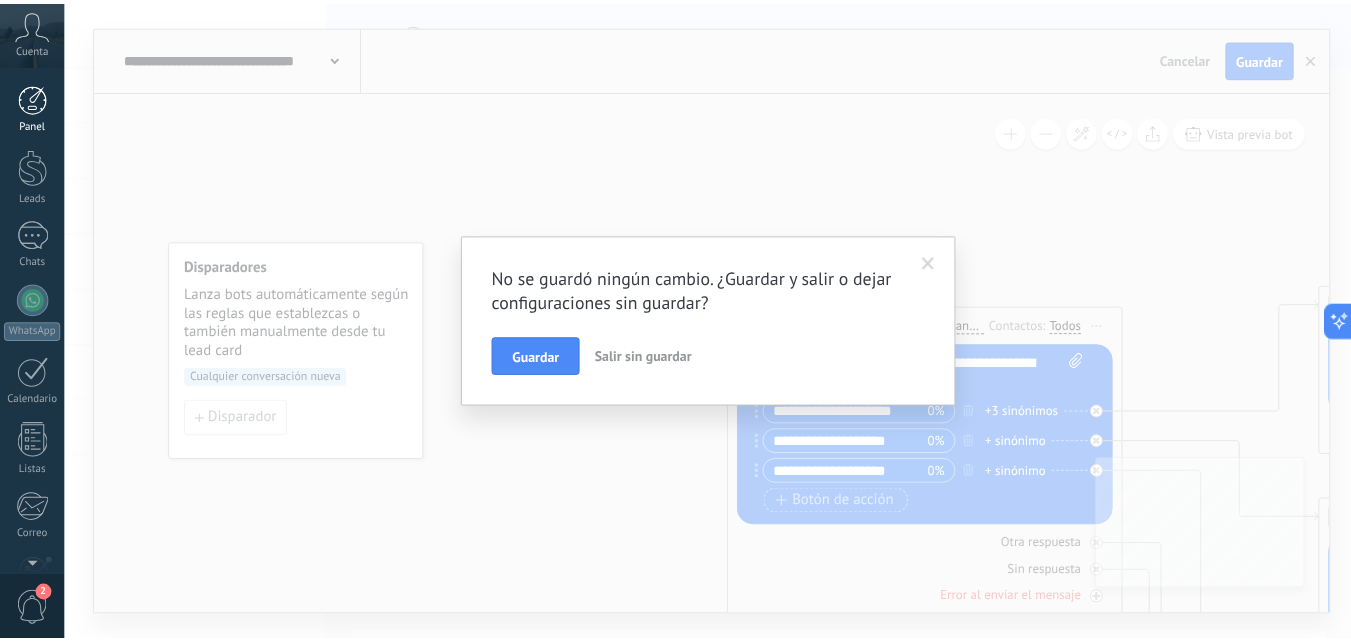 scroll, scrollTop: 191, scrollLeft: 0, axis: vertical 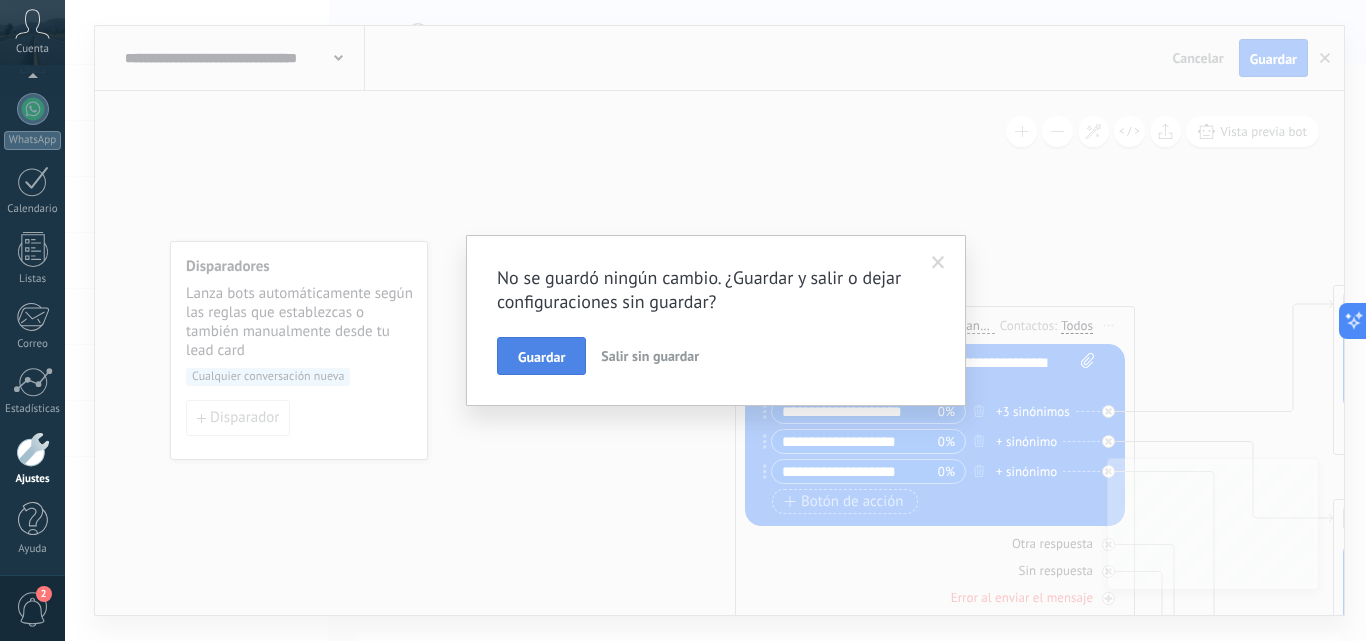 click on "Guardar" at bounding box center (541, 357) 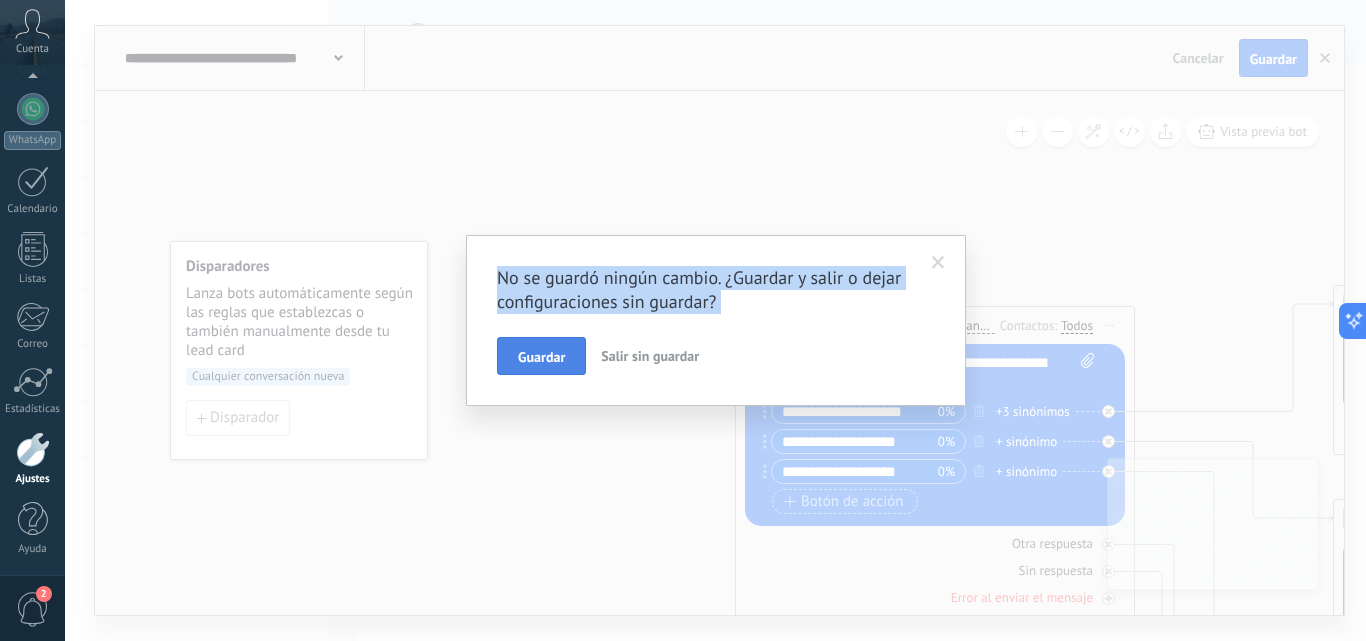 click on "No se guardó ningún cambio. ¿Guardar y salir o dejar configuraciones sin guardar? Guardar Salir sin guardar" at bounding box center (715, 320) 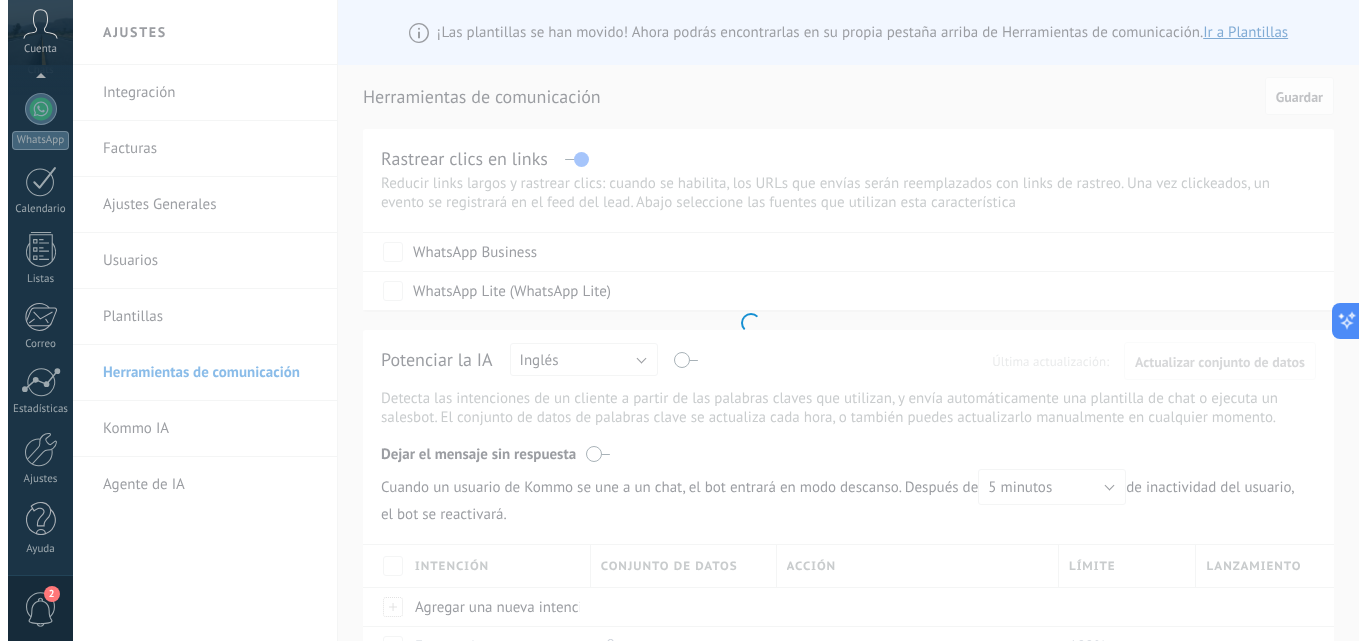 scroll, scrollTop: 0, scrollLeft: 0, axis: both 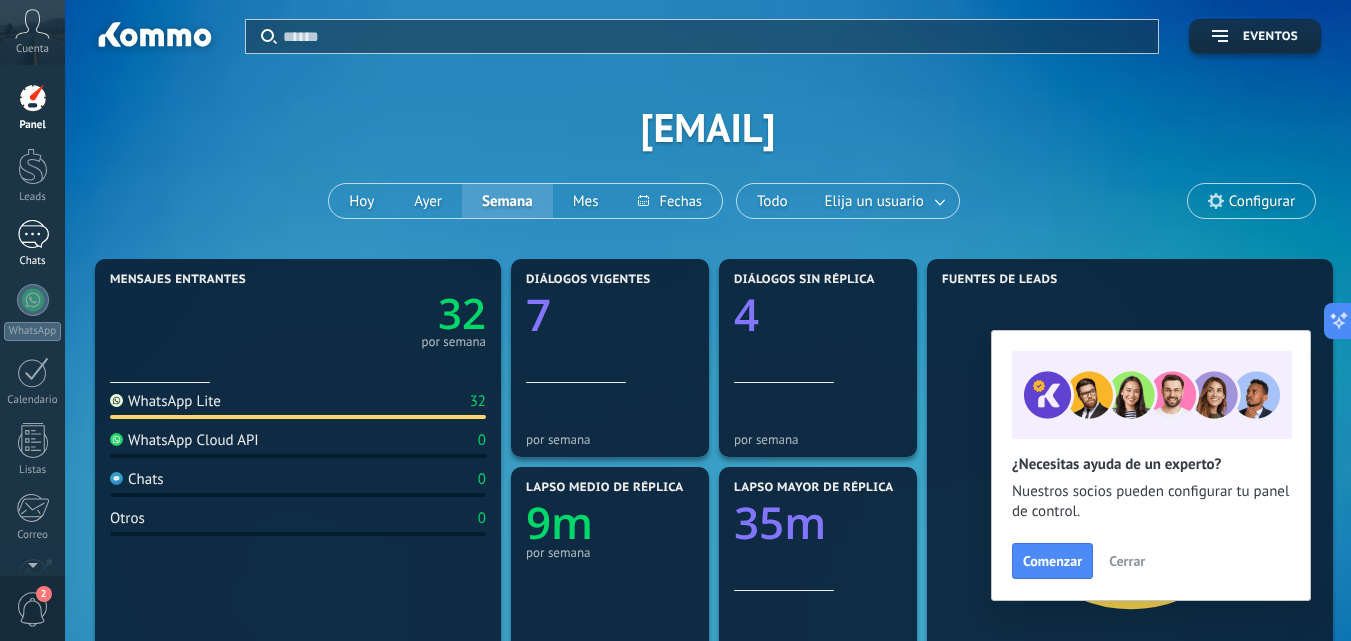 click at bounding box center (33, 234) 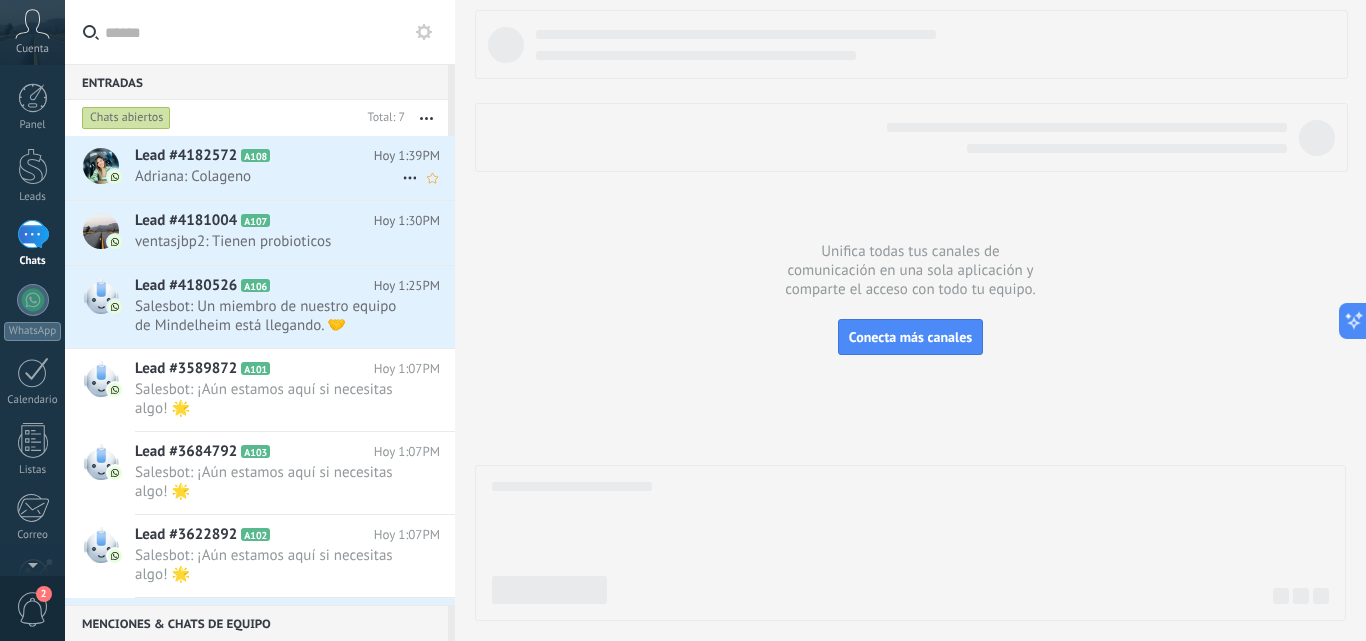 click on "Adriana: Colageno" at bounding box center (268, 176) 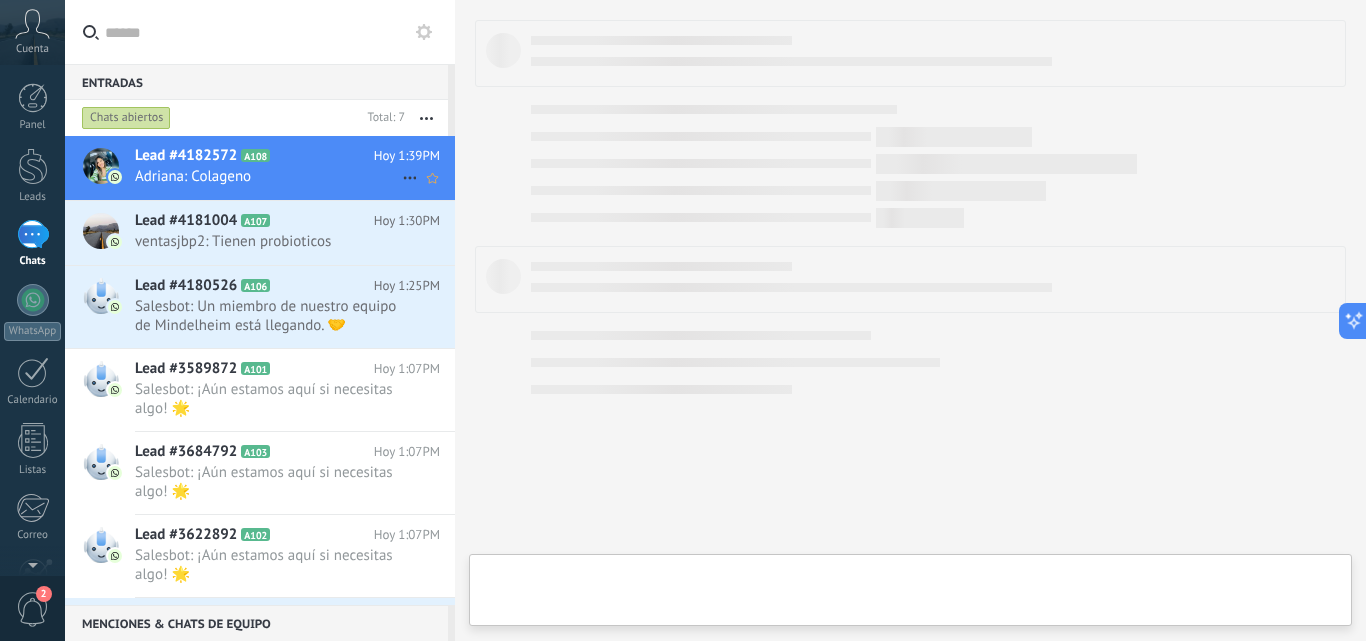 type on "**********" 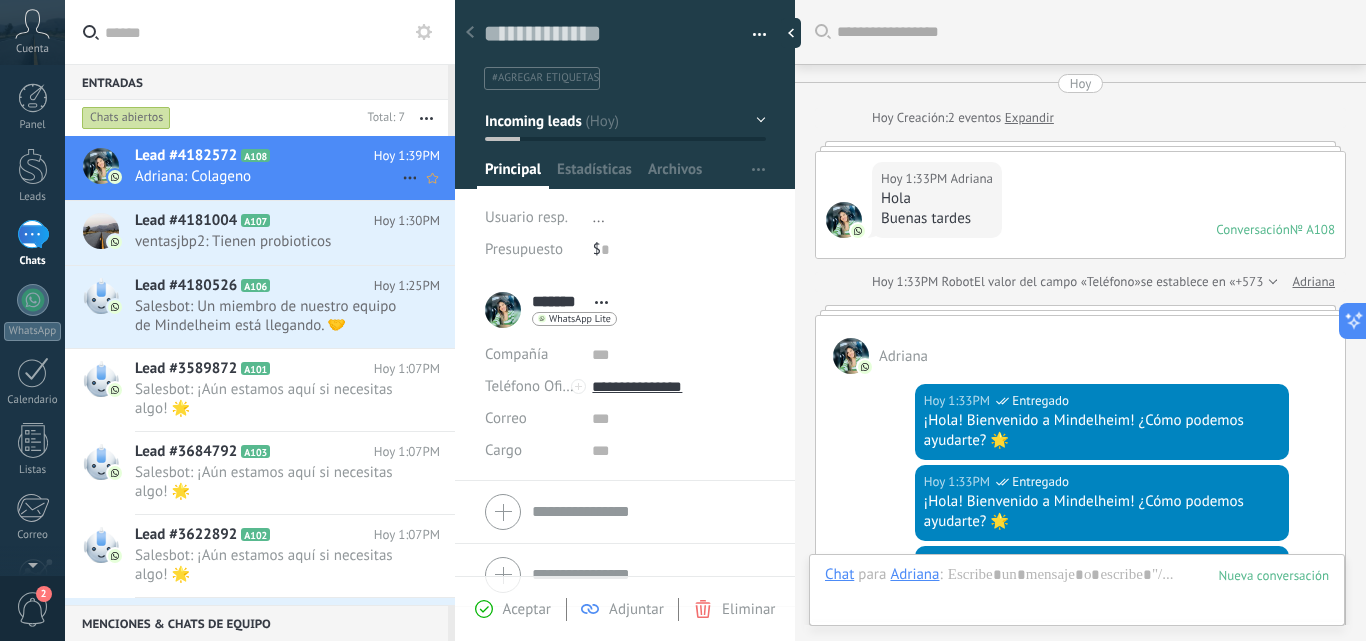 scroll, scrollTop: 30, scrollLeft: 0, axis: vertical 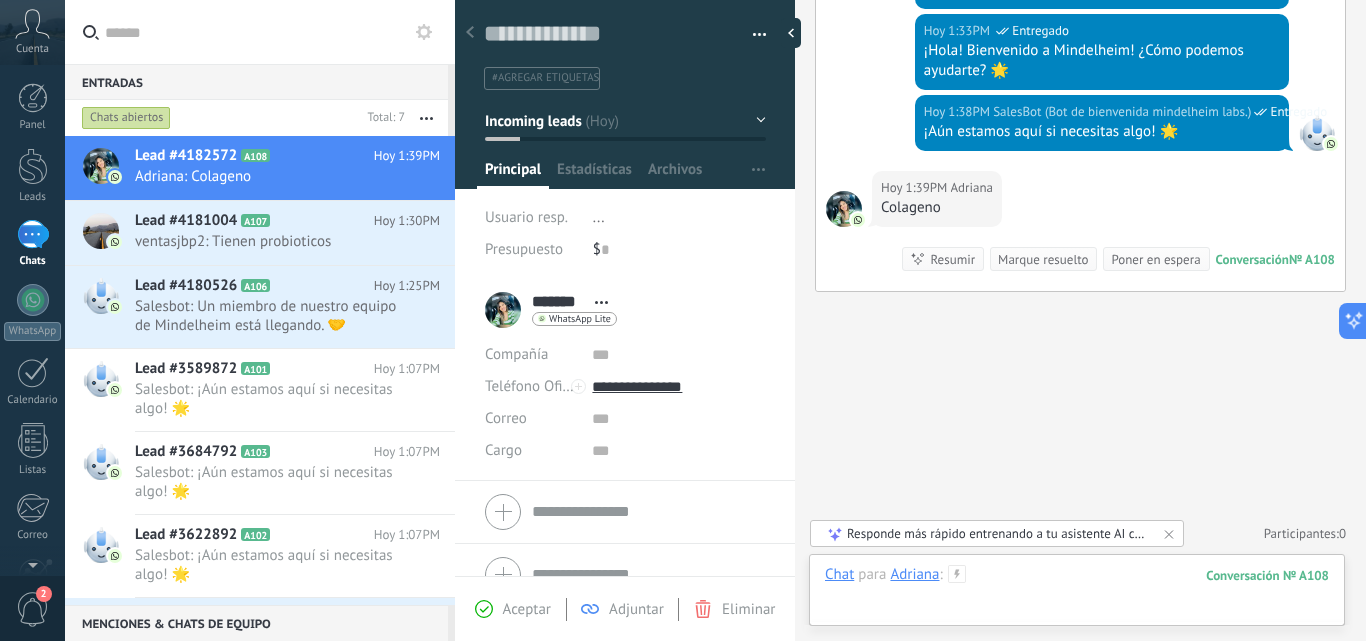 click at bounding box center (1077, 595) 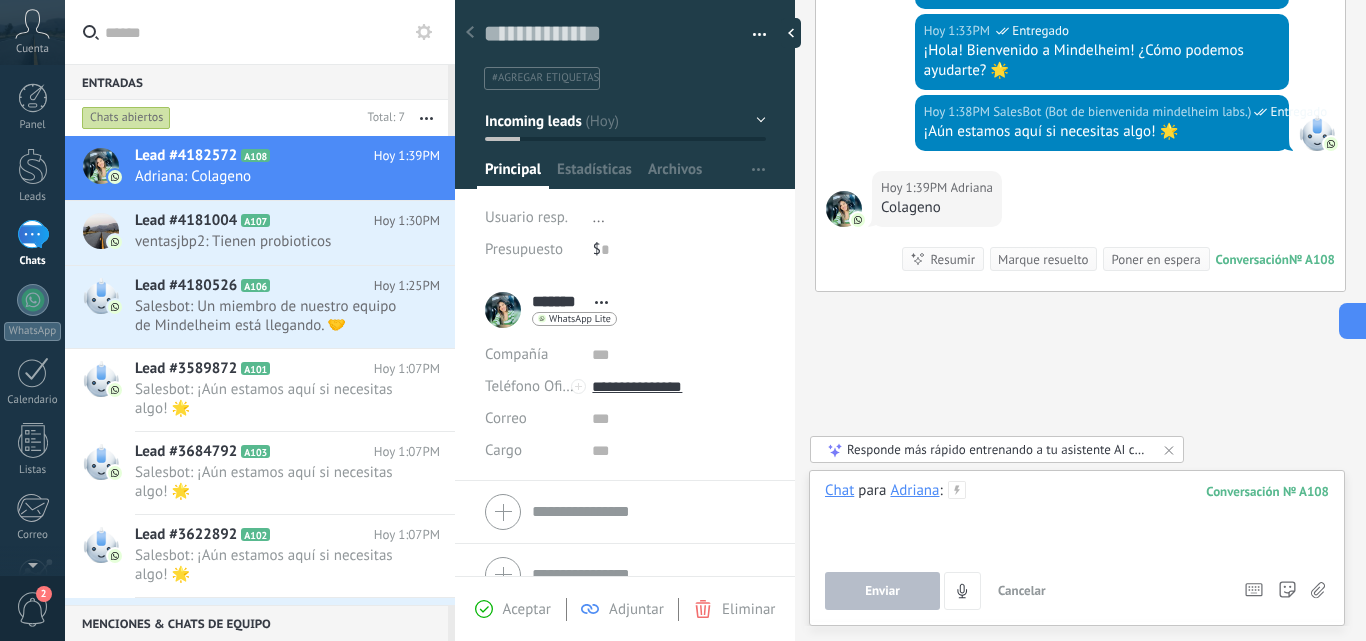 type 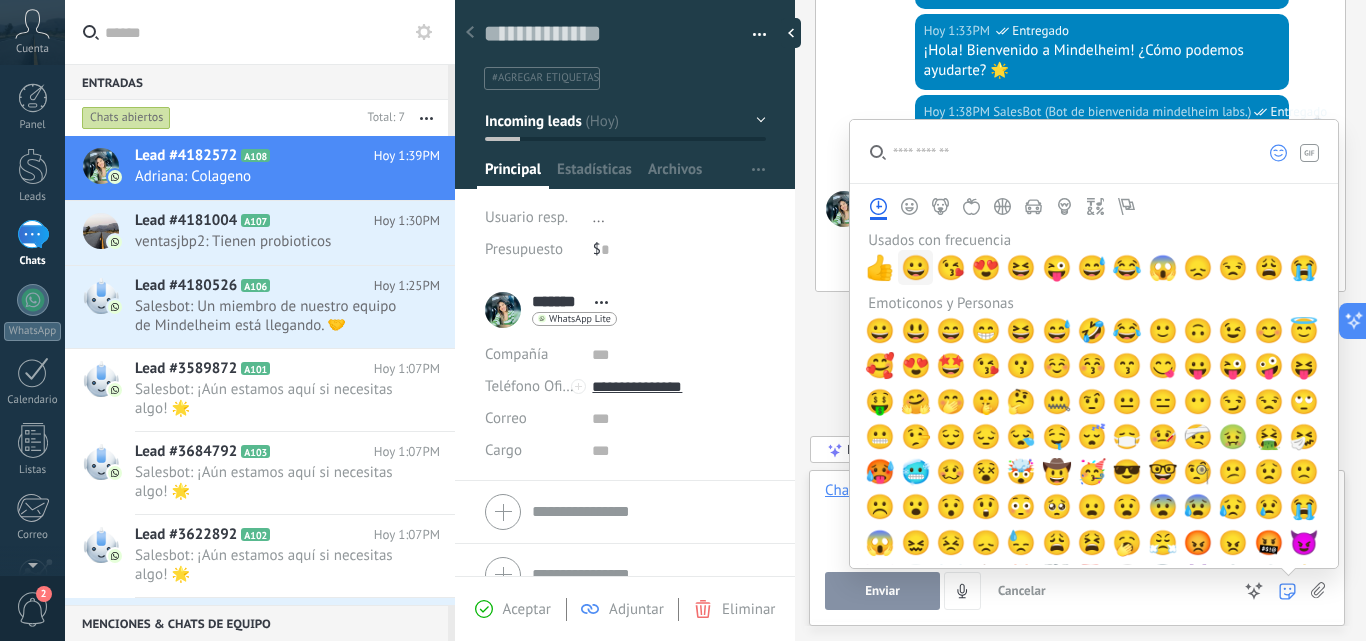 click on "😀" at bounding box center [916, 268] 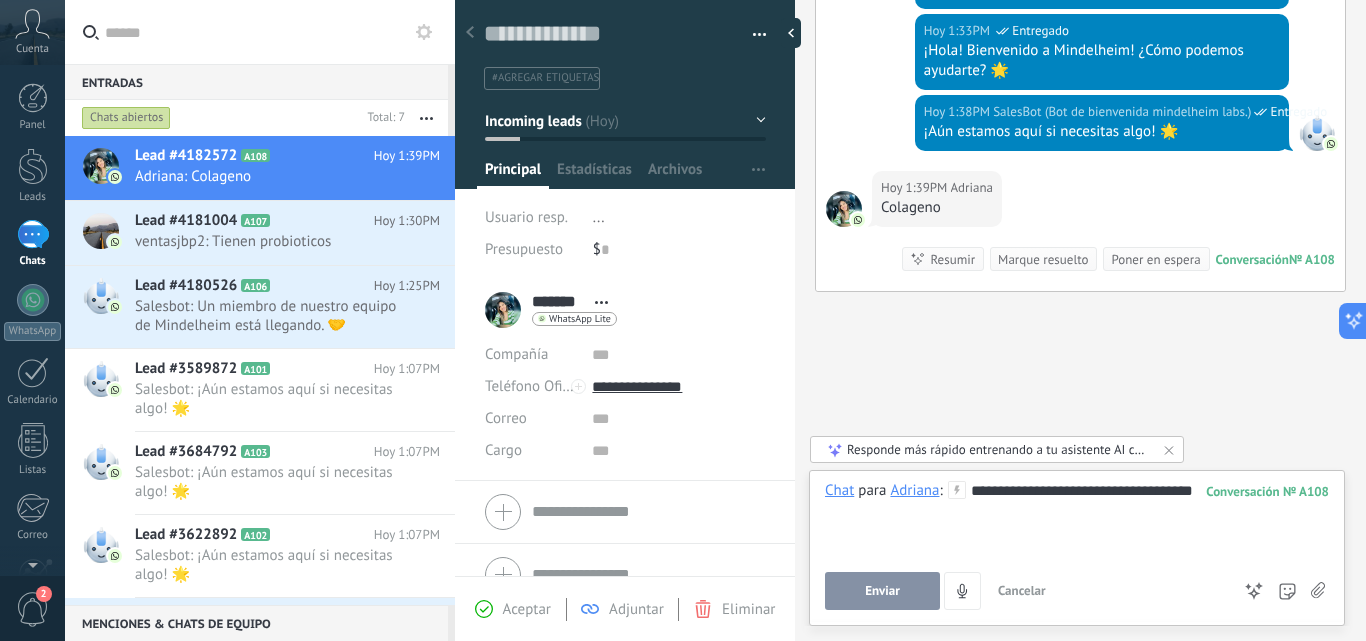 click on "Enviar" at bounding box center [882, 591] 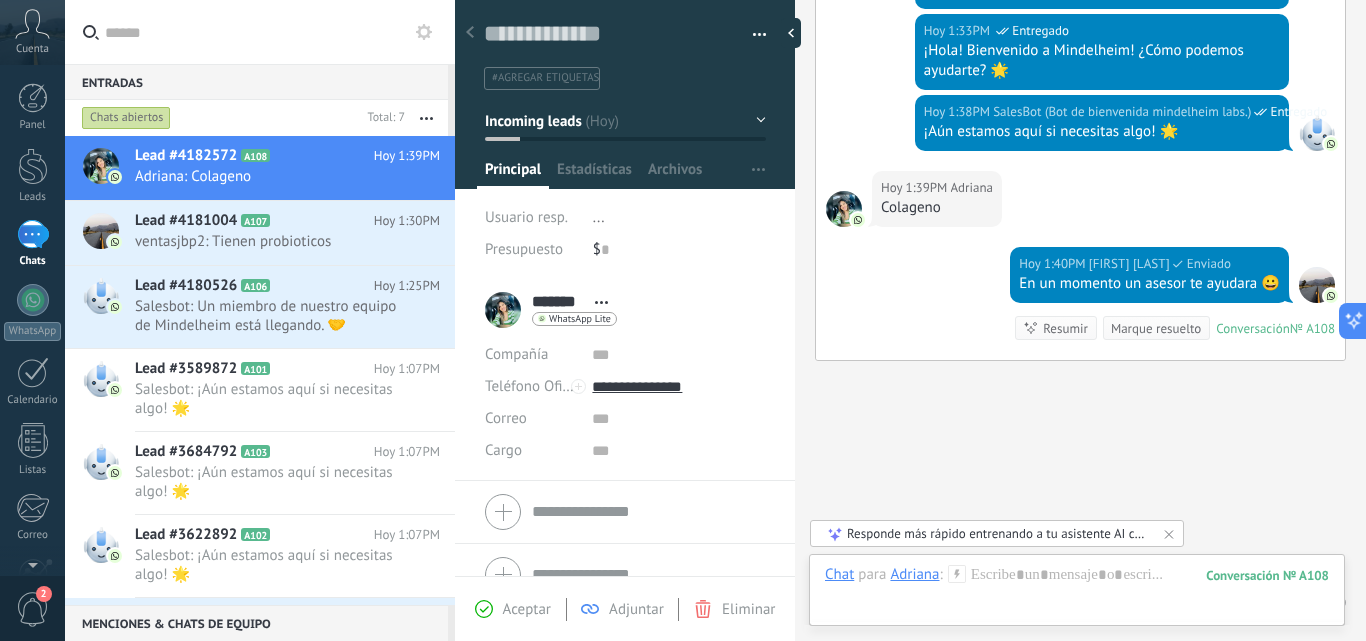 scroll, scrollTop: 520, scrollLeft: 0, axis: vertical 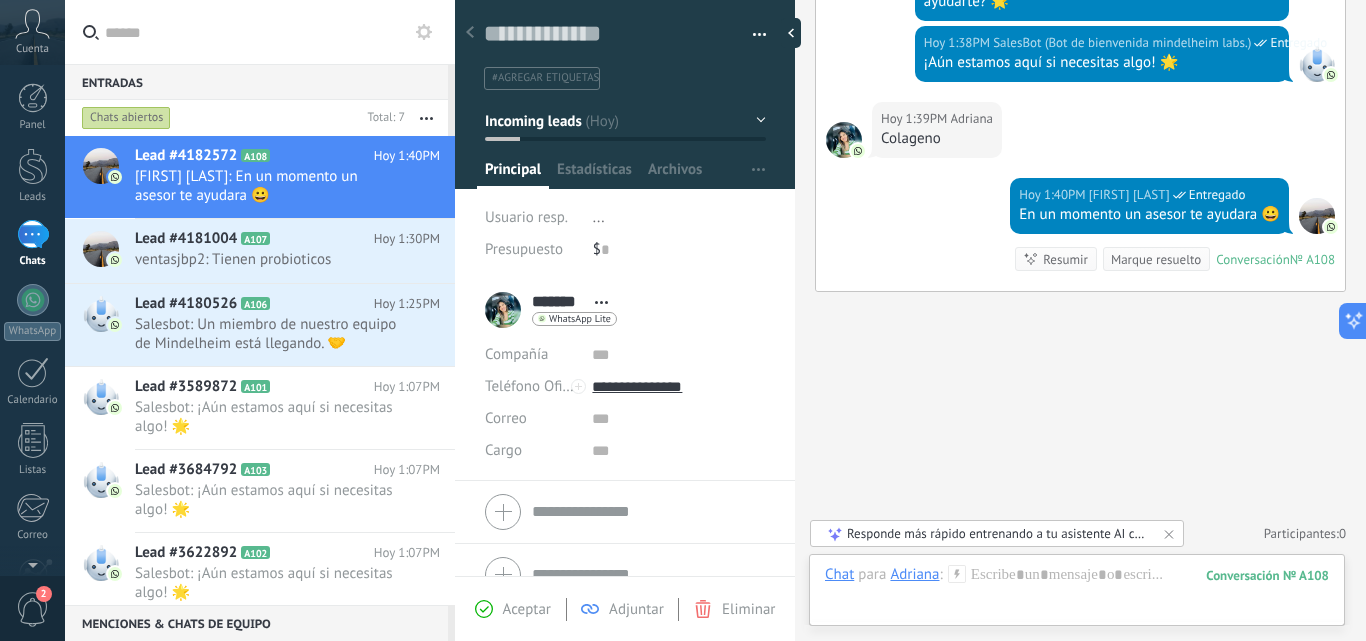 click on "Cuenta" at bounding box center (32, 32) 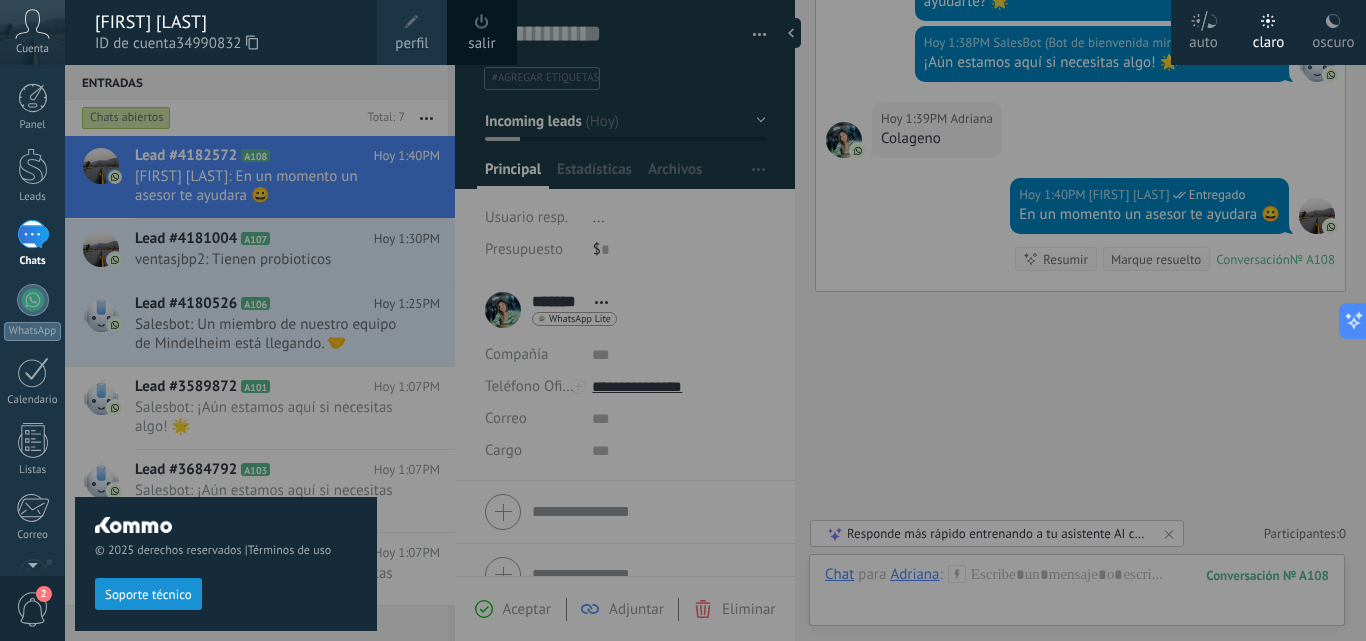 click at bounding box center (412, 22) 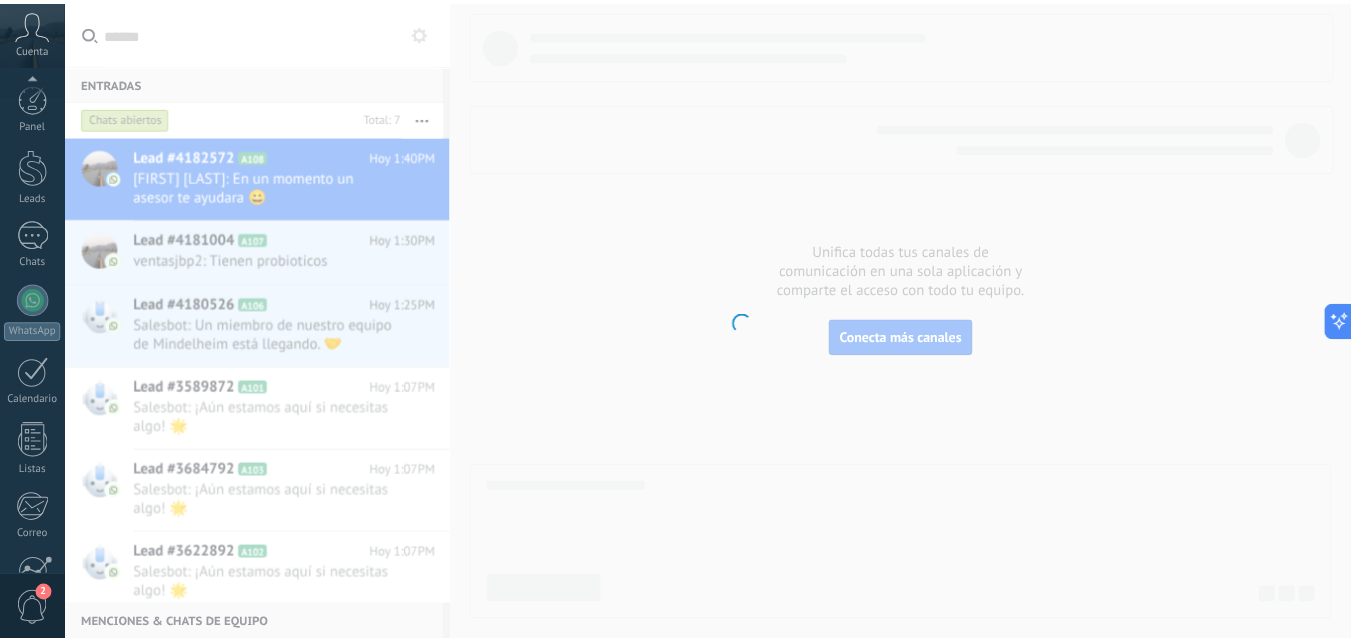 scroll, scrollTop: 191, scrollLeft: 0, axis: vertical 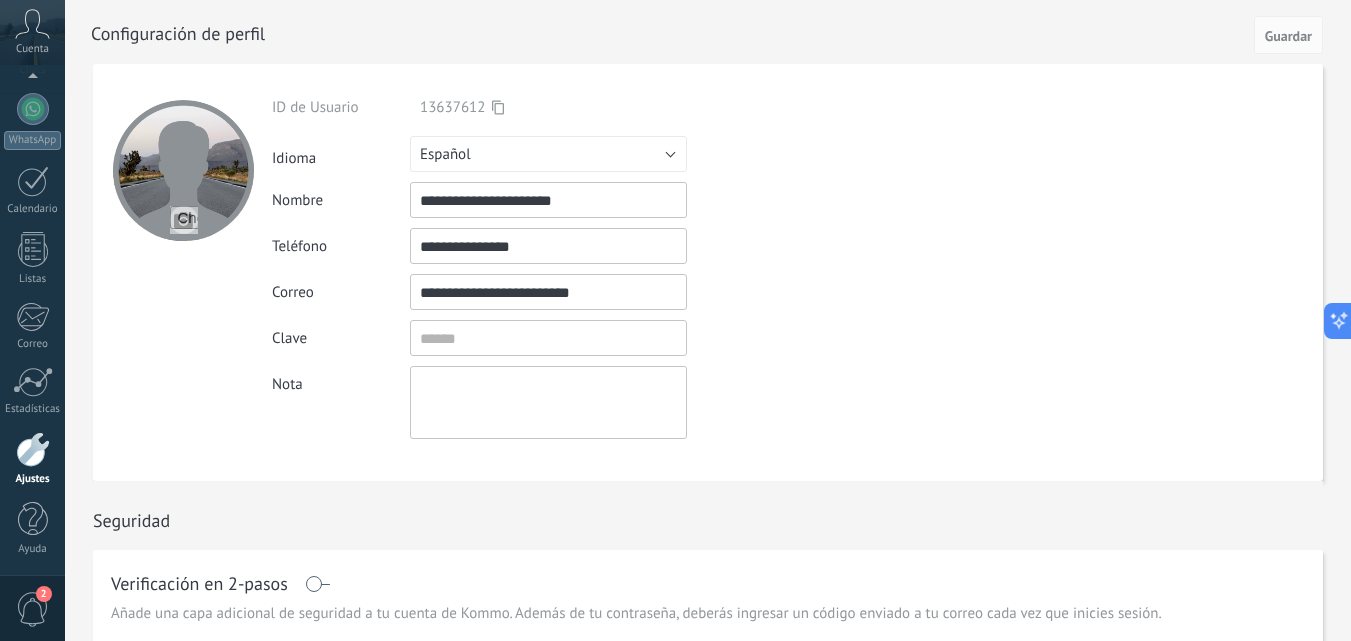 drag, startPoint x: 591, startPoint y: 198, endPoint x: 250, endPoint y: 218, distance: 341.586 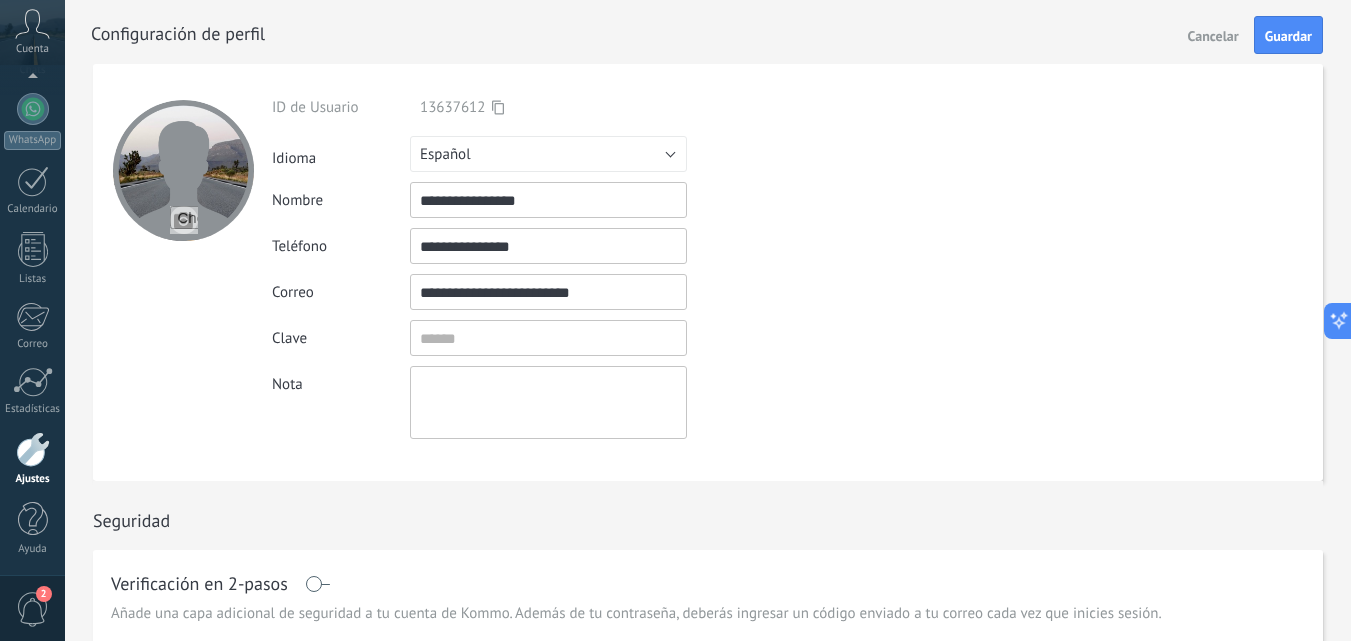 type on "**********" 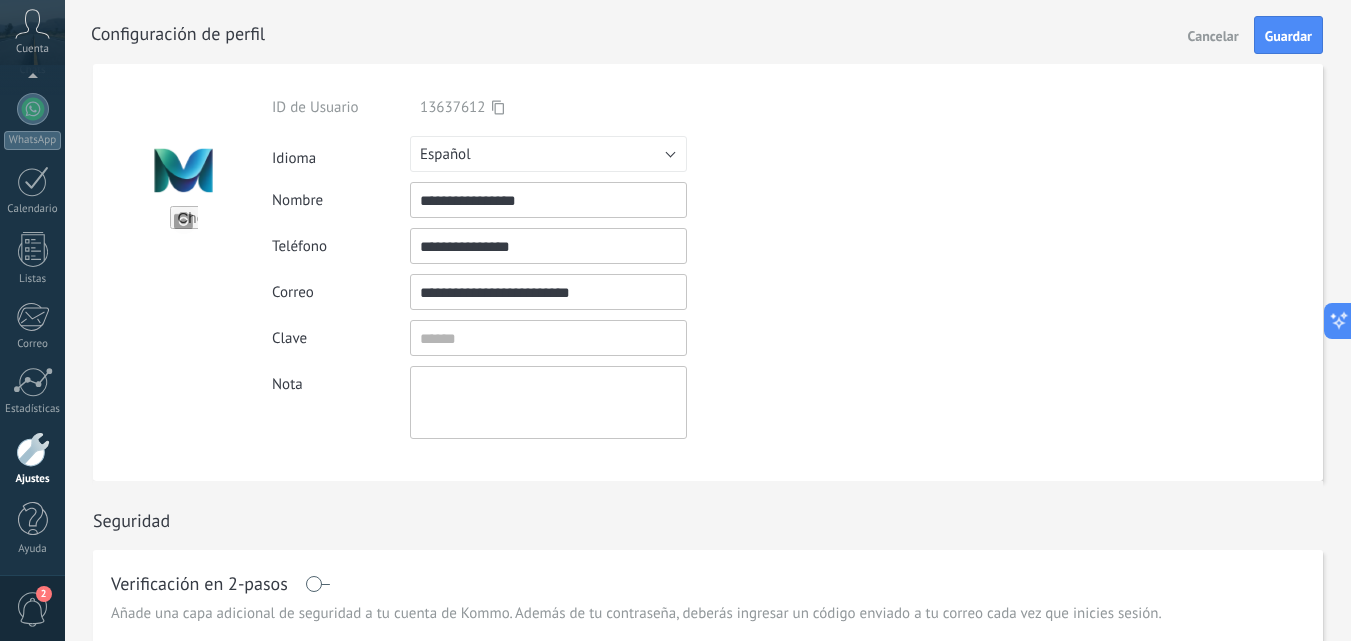 click at bounding box center [184, 220] 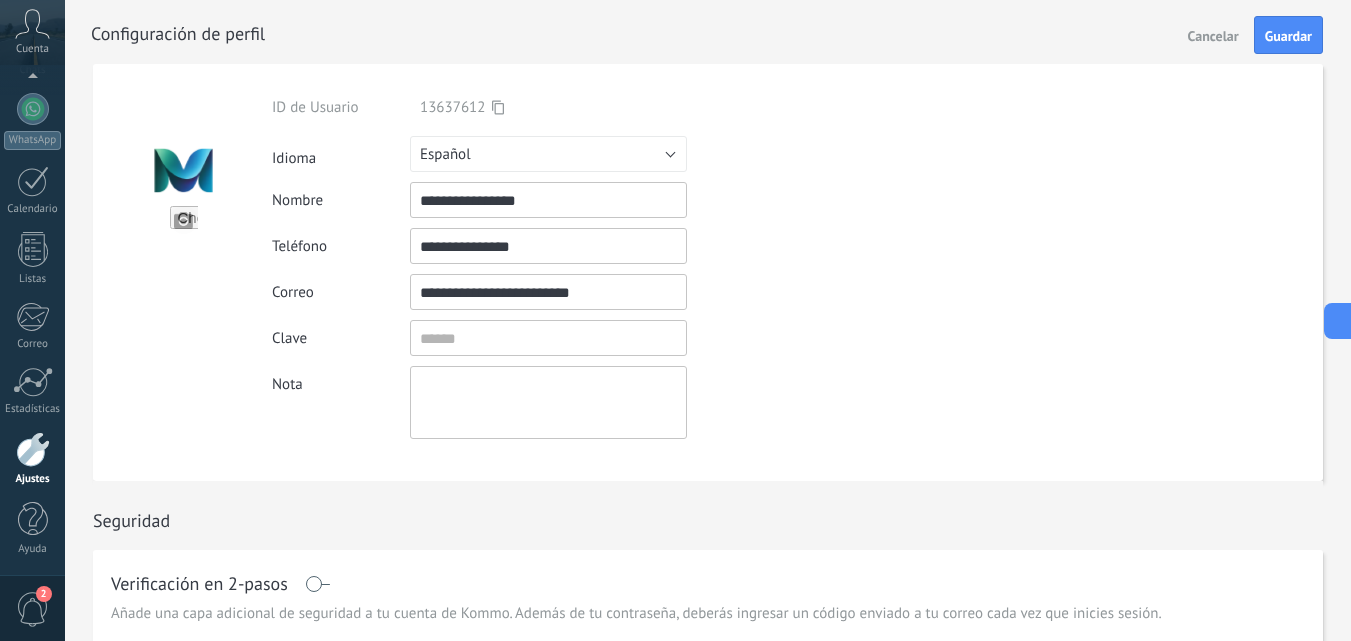 click at bounding box center (184, 220) 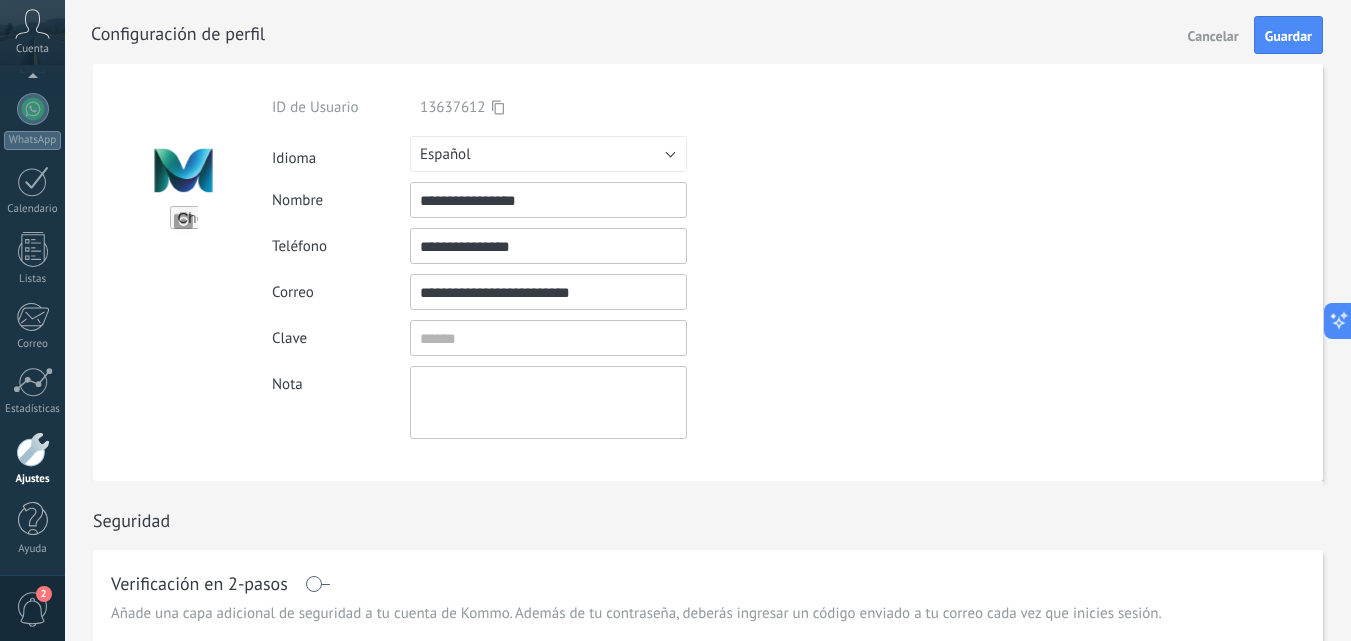 type on "**********" 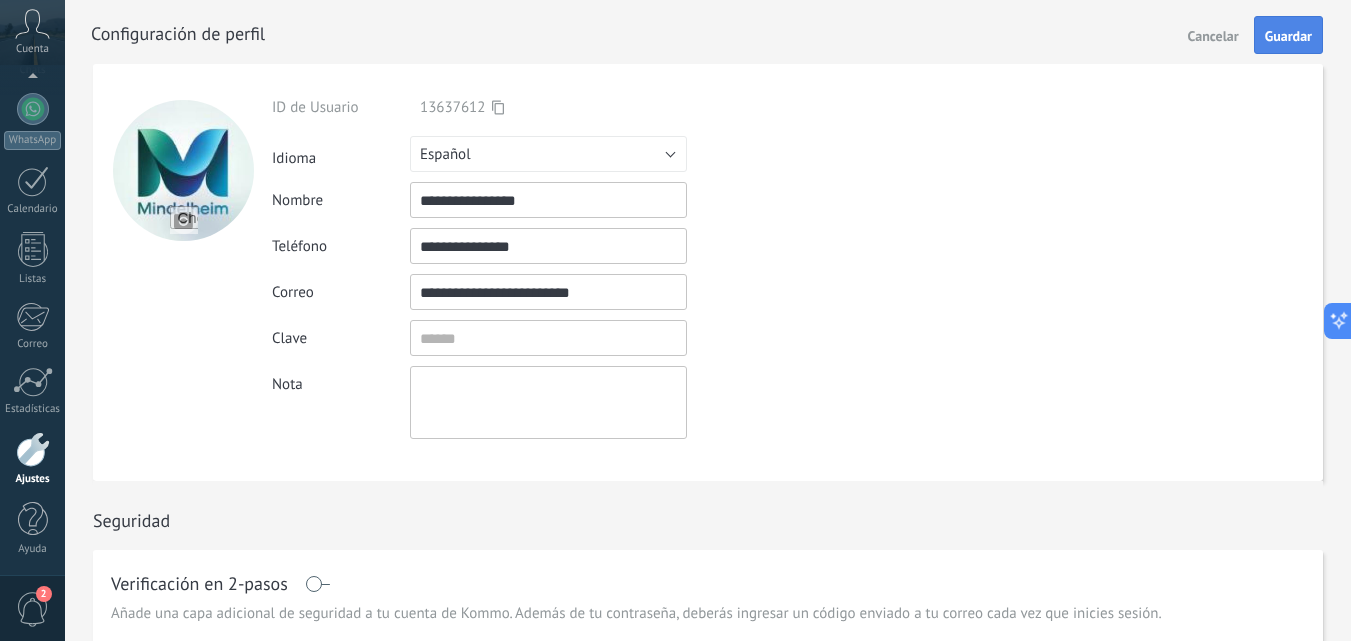 click on "Guardar" at bounding box center [1288, 36] 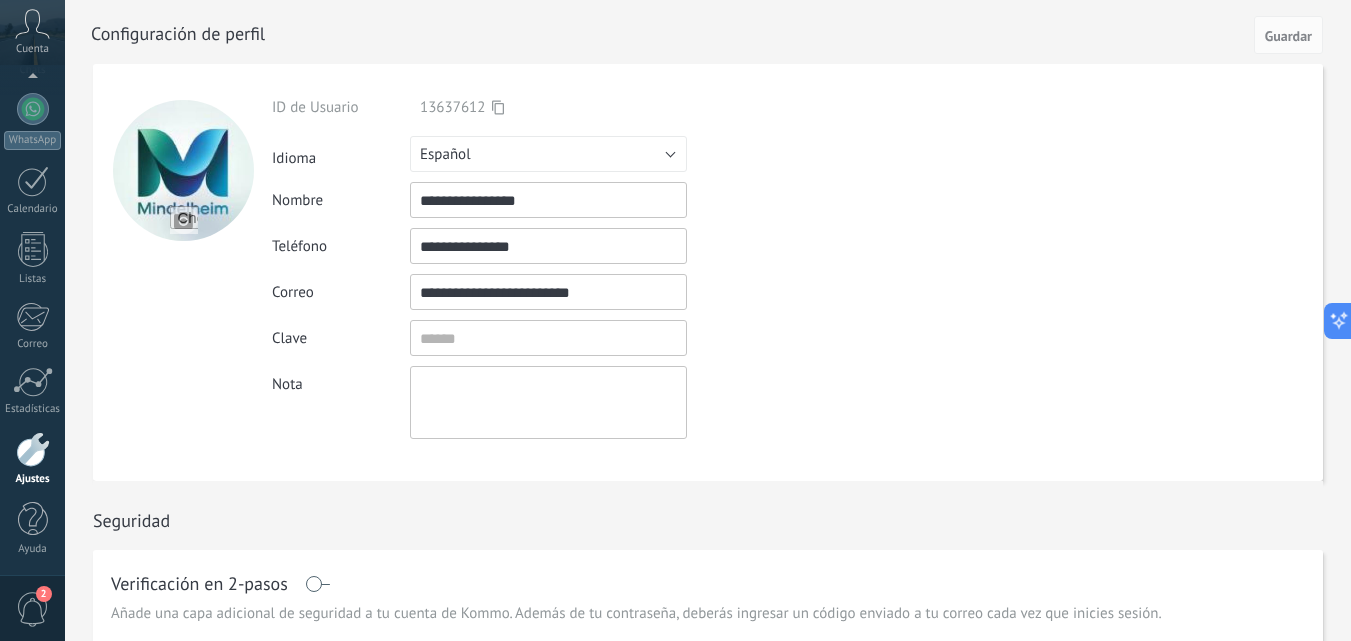 click on "Panel
Leads
Chats
WhatsApp
Clientes" at bounding box center [32, 234] 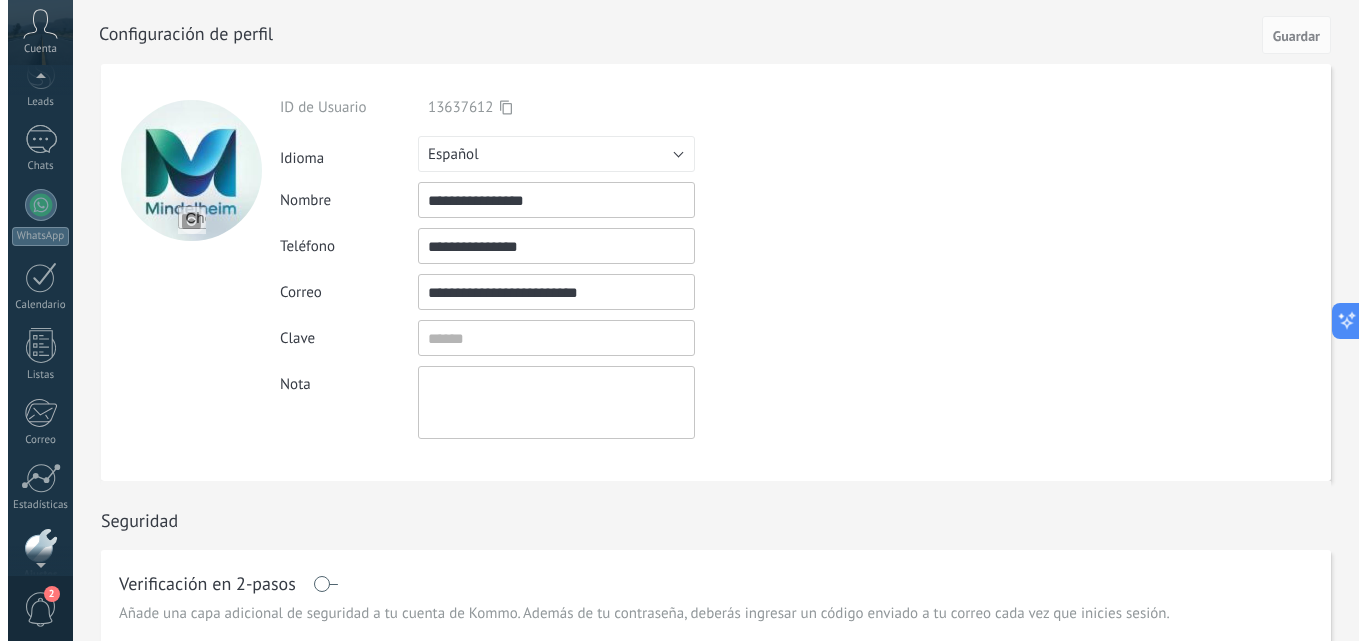 scroll, scrollTop: 0, scrollLeft: 0, axis: both 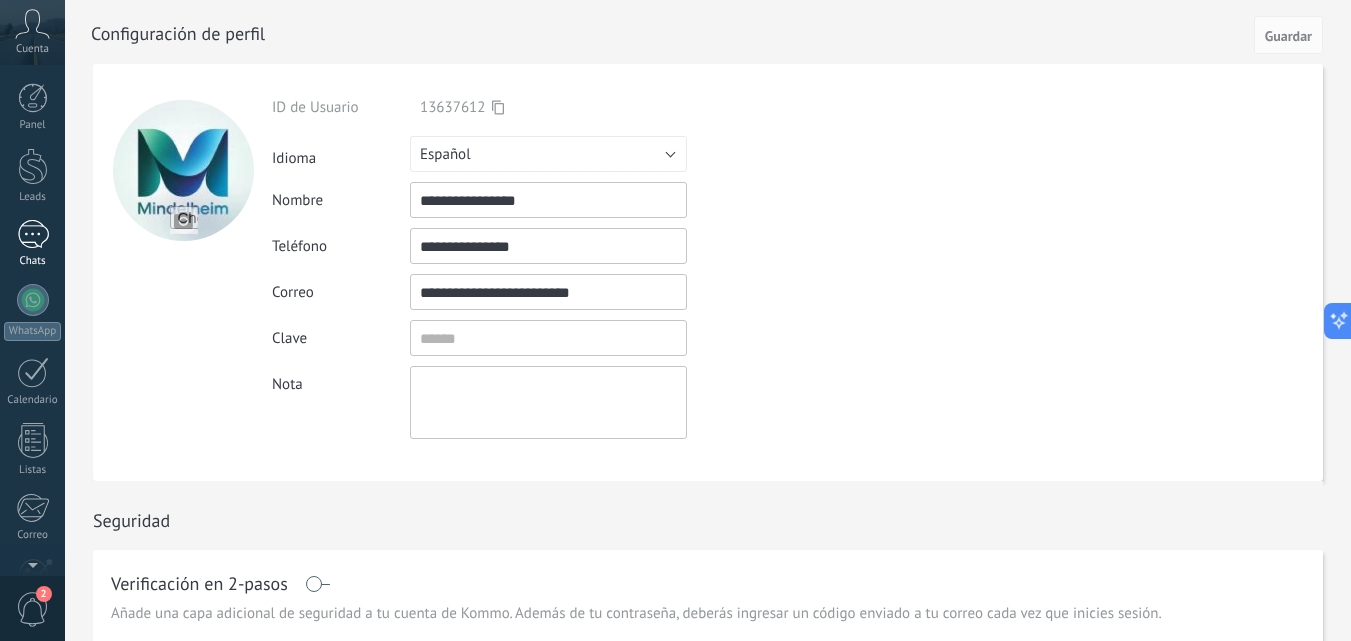 click at bounding box center [33, 234] 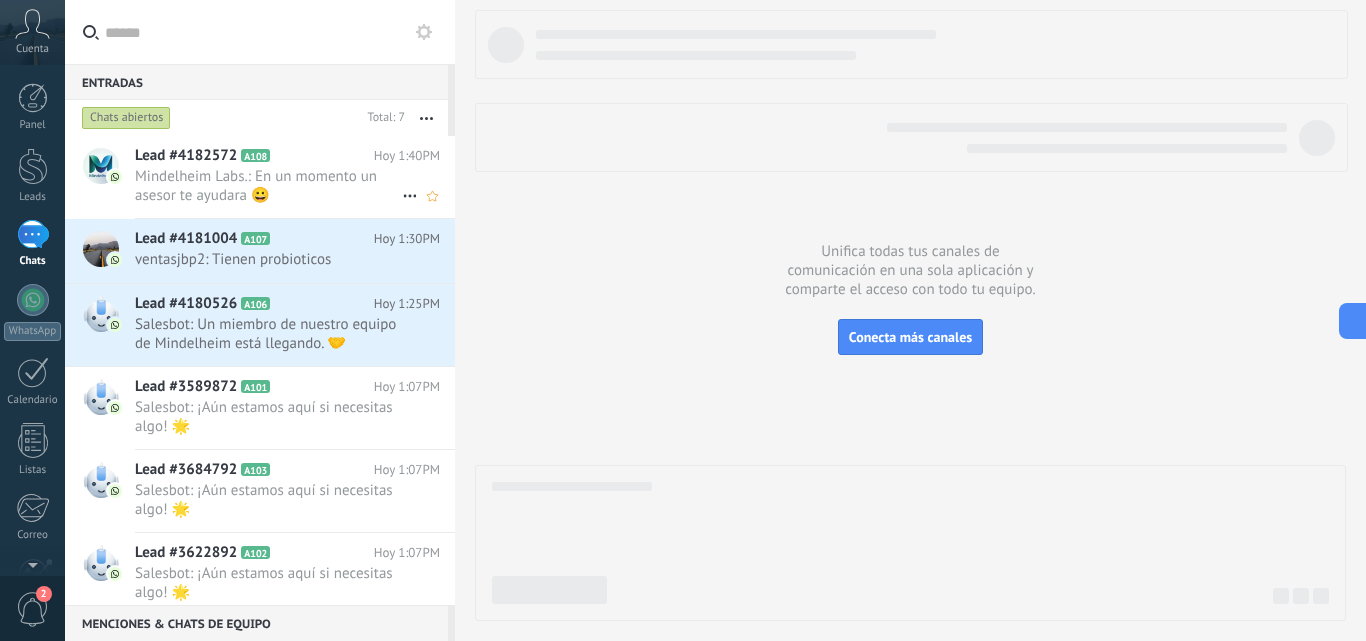 click on "Mindelheim Labs.: En un momento un asesor te ayudara 😀" at bounding box center [268, 186] 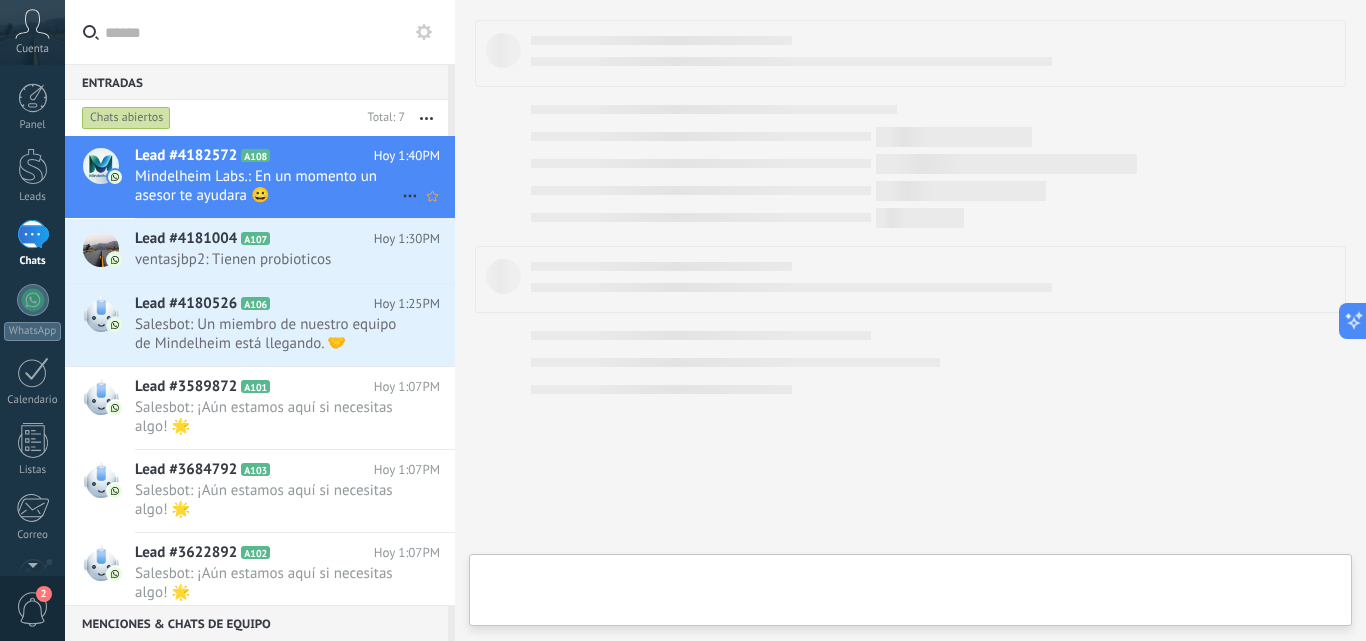 type on "**********" 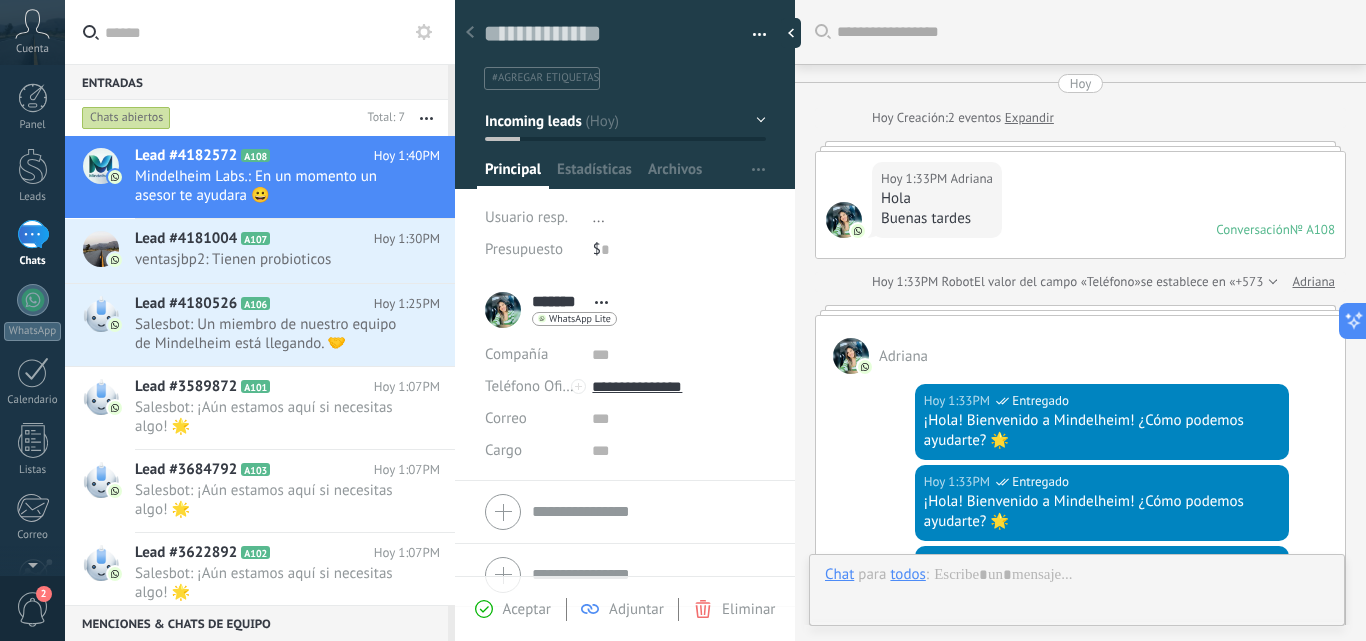 scroll, scrollTop: 30, scrollLeft: 0, axis: vertical 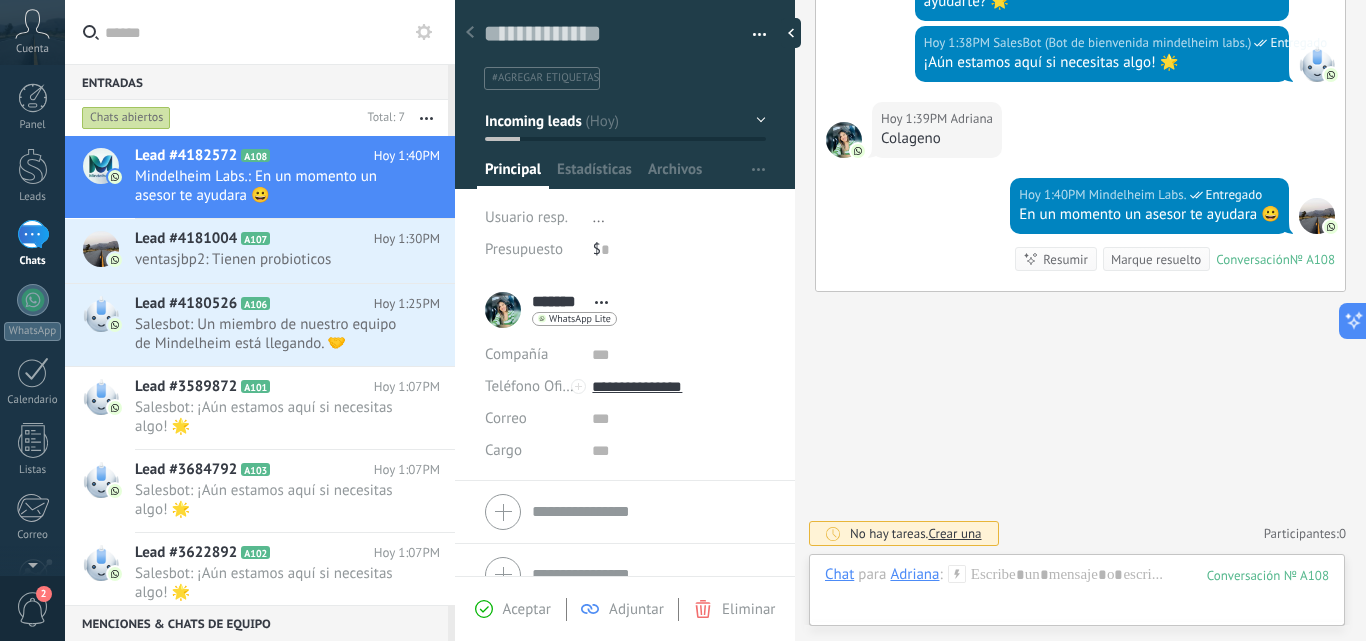 drag, startPoint x: 1358, startPoint y: 201, endPoint x: 1365, endPoint y: 103, distance: 98.24968 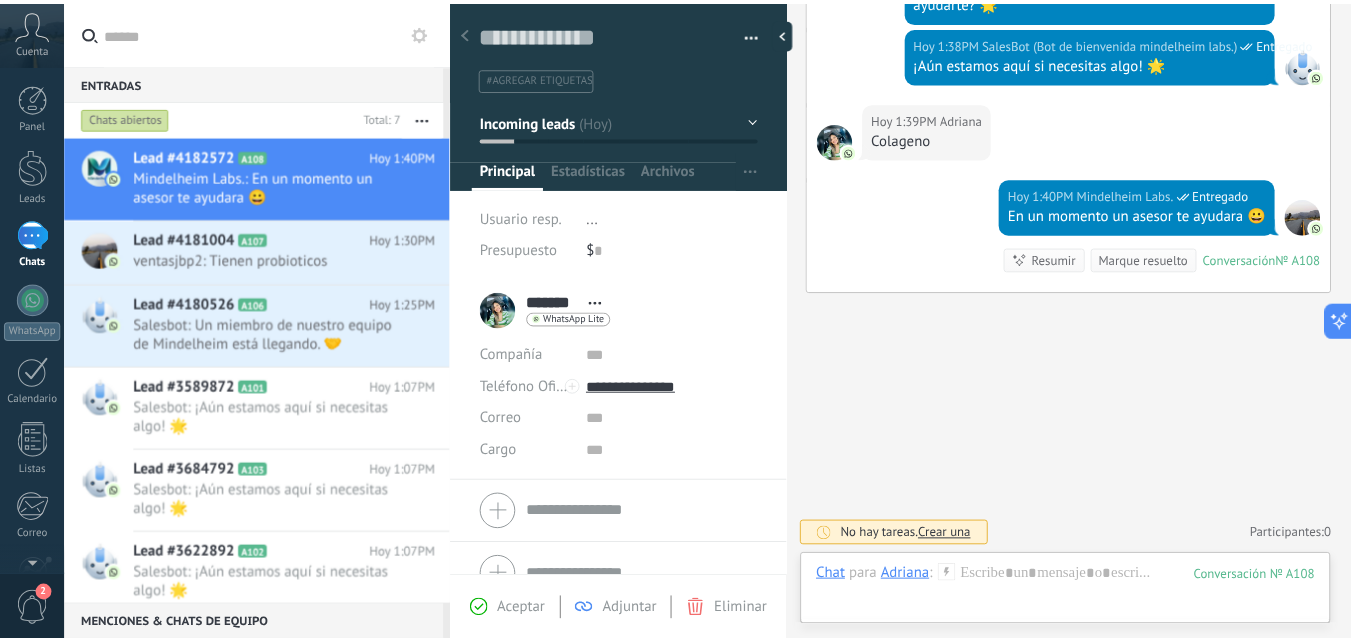 scroll, scrollTop: 0, scrollLeft: 0, axis: both 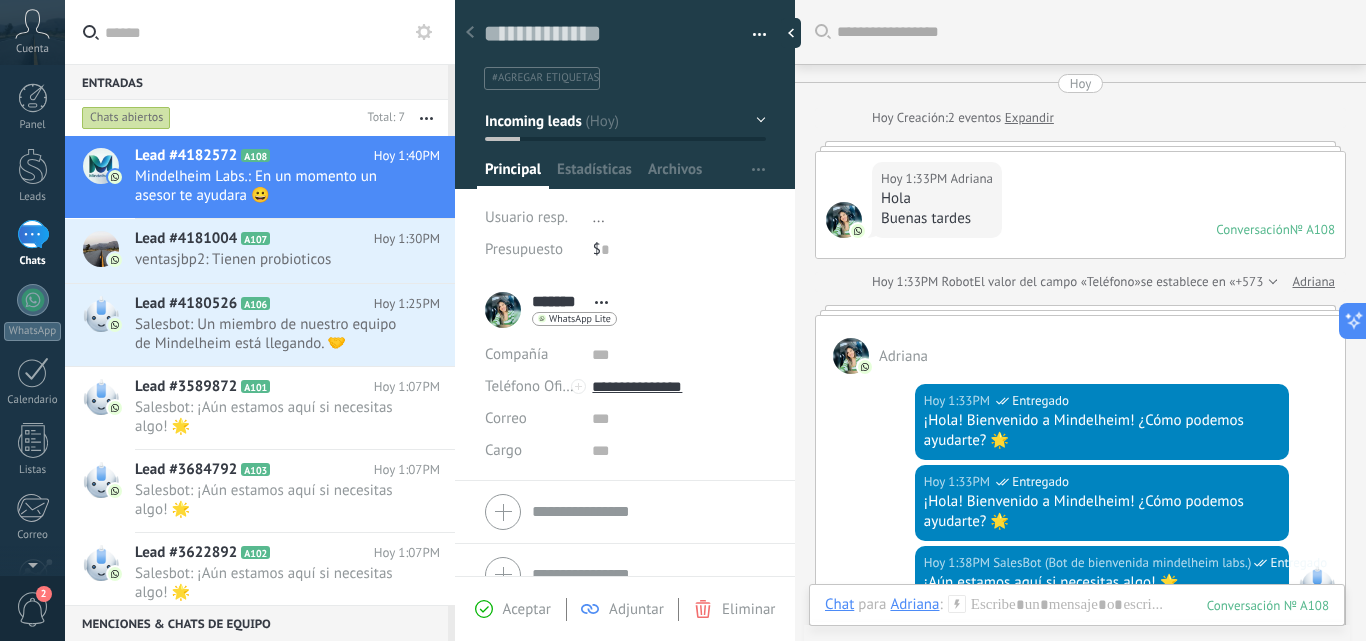 click 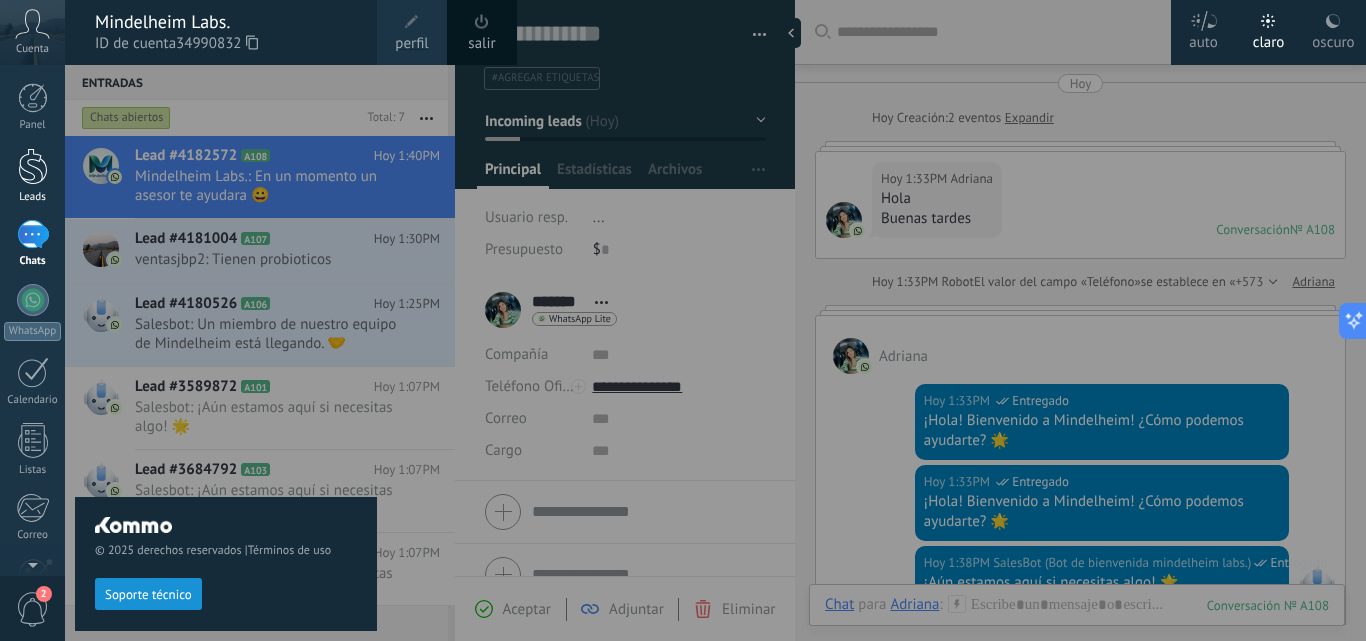 click at bounding box center (33, 166) 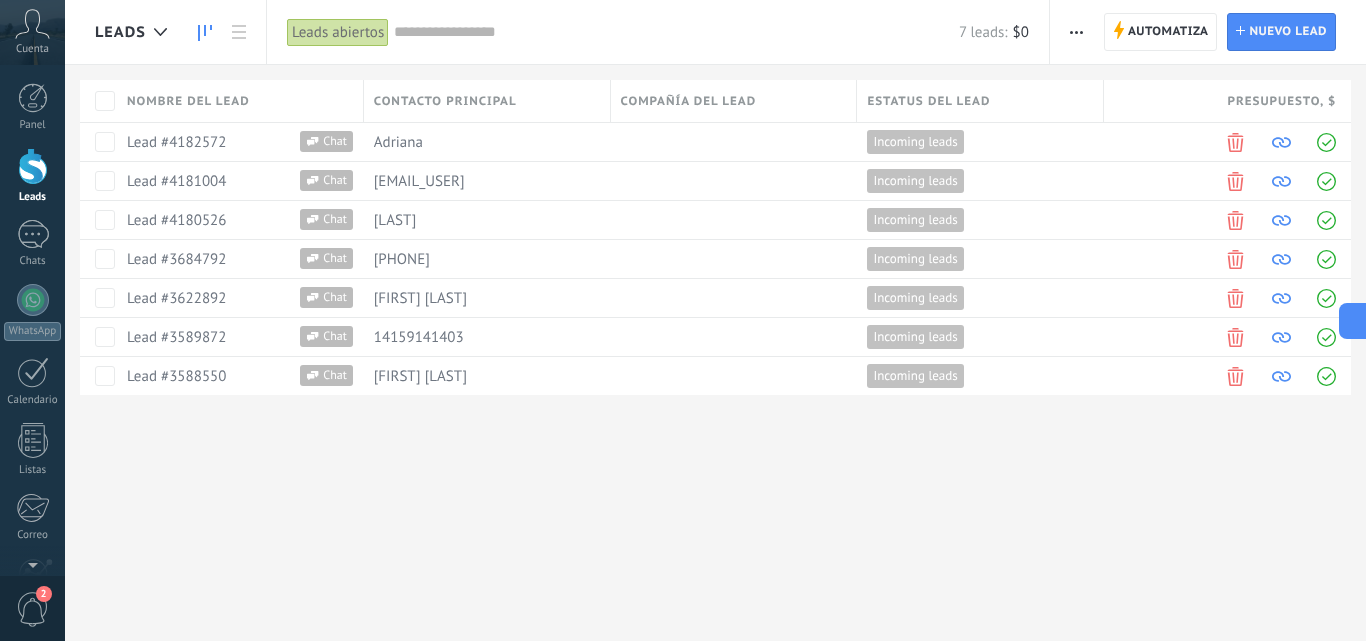 click 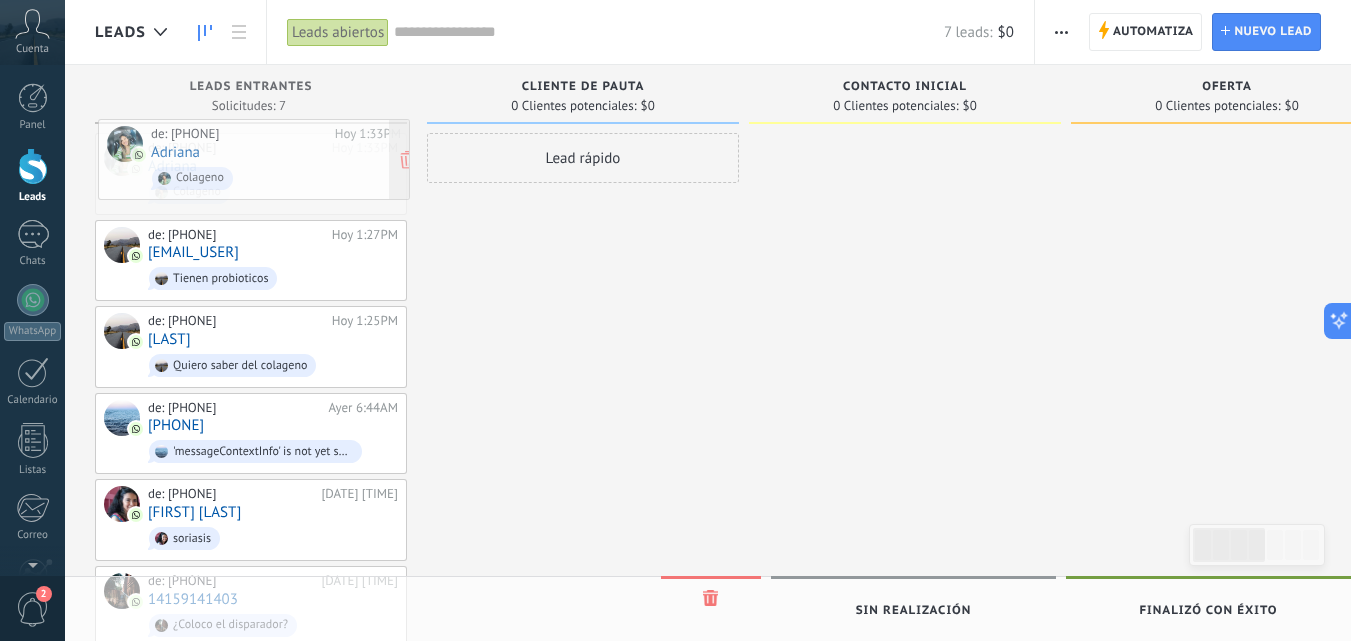drag, startPoint x: 341, startPoint y: 185, endPoint x: 339, endPoint y: 175, distance: 10.198039 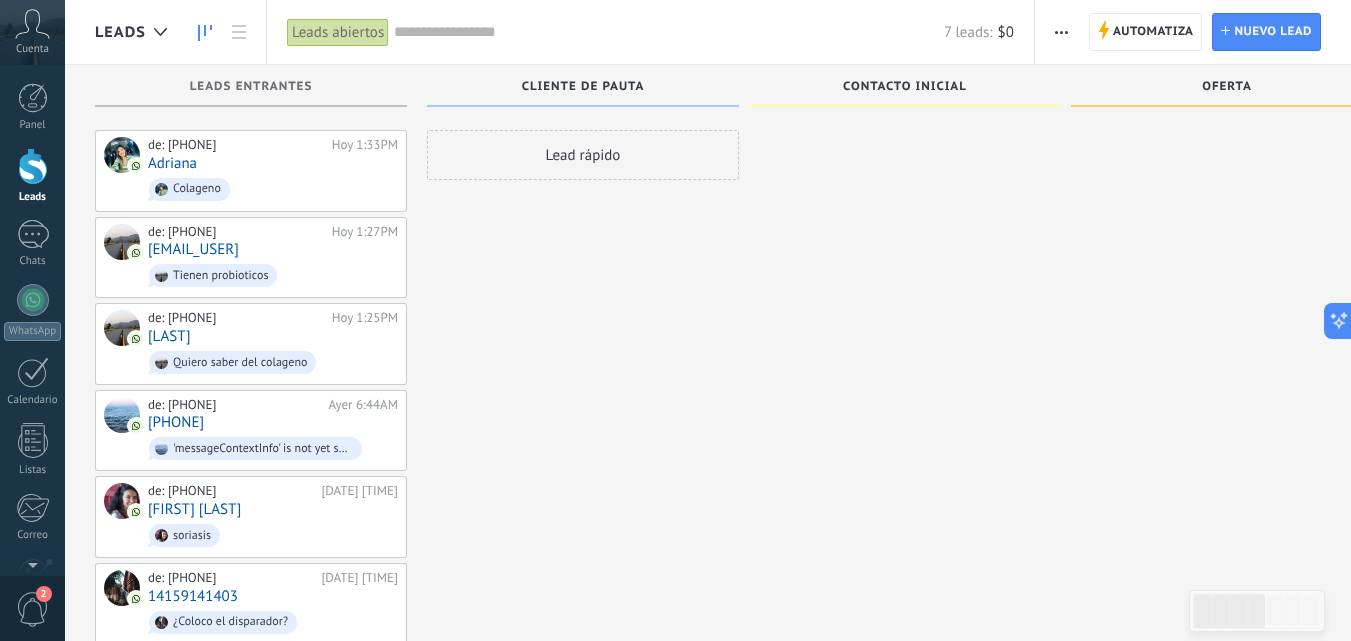 scroll, scrollTop: 0, scrollLeft: 0, axis: both 